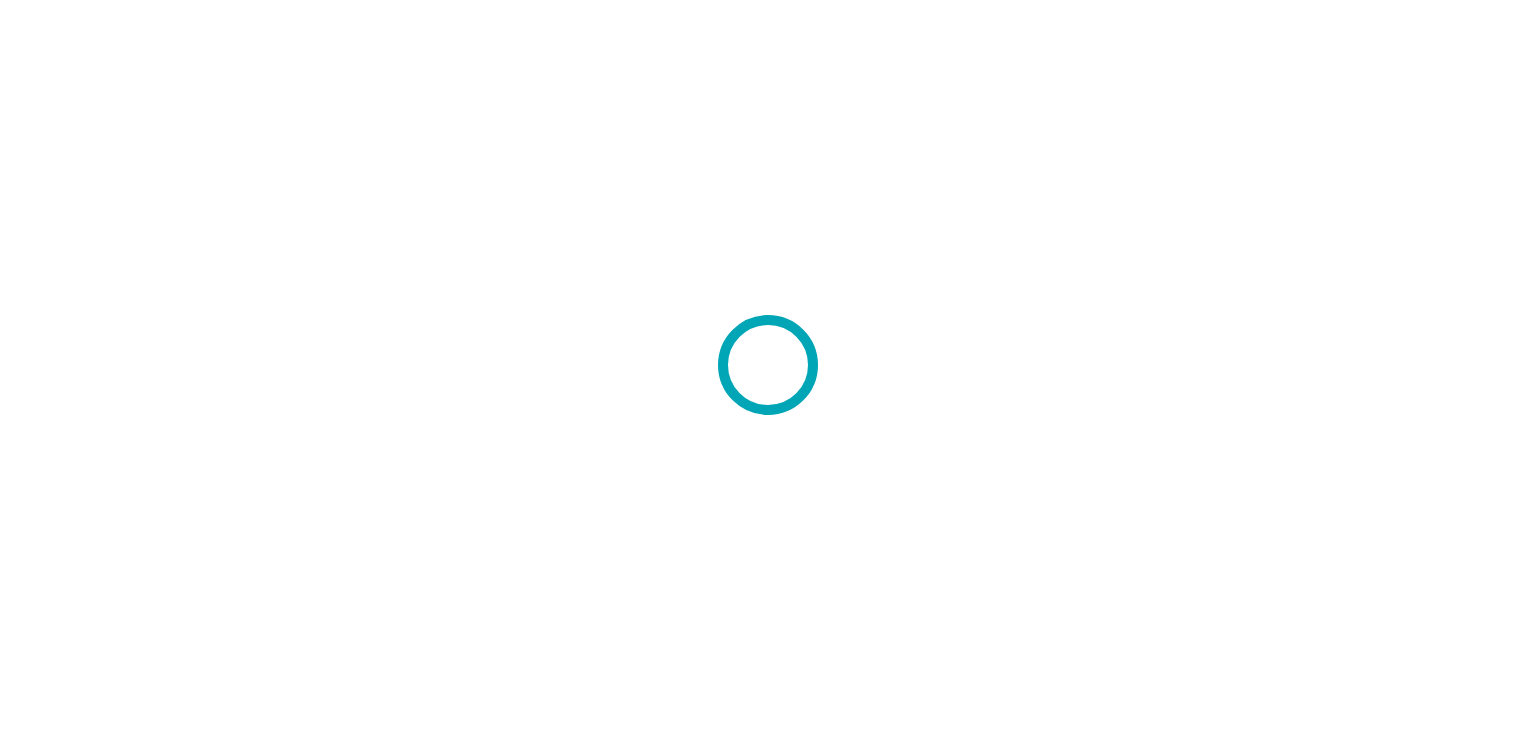 scroll, scrollTop: 0, scrollLeft: 0, axis: both 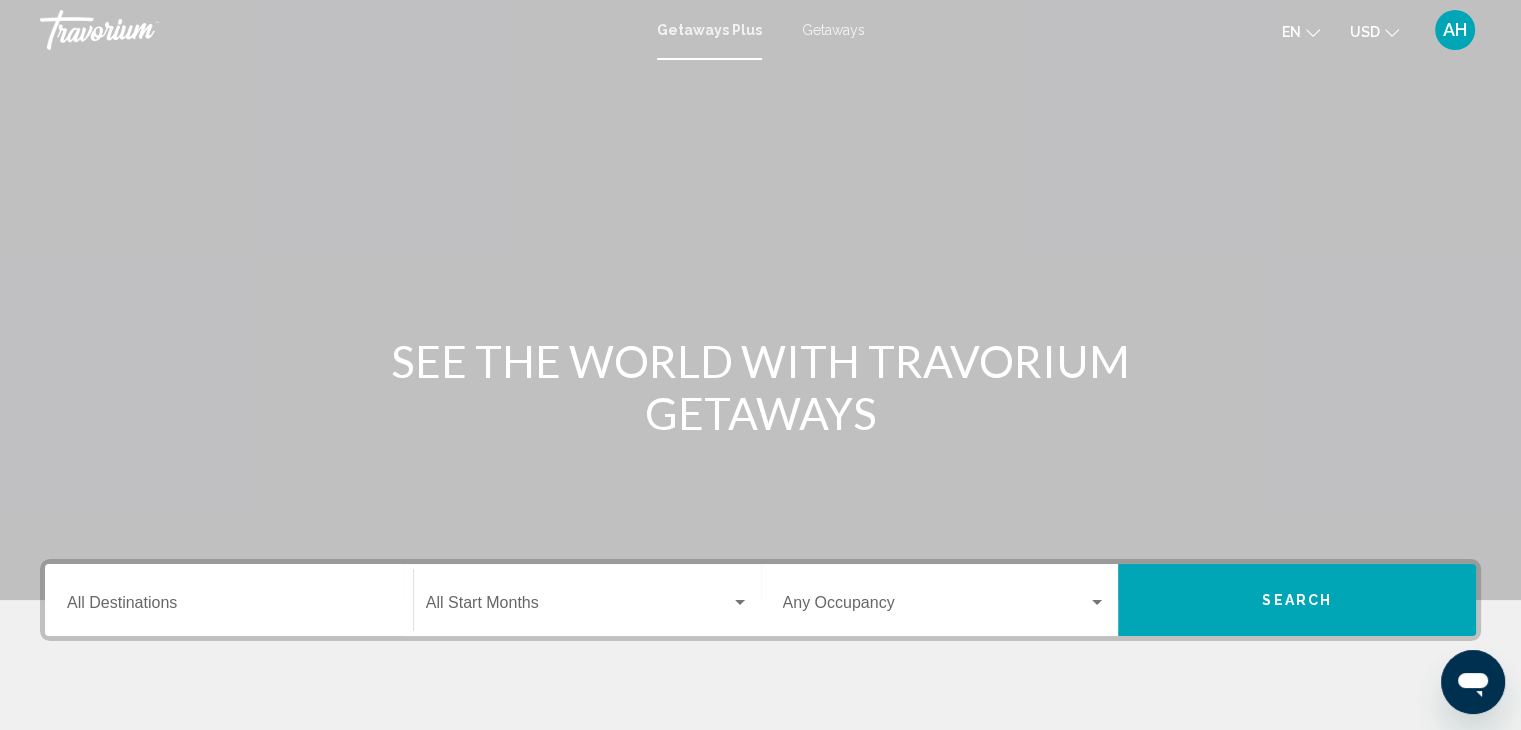click on "Getaways" at bounding box center (833, 30) 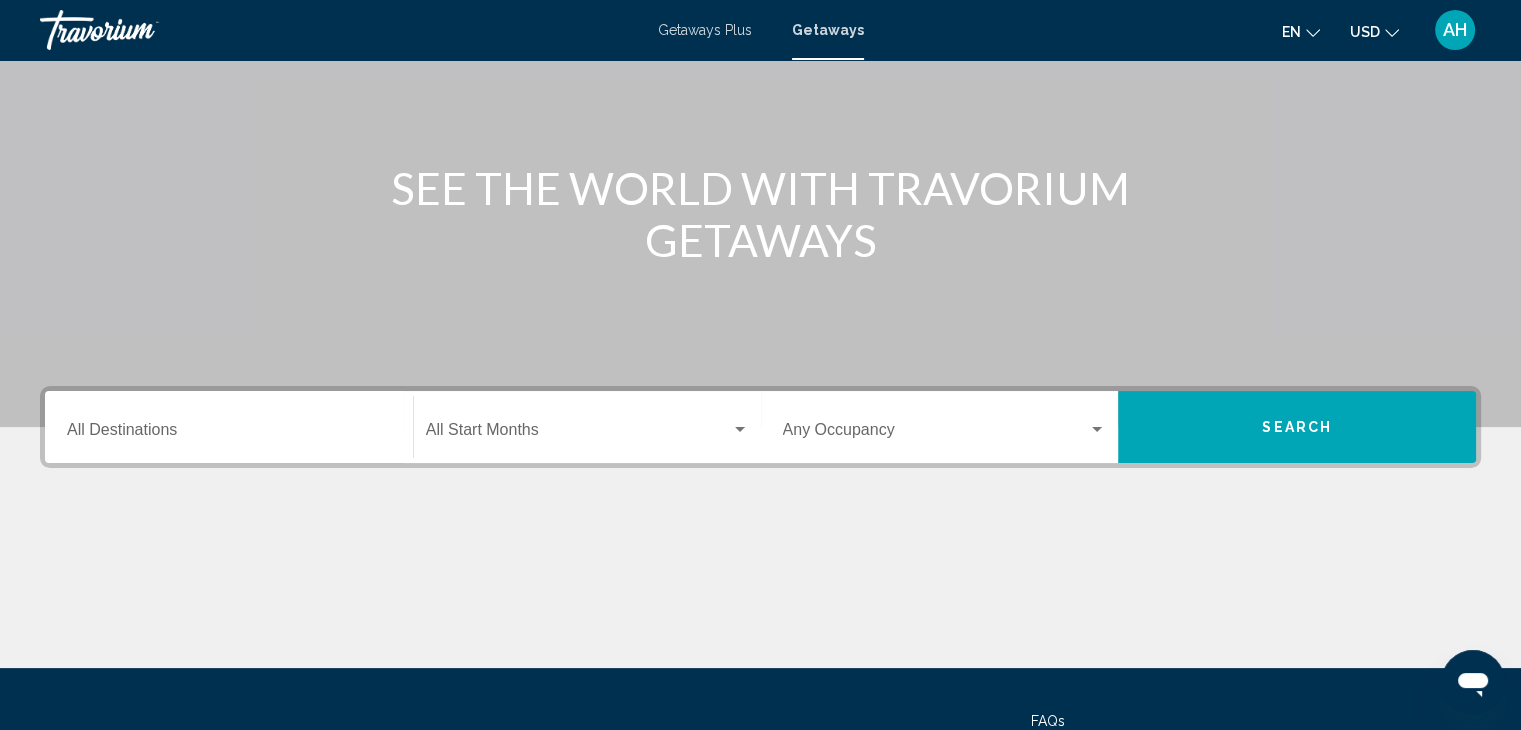 scroll, scrollTop: 156, scrollLeft: 0, axis: vertical 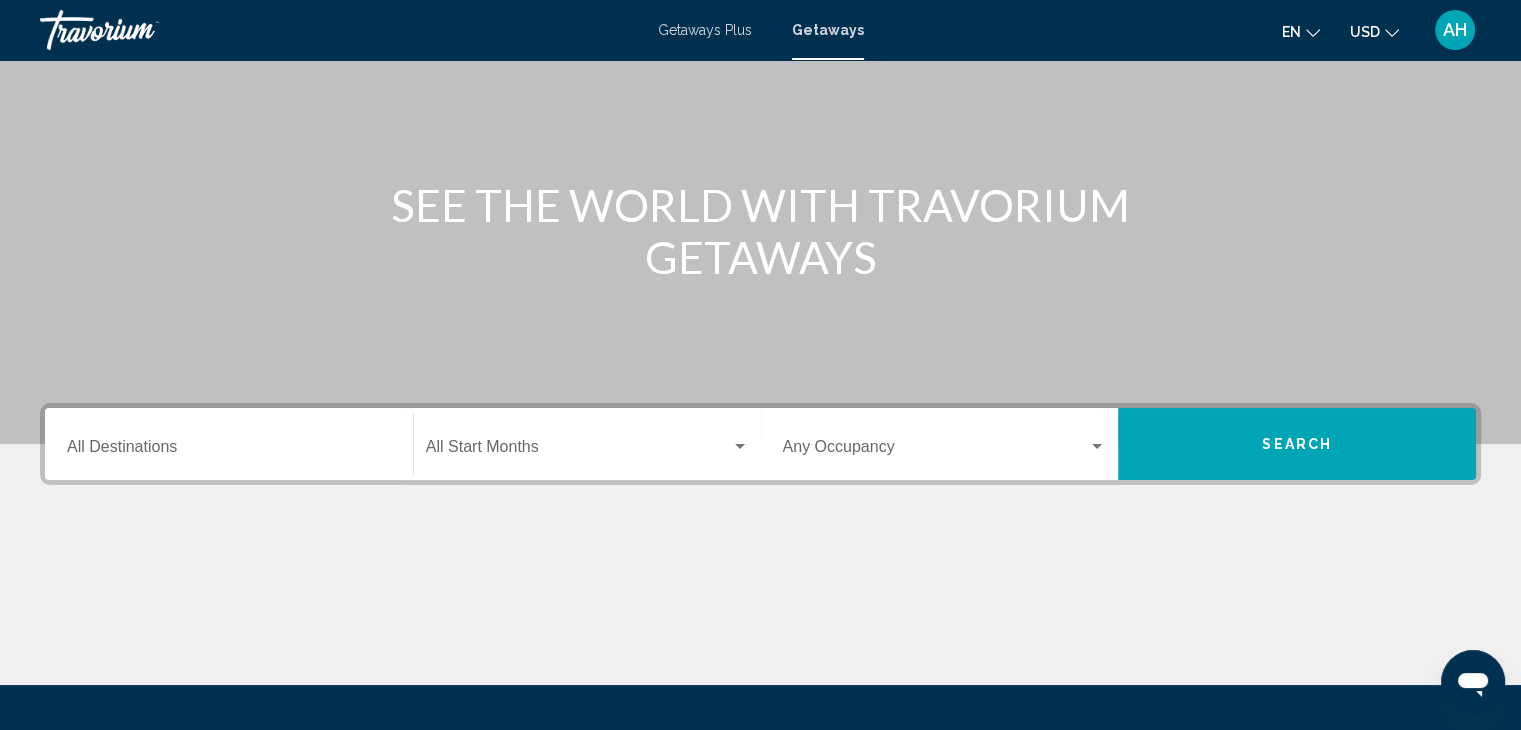 click at bounding box center (140, 30) 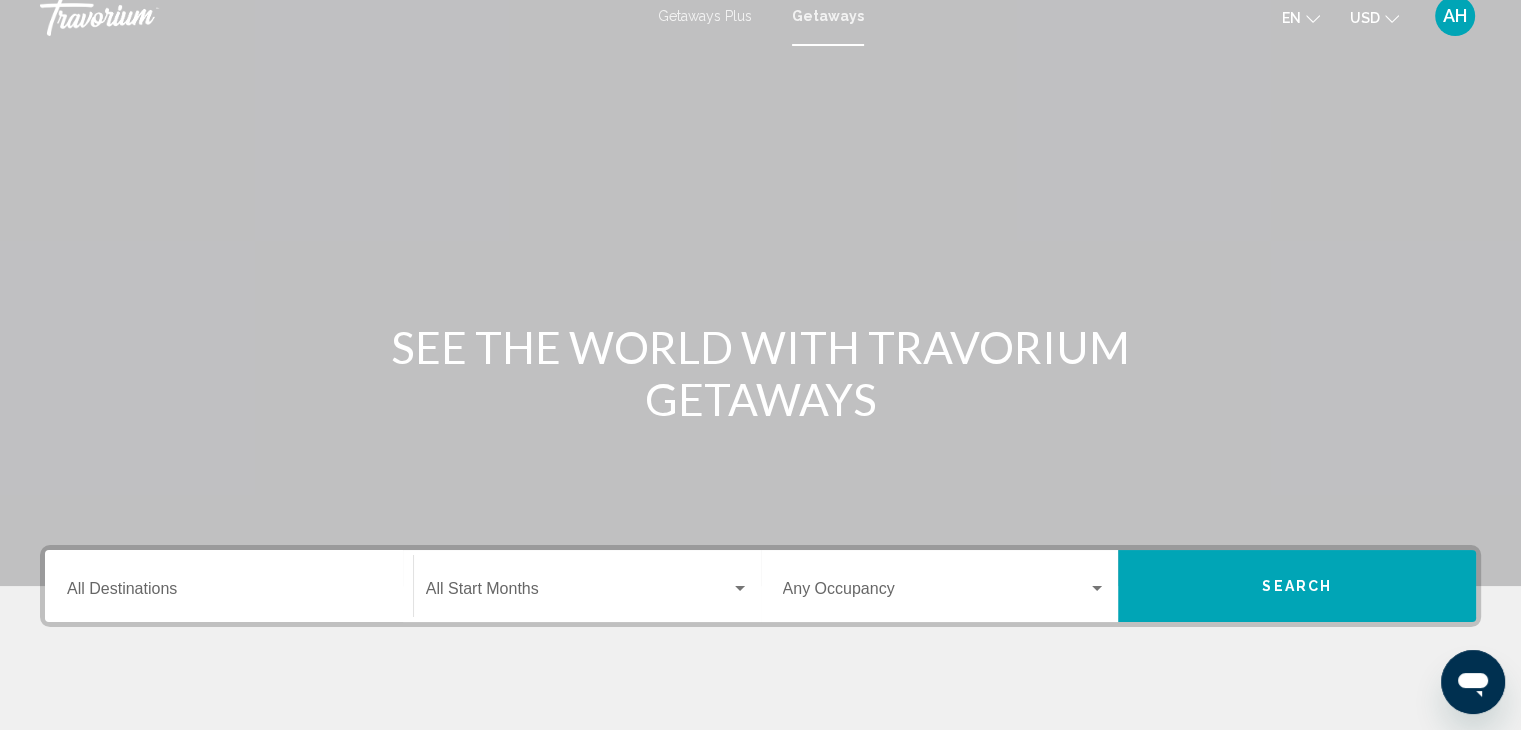 scroll, scrollTop: 0, scrollLeft: 0, axis: both 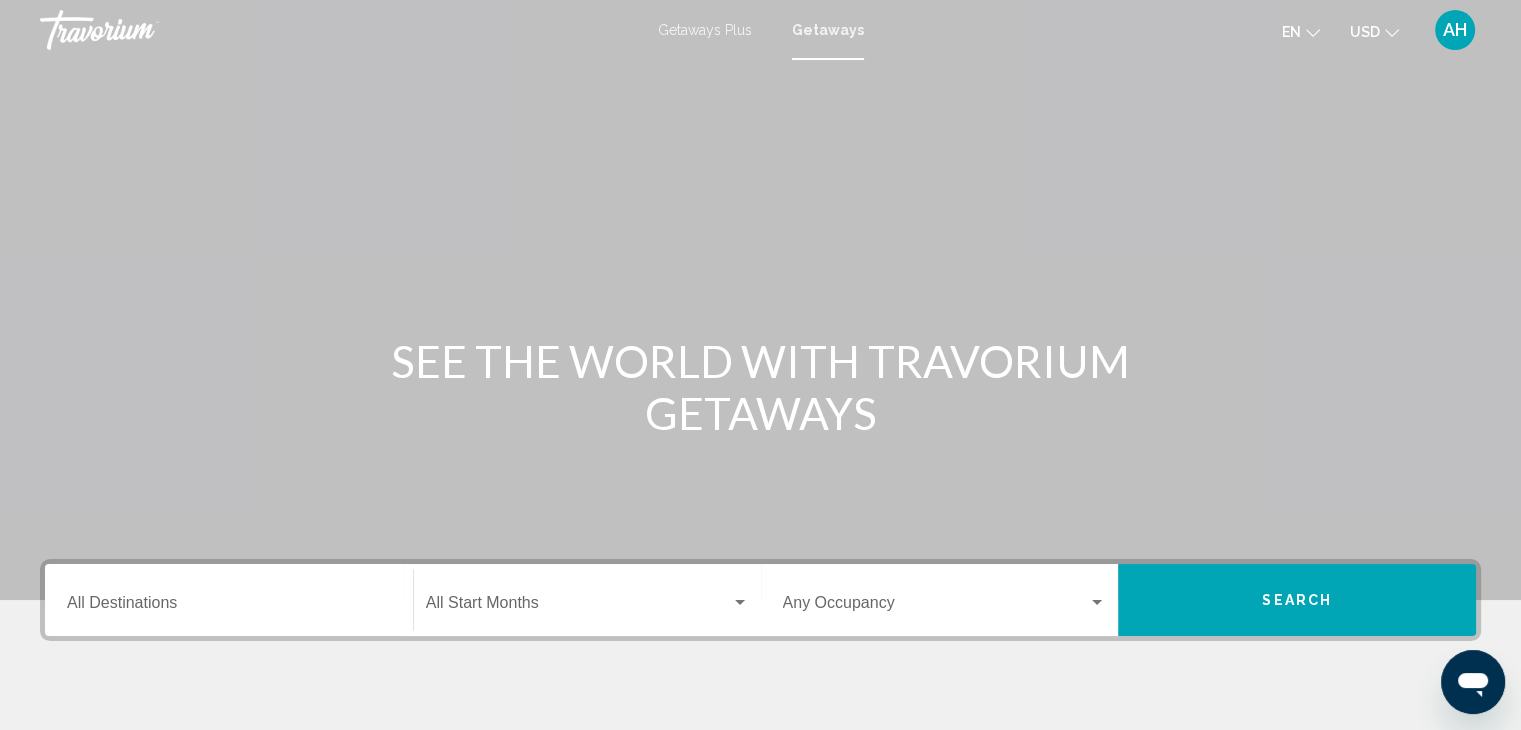 click at bounding box center (140, 30) 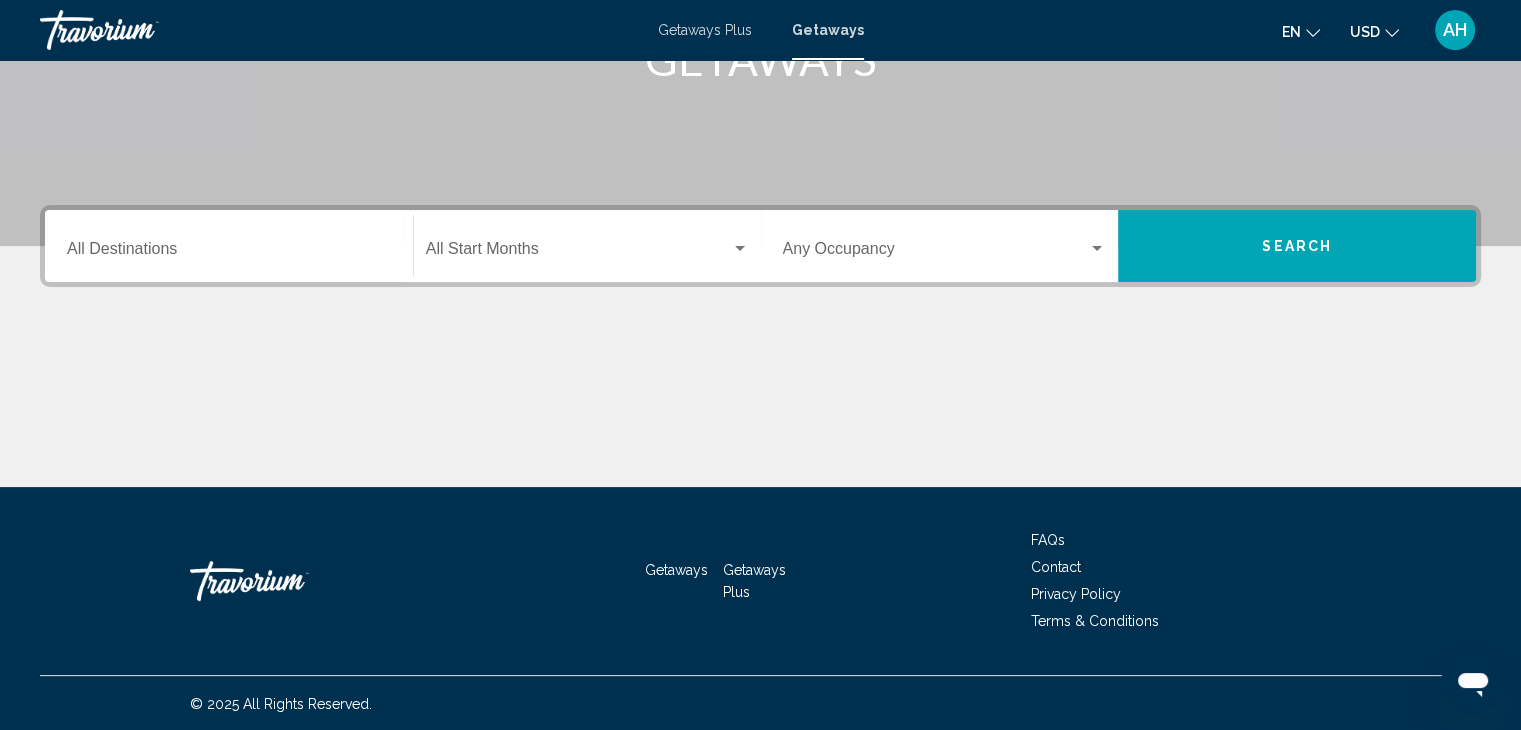 scroll, scrollTop: 356, scrollLeft: 0, axis: vertical 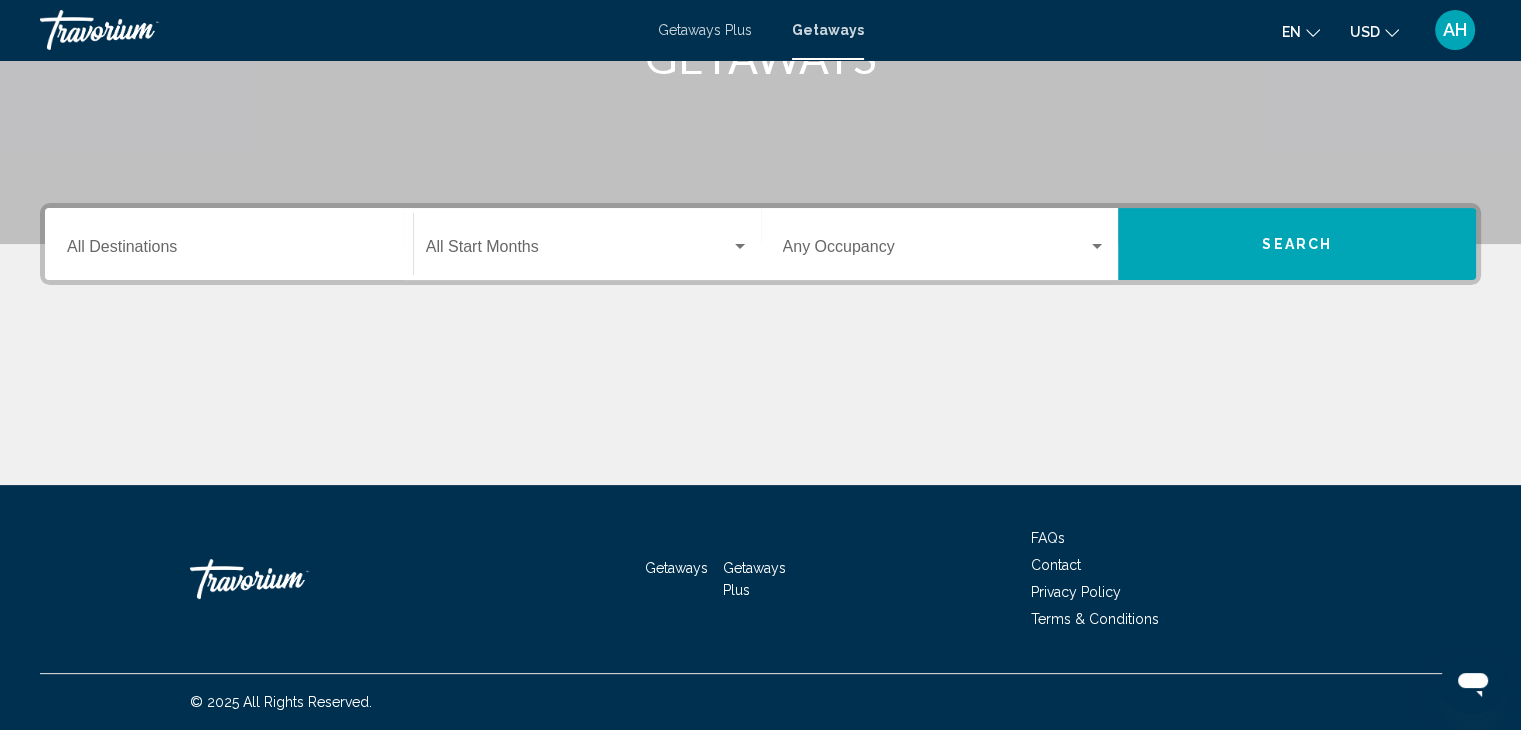 click at bounding box center [290, 579] 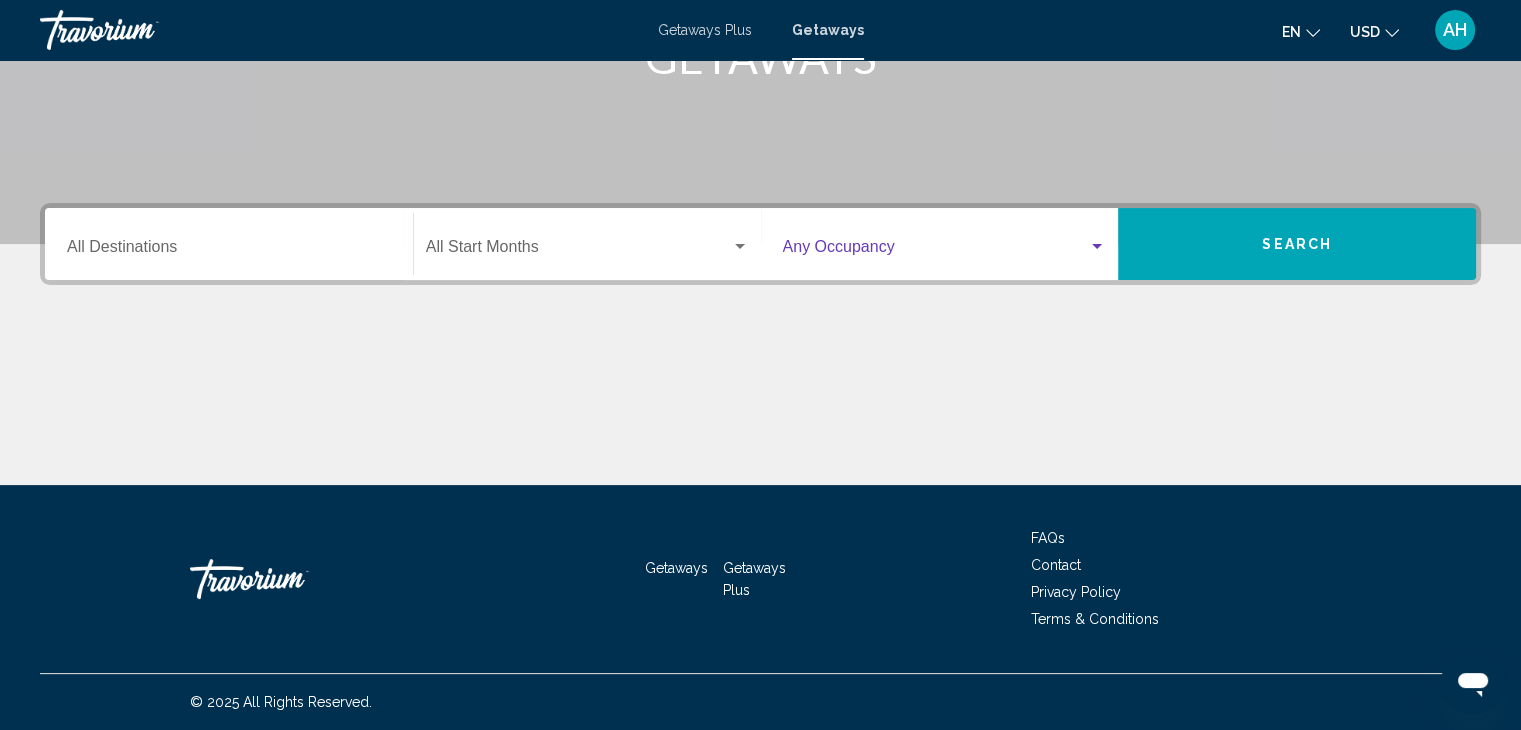 click at bounding box center [1097, 246] 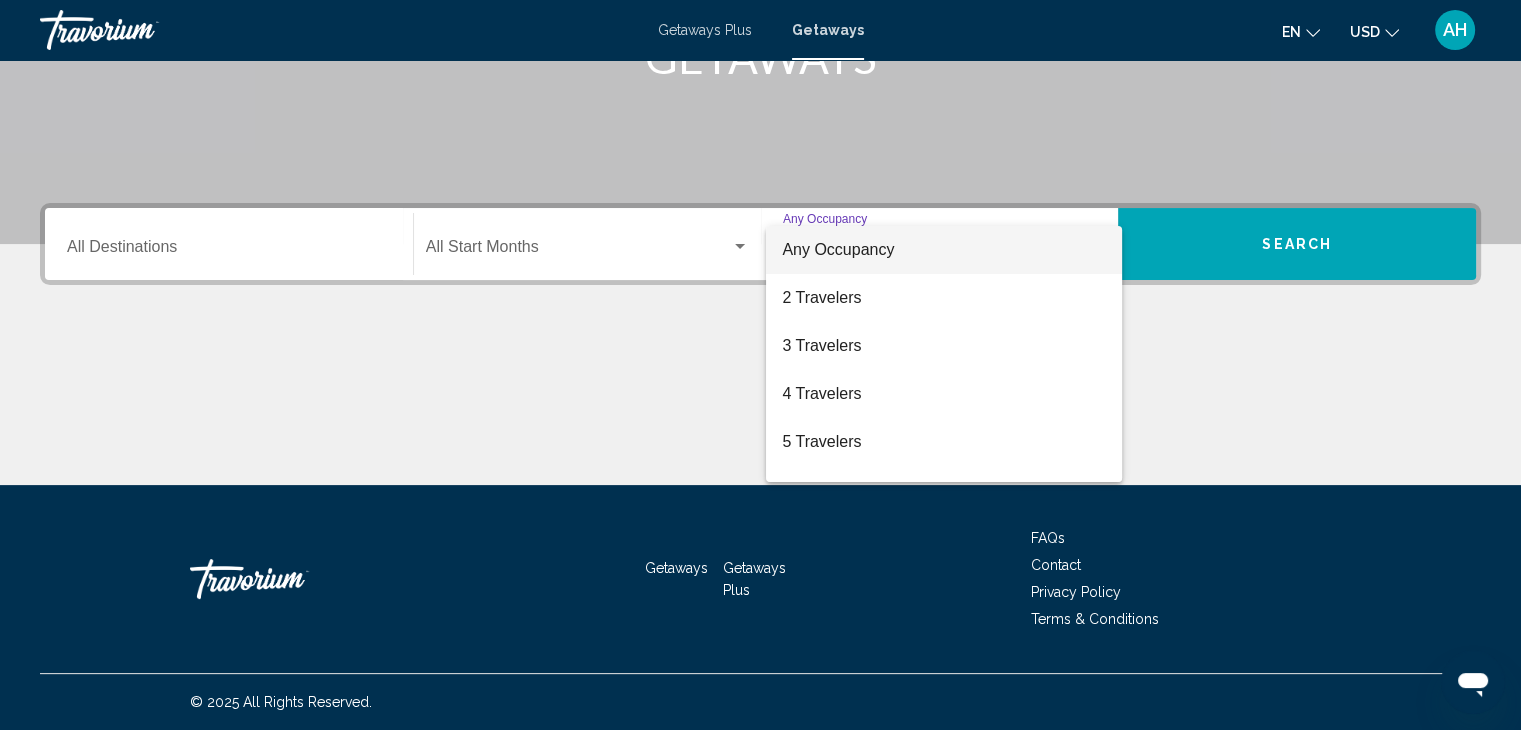 click at bounding box center [760, 365] 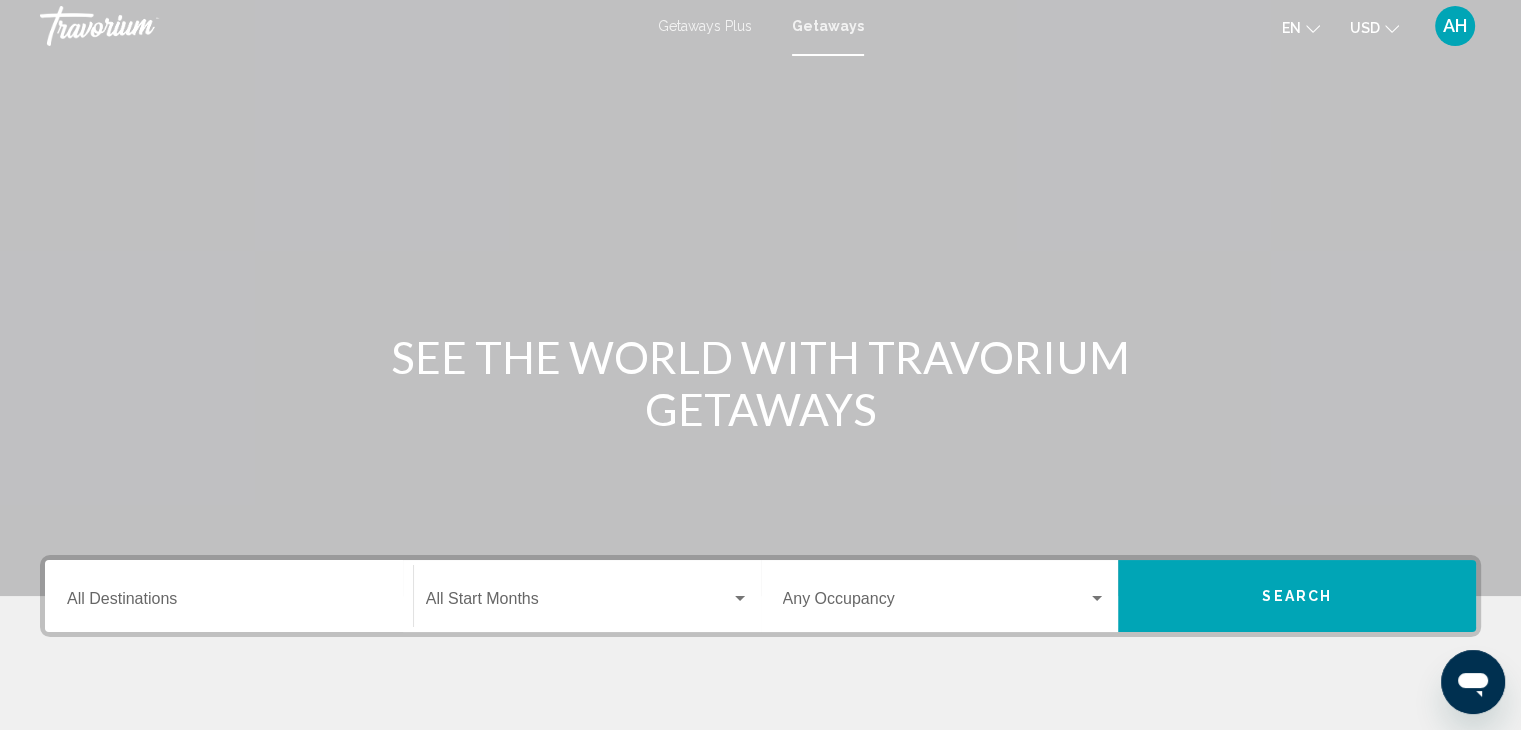 scroll, scrollTop: 0, scrollLeft: 0, axis: both 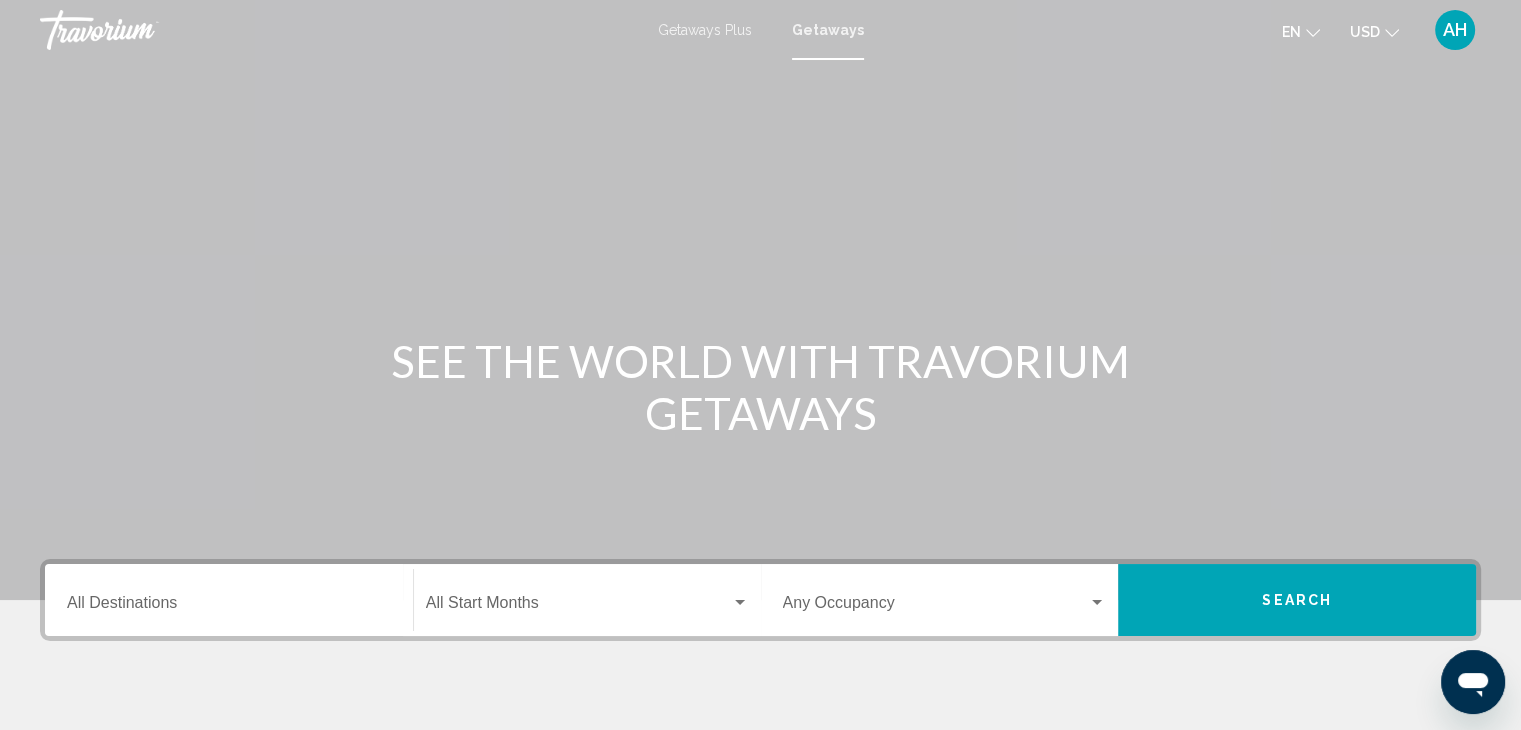click on "AH" at bounding box center [1455, 30] 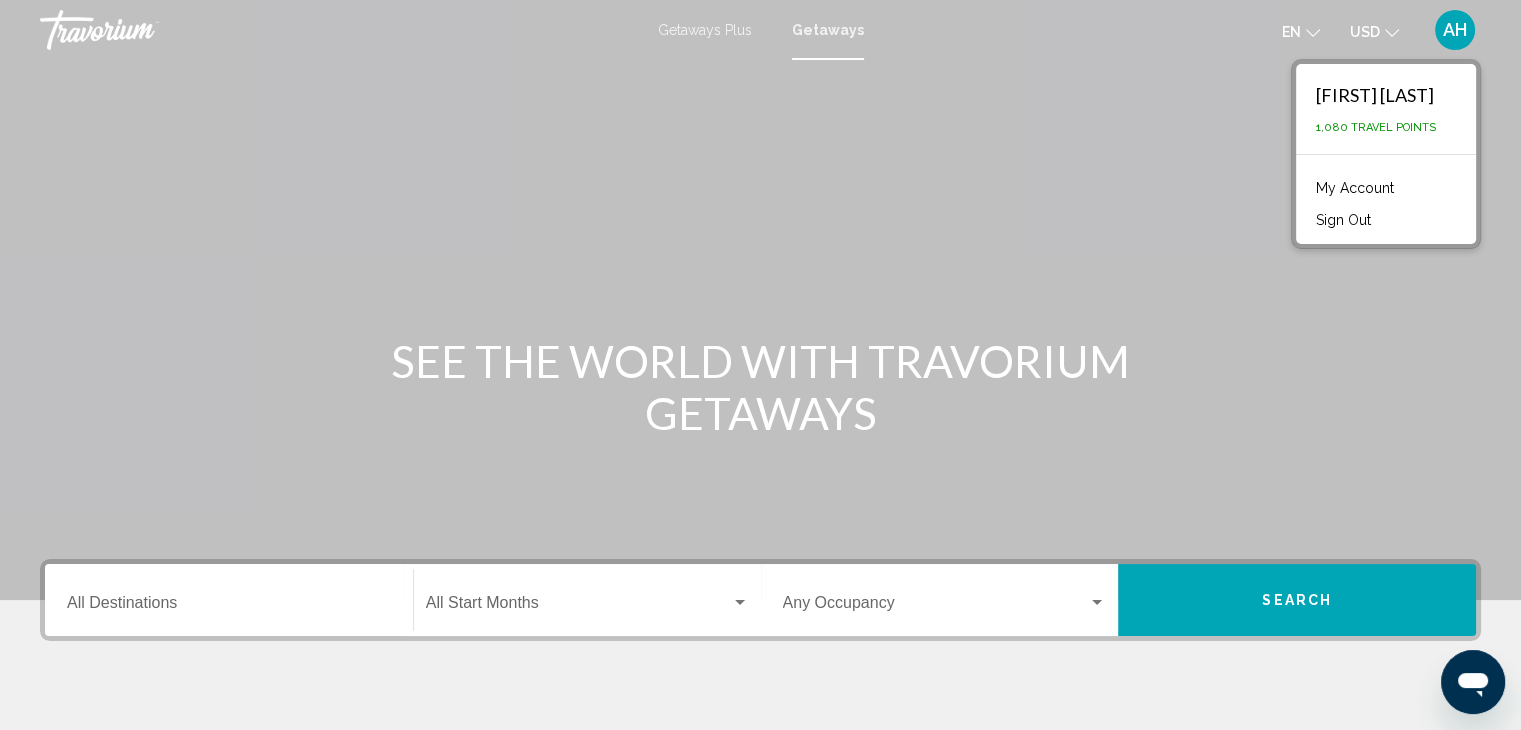 click on "My Account" at bounding box center [1355, 188] 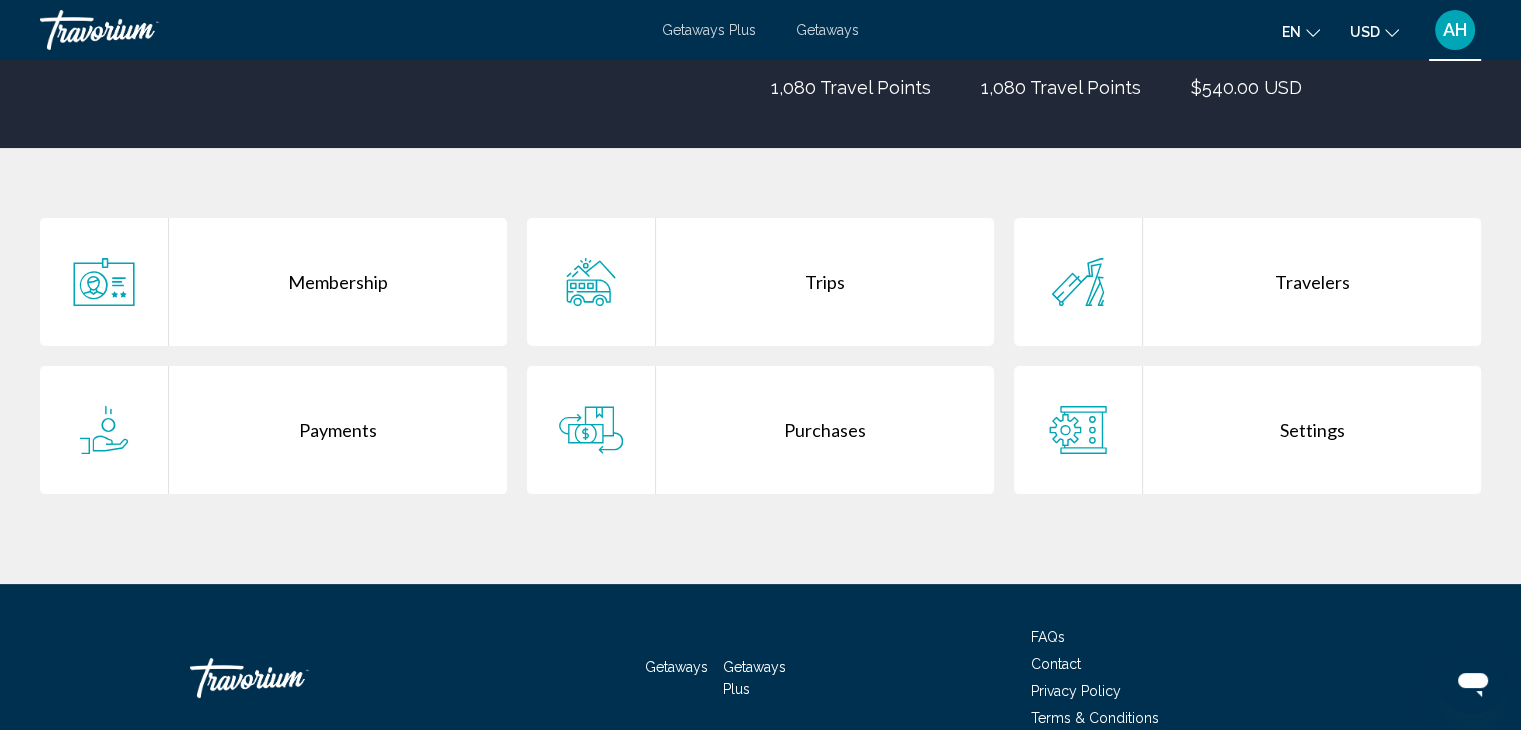 scroll, scrollTop: 297, scrollLeft: 0, axis: vertical 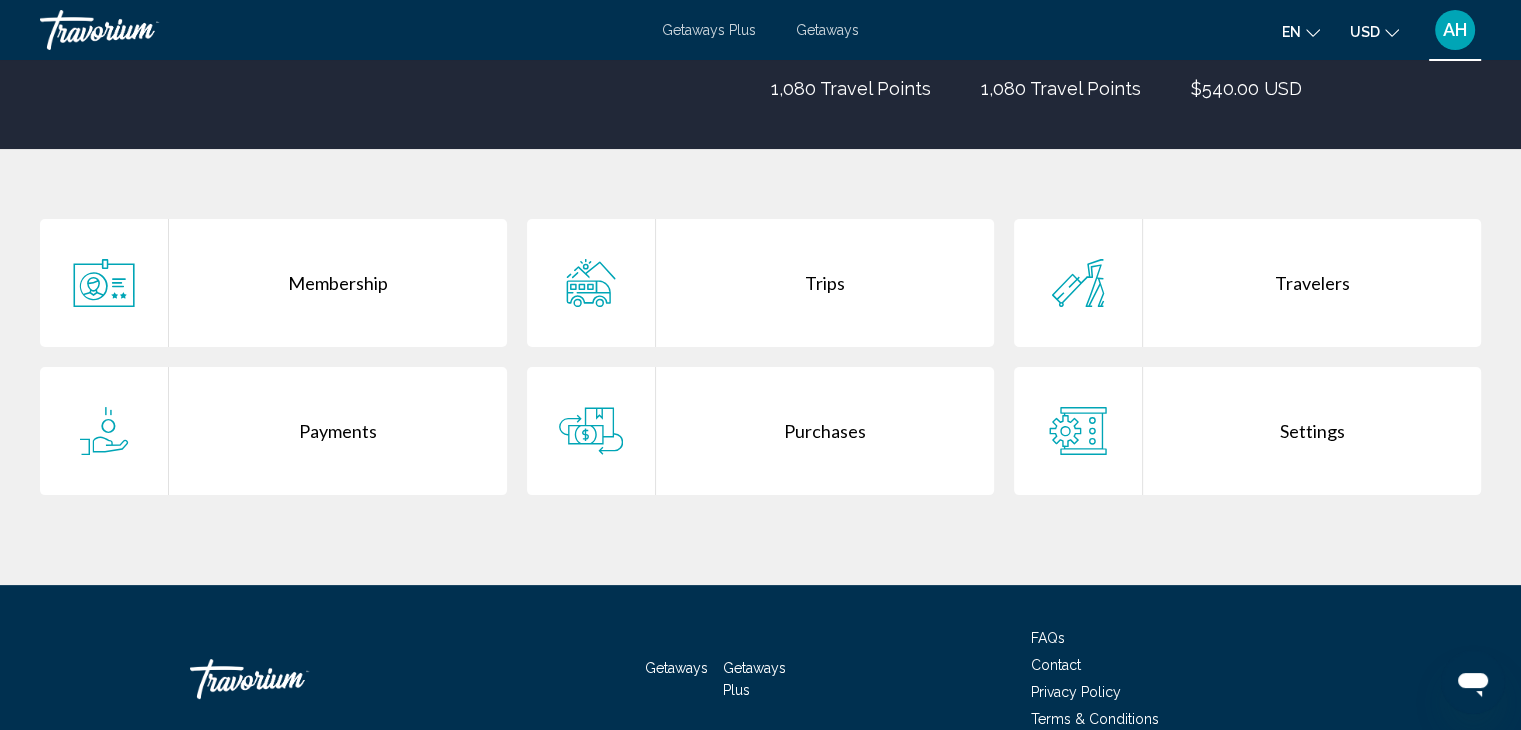 click on "Trips" at bounding box center [825, 283] 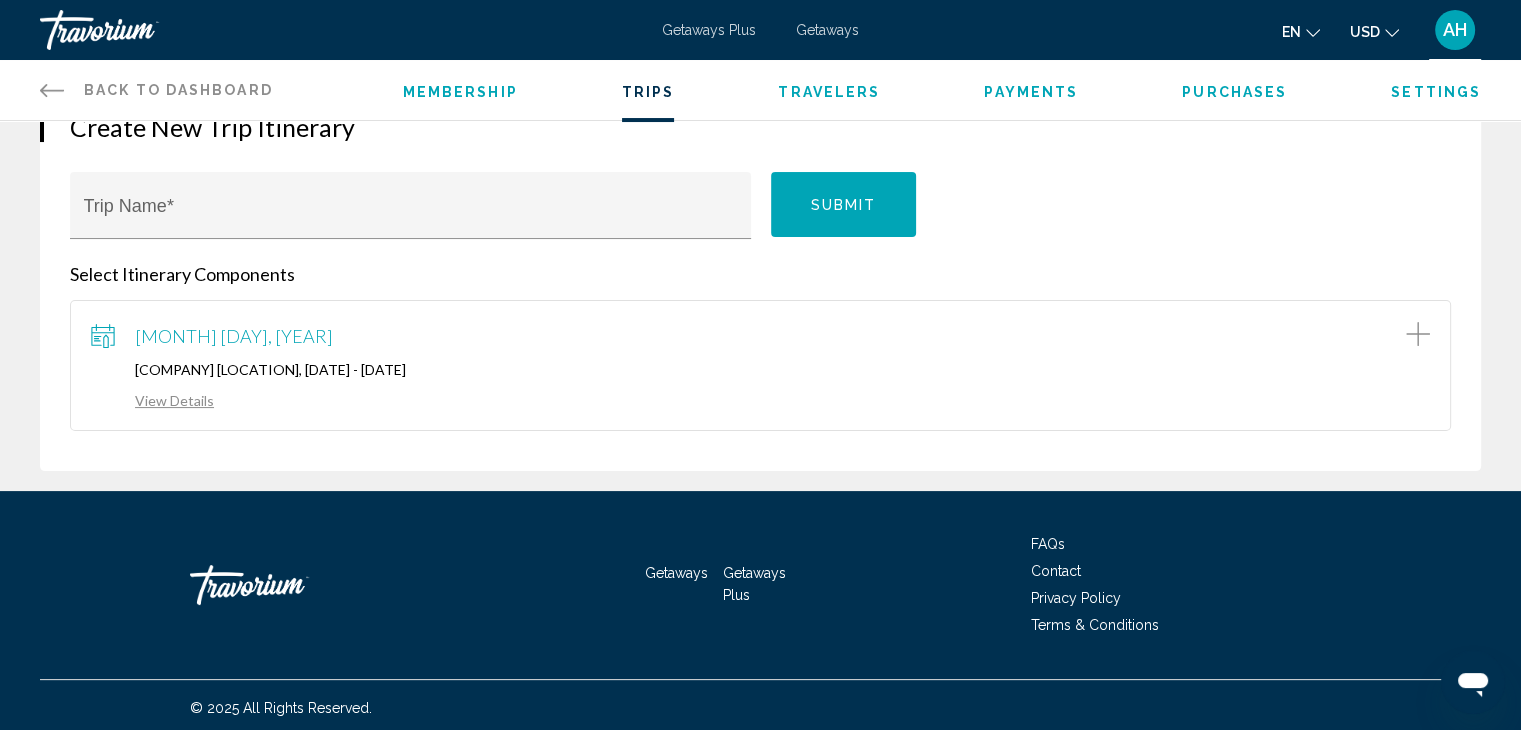 scroll, scrollTop: 232, scrollLeft: 0, axis: vertical 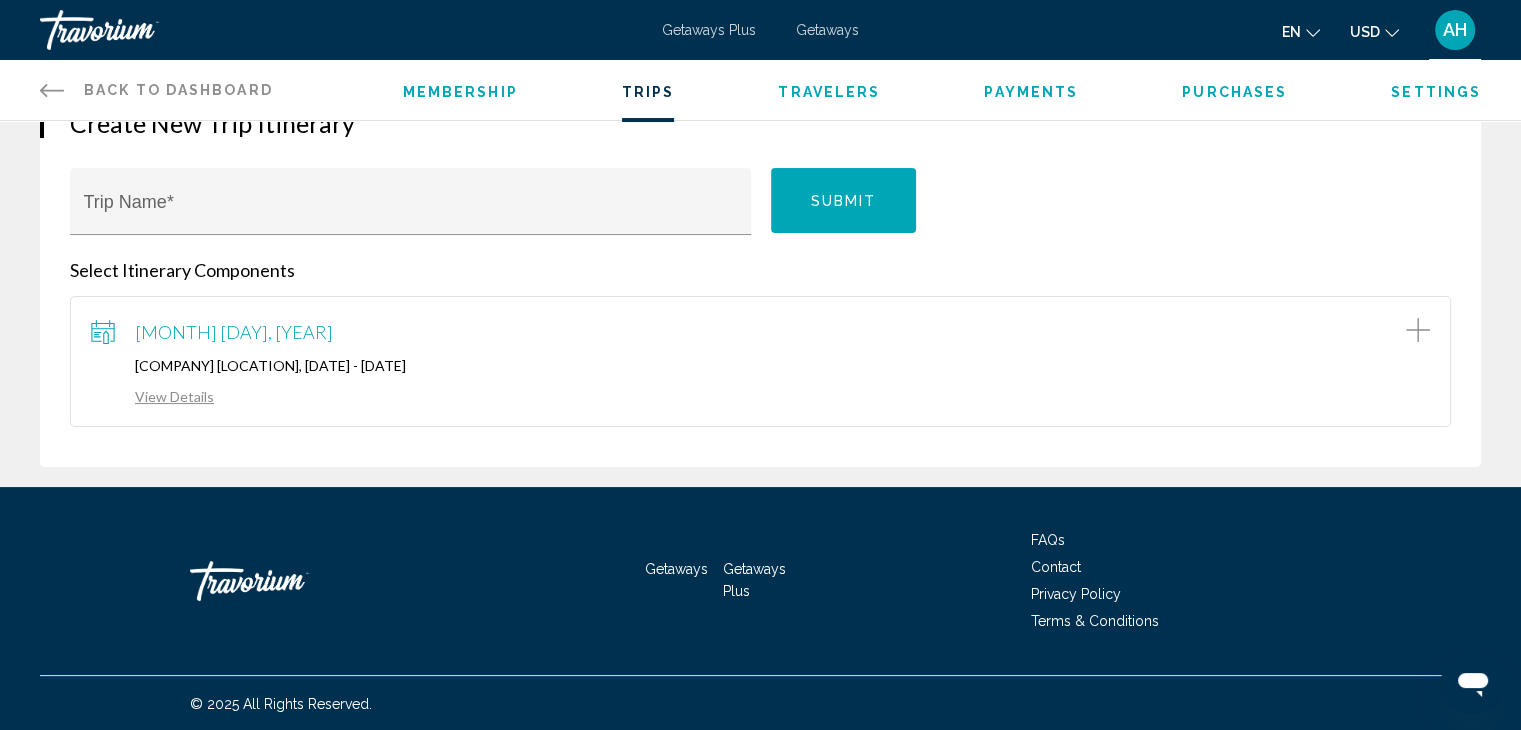 click on "View Details" at bounding box center [152, 396] 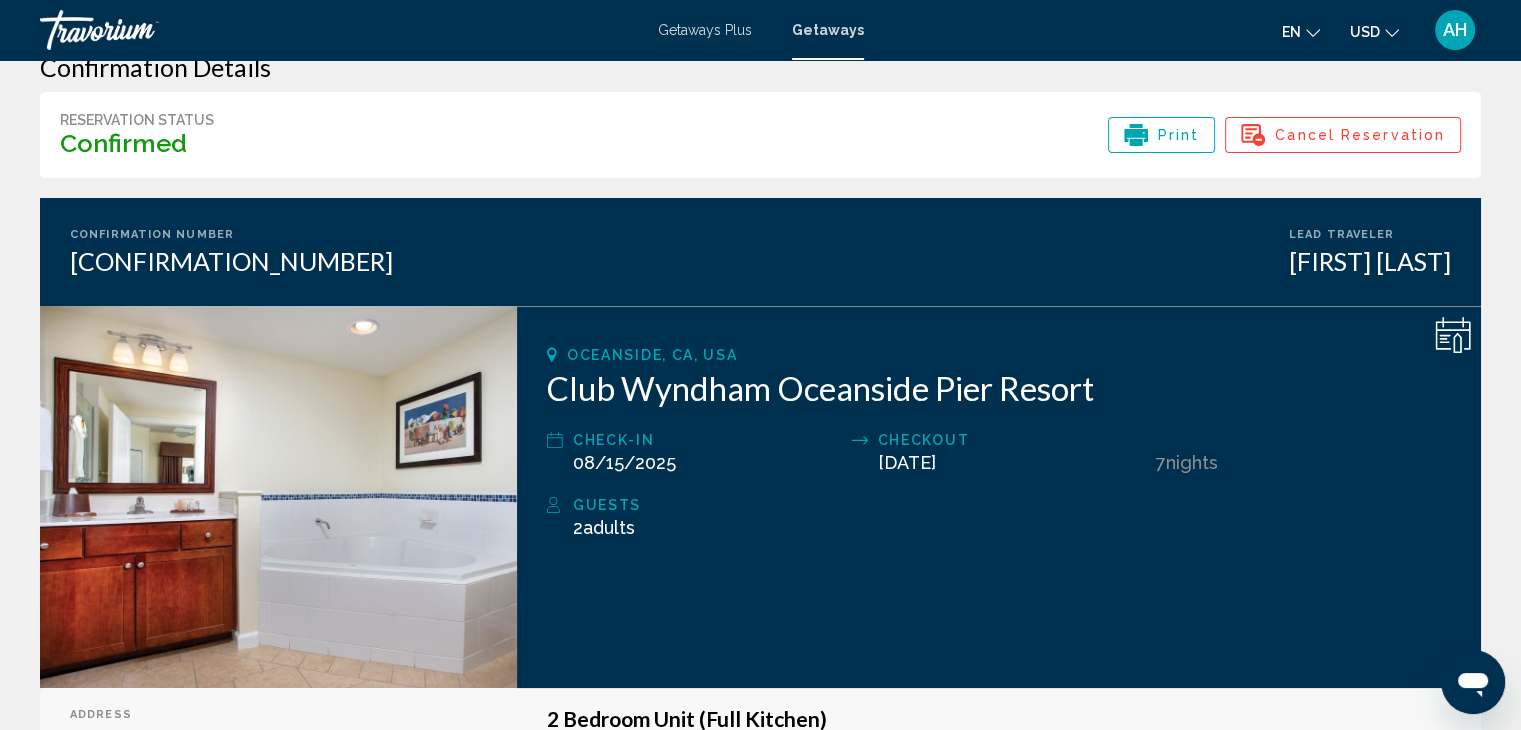 scroll, scrollTop: 0, scrollLeft: 0, axis: both 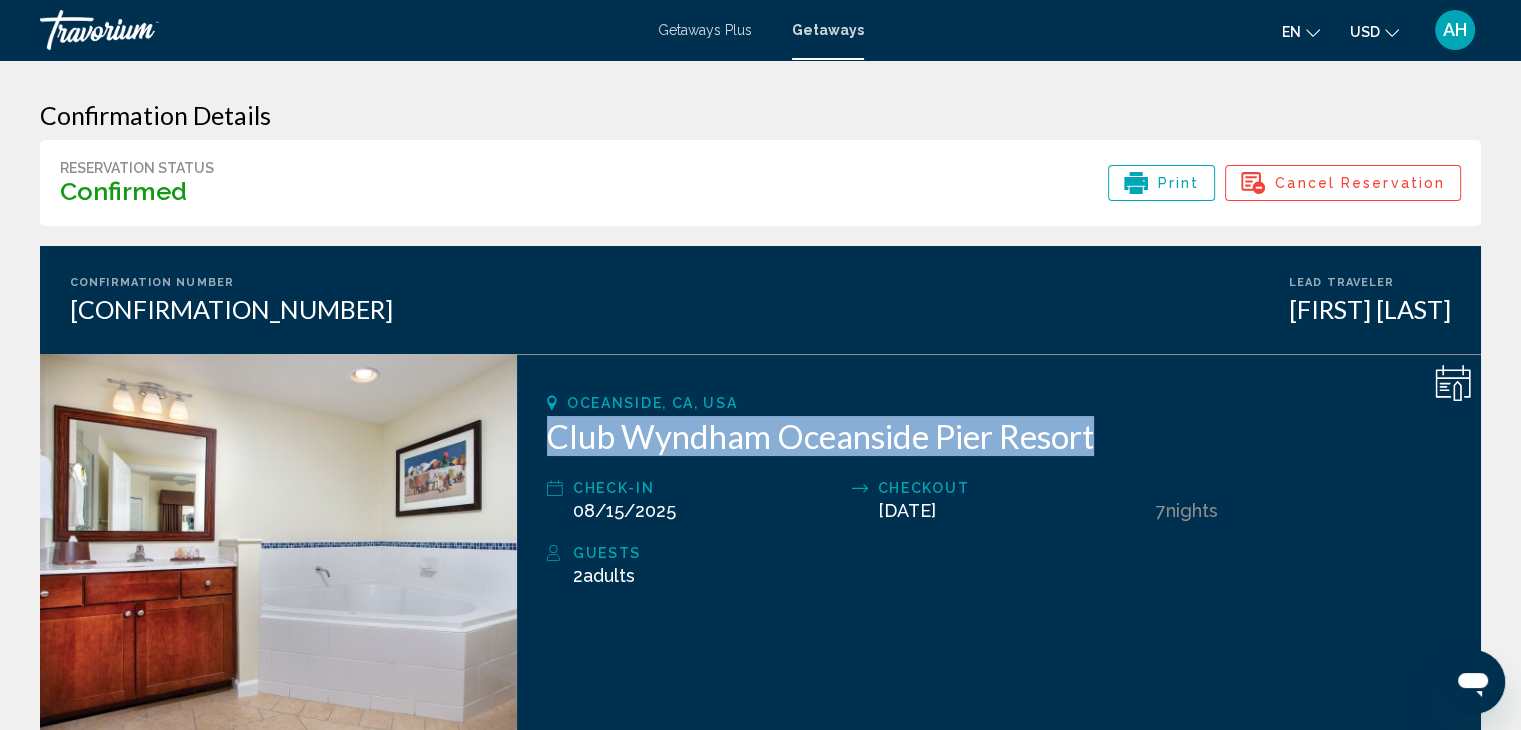 drag, startPoint x: 551, startPoint y: 433, endPoint x: 1121, endPoint y: 437, distance: 570.01404 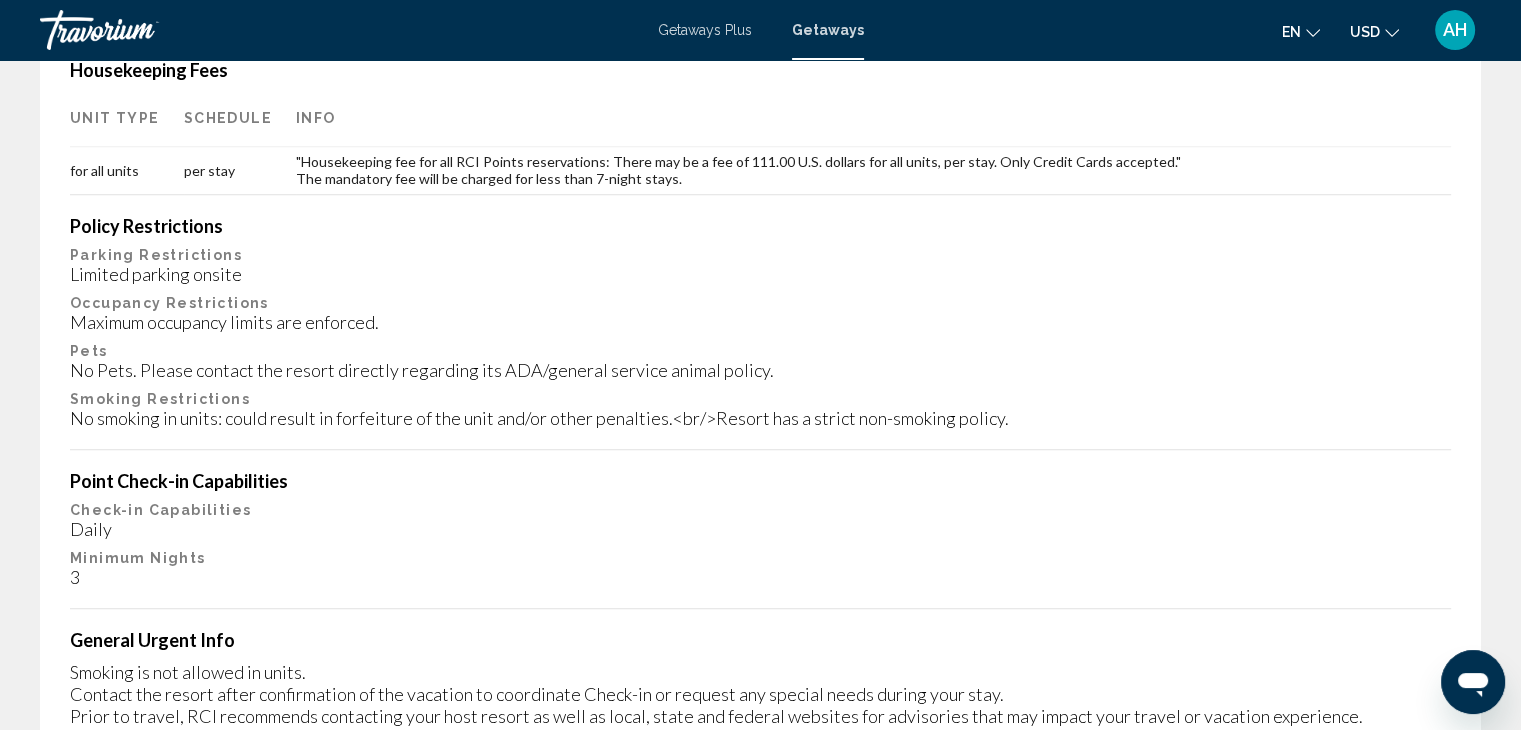 scroll, scrollTop: 1000, scrollLeft: 0, axis: vertical 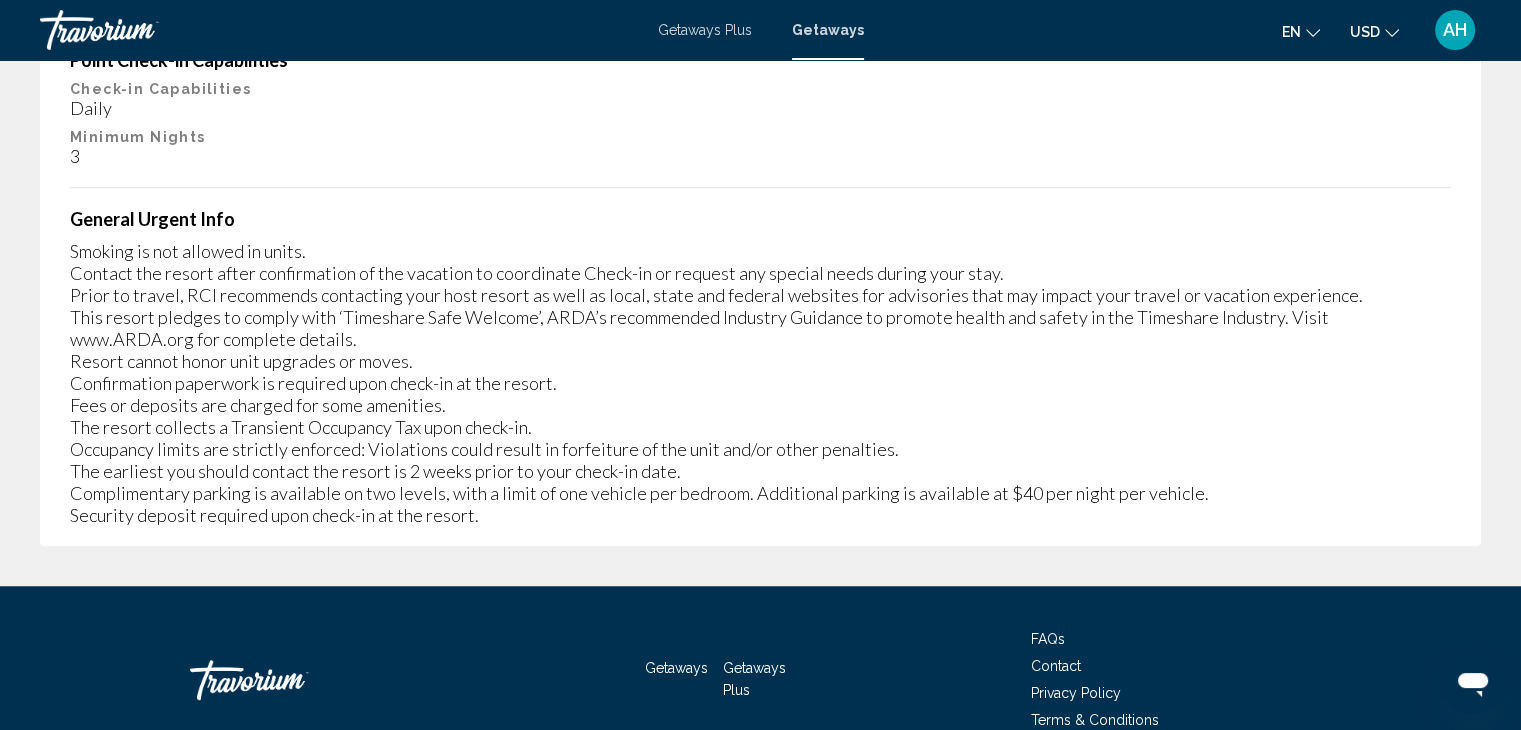 click on "Smoking is not allowed in units. Contact the resort after confirmation of the vacation to coordinate Check-in or request any special needs during your stay. Prior to travel, RCI recommends contacting your host resort as well as local, state and federal websites for advisories that may impact your travel or vacation experience. This resort pledges to comply with ‘Timeshare Safe Welcome’, ARDA’s recommended Industry Guidance to promote health and safety in the Timeshare Industry. Visit www.ARDA.org for complete details. Resort cannot honor unit upgrades or moves. Confirmation paperwork is required upon check-in at the resort. Fees or deposits are charged for some amenities. The resort collects a Transient Occupancy Tax upon check-in. Occupancy limits are strictly enforced: Violations could result in forfeiture of the unit and/or other penalties. The earliest you should contact the resort is 2 weeks prior to your check-in date. Security deposit required upon check-in at the resort." at bounding box center [760, 383] 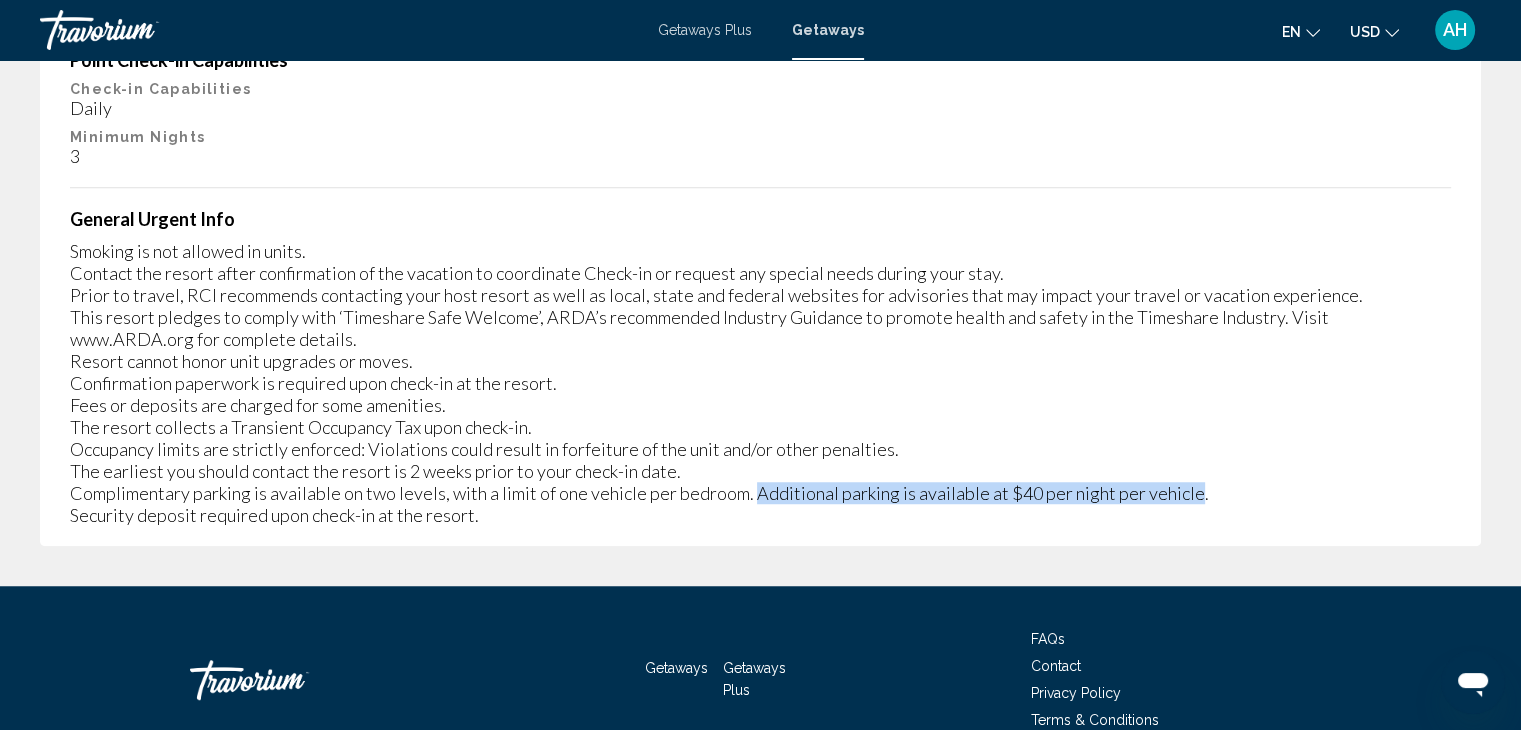 drag, startPoint x: 748, startPoint y: 490, endPoint x: 1180, endPoint y: 485, distance: 432.02893 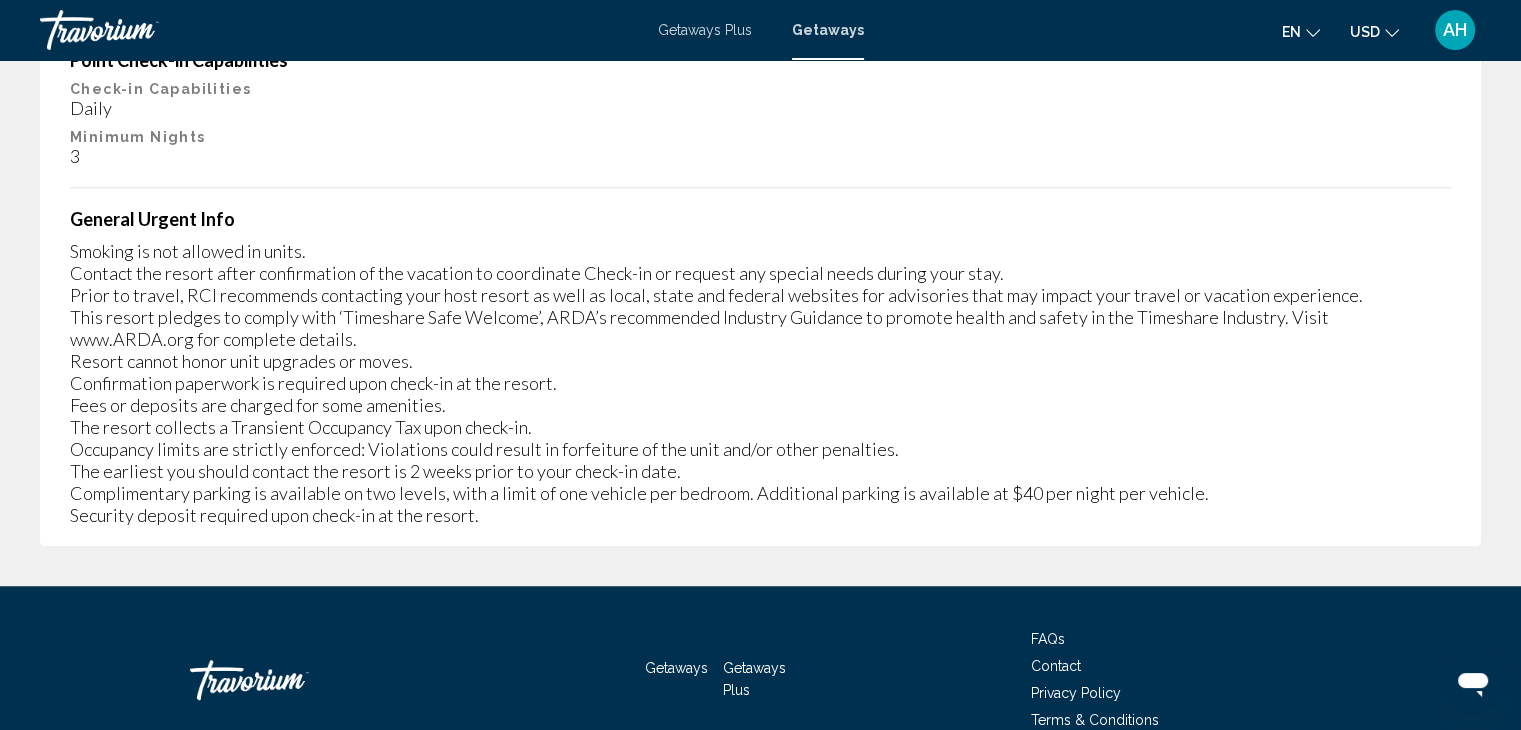 click on "Smoking is not allowed in units. Contact the resort after confirmation of the vacation to coordinate Check-in or request any special needs during your stay. Prior to travel, RCI recommends contacting your host resort as well as local, state and federal websites for advisories that may impact your travel or vacation experience. This resort pledges to comply with ‘Timeshare Safe Welcome’, ARDA’s recommended Industry Guidance to promote health and safety in the Timeshare Industry. Visit www.ARDA.org for complete details. Resort cannot honor unit upgrades or moves. Confirmation paperwork is required upon check-in at the resort. Fees or deposits are charged for some amenities. The resort collects a Transient Occupancy Tax upon check-in. Occupancy limits are strictly enforced: Violations could result in forfeiture of the unit and/or other penalties. The earliest you should contact the resort is 2 weeks prior to your check-in date. Security deposit required upon check-in at the resort." at bounding box center (760, 383) 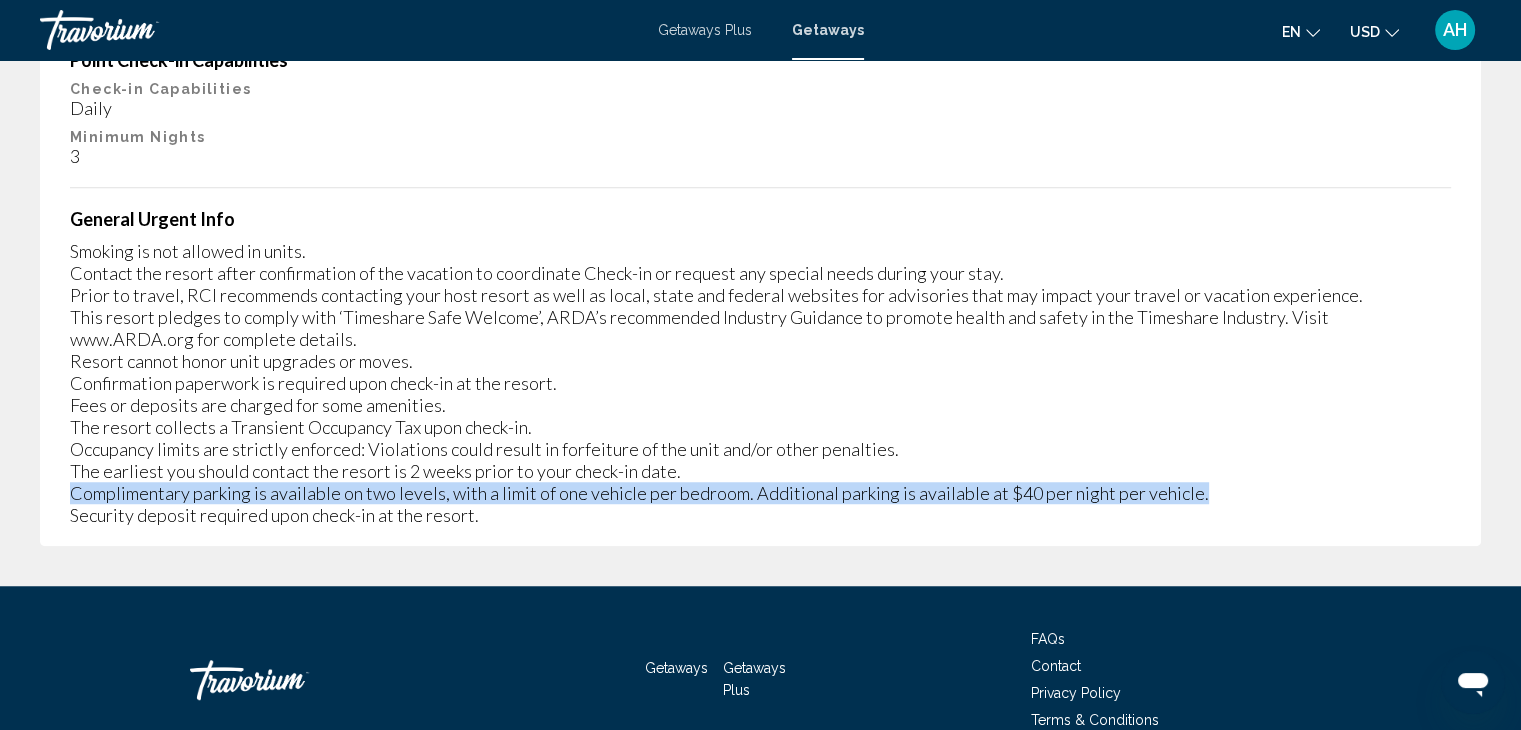 drag, startPoint x: 70, startPoint y: 487, endPoint x: 1204, endPoint y: 497, distance: 1134.0441 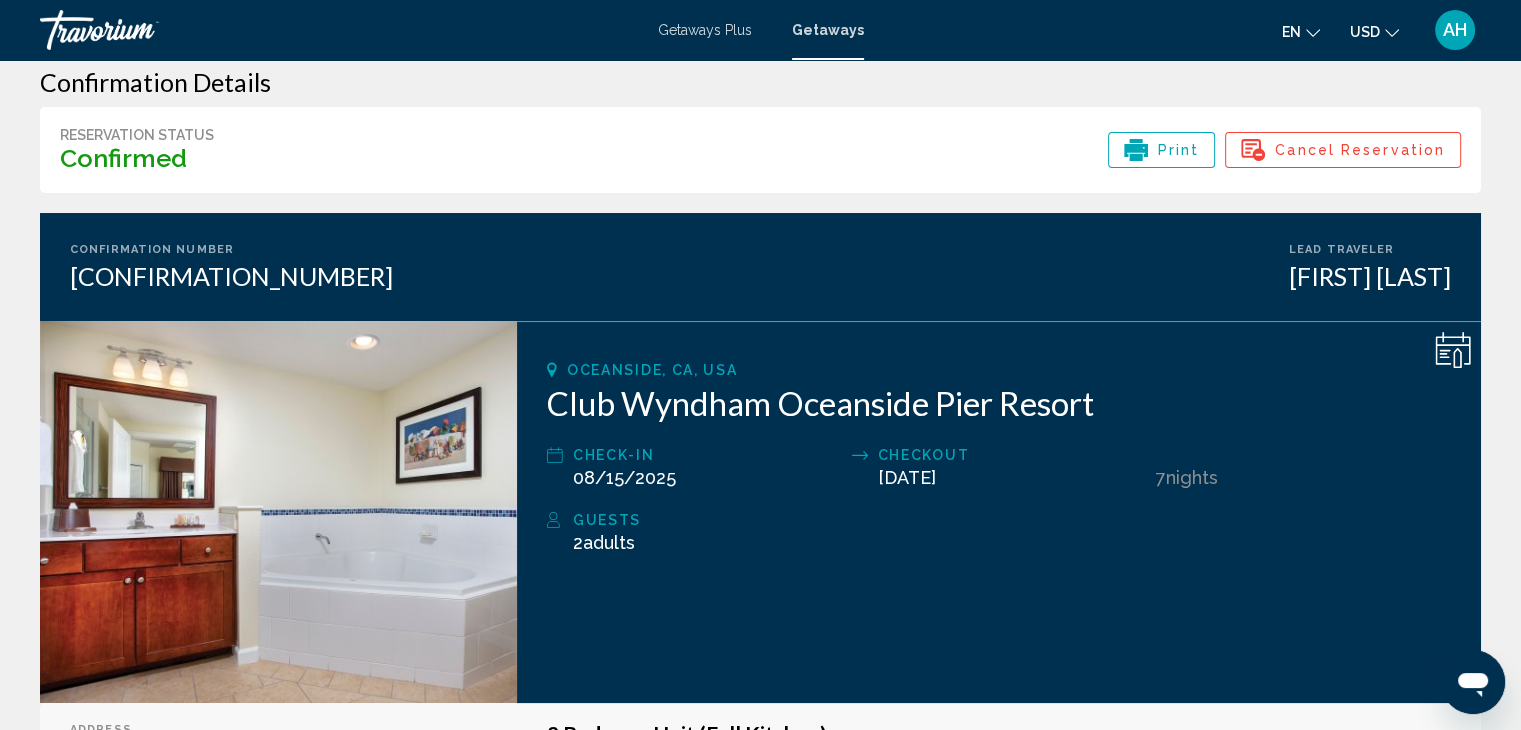scroll, scrollTop: 0, scrollLeft: 0, axis: both 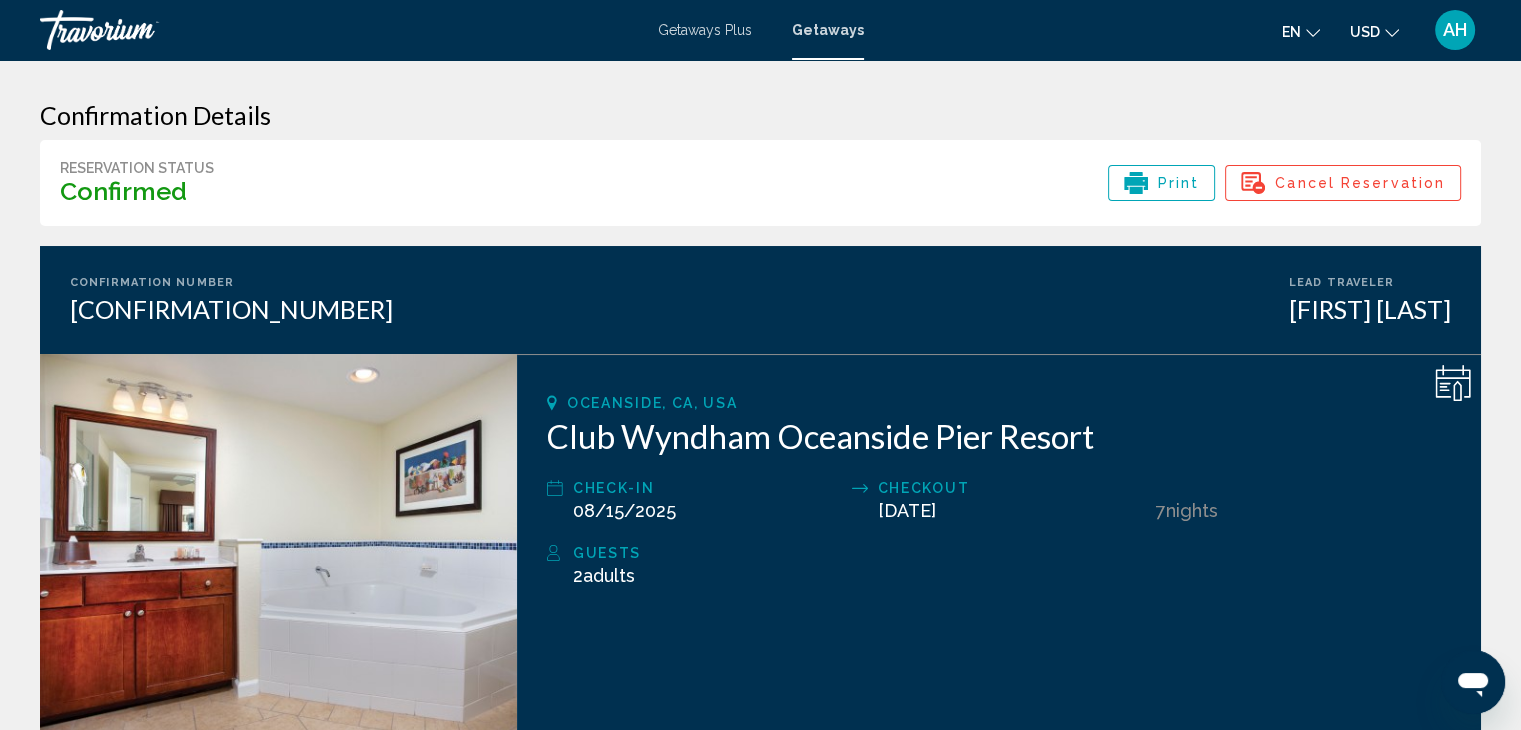 click on "Getaways Plus" at bounding box center (705, 30) 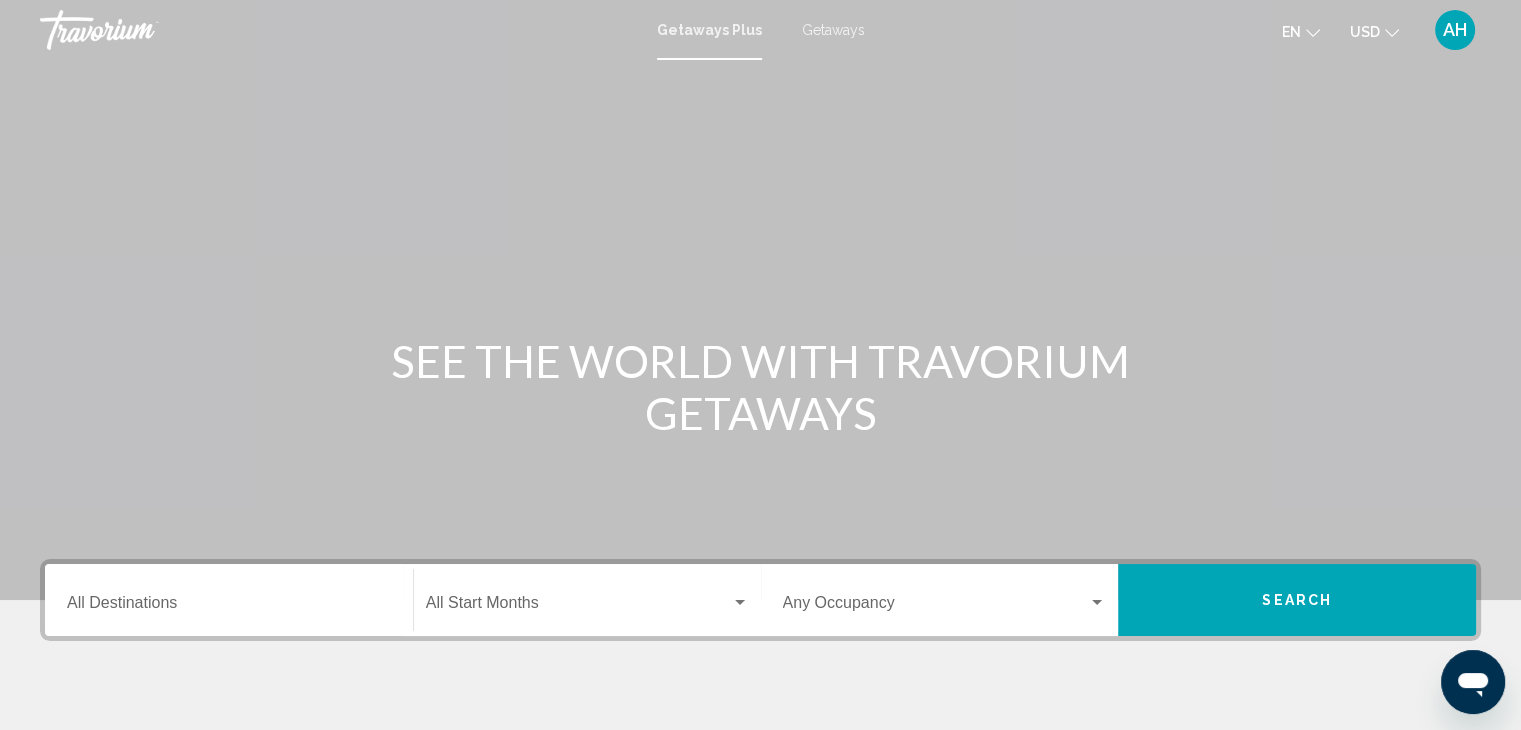 click on "Destination All Destinations" at bounding box center [229, 607] 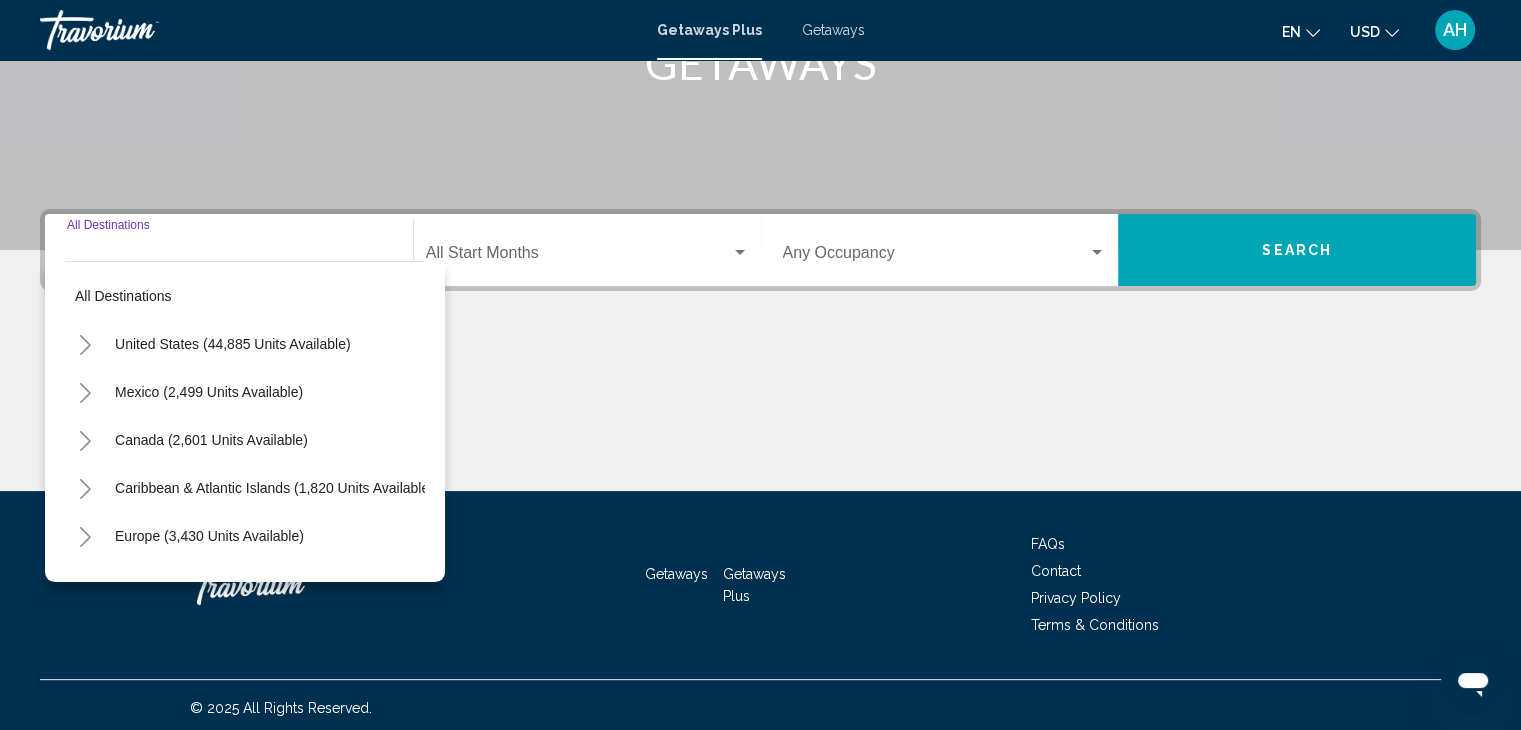 scroll, scrollTop: 356, scrollLeft: 0, axis: vertical 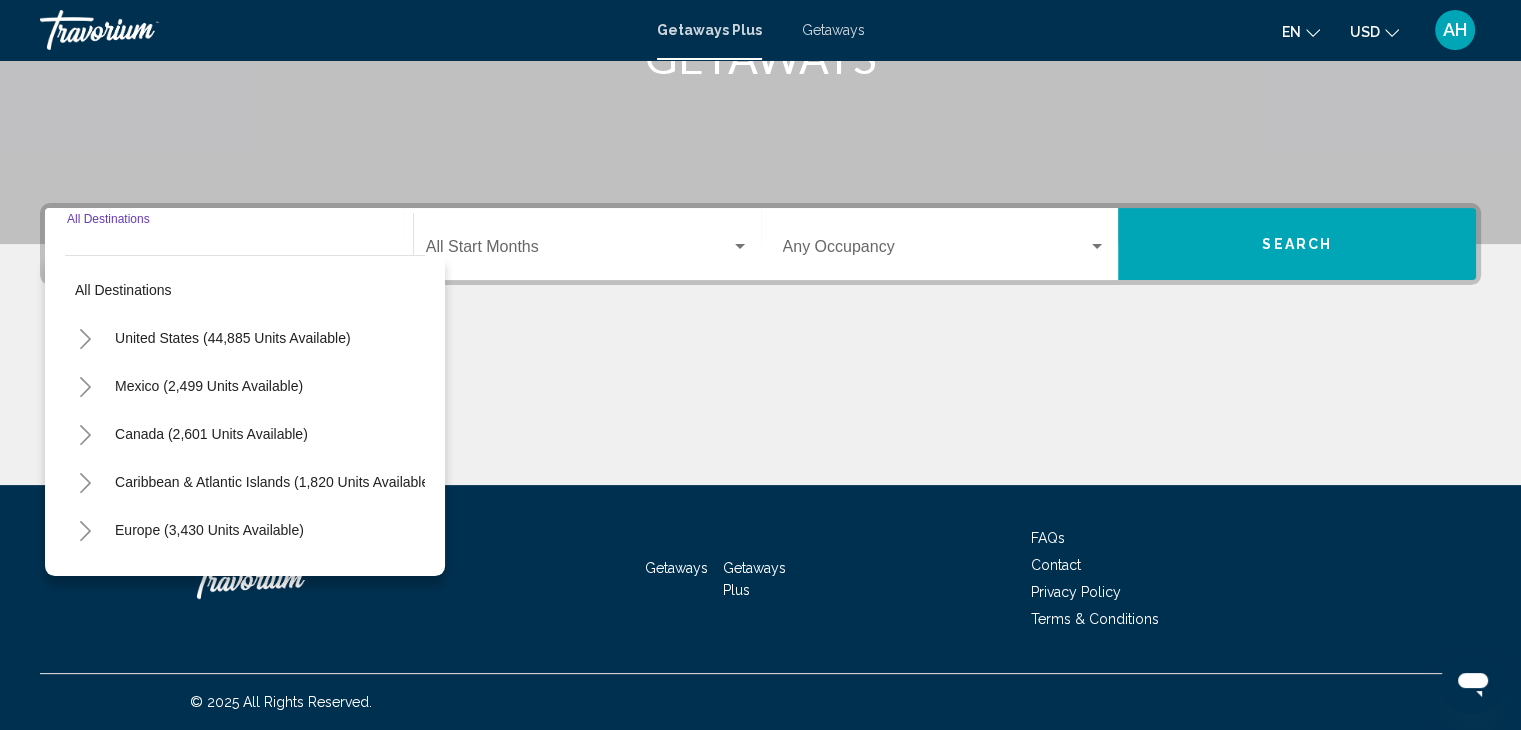 click on "Destination All Destinations" at bounding box center (229, 244) 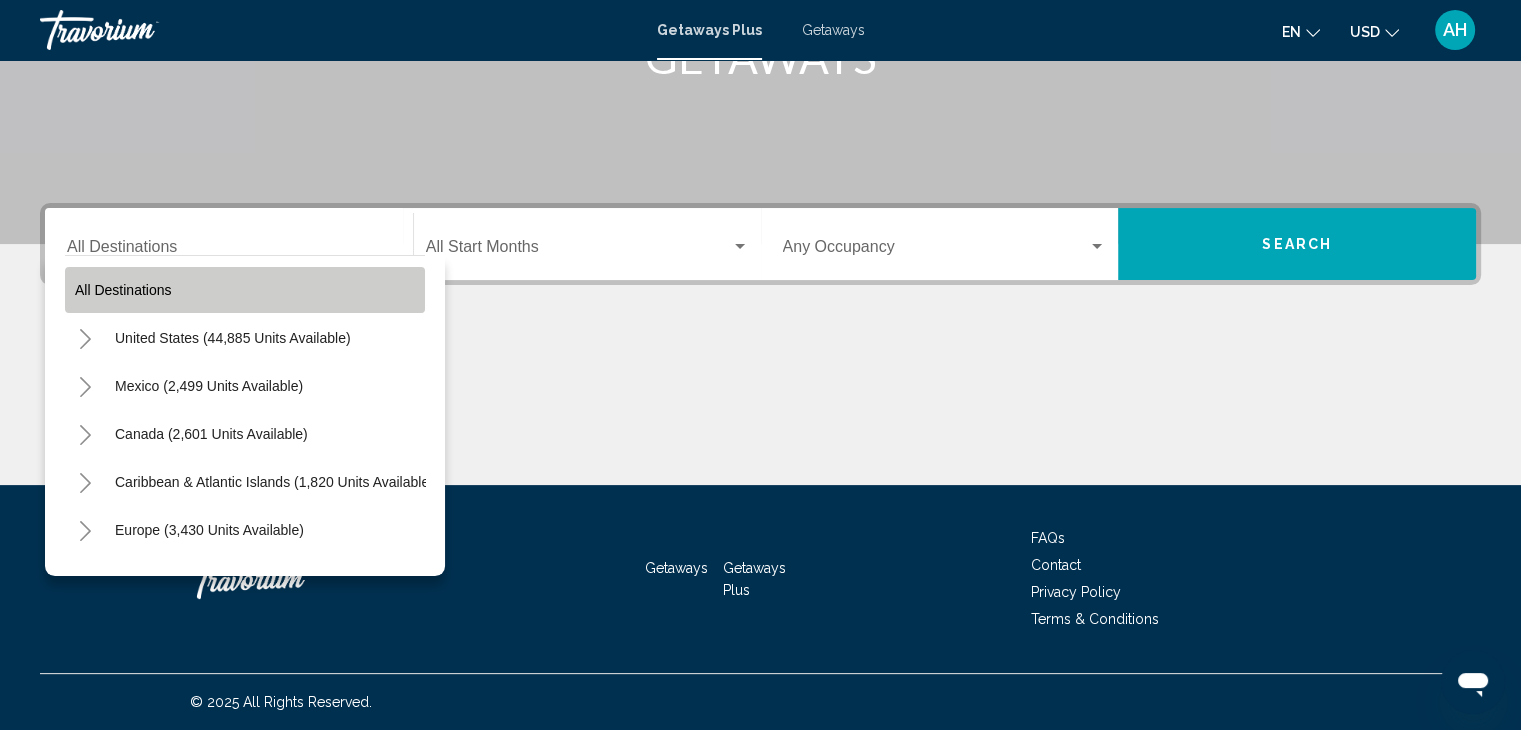 click on "All destinations" at bounding box center [245, 290] 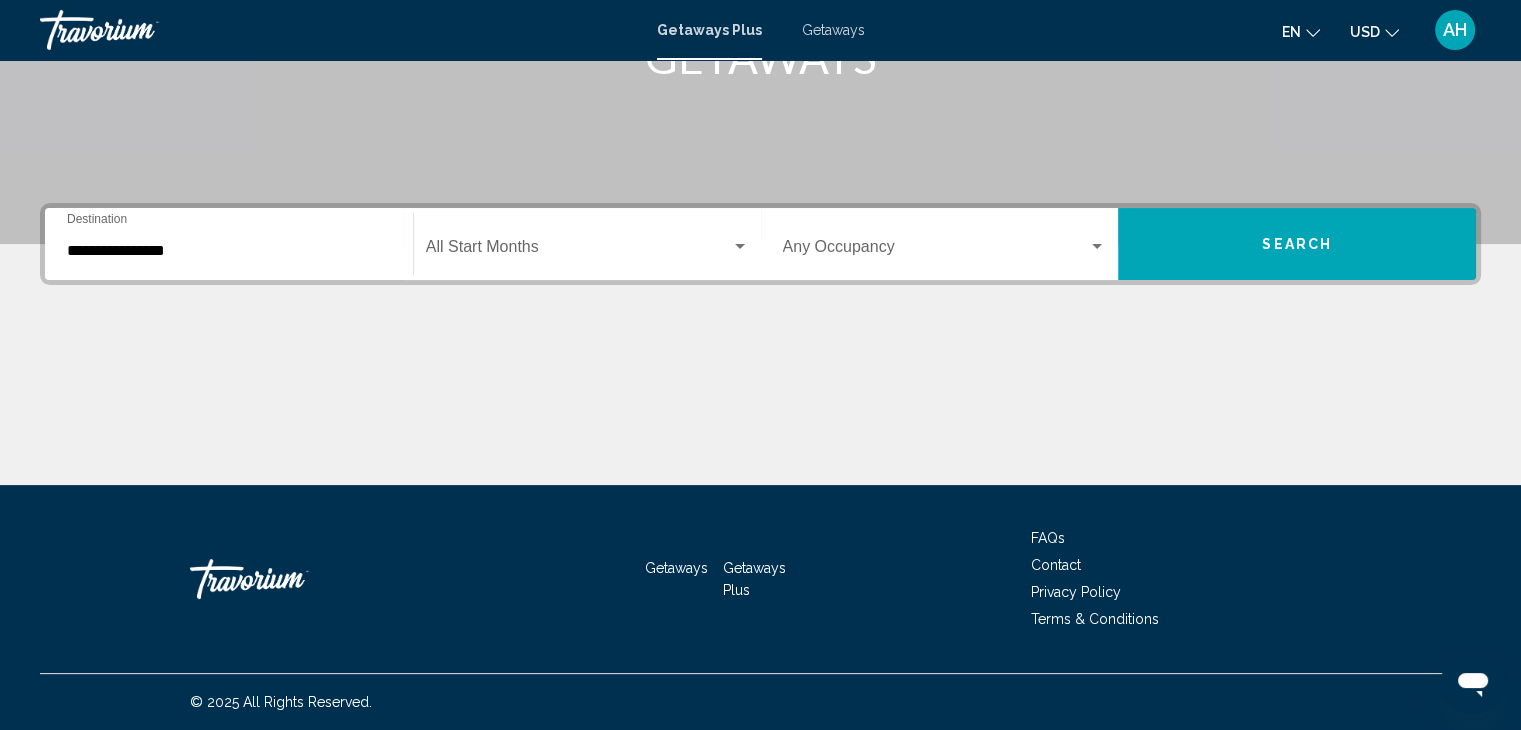 click on "**********" at bounding box center [229, 251] 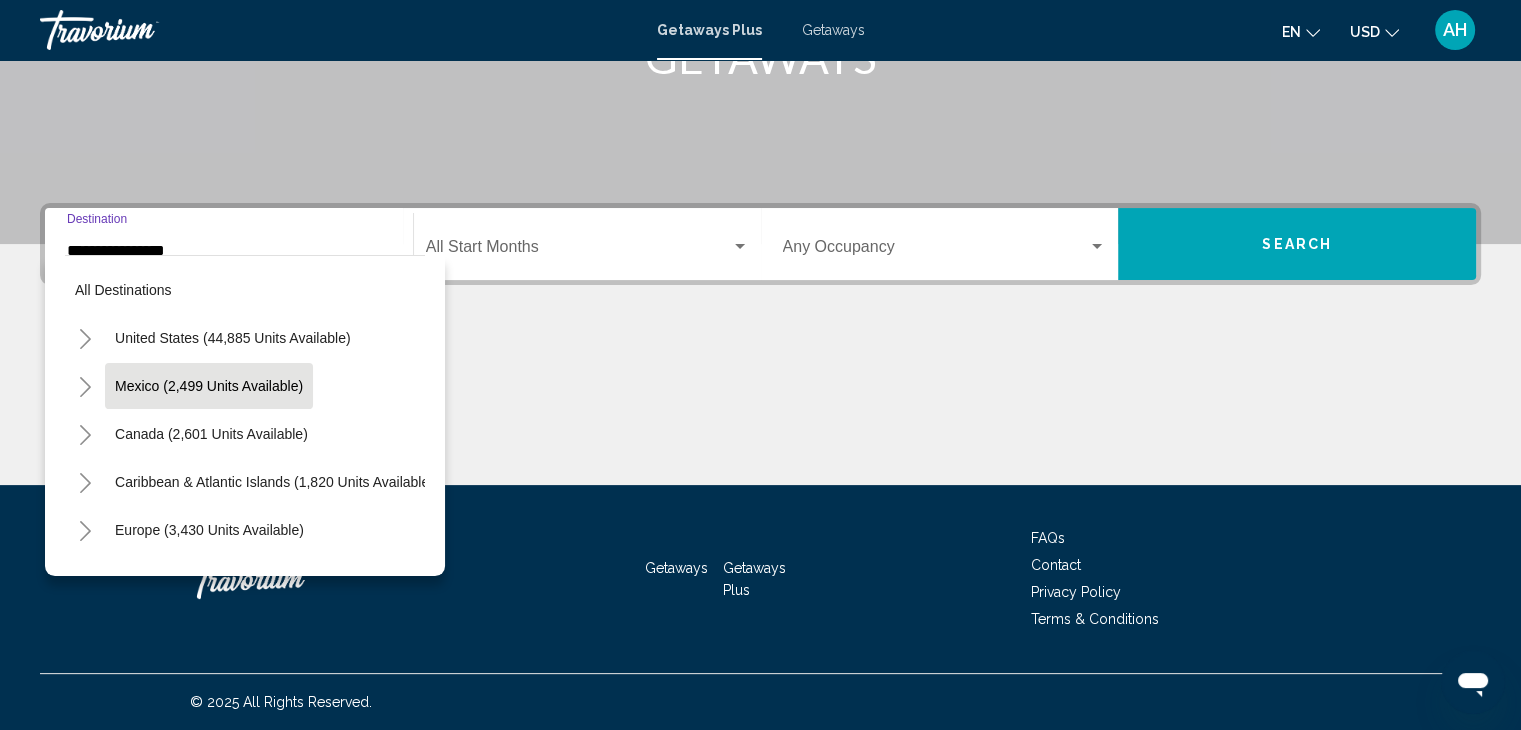 click on "Mexico (2,499 units available)" at bounding box center [211, 434] 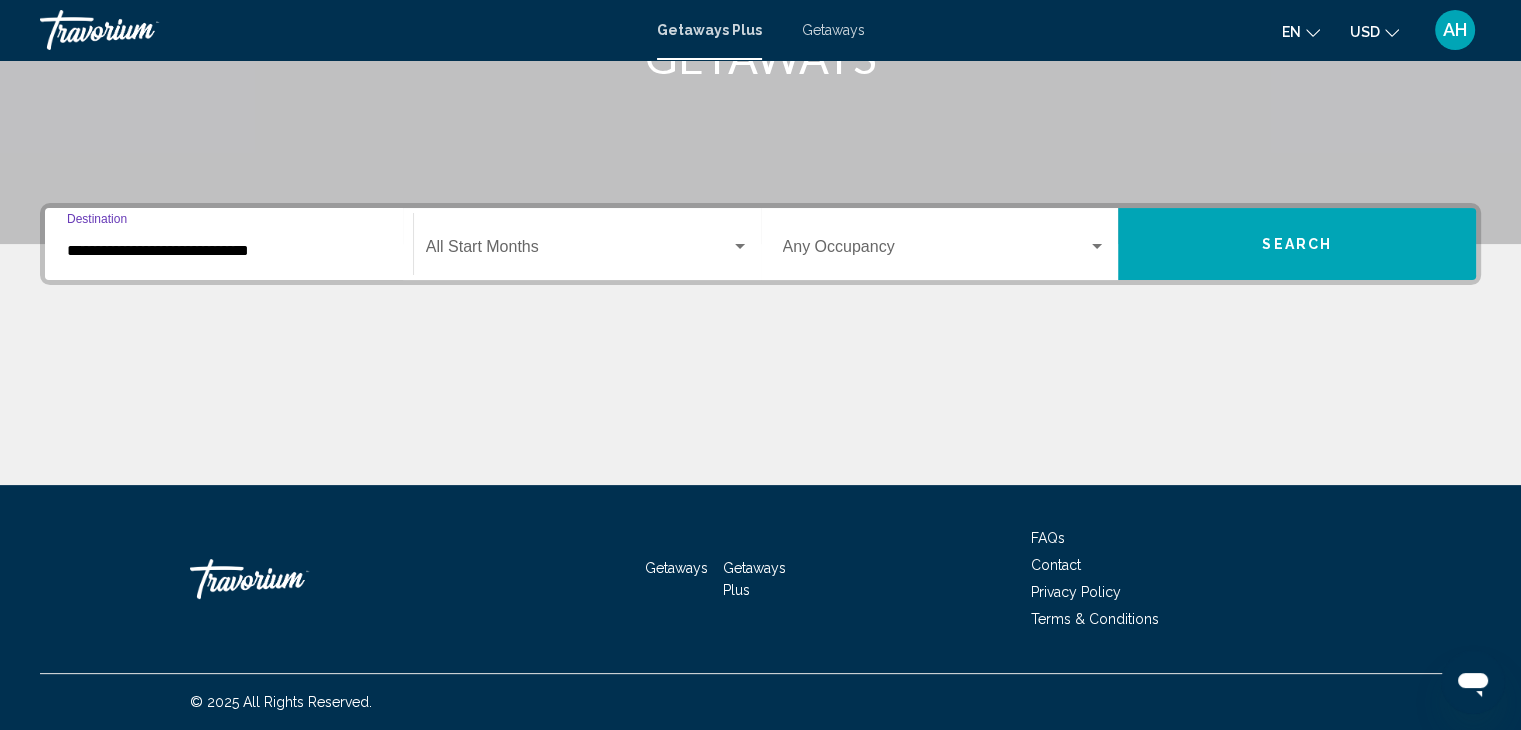 click at bounding box center [578, 251] 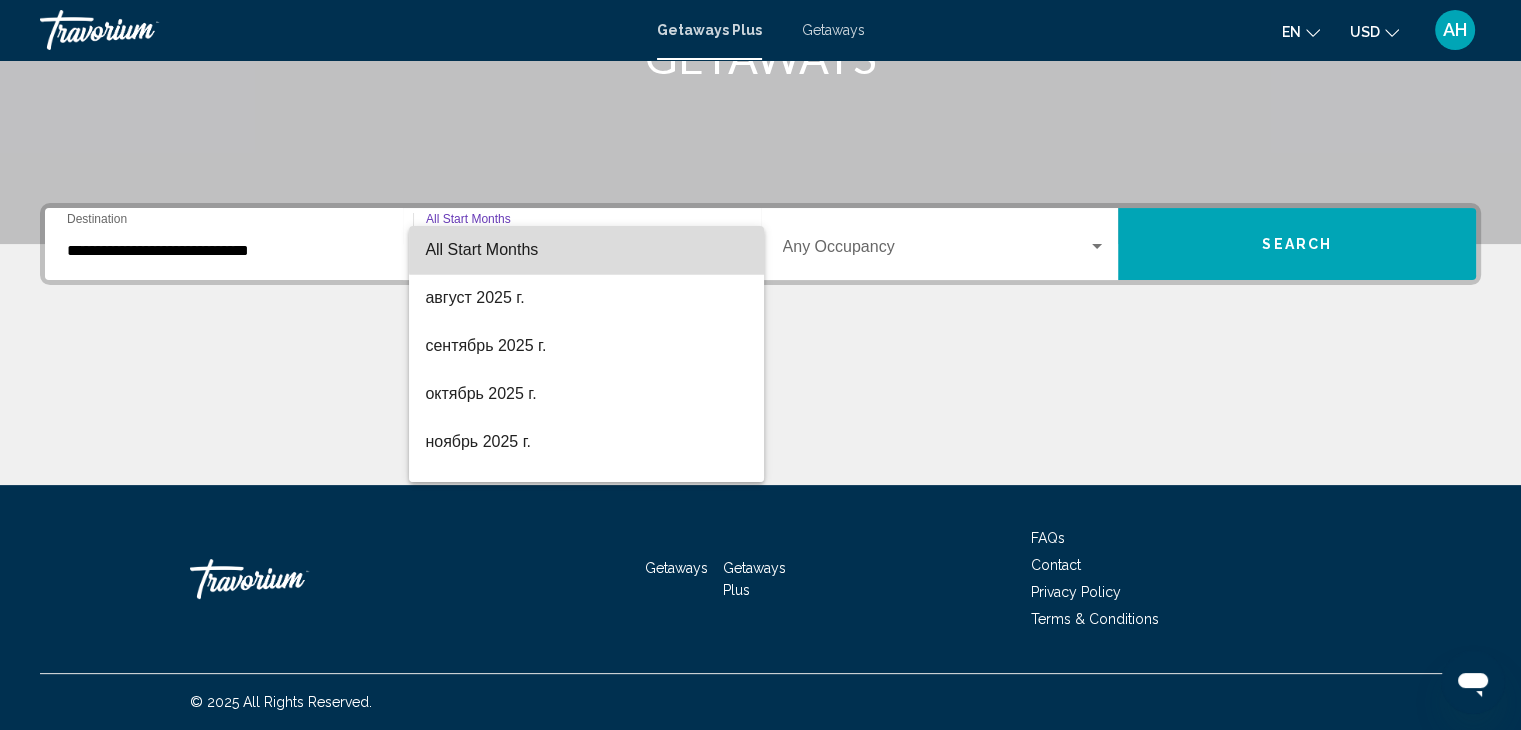 click on "All Start Months" at bounding box center [586, 250] 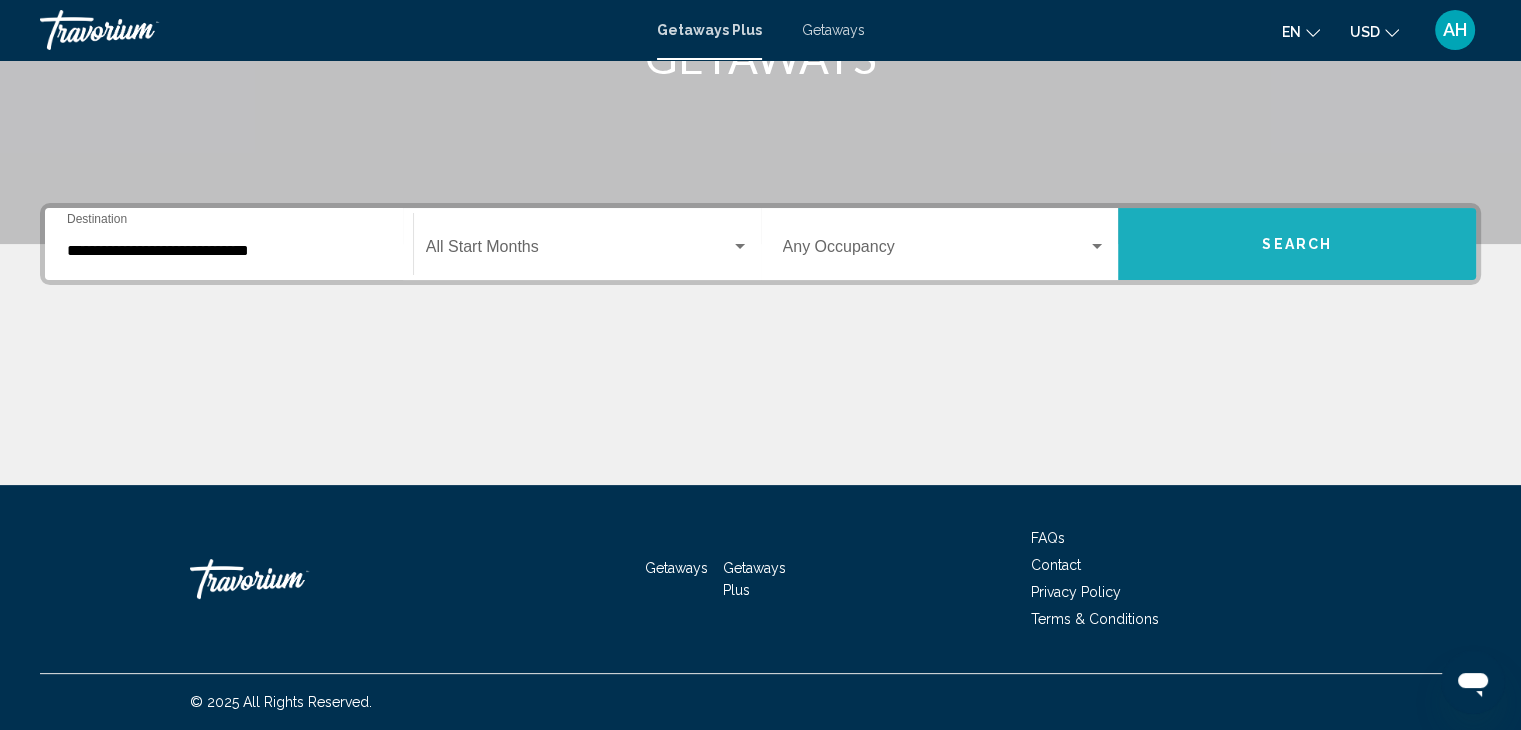 click on "Search" at bounding box center [1297, 245] 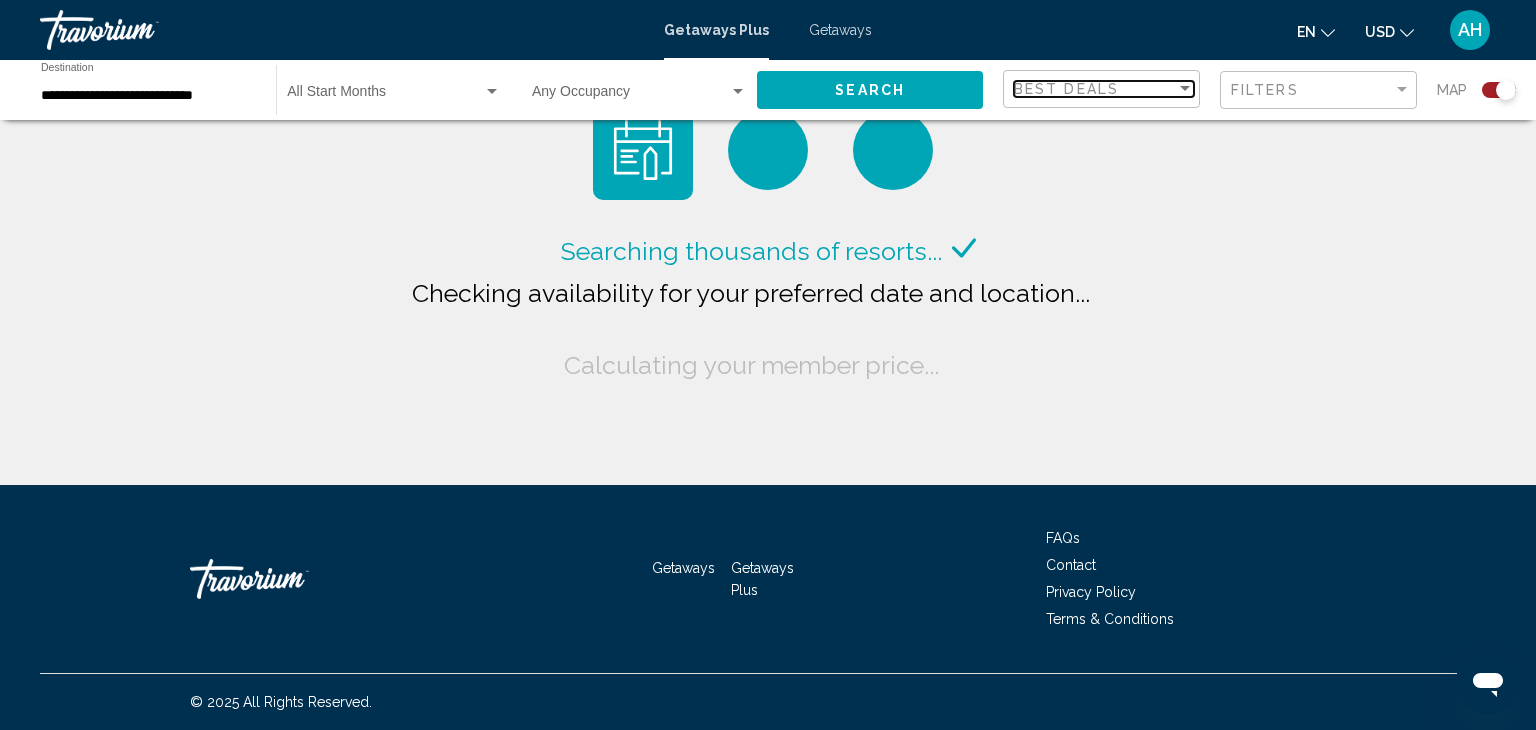 click on "Best Deals" at bounding box center [1095, 89] 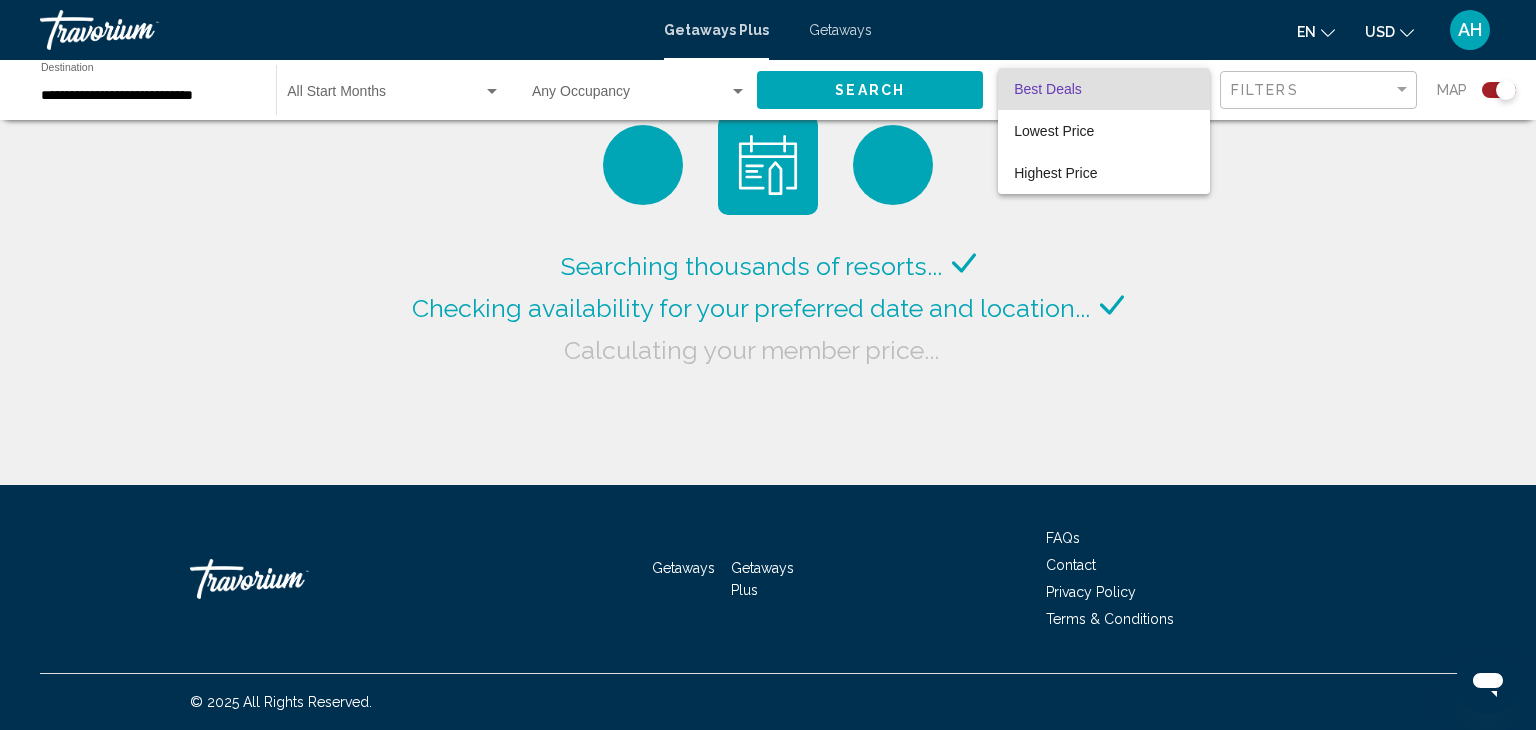 click on "Best Deals" at bounding box center (1104, 89) 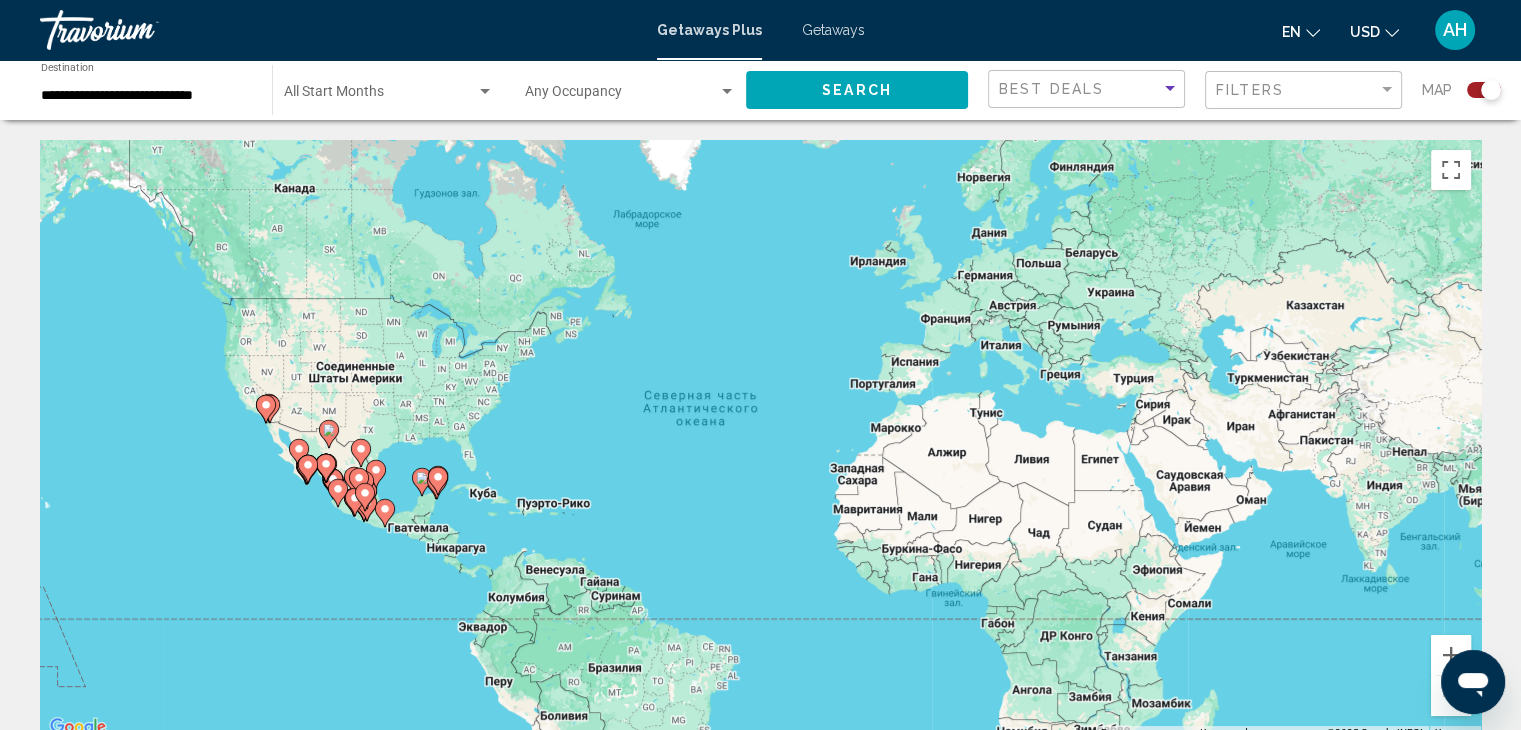 click 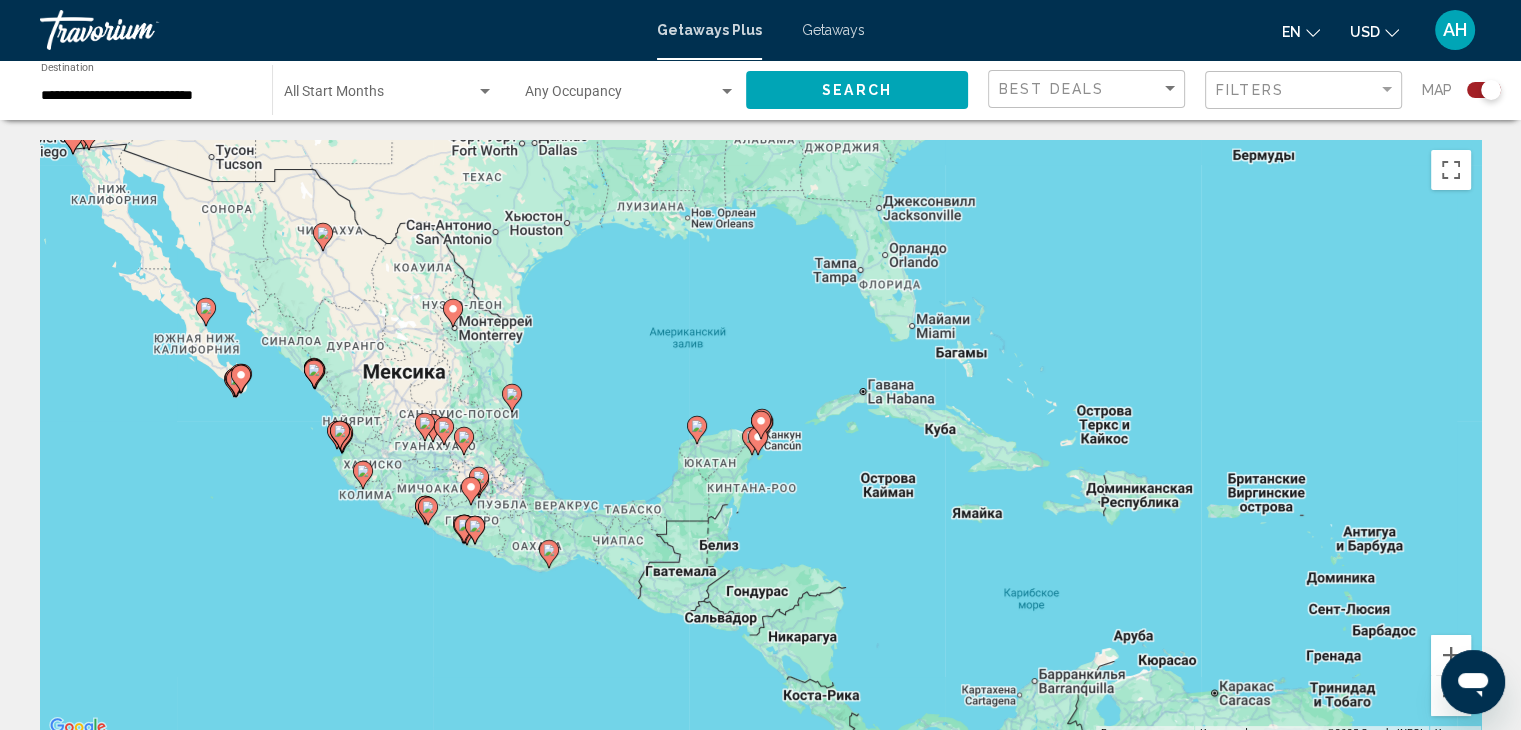 click 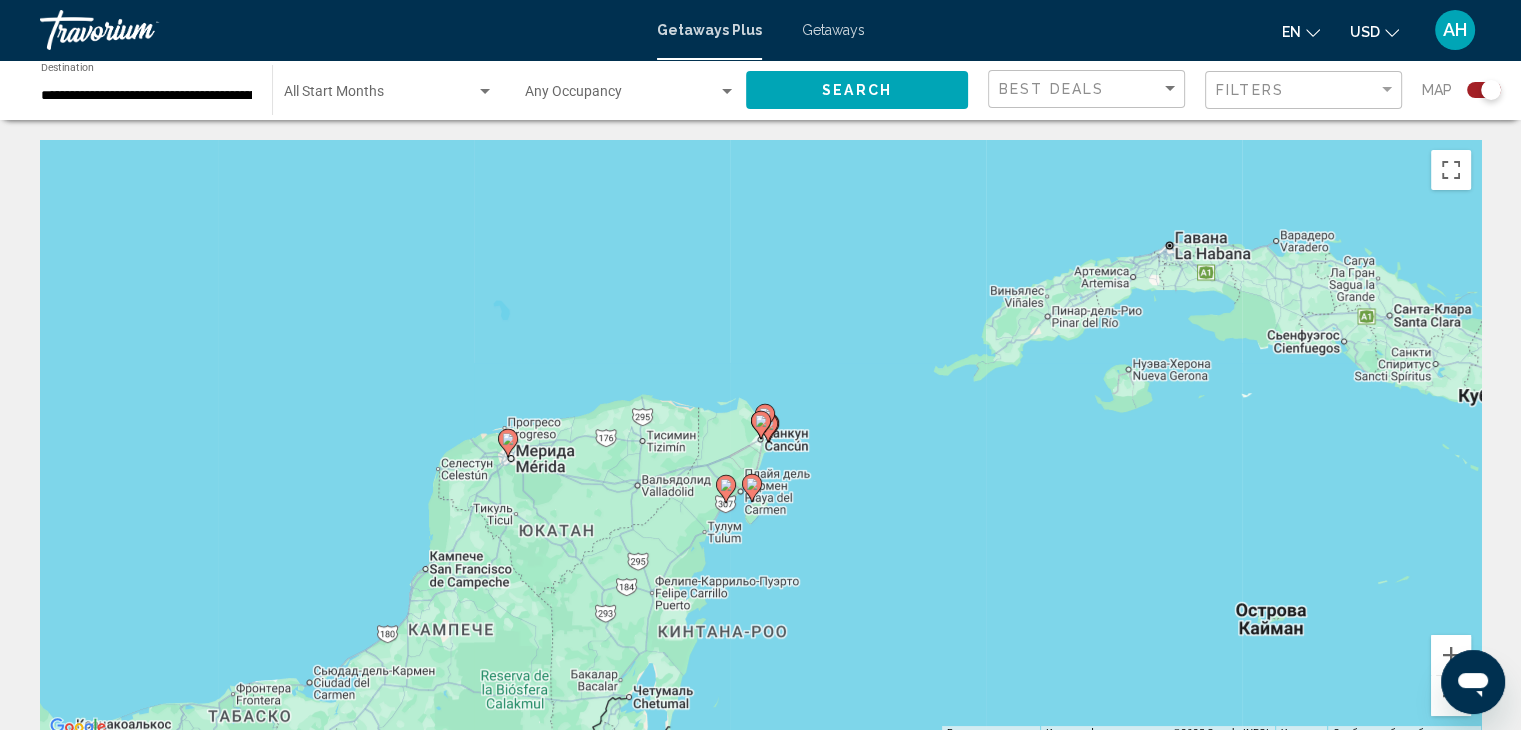 click 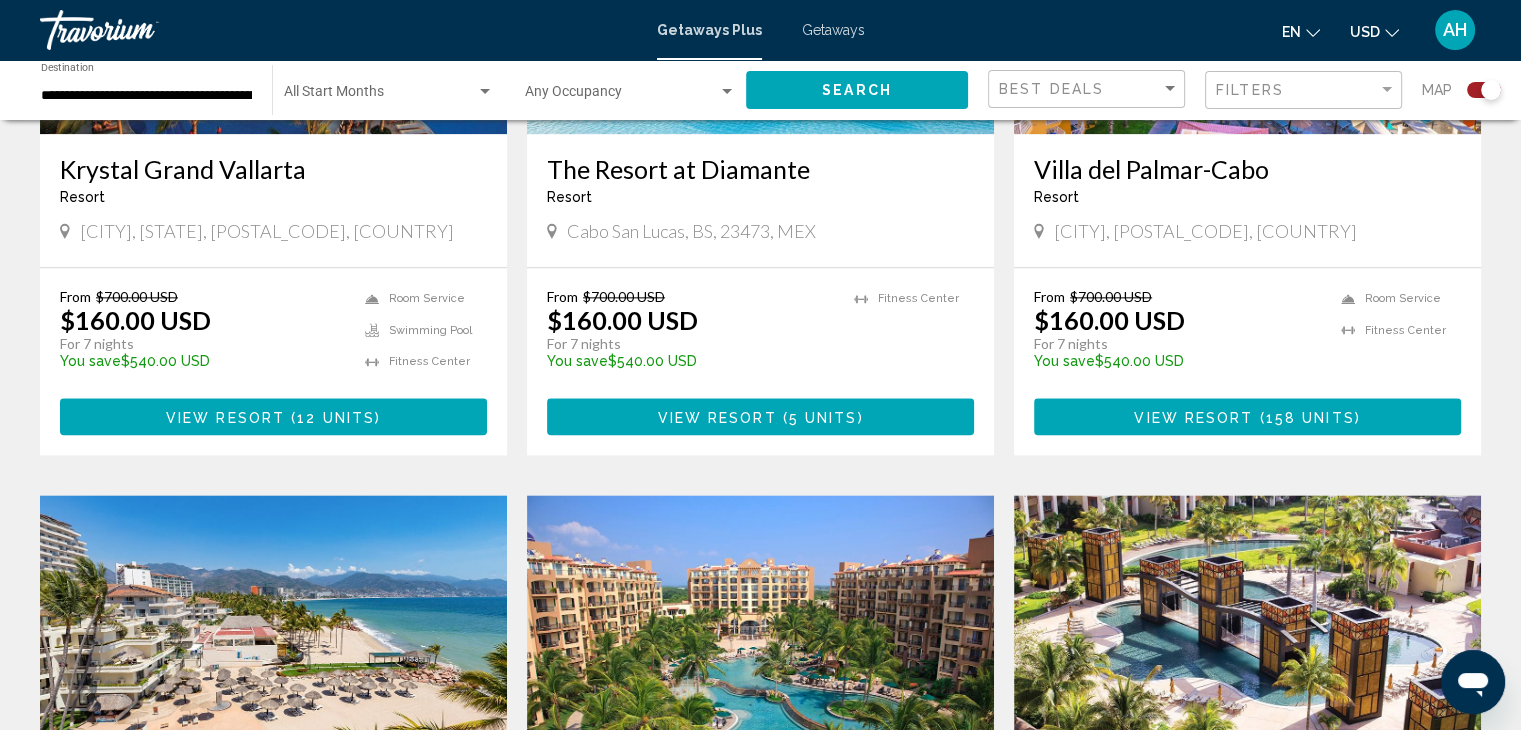 scroll, scrollTop: 2400, scrollLeft: 0, axis: vertical 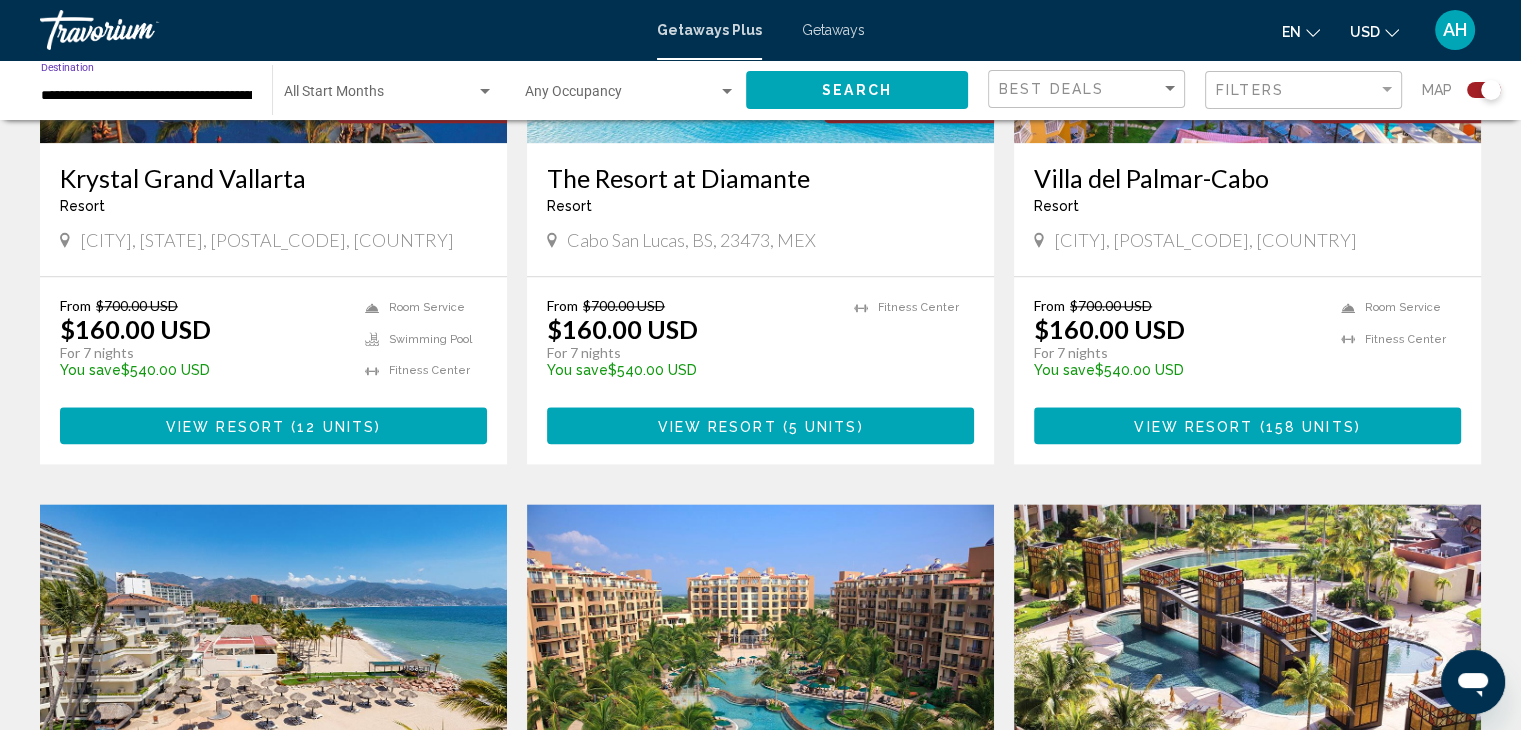 click on "**********" at bounding box center (146, 96) 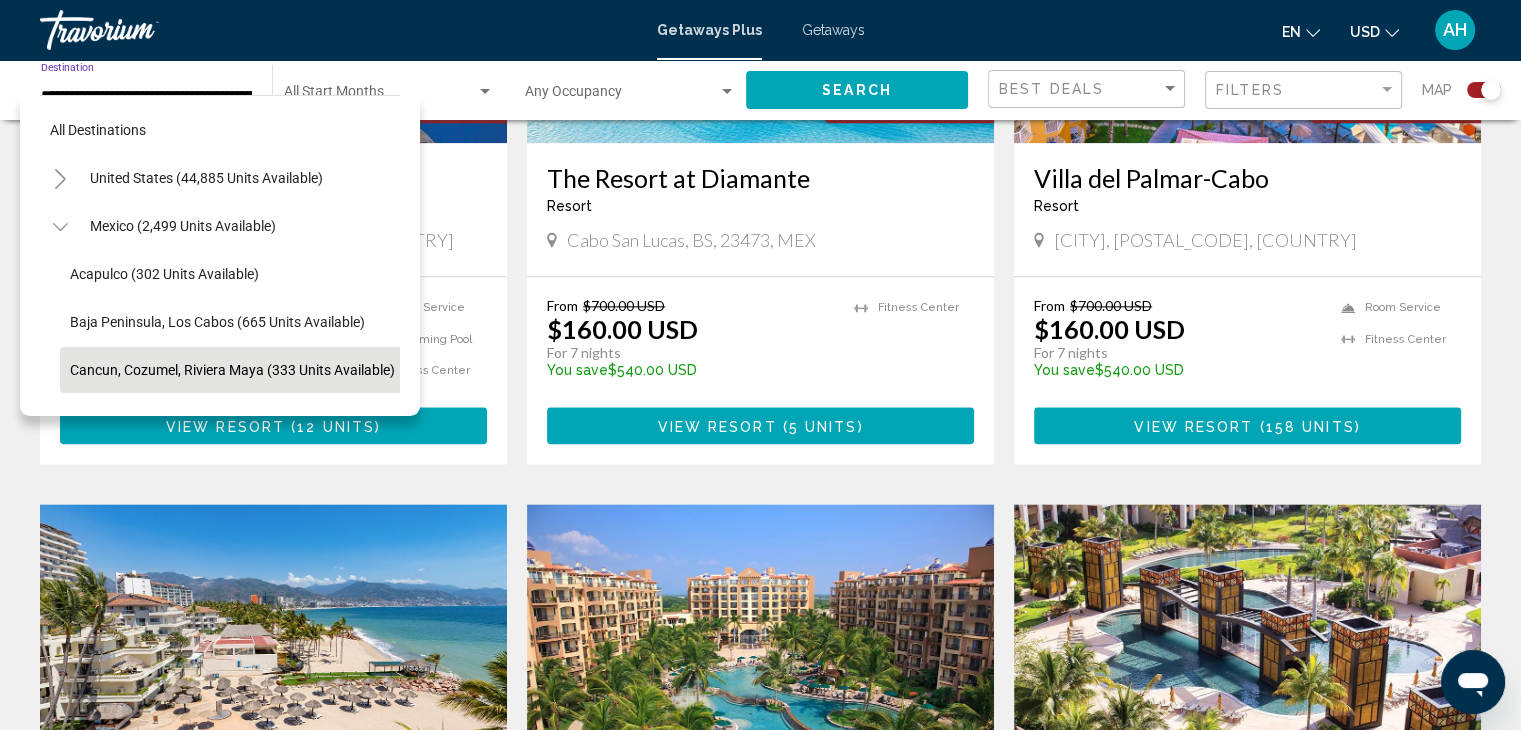 scroll, scrollTop: 126, scrollLeft: 20, axis: both 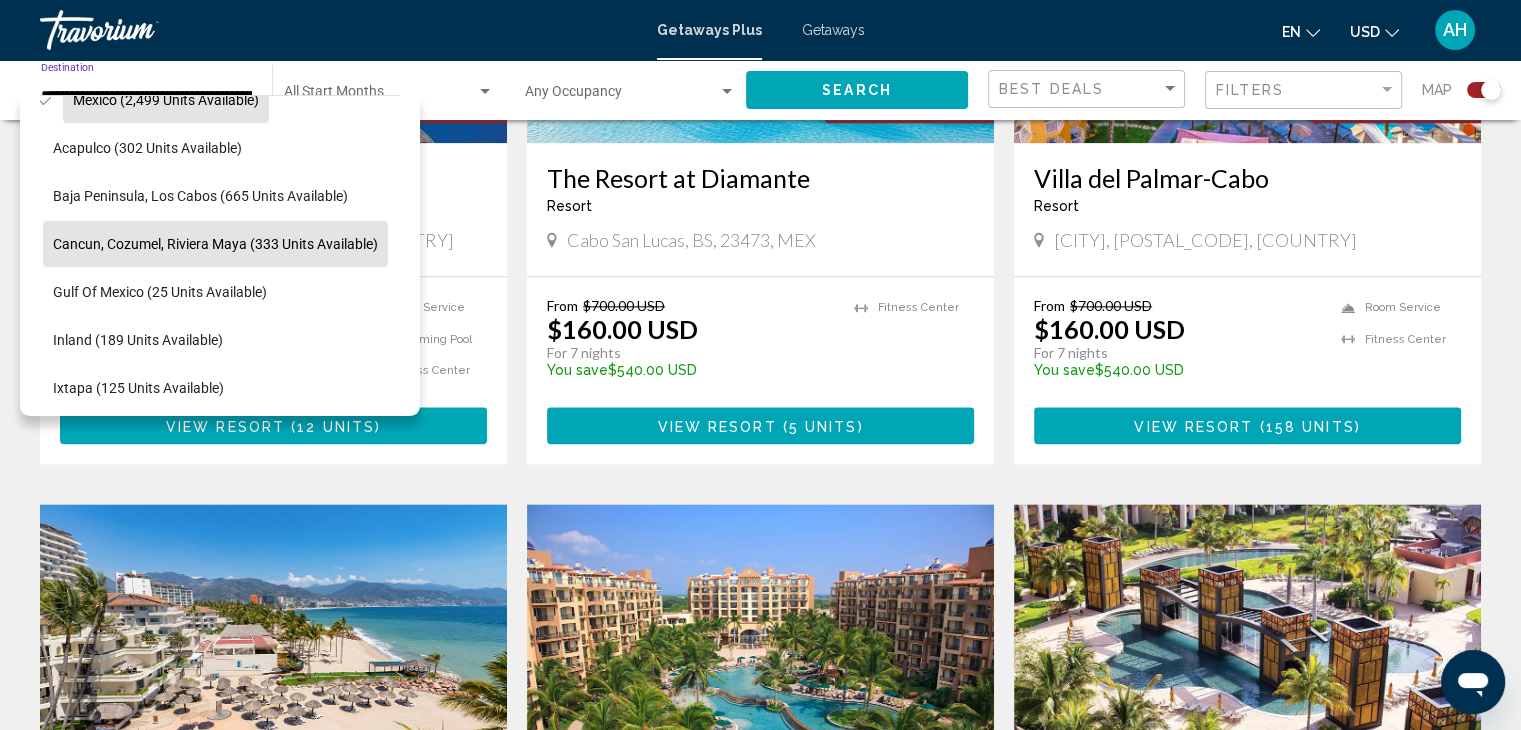 click on "Mexico (2,499 units available)" at bounding box center (168, 628) 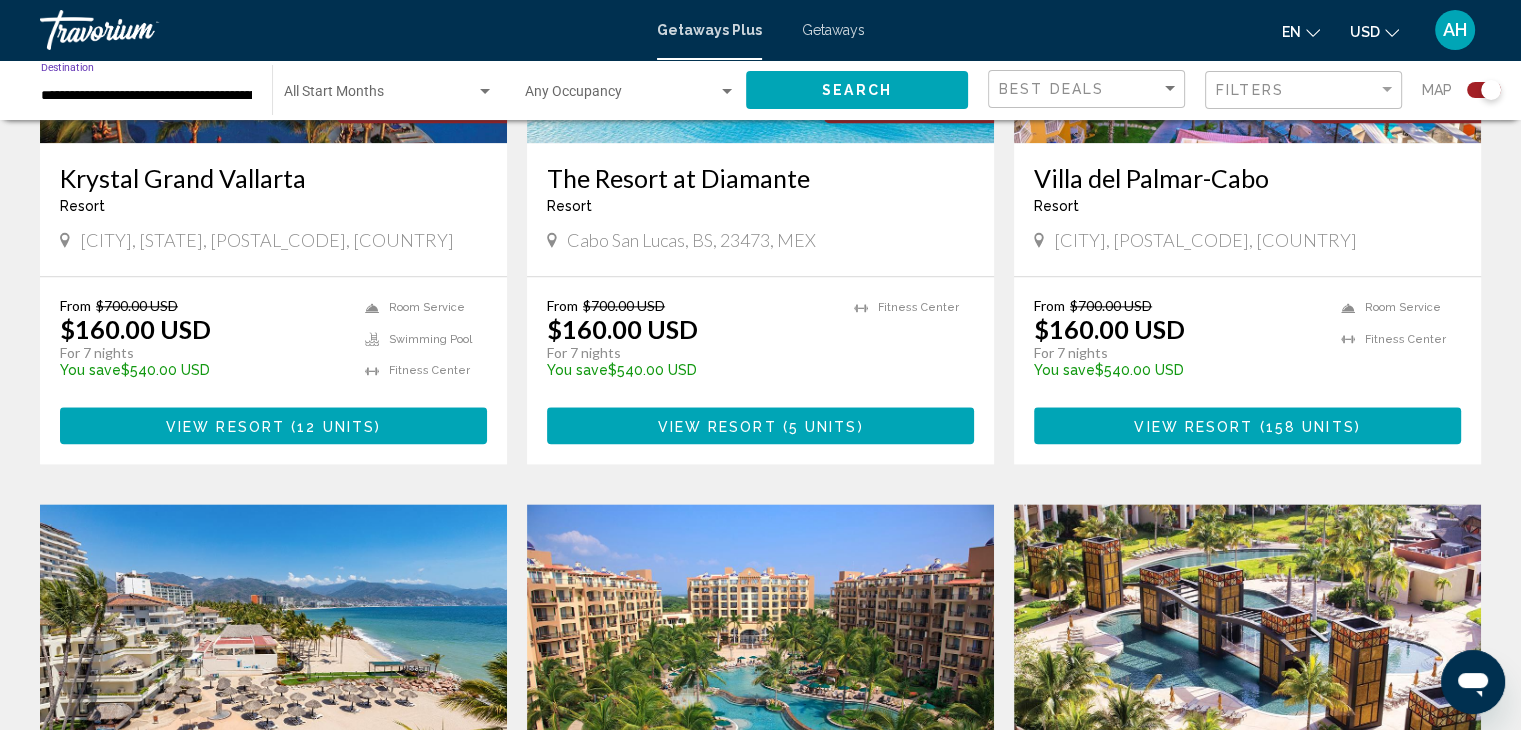 type on "**********" 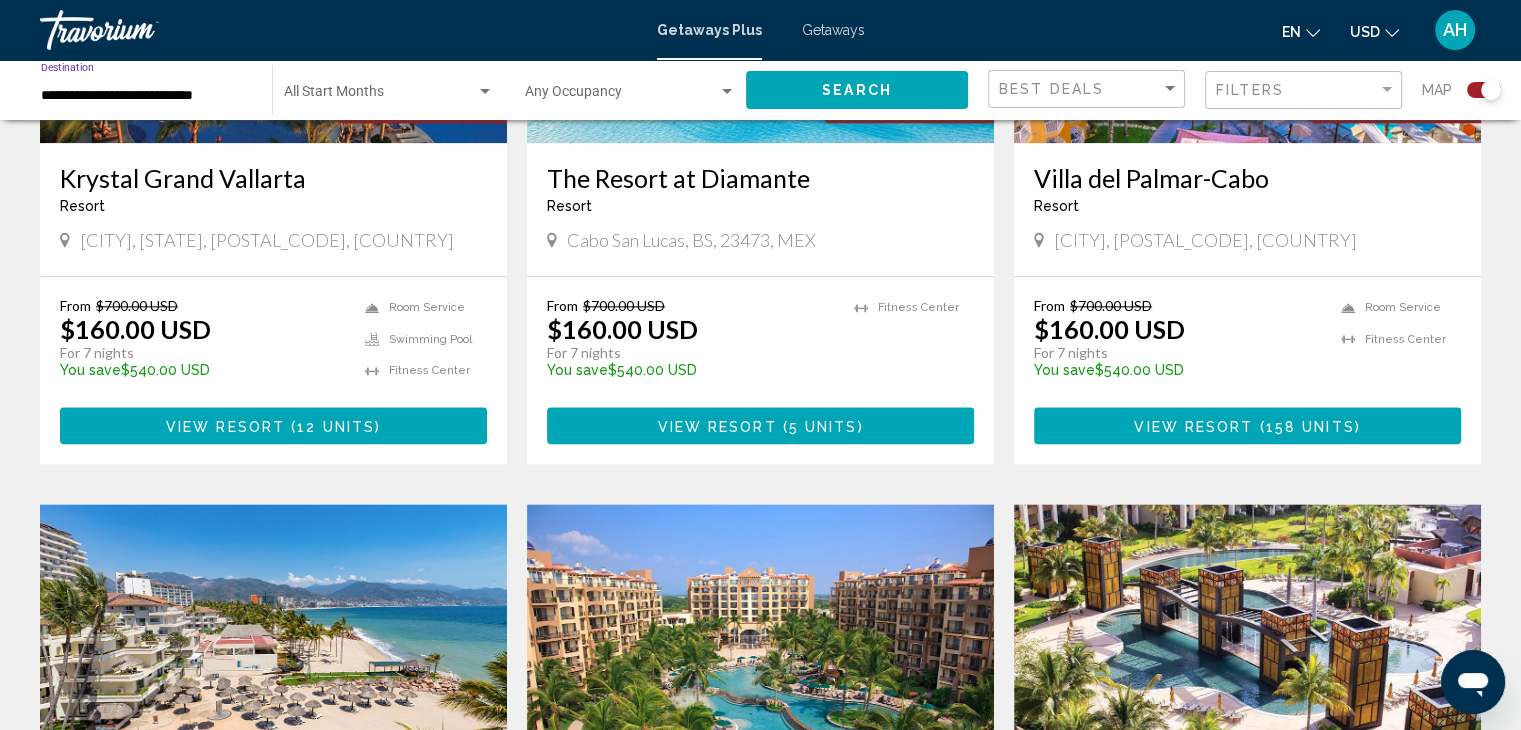 drag, startPoint x: 247, startPoint y: 91, endPoint x: 0, endPoint y: 85, distance: 247.07286 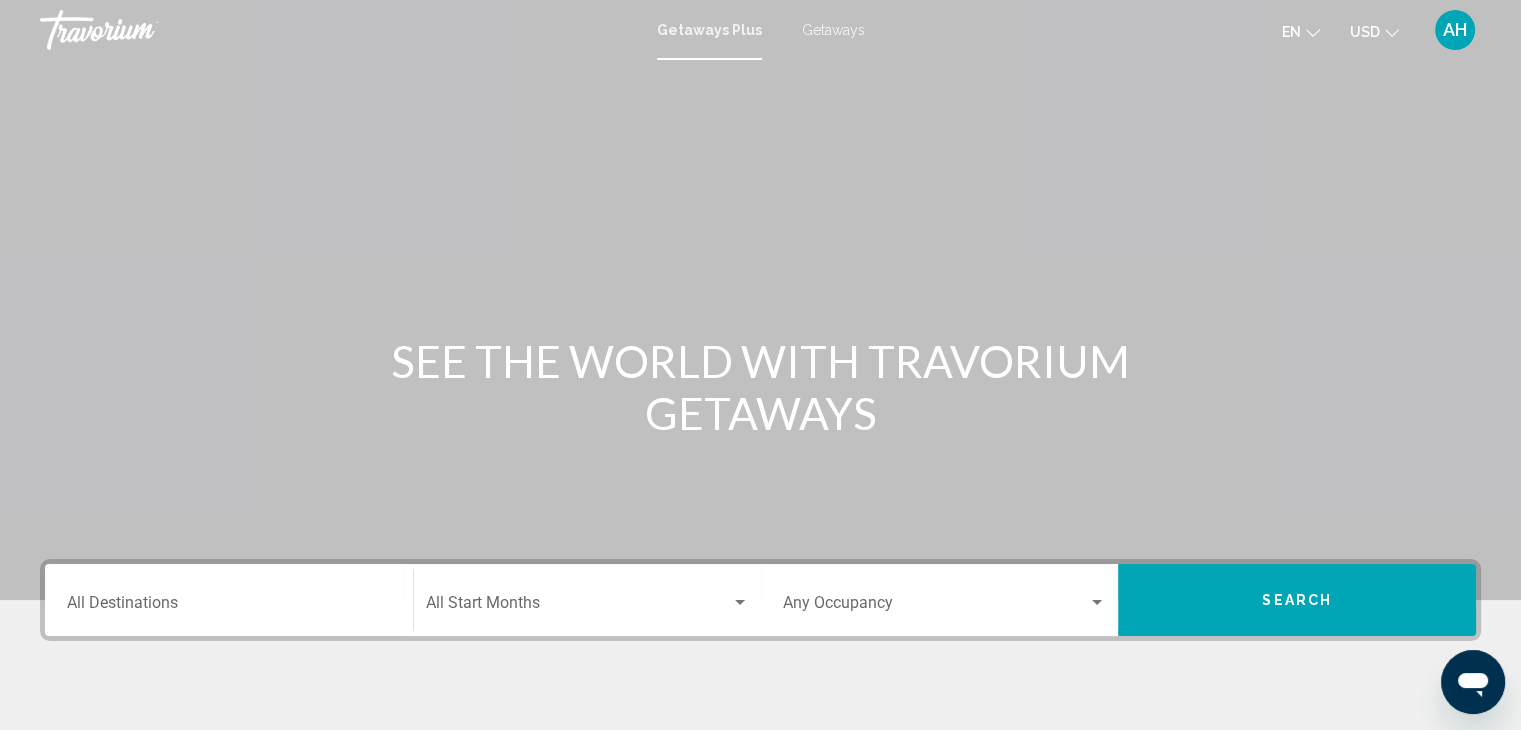 click on "Getaways Plus  Getaways en
English Español Français Italiano Português русский USD
USD ($) MXN (Mex$) CAD (Can$) GBP (£) EUR (€) AUD (A$) NZD (NZ$) CNY (CN¥) AH Login" at bounding box center [760, 30] 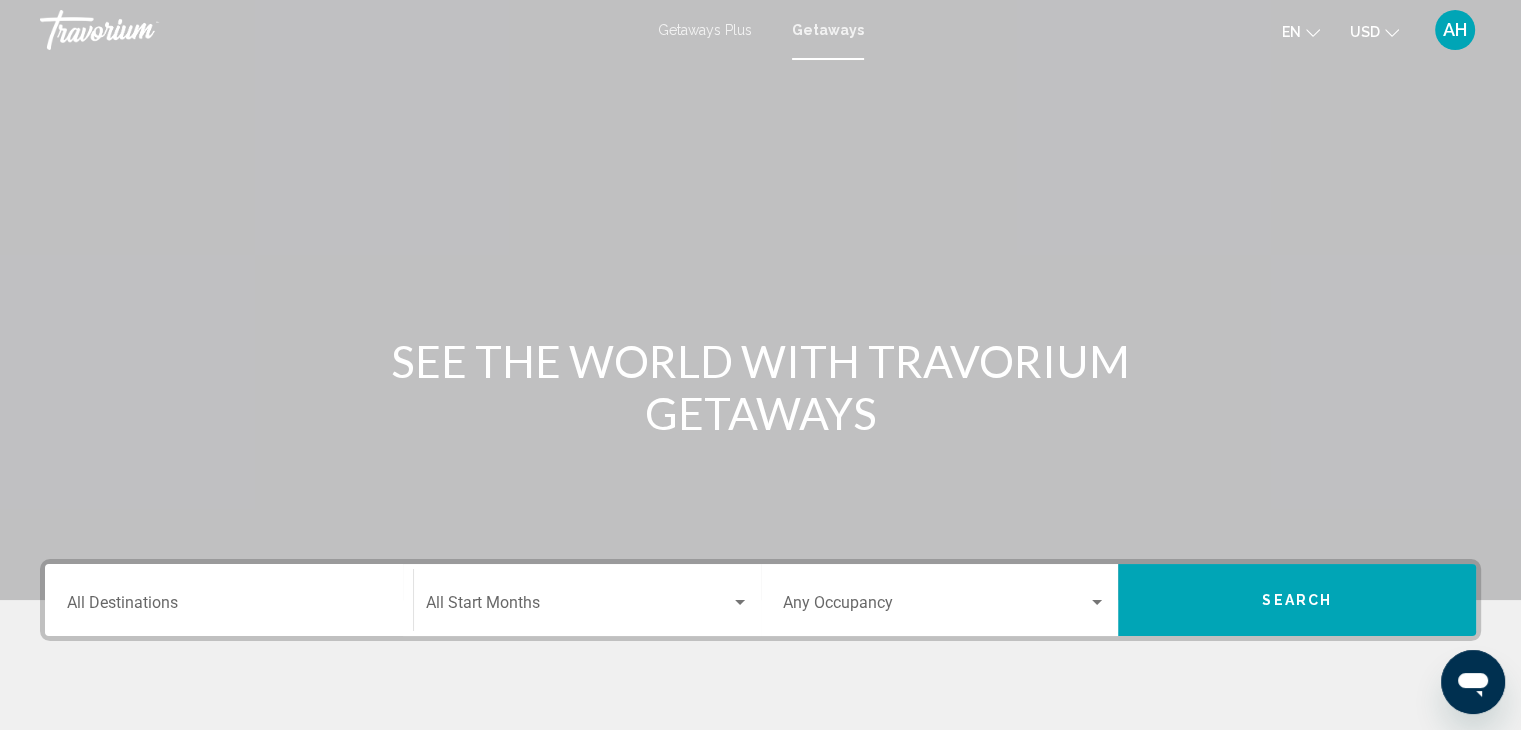 click on "Destination All Destinations" at bounding box center (229, 600) 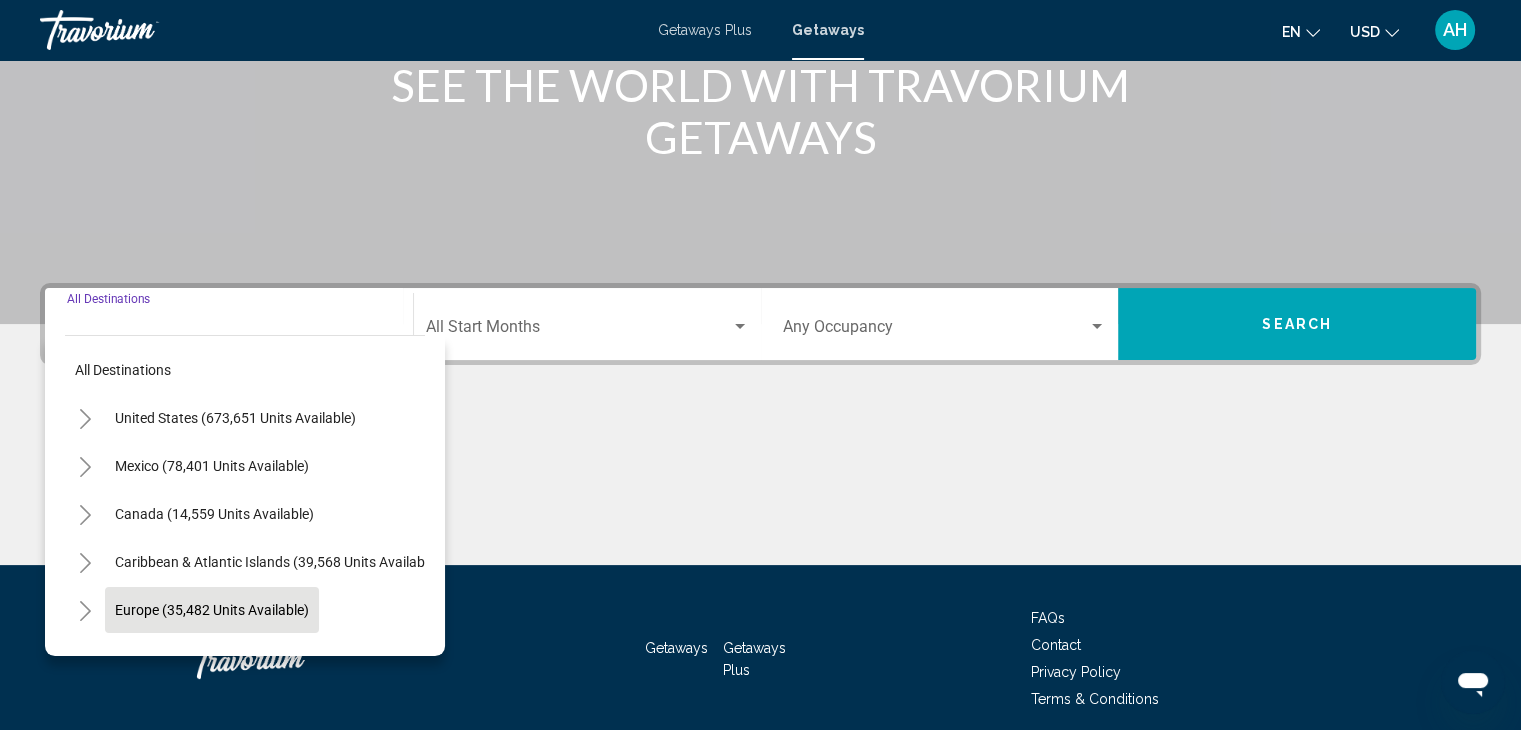 scroll, scrollTop: 356, scrollLeft: 0, axis: vertical 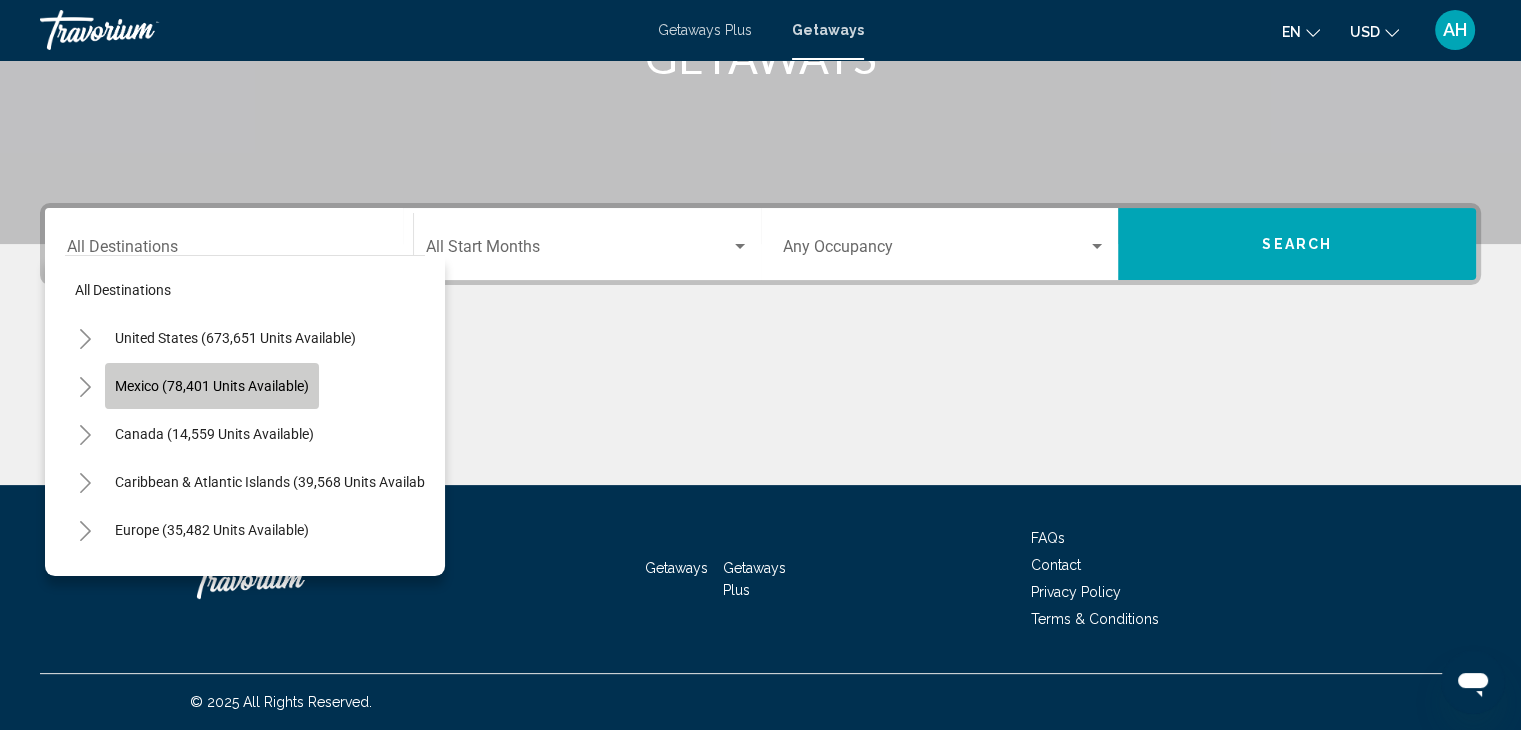 click on "Mexico (78,401 units available)" 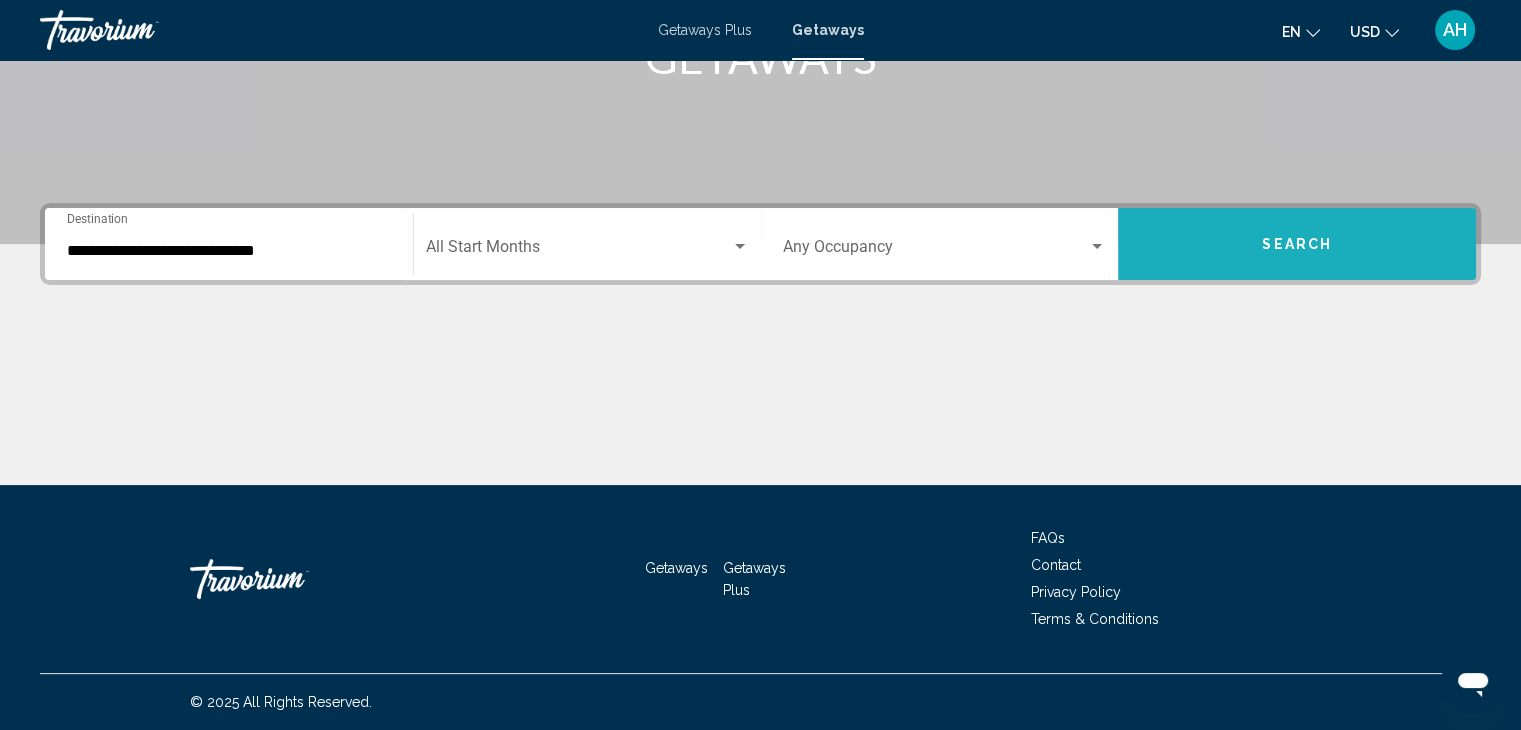 click on "Search" at bounding box center [1297, 245] 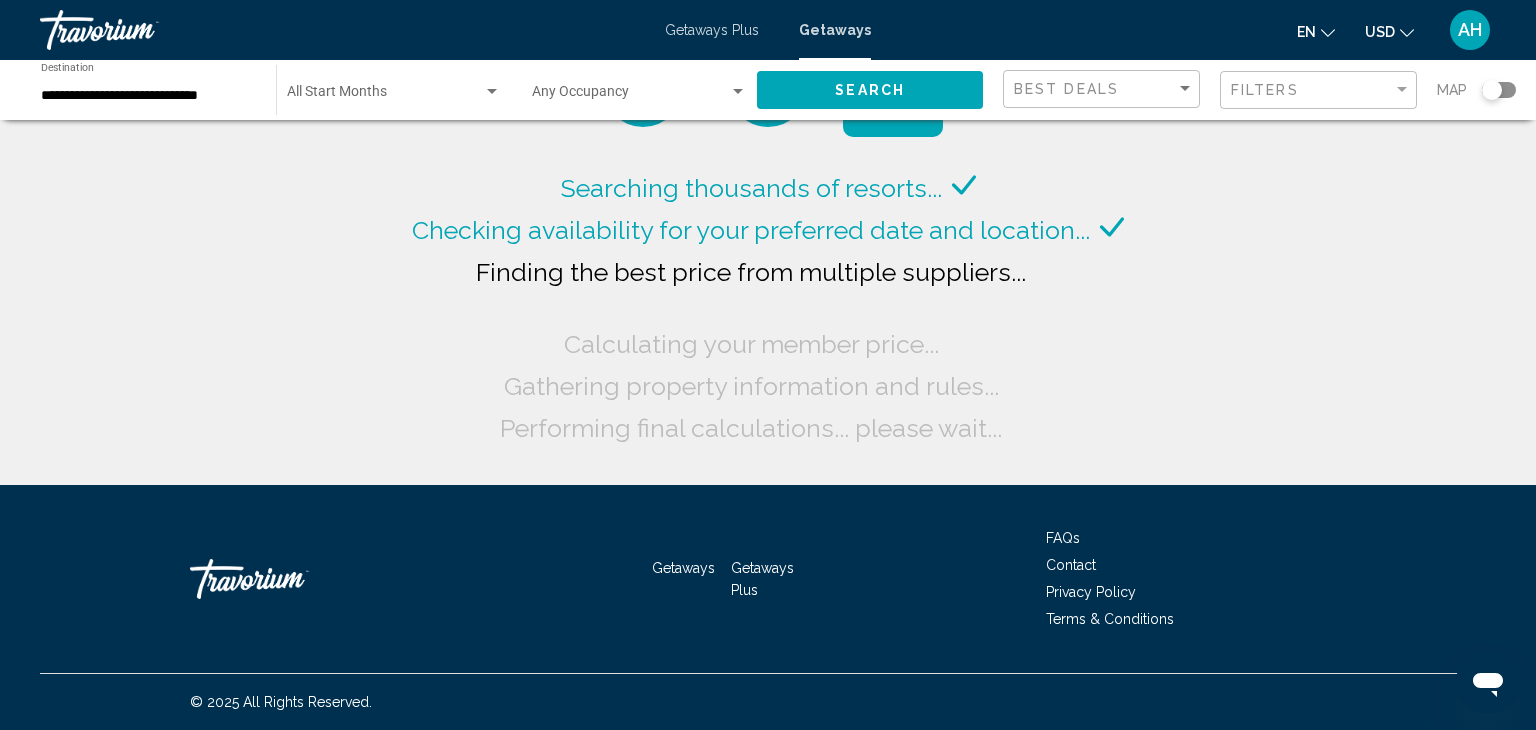 click on "Search" 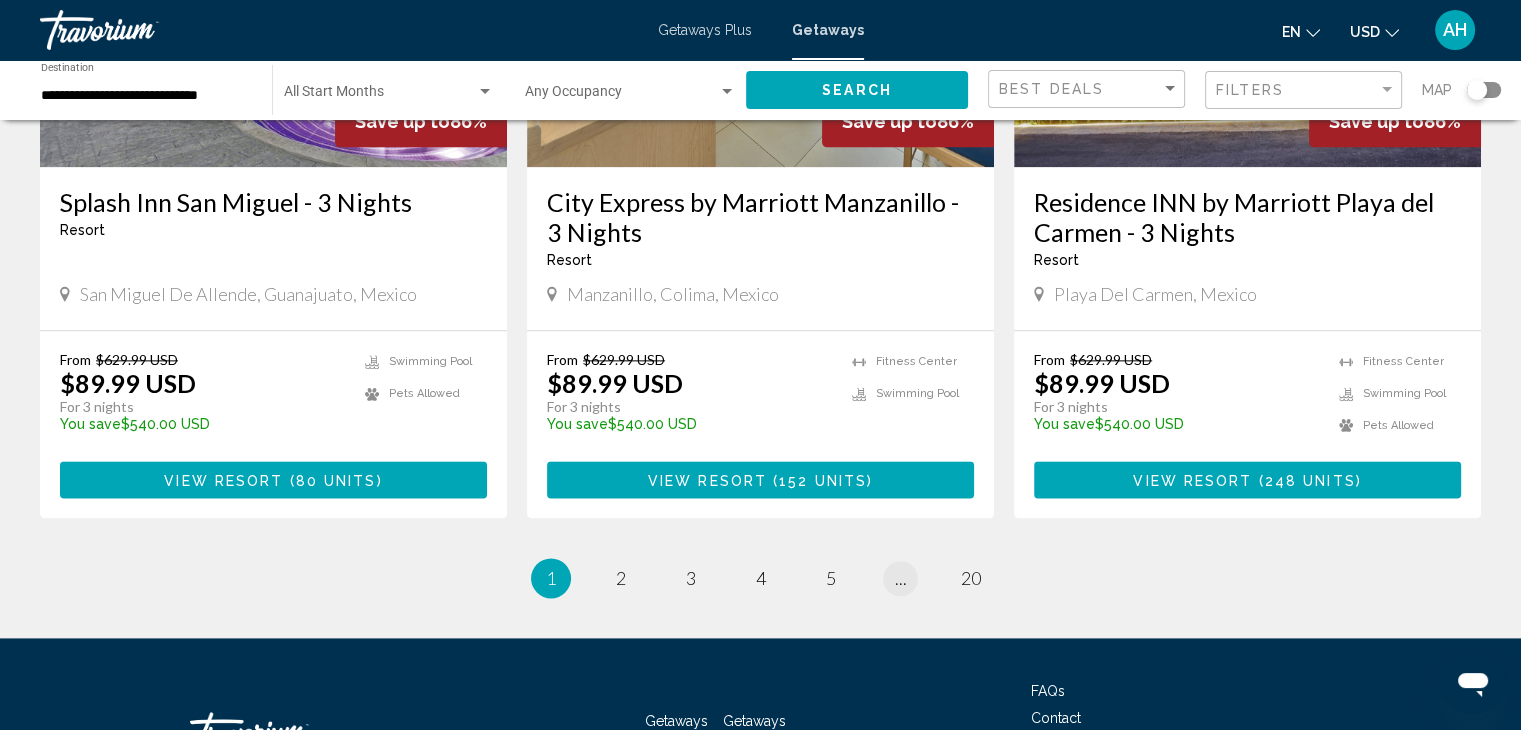 scroll, scrollTop: 2600, scrollLeft: 0, axis: vertical 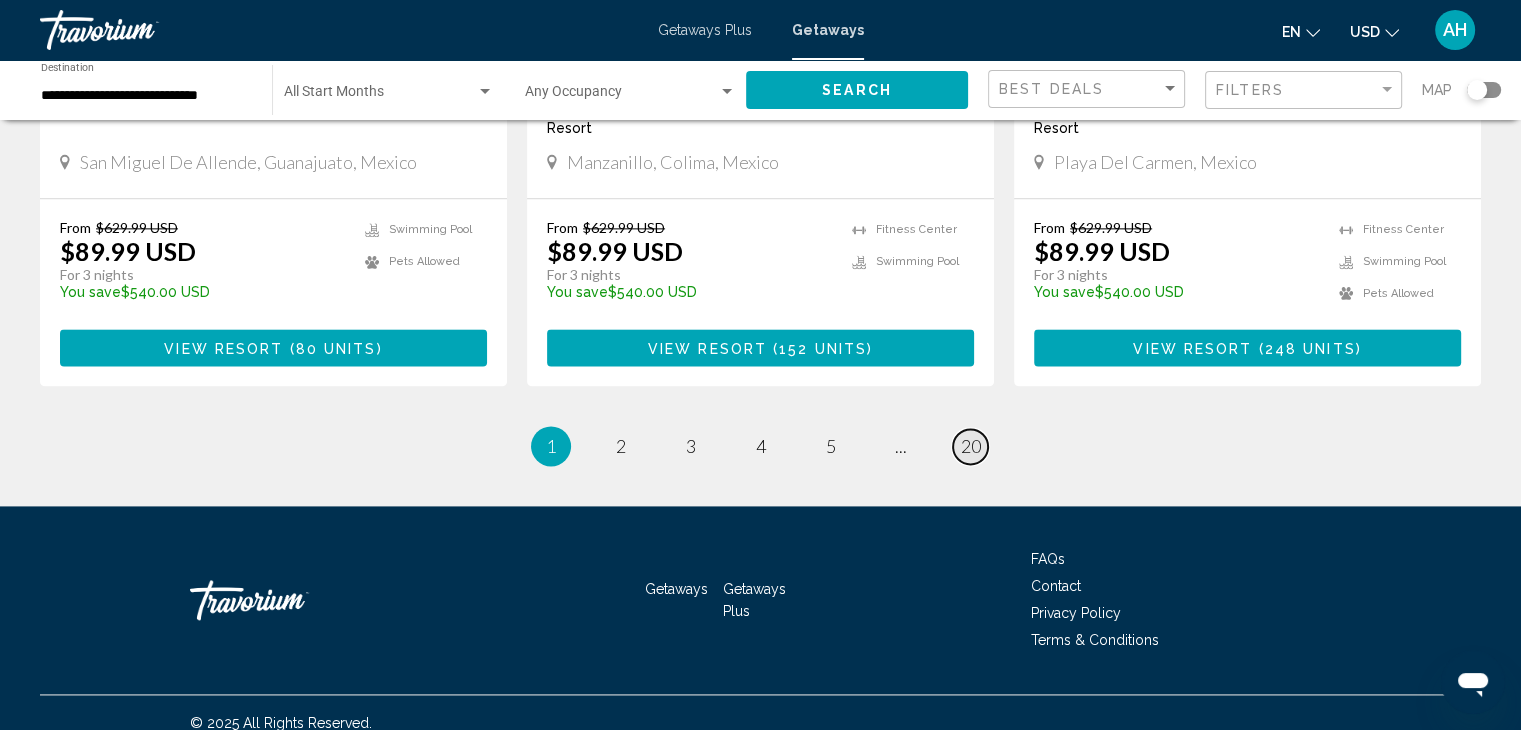 click on "20" at bounding box center [971, 446] 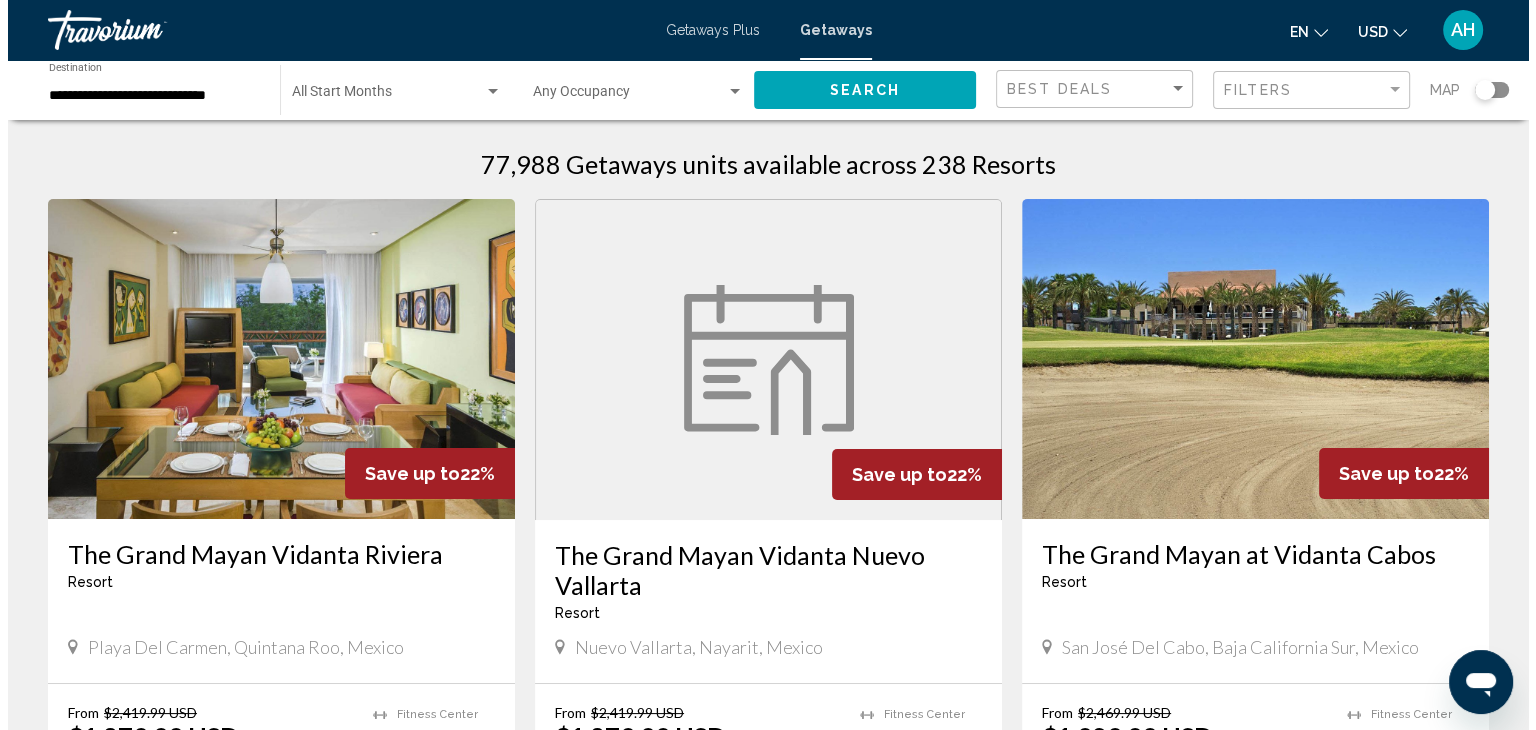 scroll, scrollTop: 0, scrollLeft: 0, axis: both 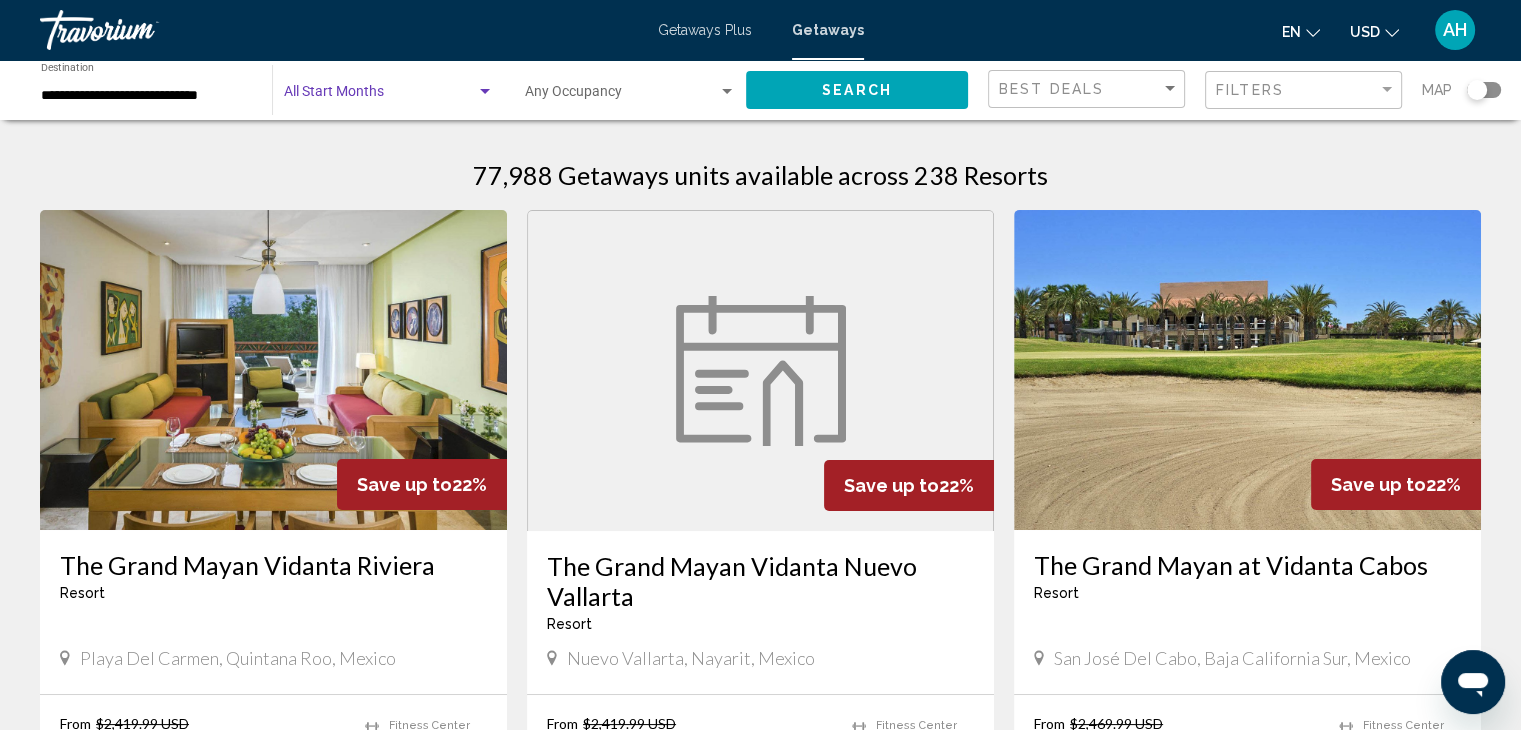 click at bounding box center (380, 96) 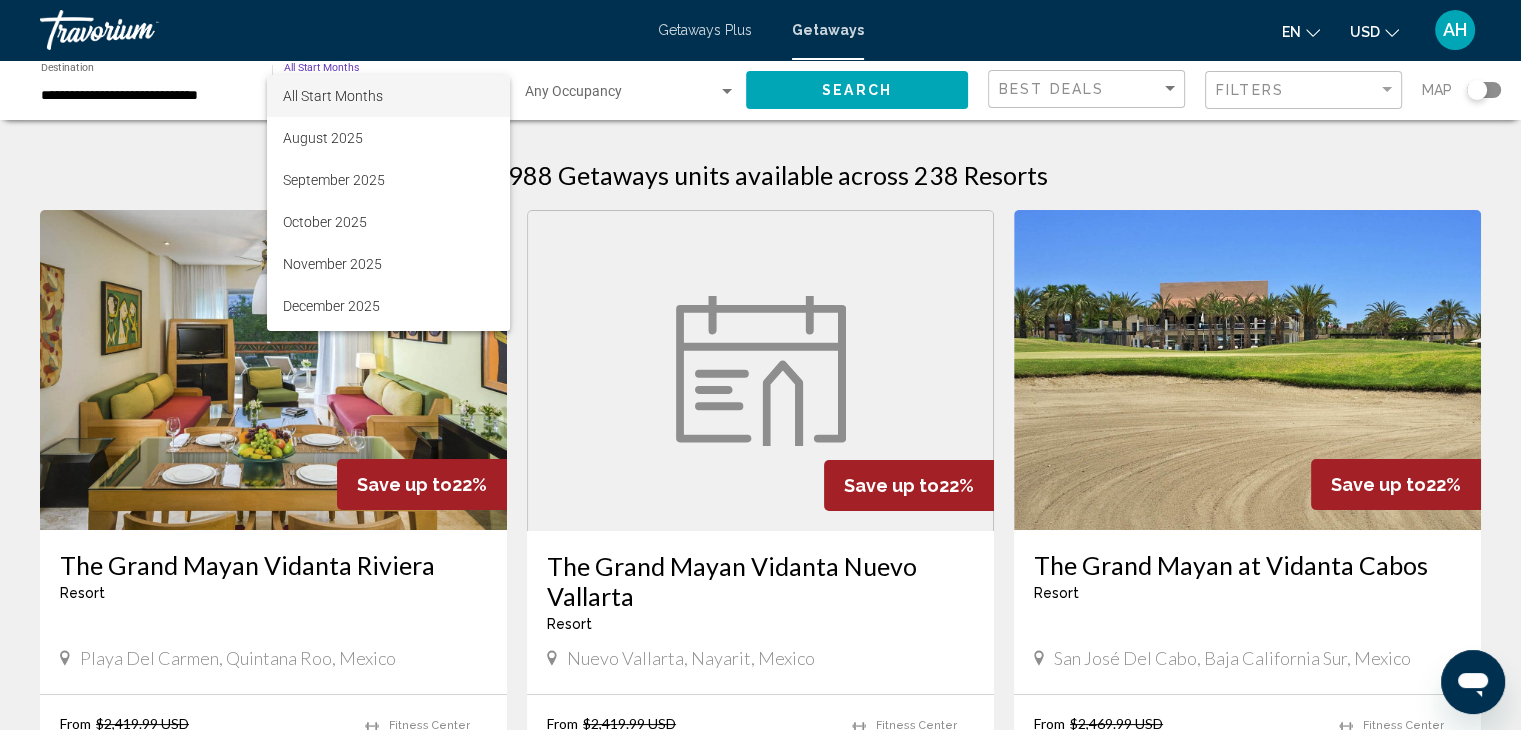 click on "All Start Months" at bounding box center (388, 96) 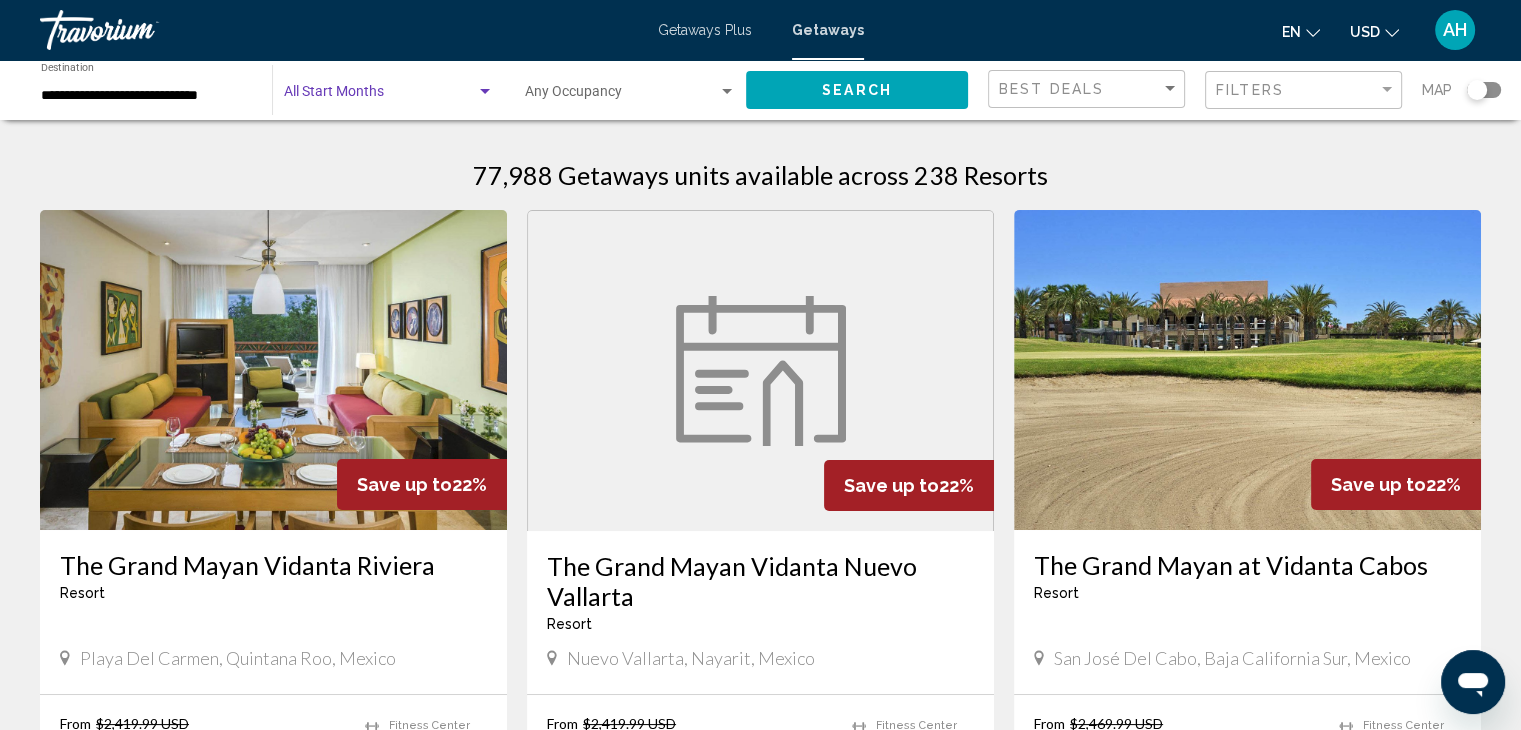 click at bounding box center [621, 96] 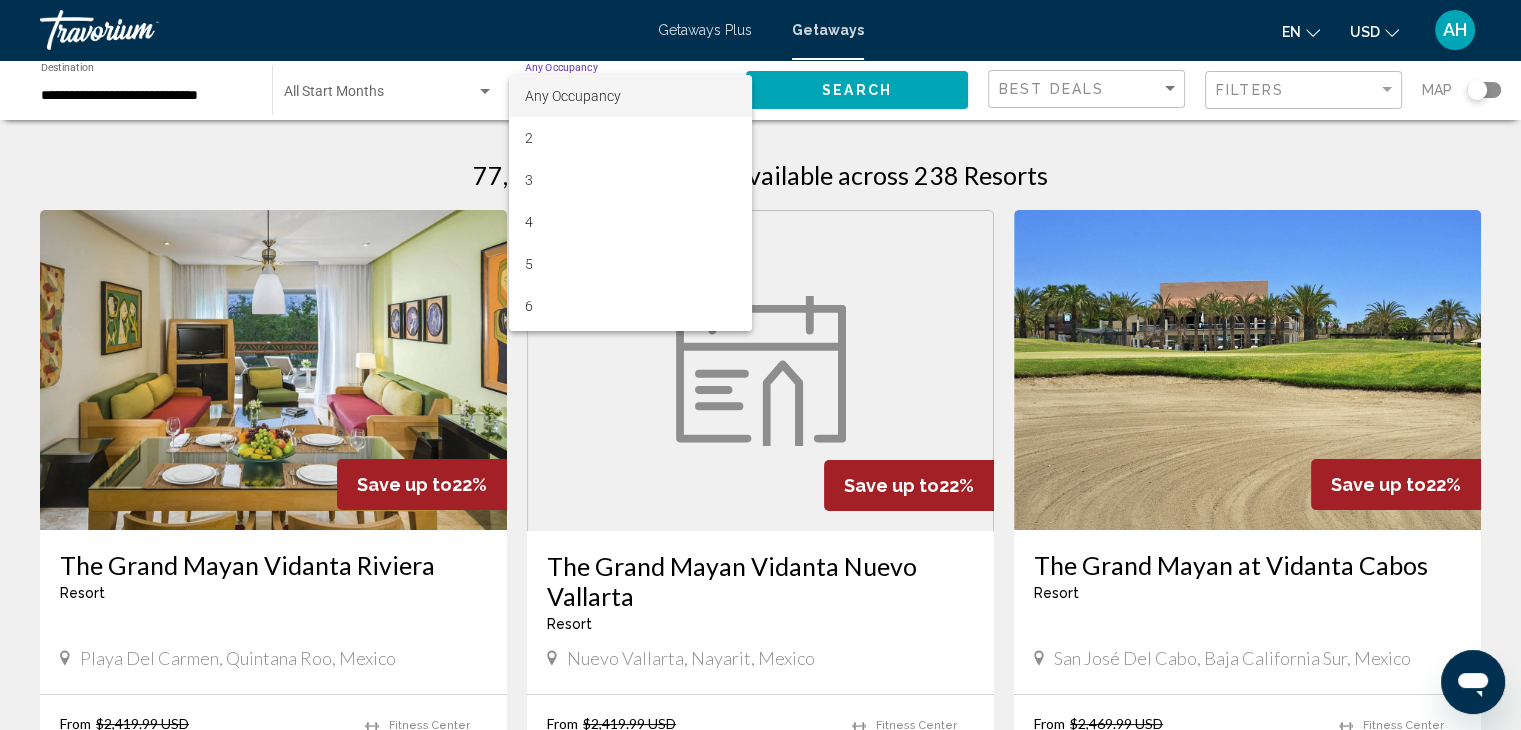 click on "Any Occupancy" at bounding box center (573, 96) 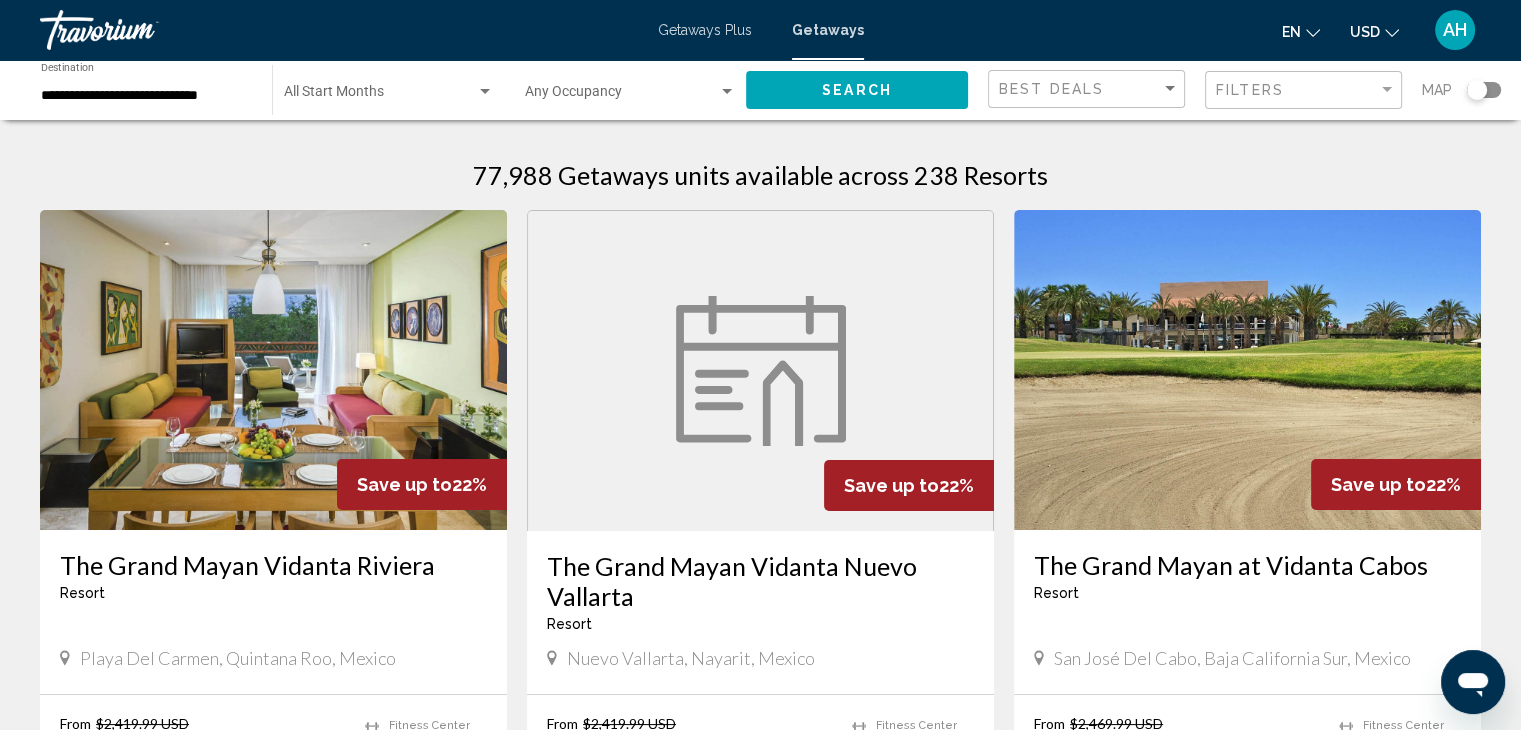 click at bounding box center [140, 30] 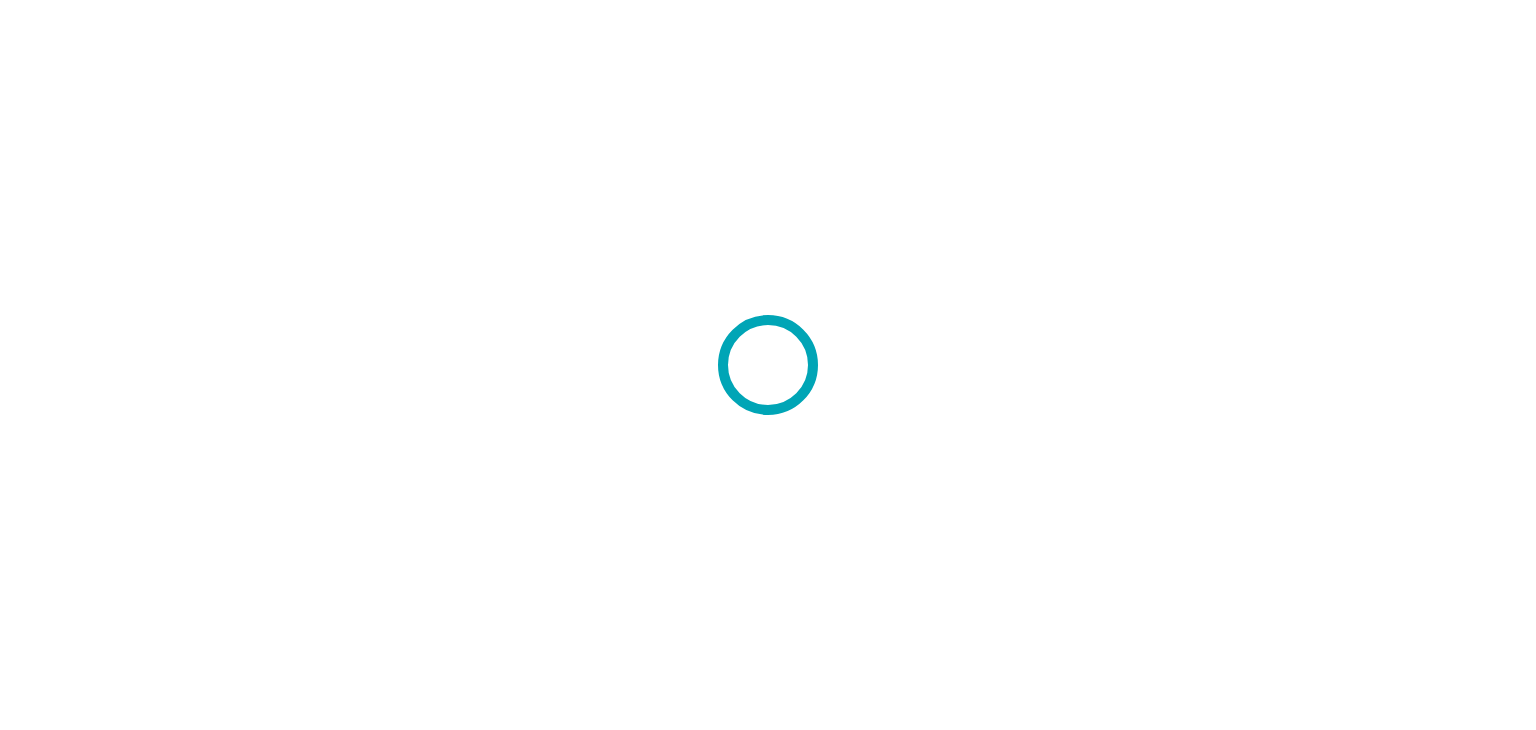scroll, scrollTop: 0, scrollLeft: 0, axis: both 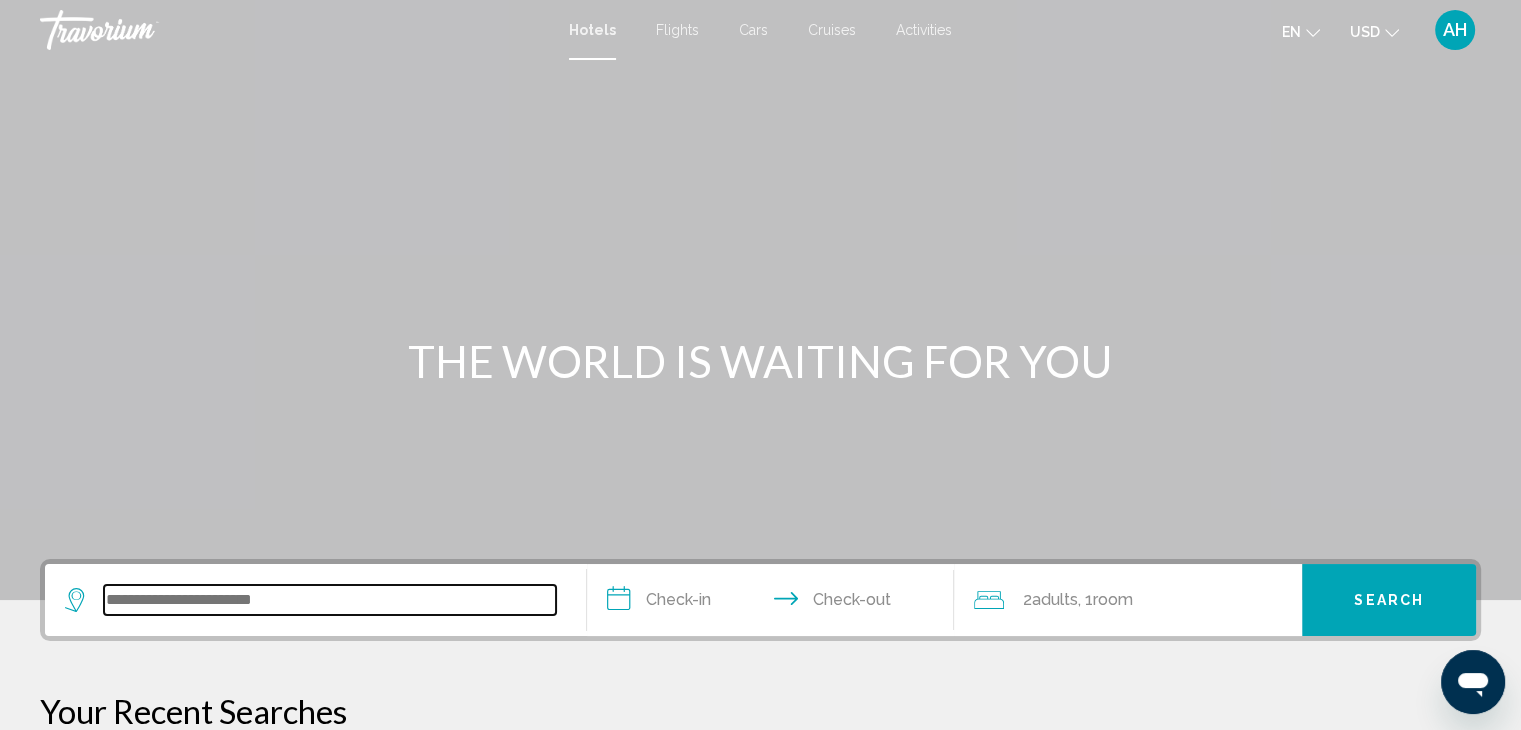 click at bounding box center (330, 600) 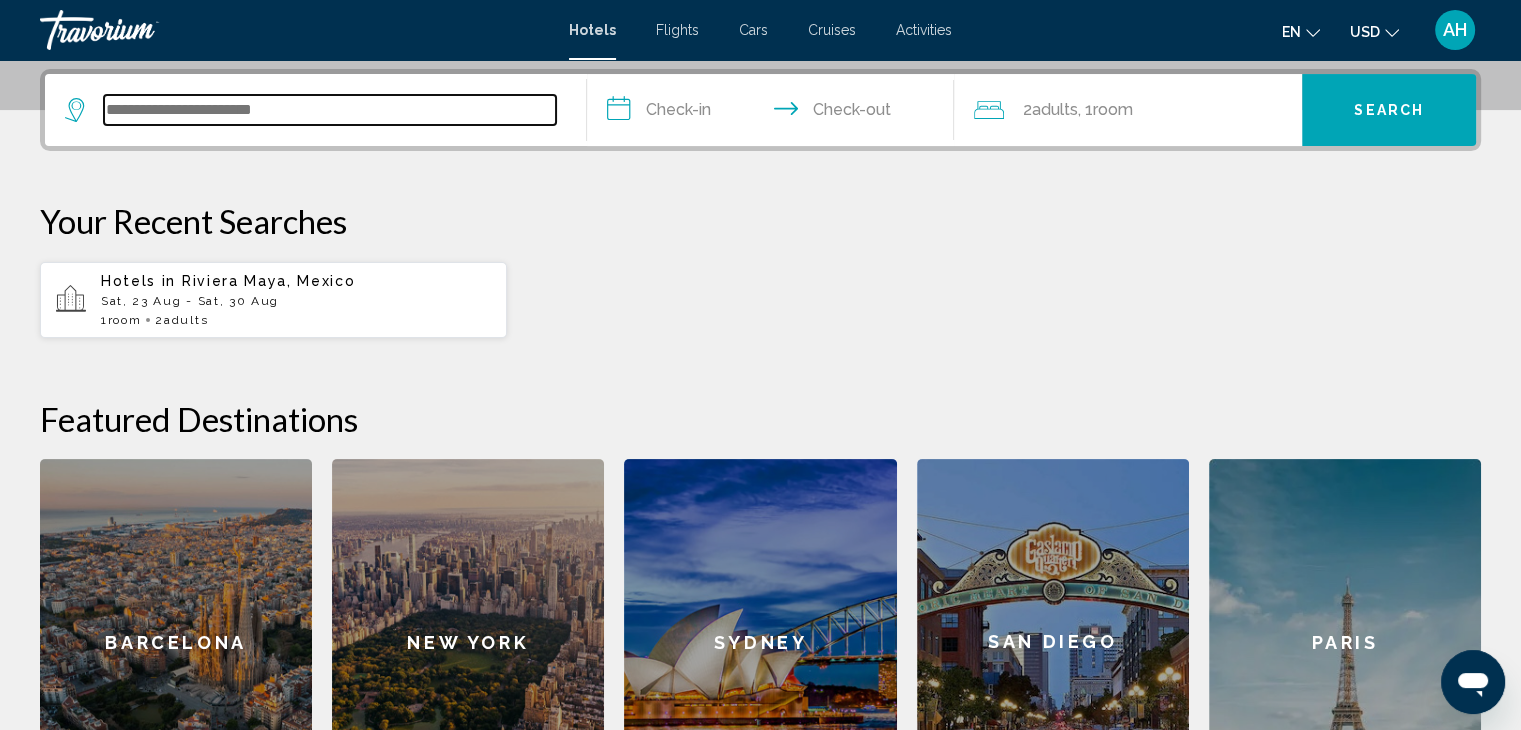 scroll, scrollTop: 493, scrollLeft: 0, axis: vertical 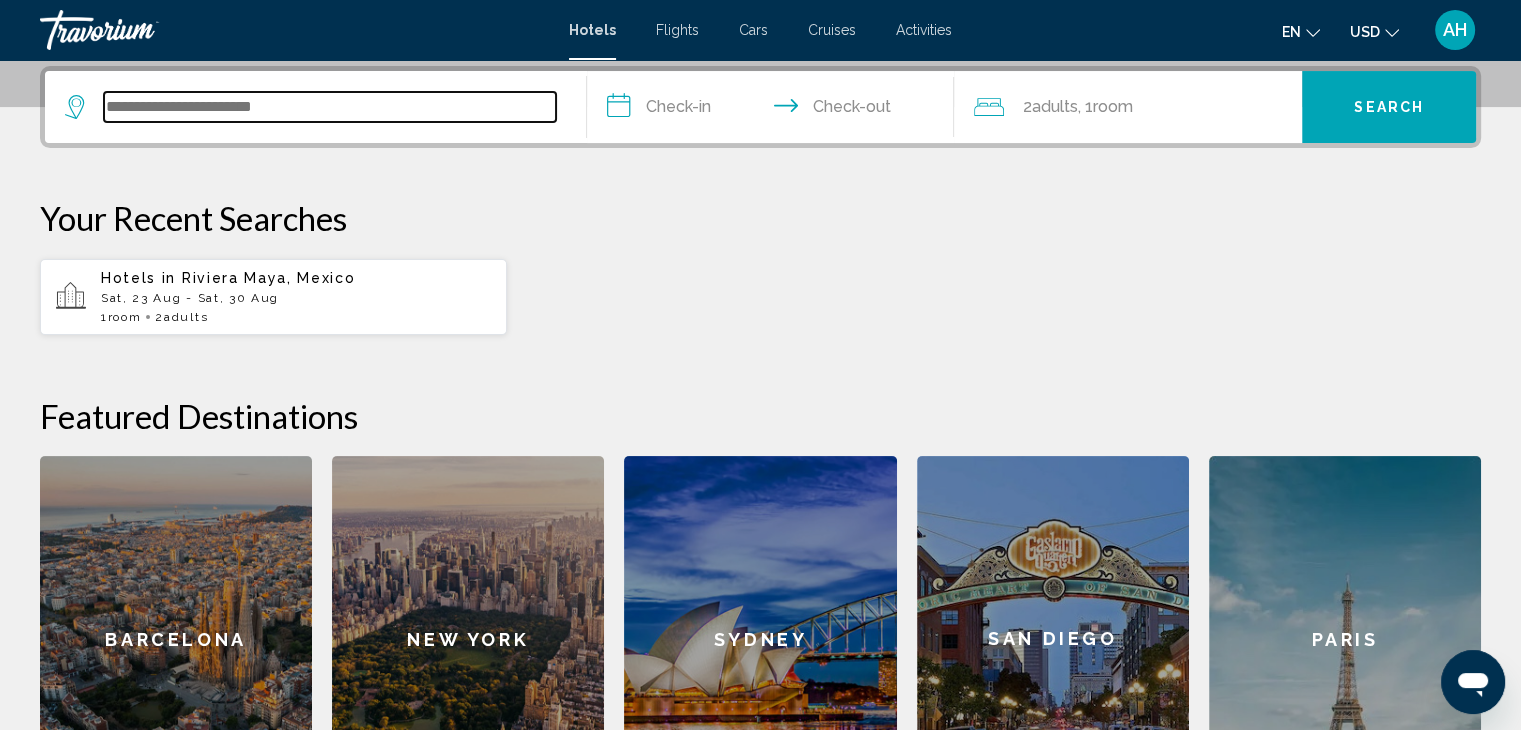 paste on "**********" 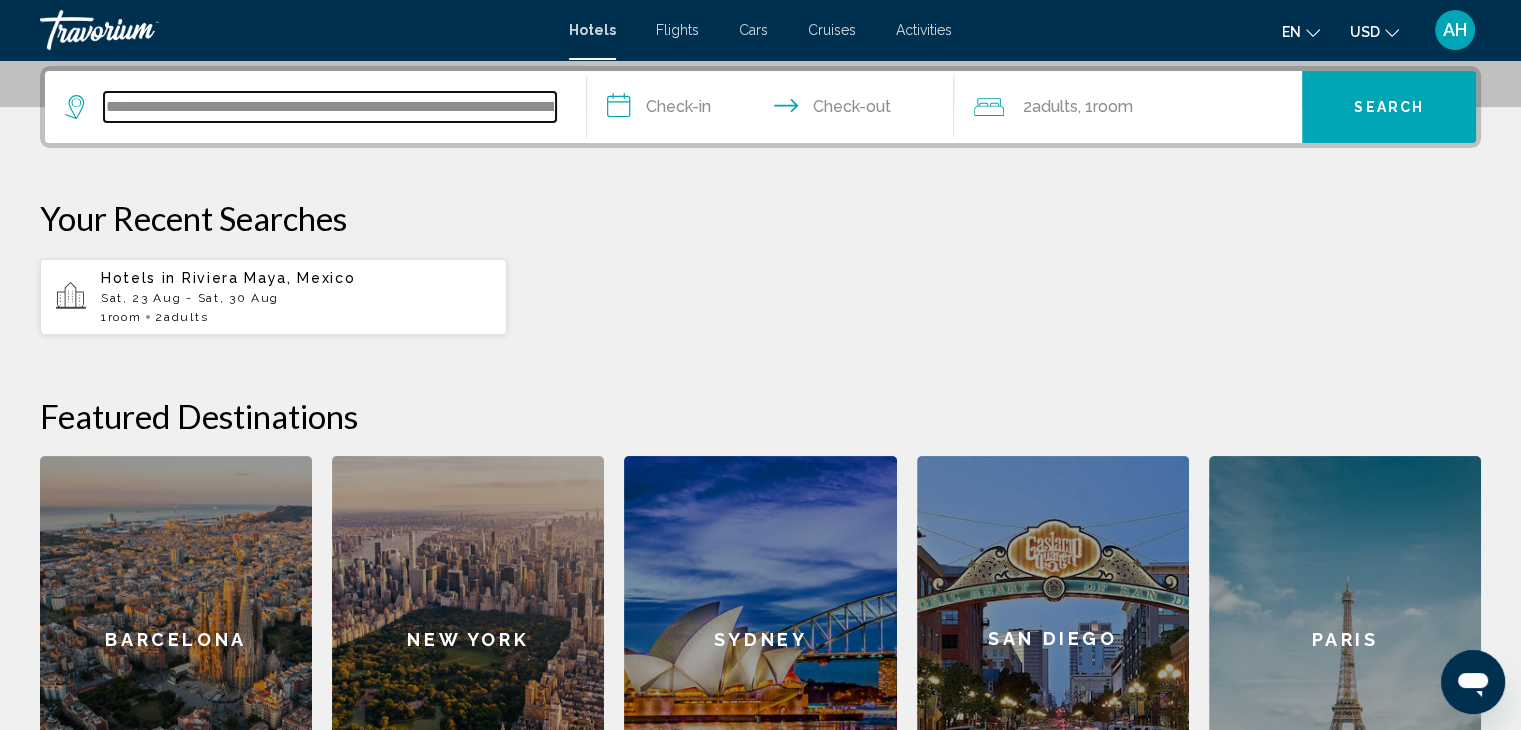 scroll, scrollTop: 0, scrollLeft: 122, axis: horizontal 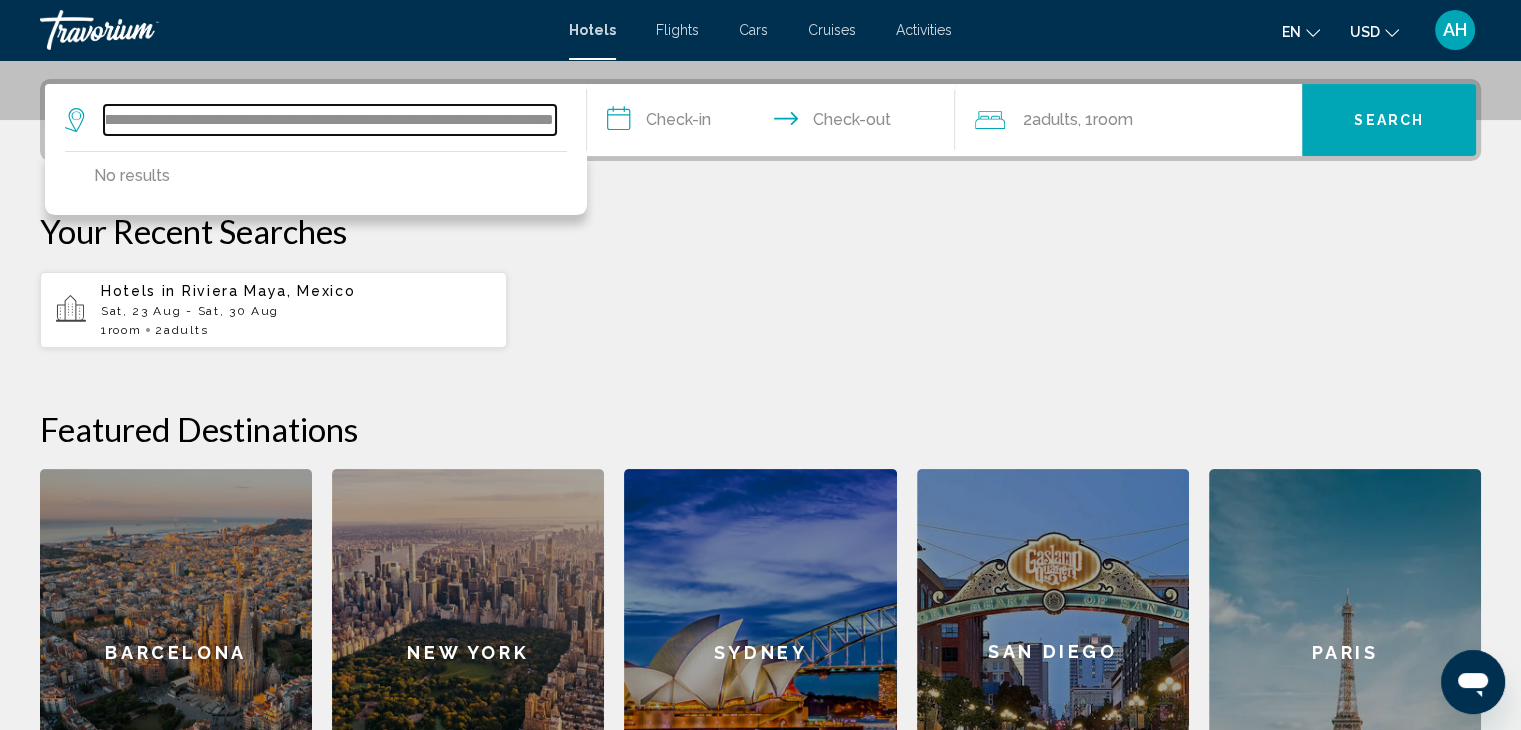type on "**********" 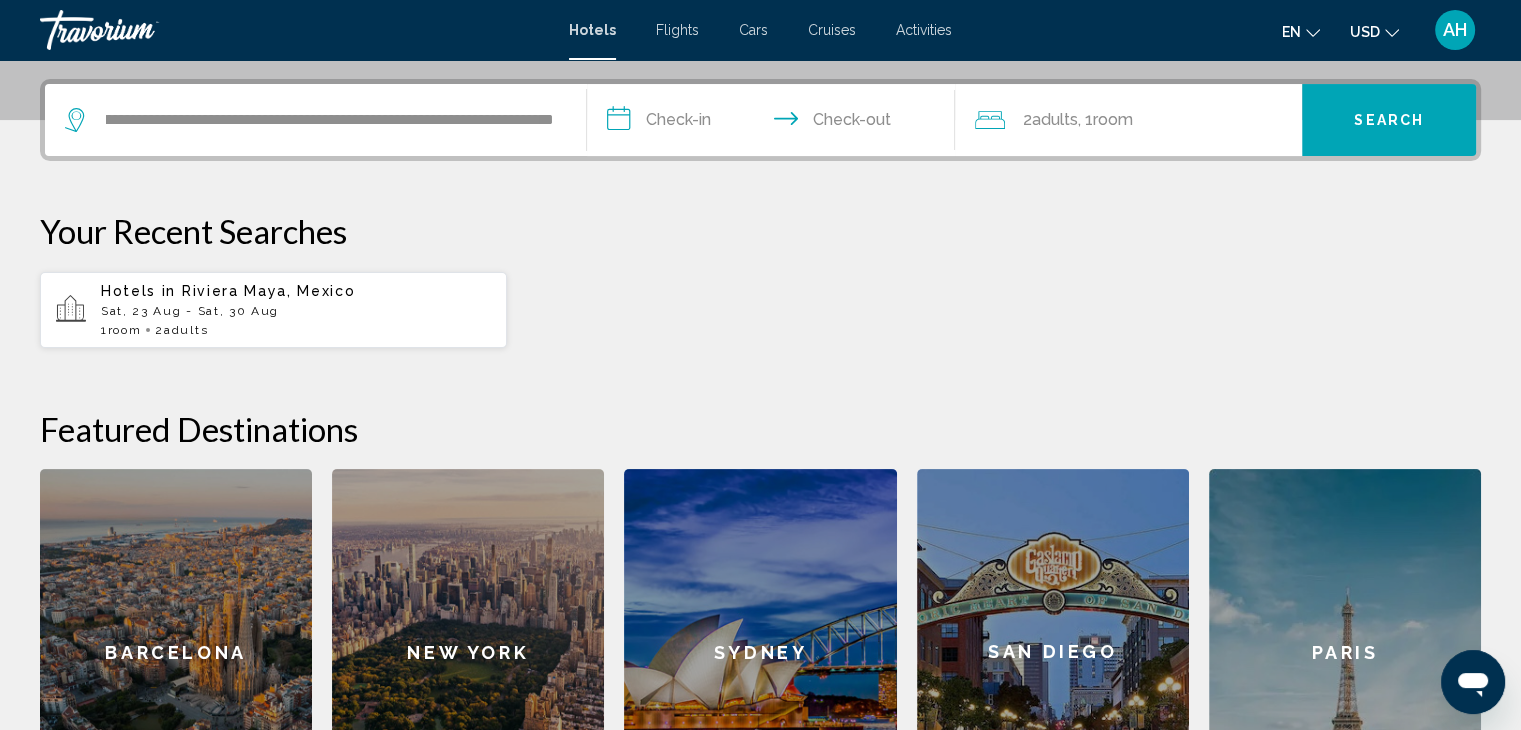 scroll, scrollTop: 0, scrollLeft: 0, axis: both 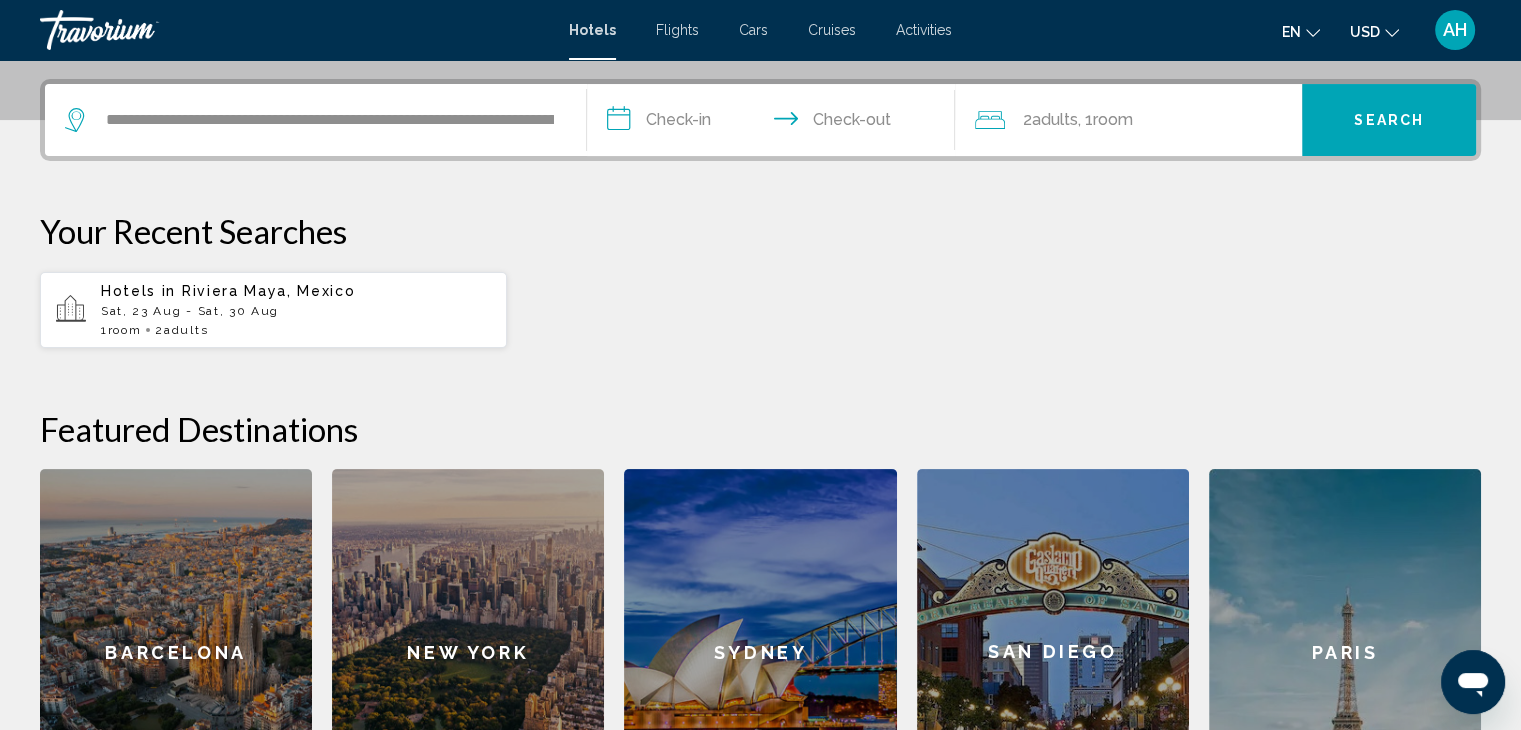click on "Riviera Maya, Mexico" at bounding box center [269, 291] 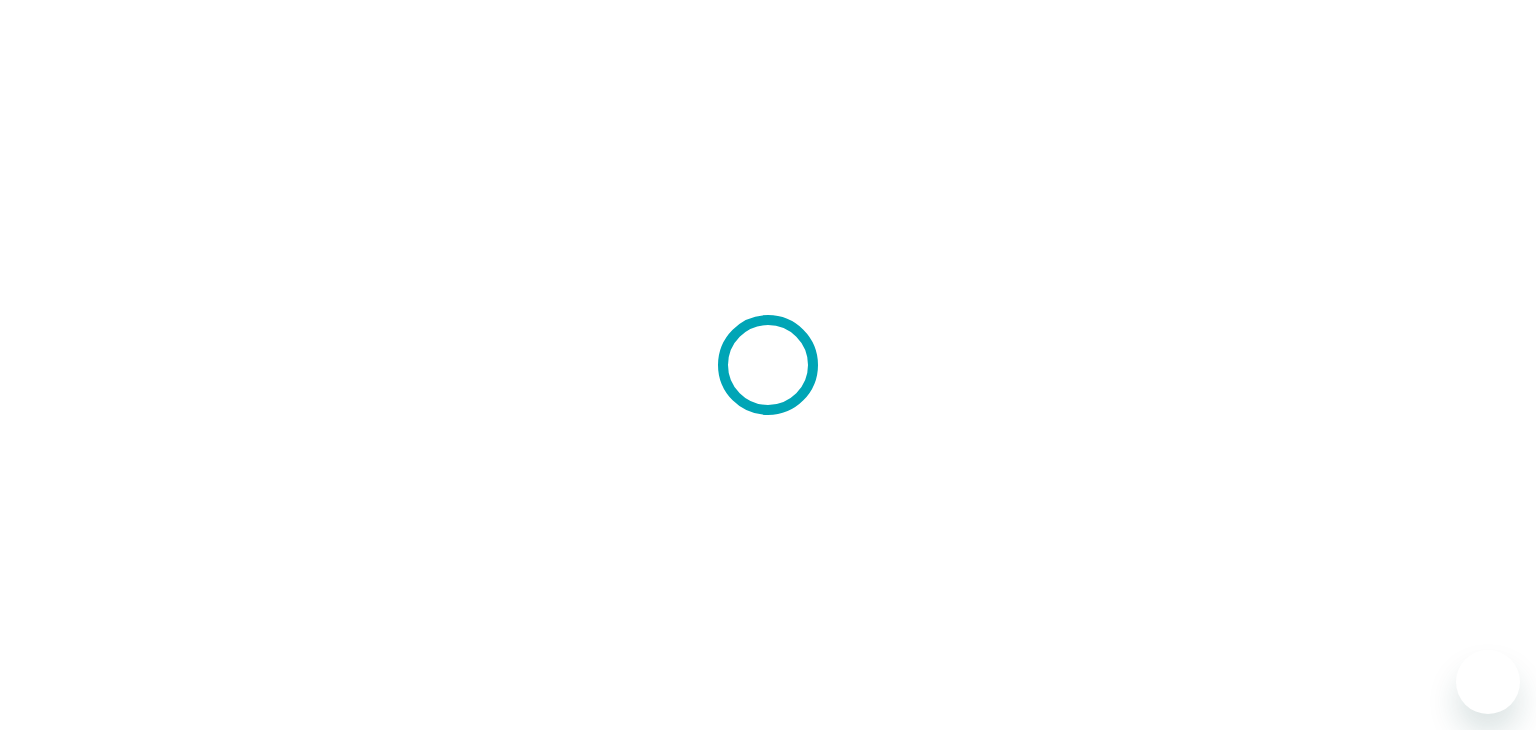 scroll, scrollTop: 0, scrollLeft: 0, axis: both 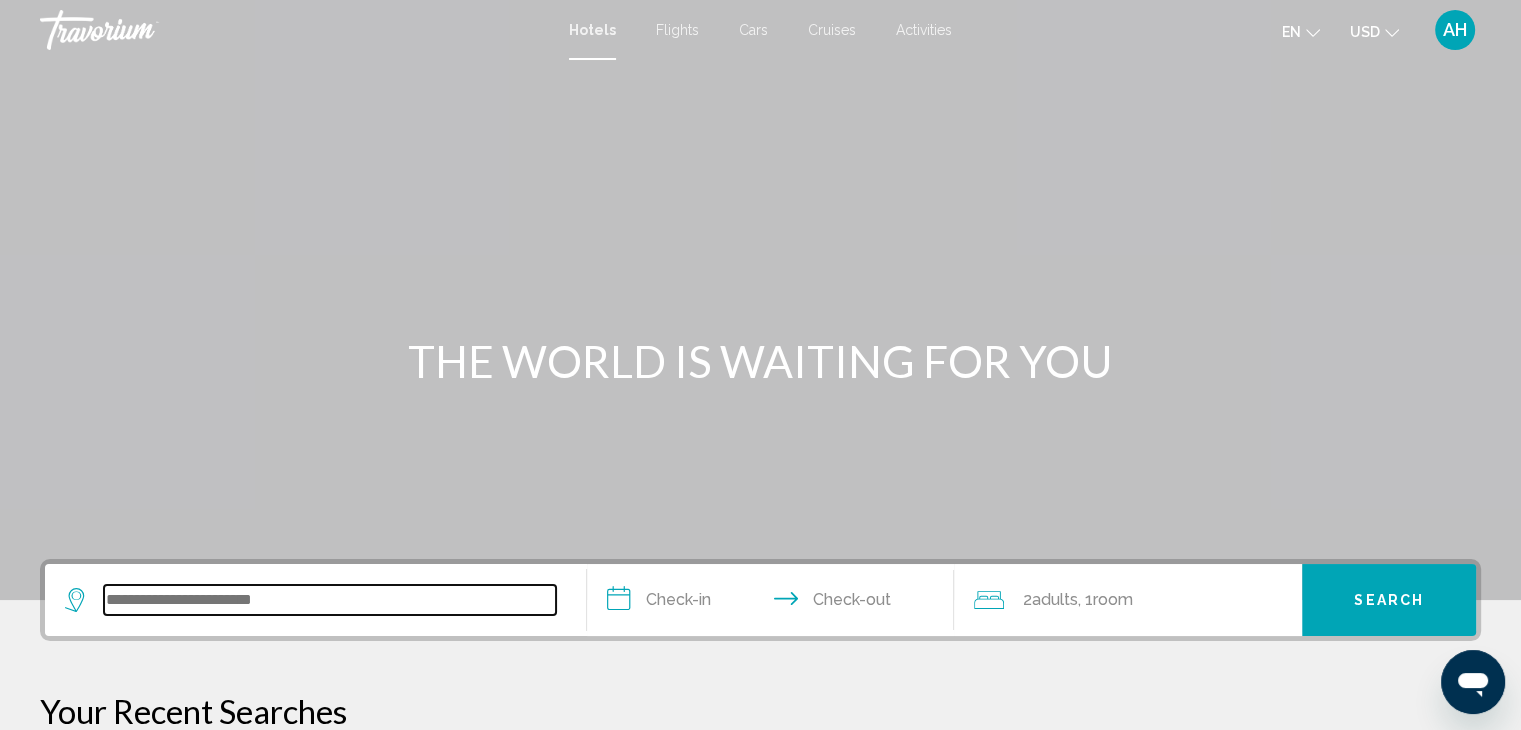 click at bounding box center [330, 600] 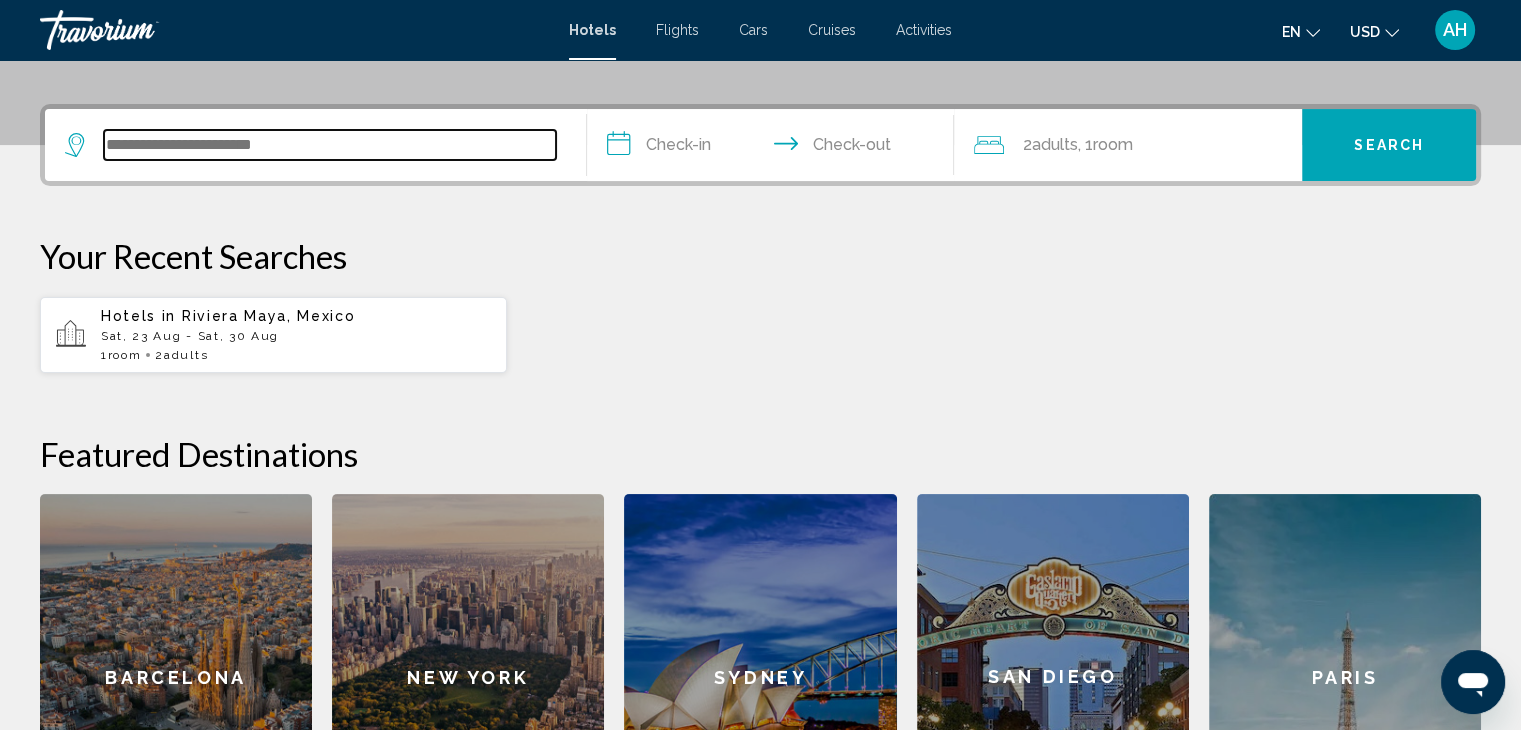 scroll, scrollTop: 493, scrollLeft: 0, axis: vertical 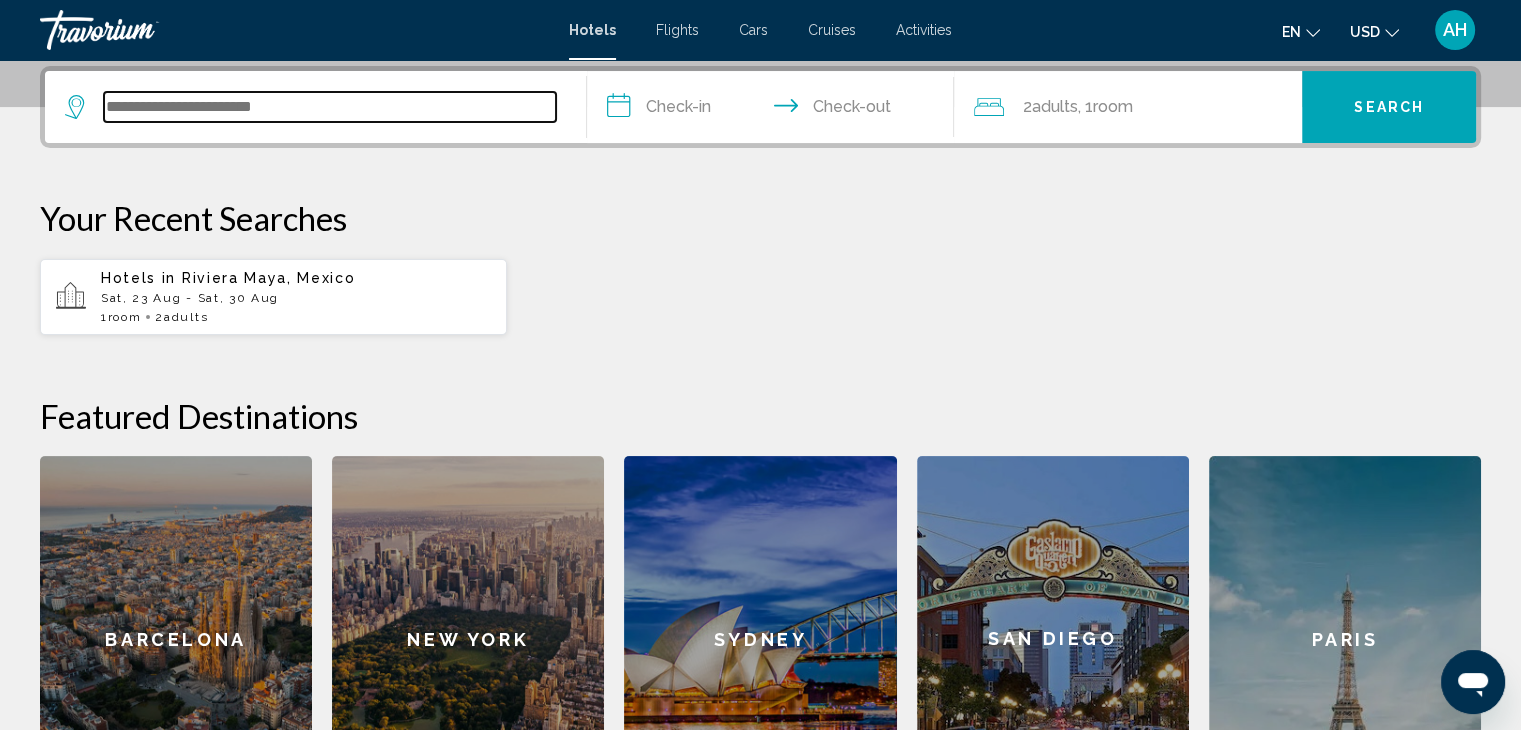 paste on "**********" 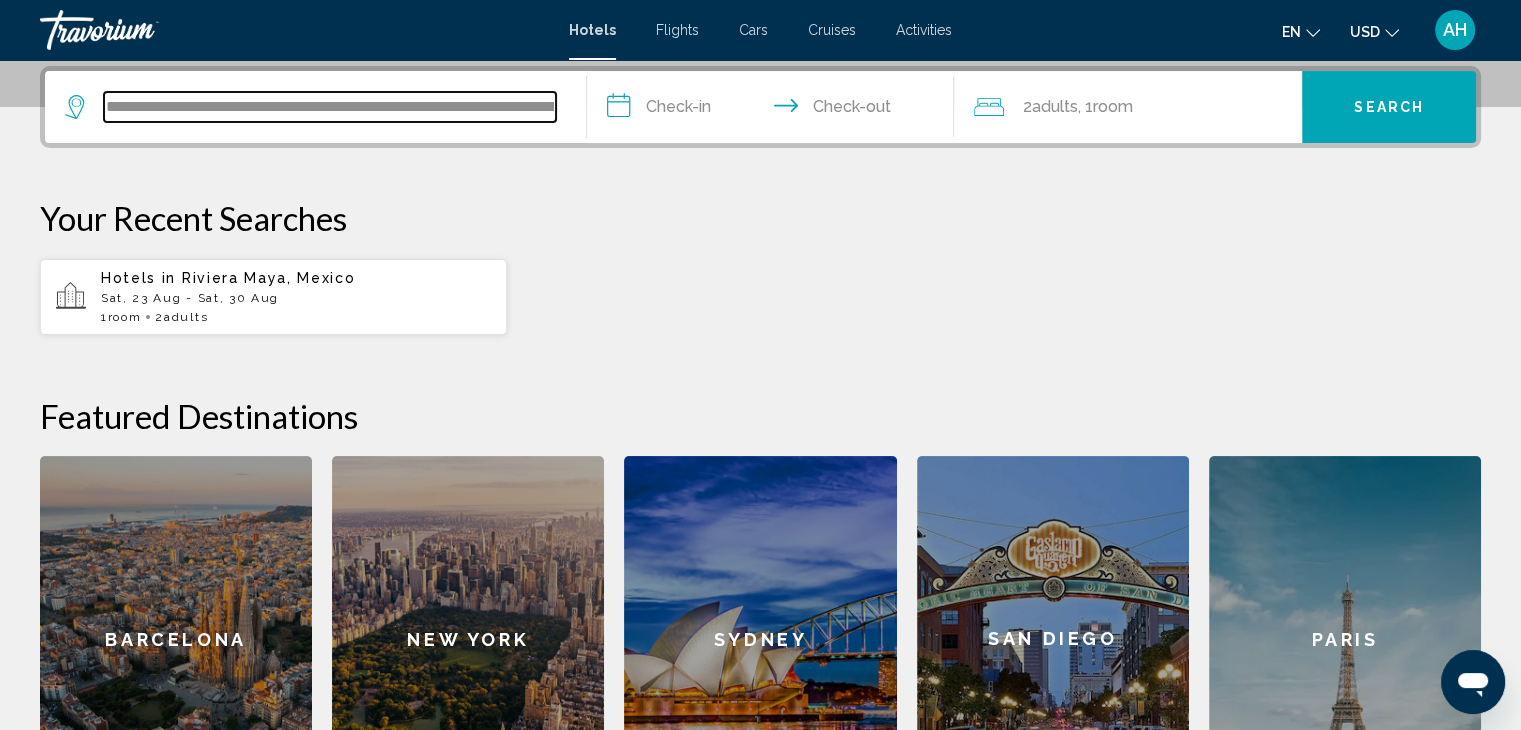 scroll, scrollTop: 0, scrollLeft: 122, axis: horizontal 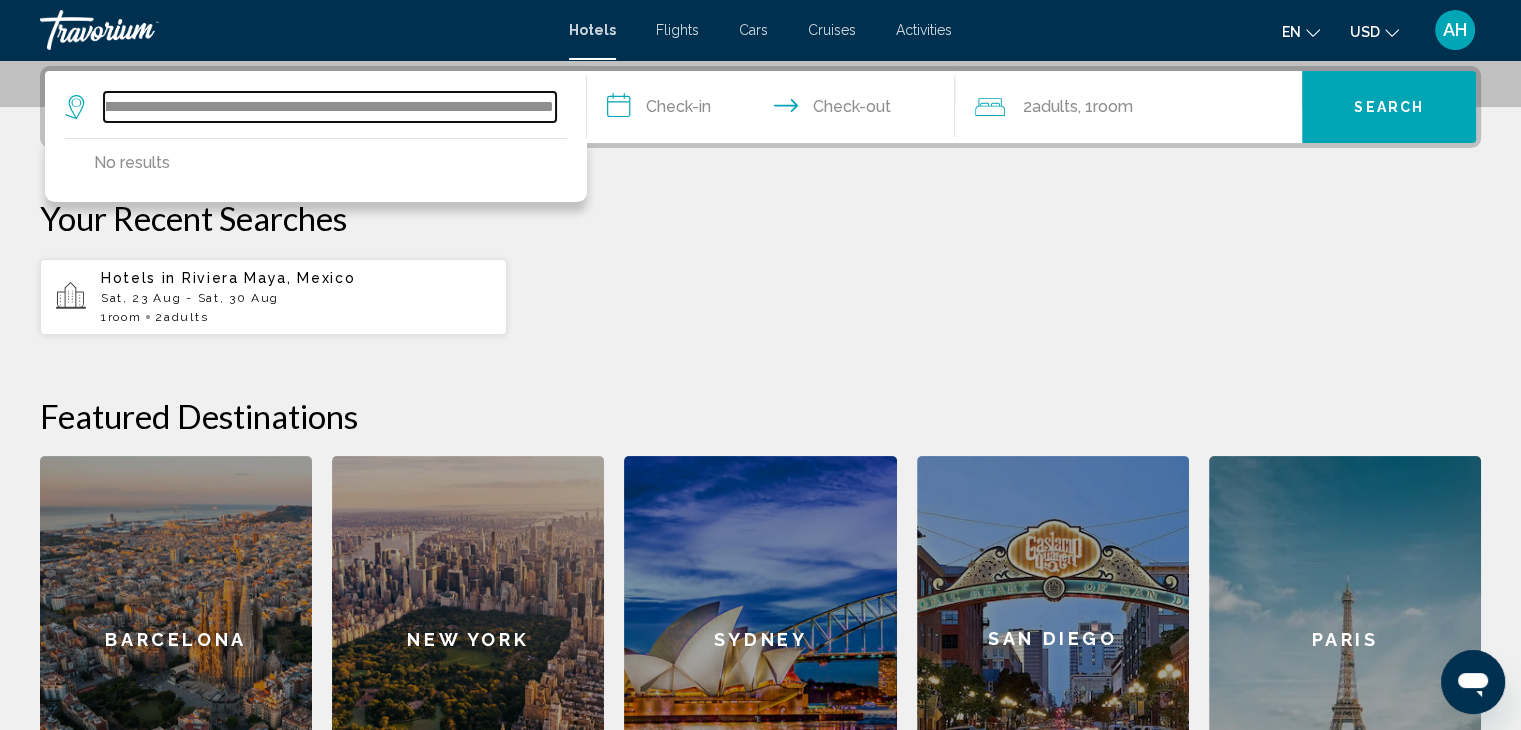 drag, startPoint x: 219, startPoint y: 105, endPoint x: 574, endPoint y: 111, distance: 355.0507 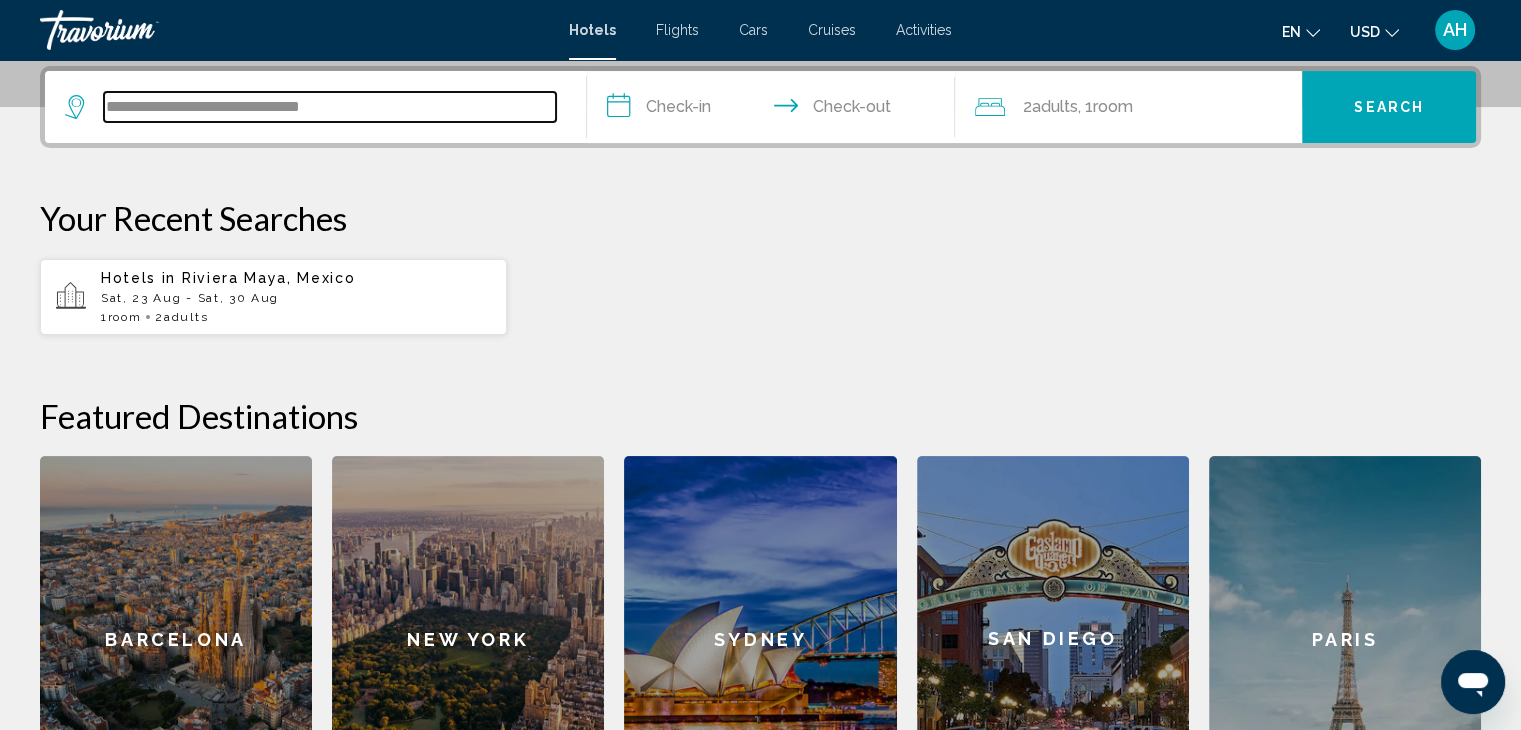 scroll, scrollTop: 0, scrollLeft: 0, axis: both 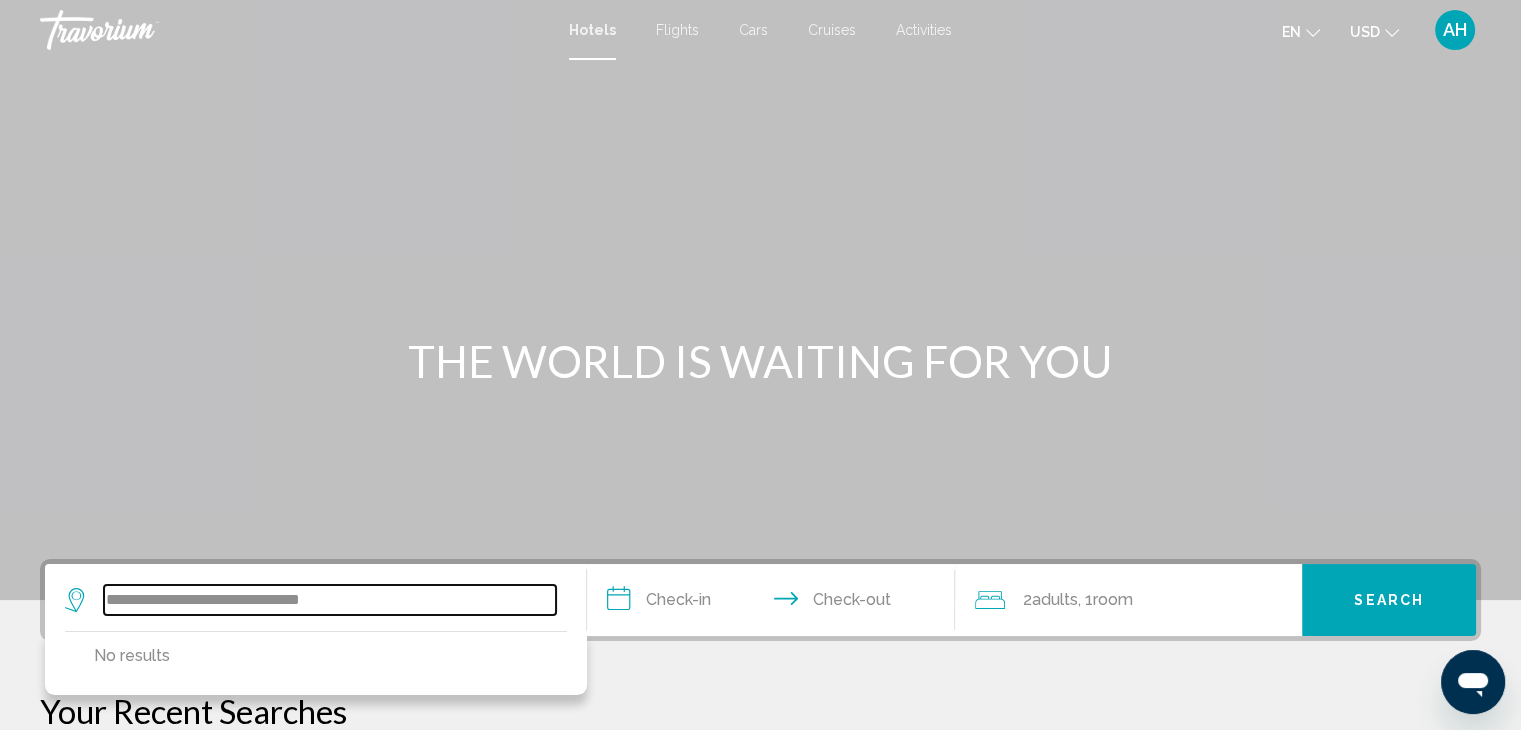 type on "**********" 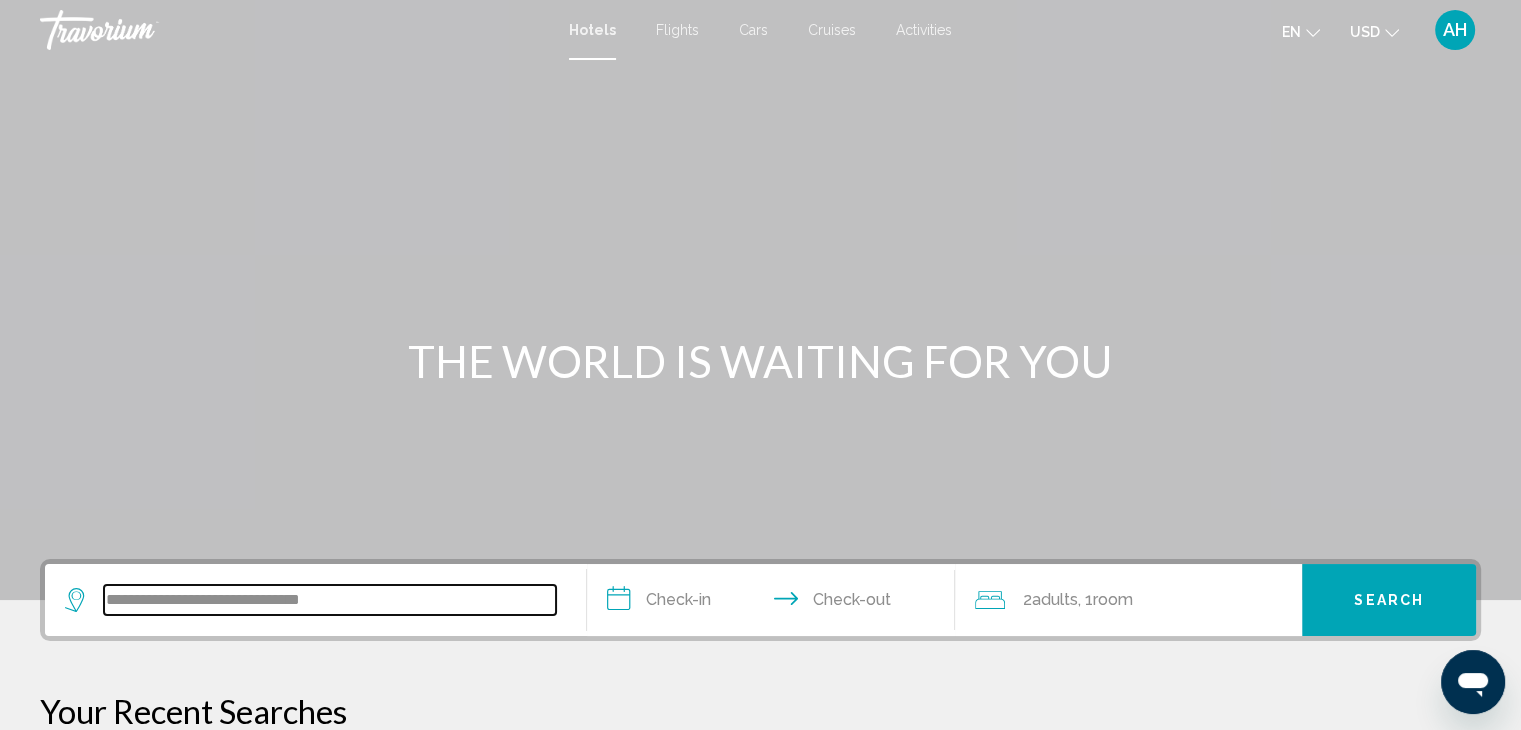 click on "**********" at bounding box center (330, 600) 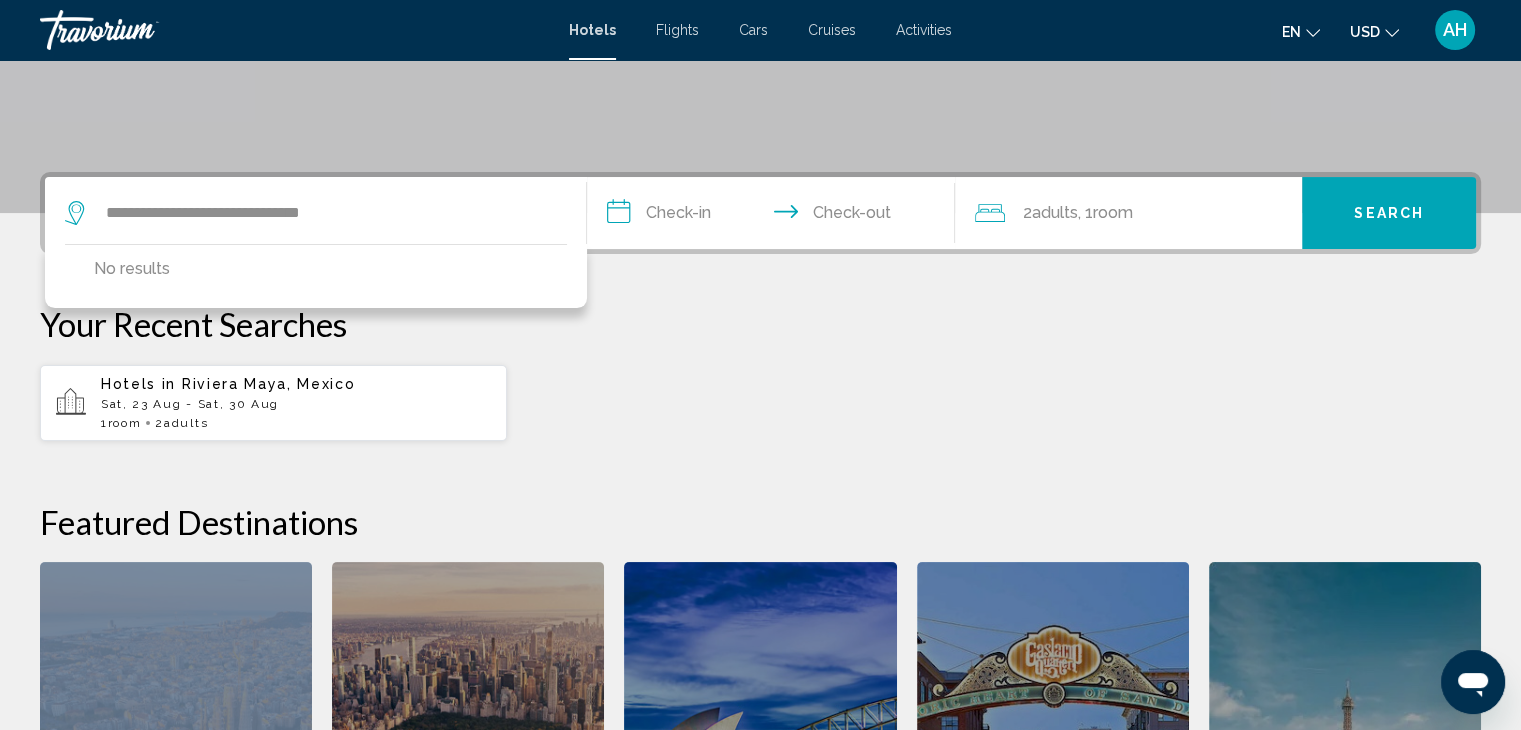 click on "**********" at bounding box center (760, 550) 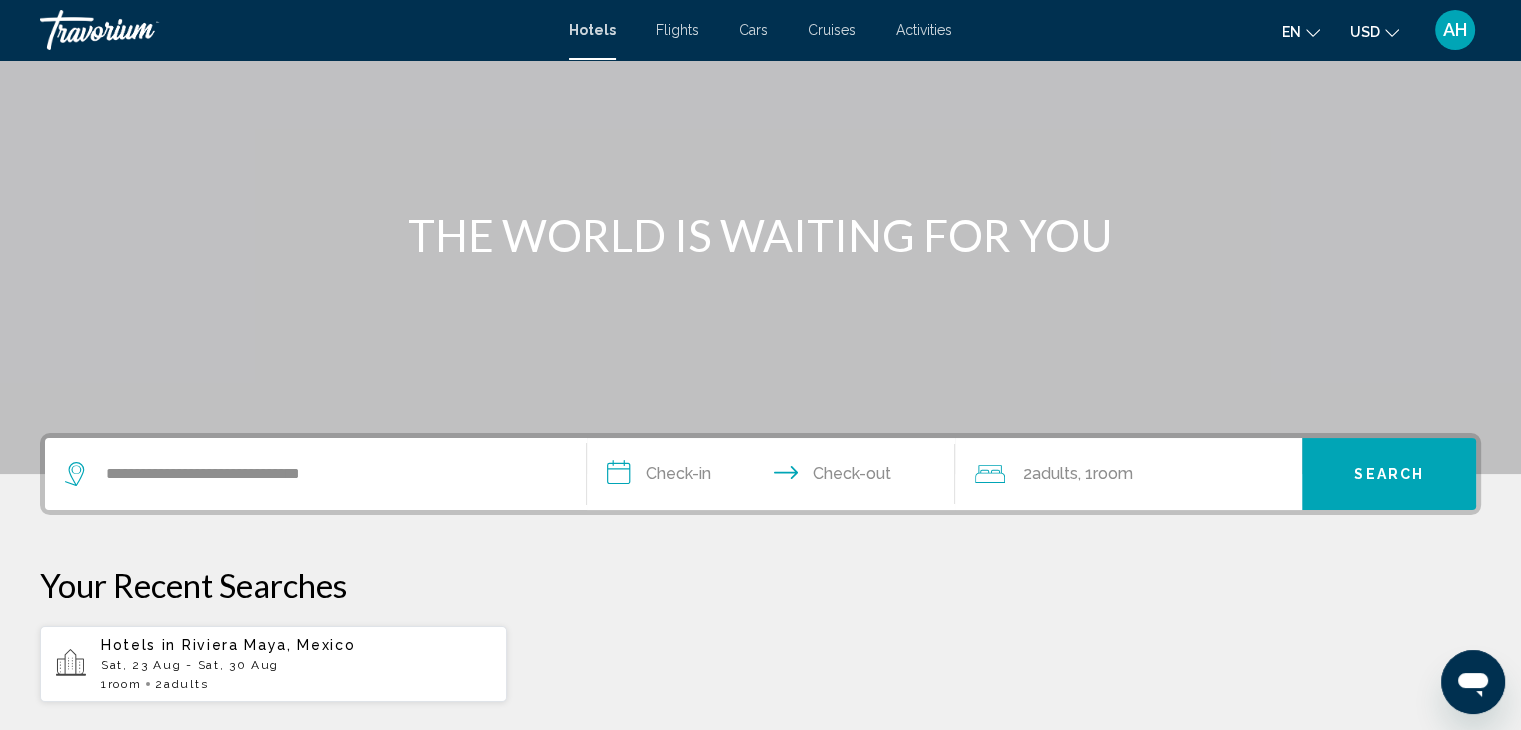 scroll, scrollTop: 93, scrollLeft: 0, axis: vertical 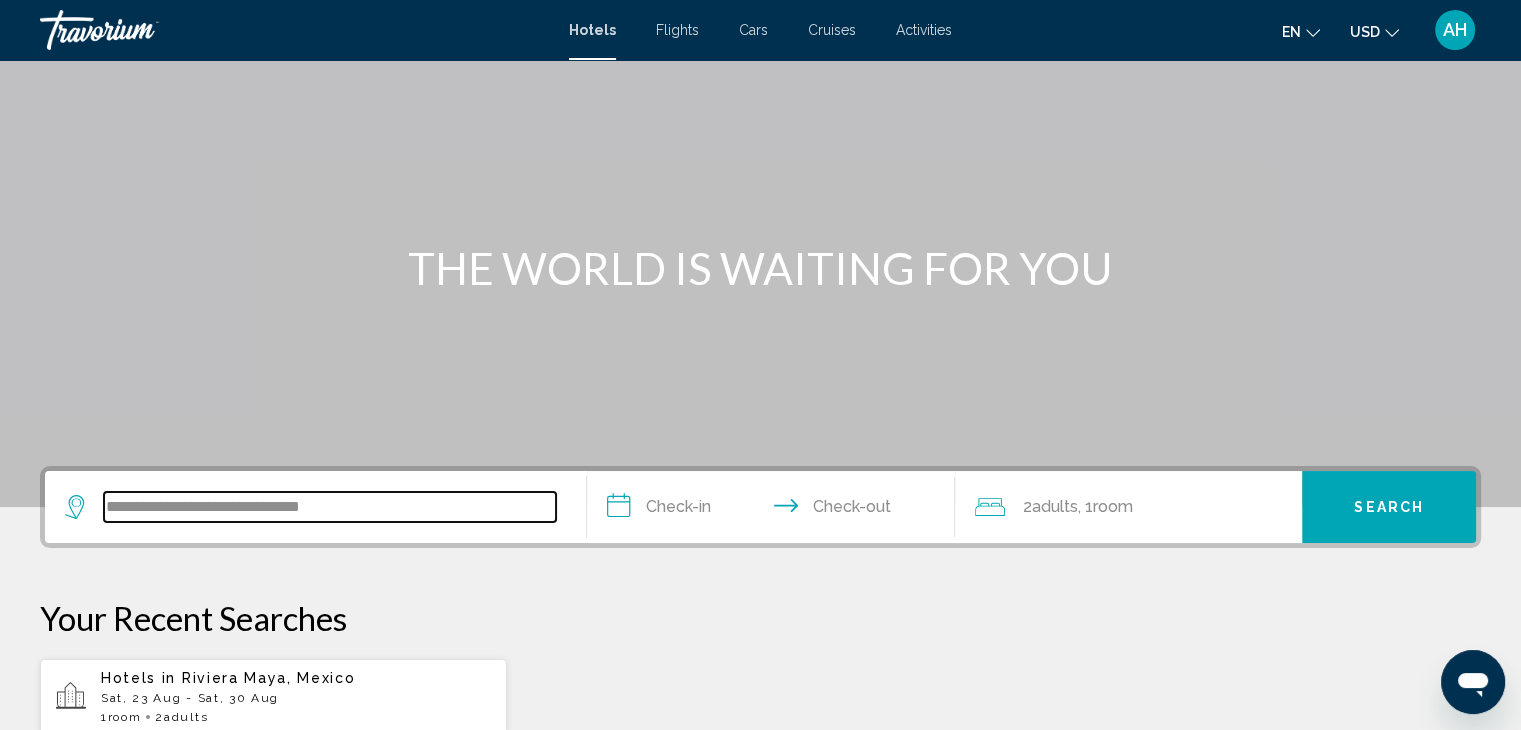 click on "**********" at bounding box center [330, 507] 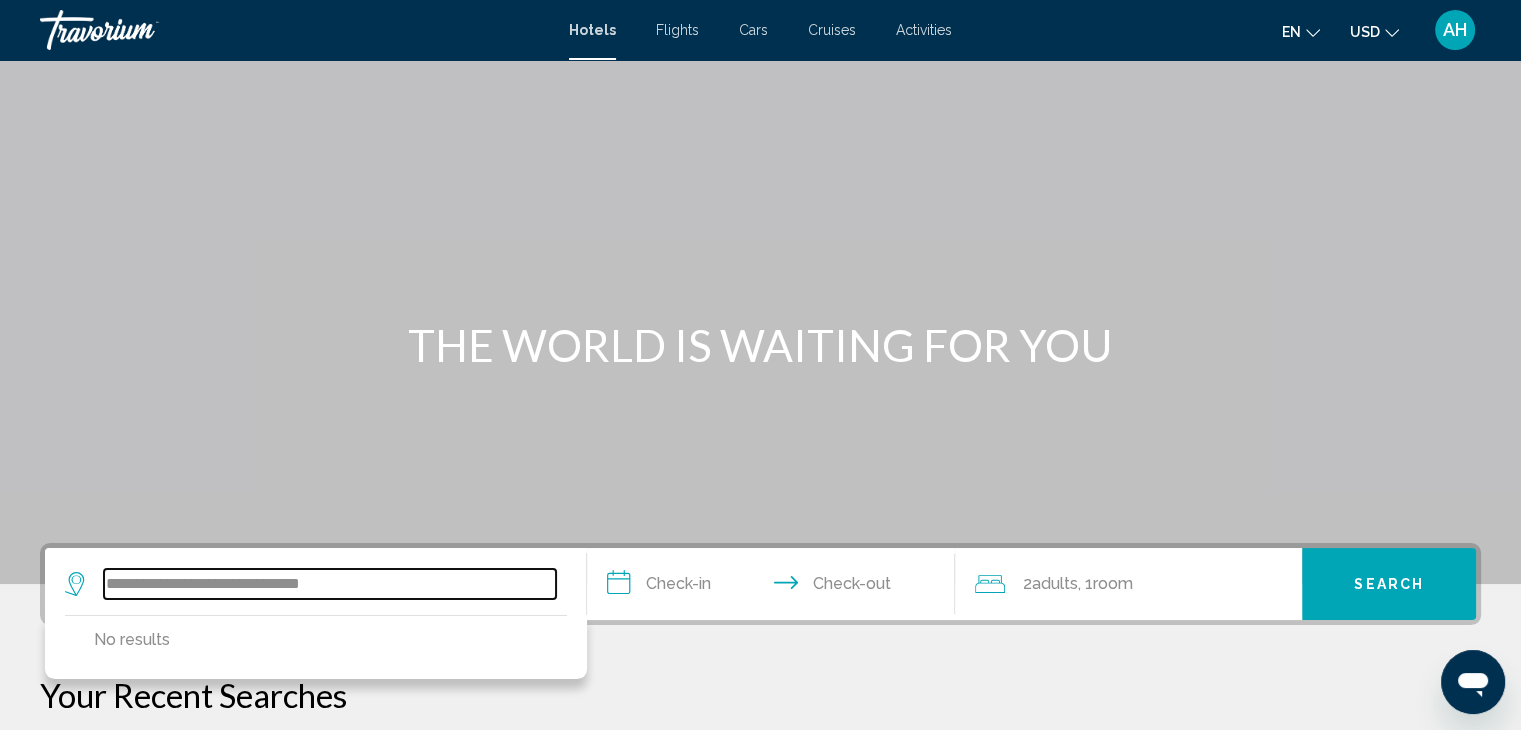 scroll, scrollTop: 0, scrollLeft: 0, axis: both 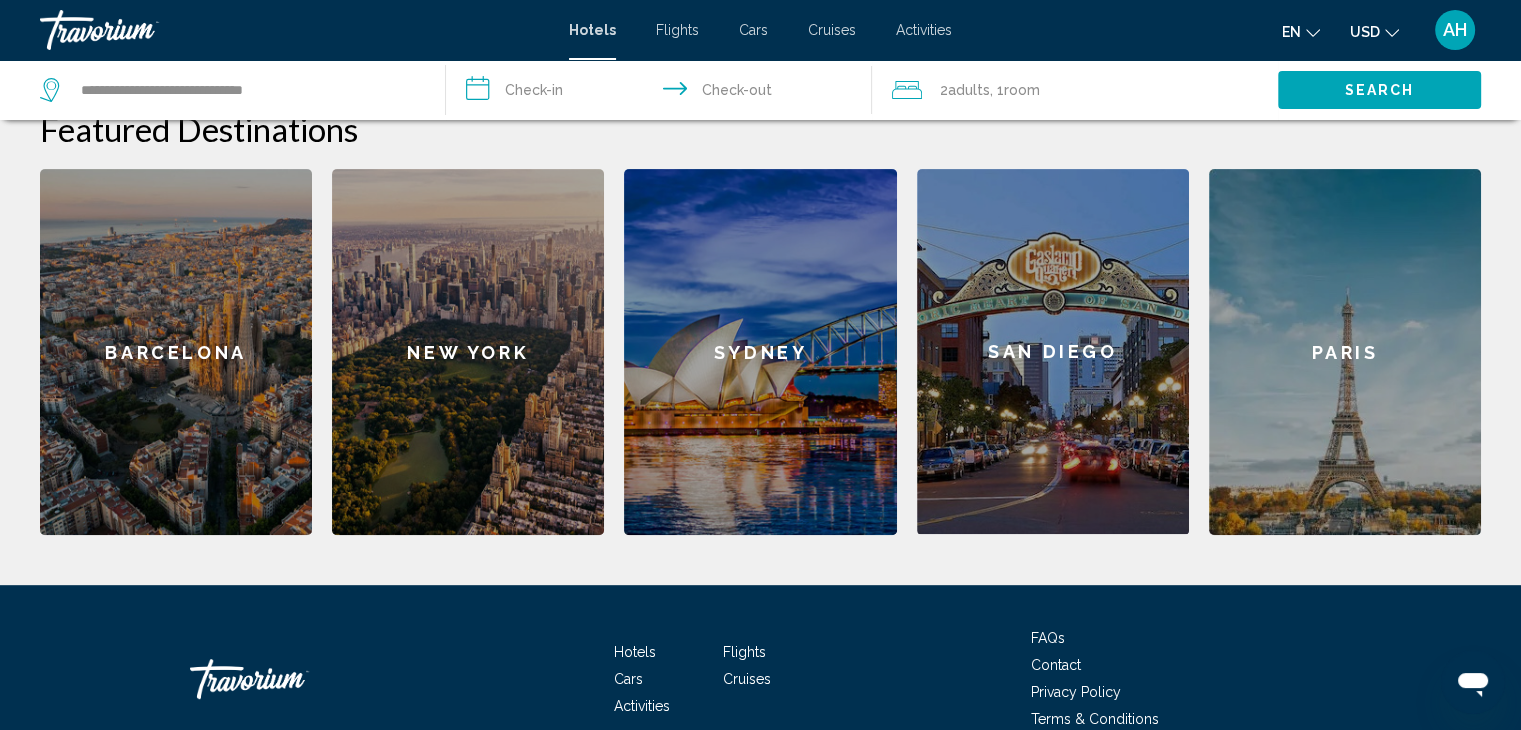 click on "Barcelona" 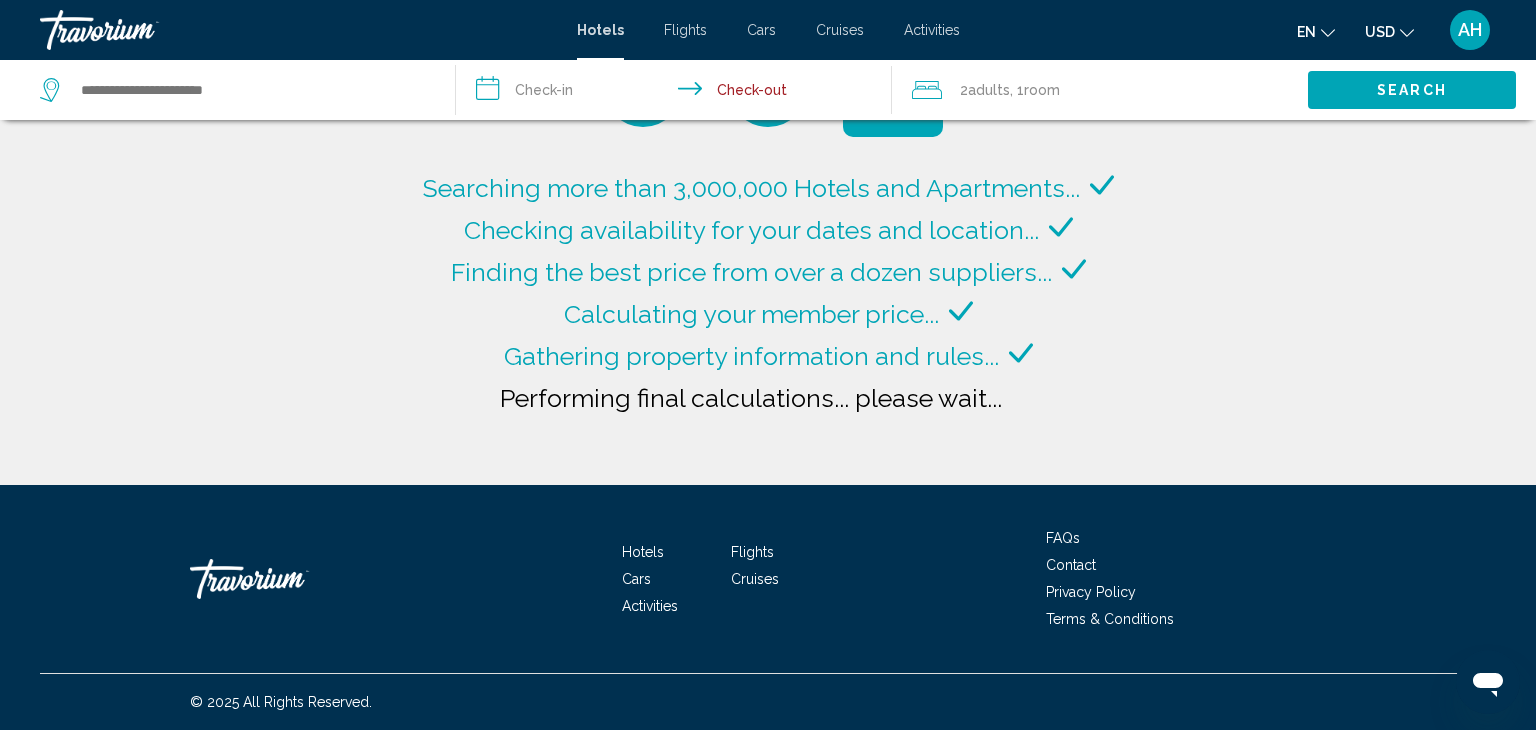 type on "**********" 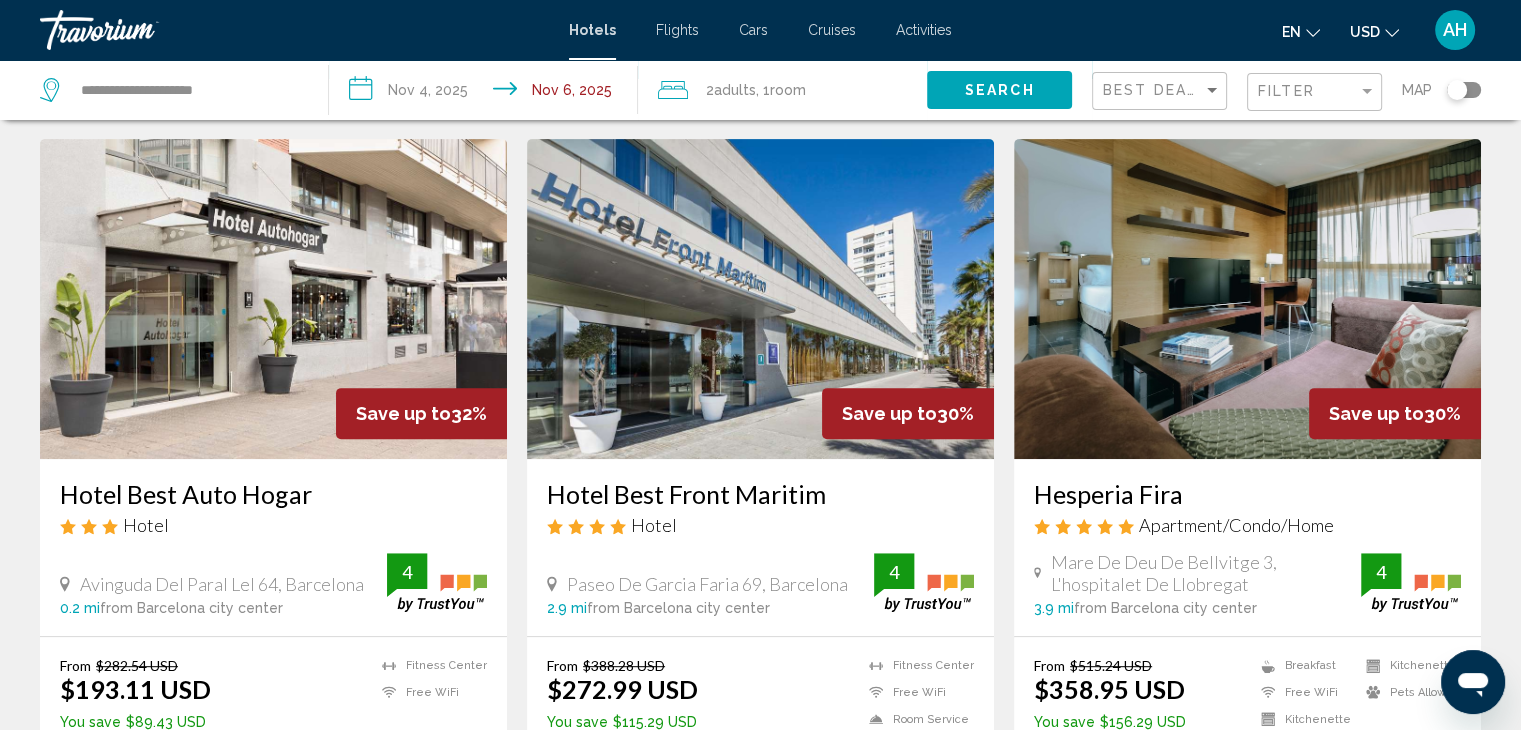 scroll, scrollTop: 800, scrollLeft: 0, axis: vertical 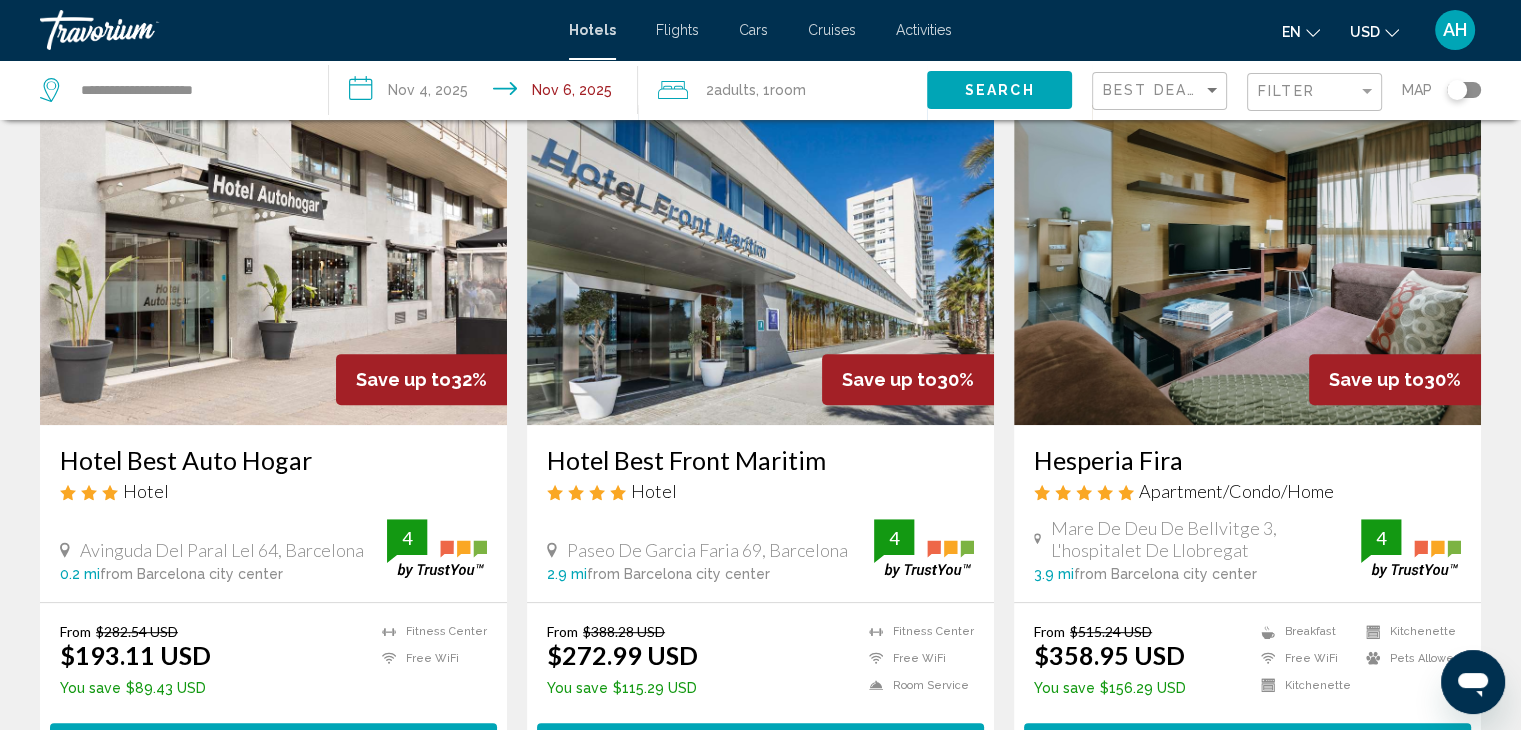 click on "Hesperia Fira" at bounding box center (1247, 460) 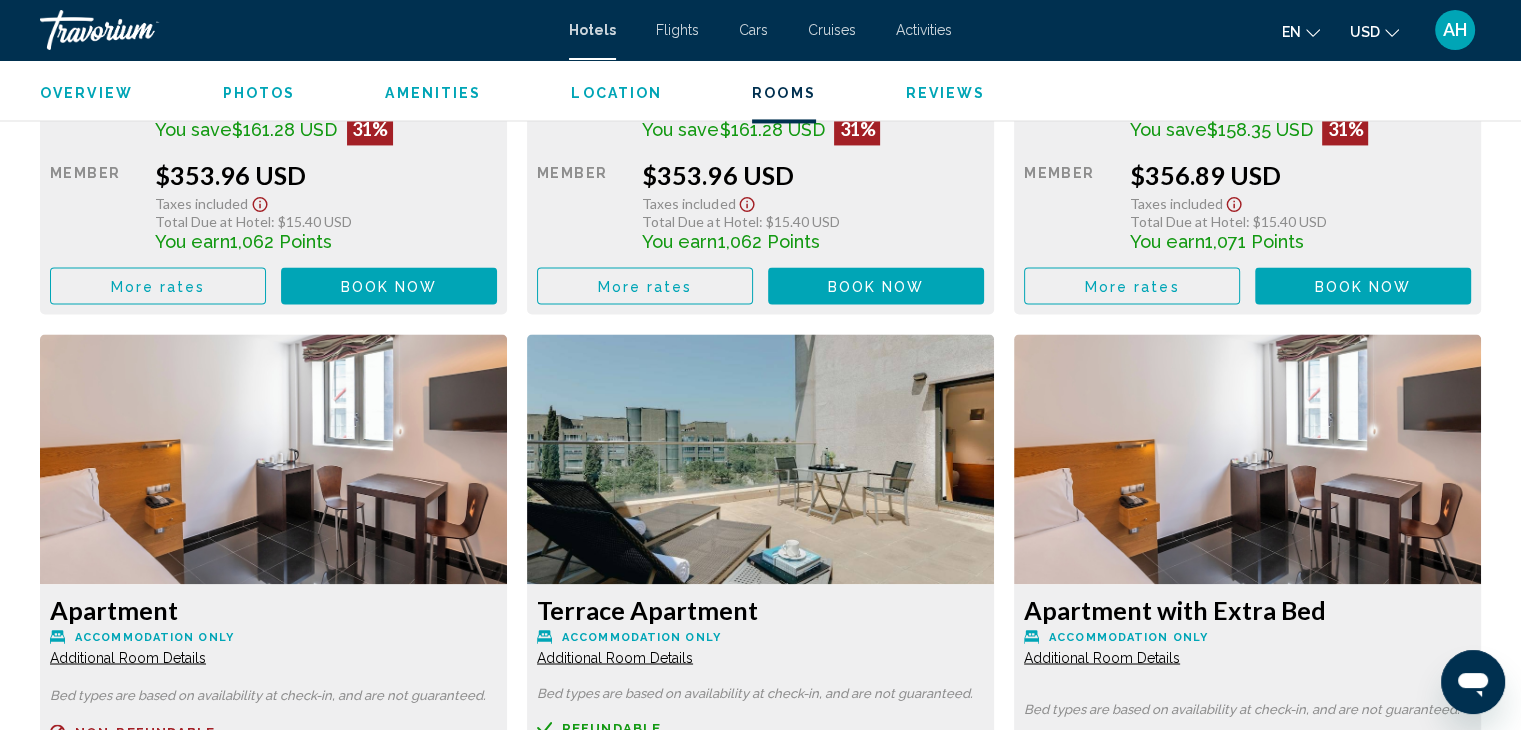 scroll, scrollTop: 3200, scrollLeft: 0, axis: vertical 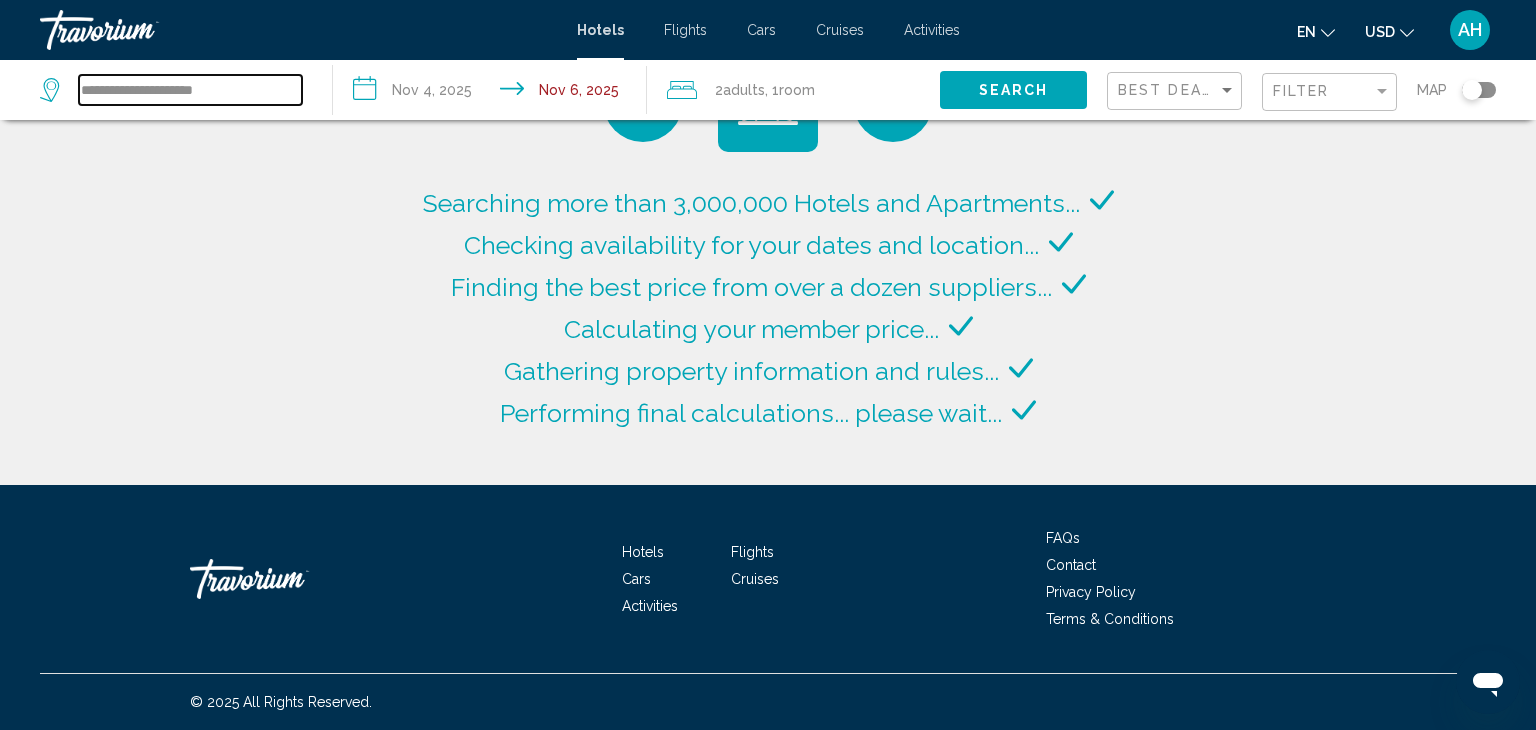 click on "**********" at bounding box center (190, 90) 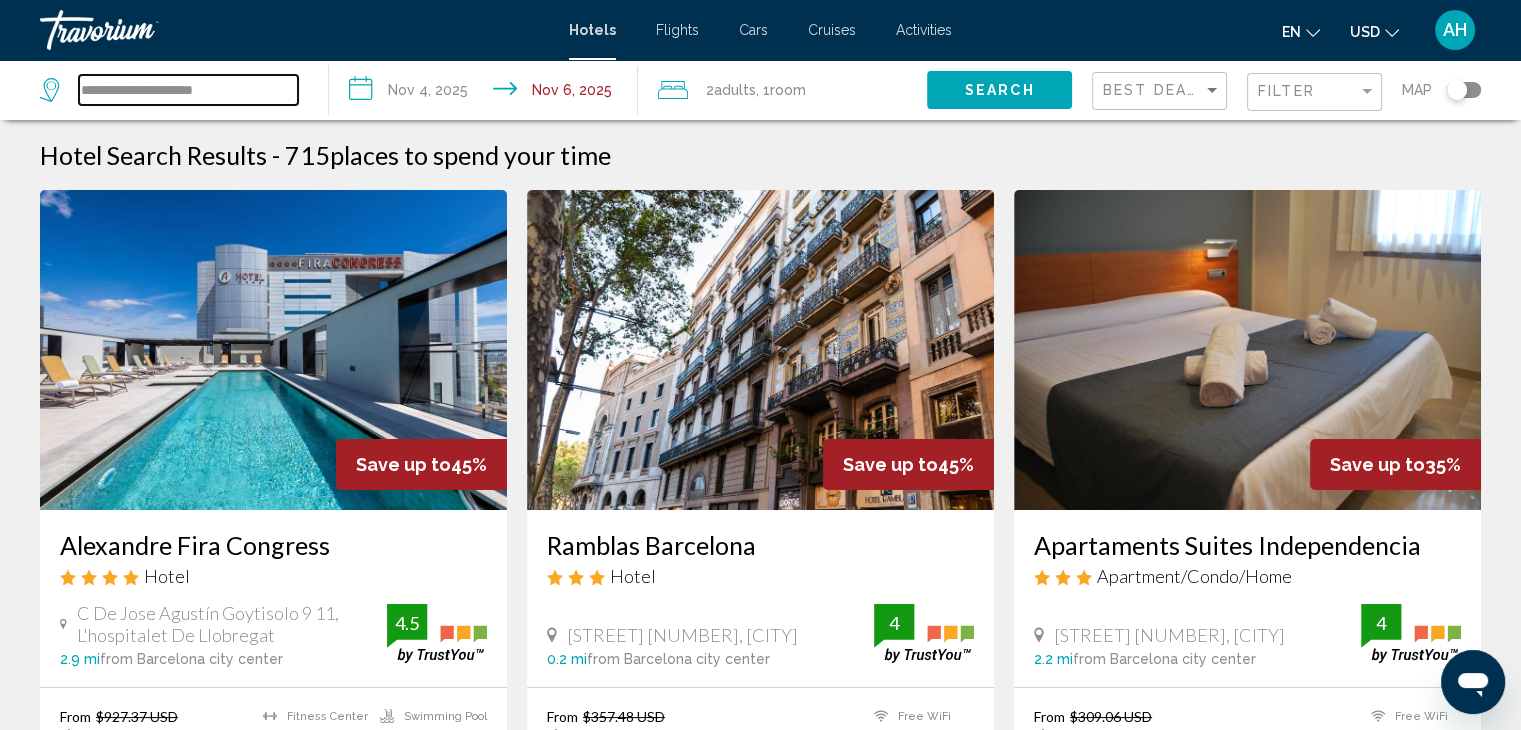 click on "**********" at bounding box center [188, 90] 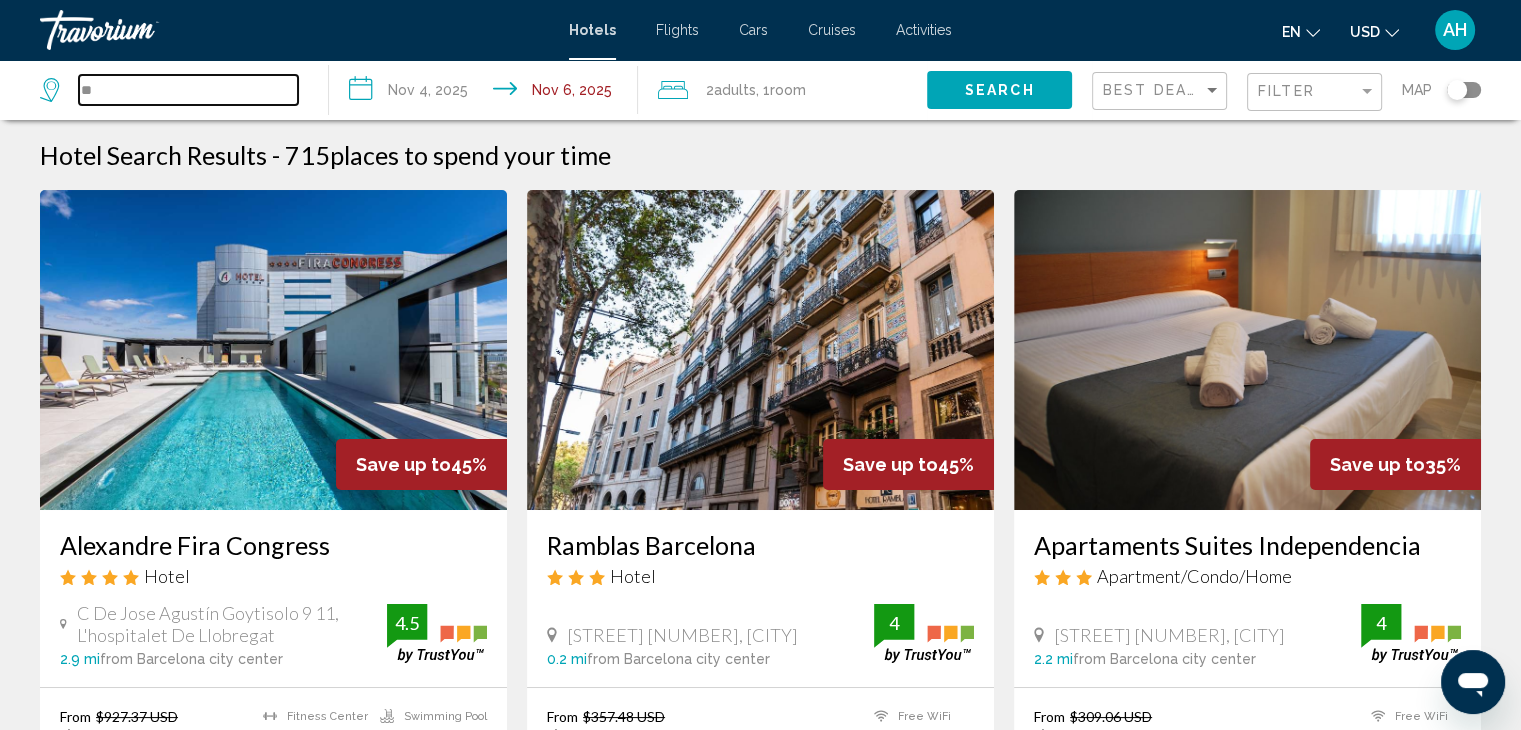 type on "*" 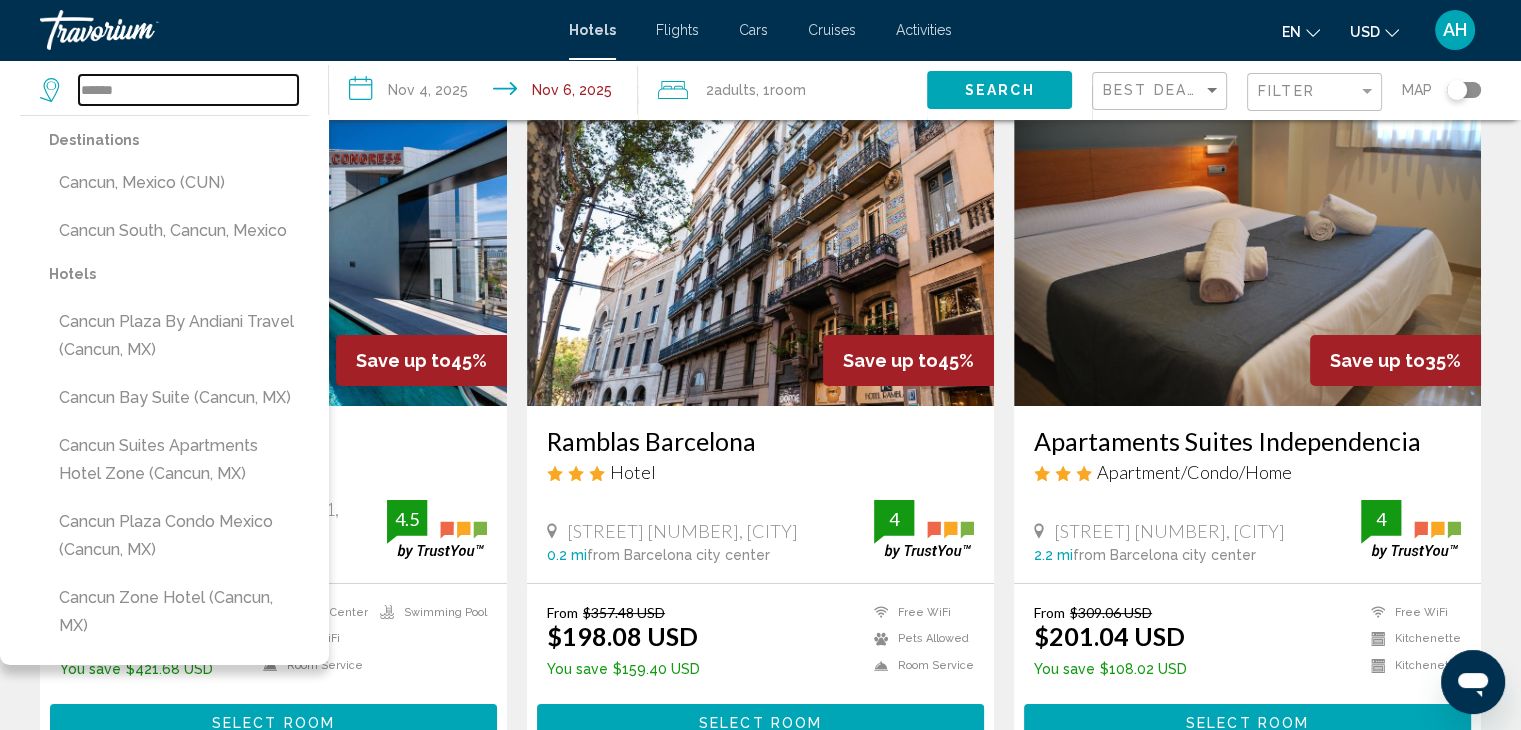 scroll, scrollTop: 100, scrollLeft: 0, axis: vertical 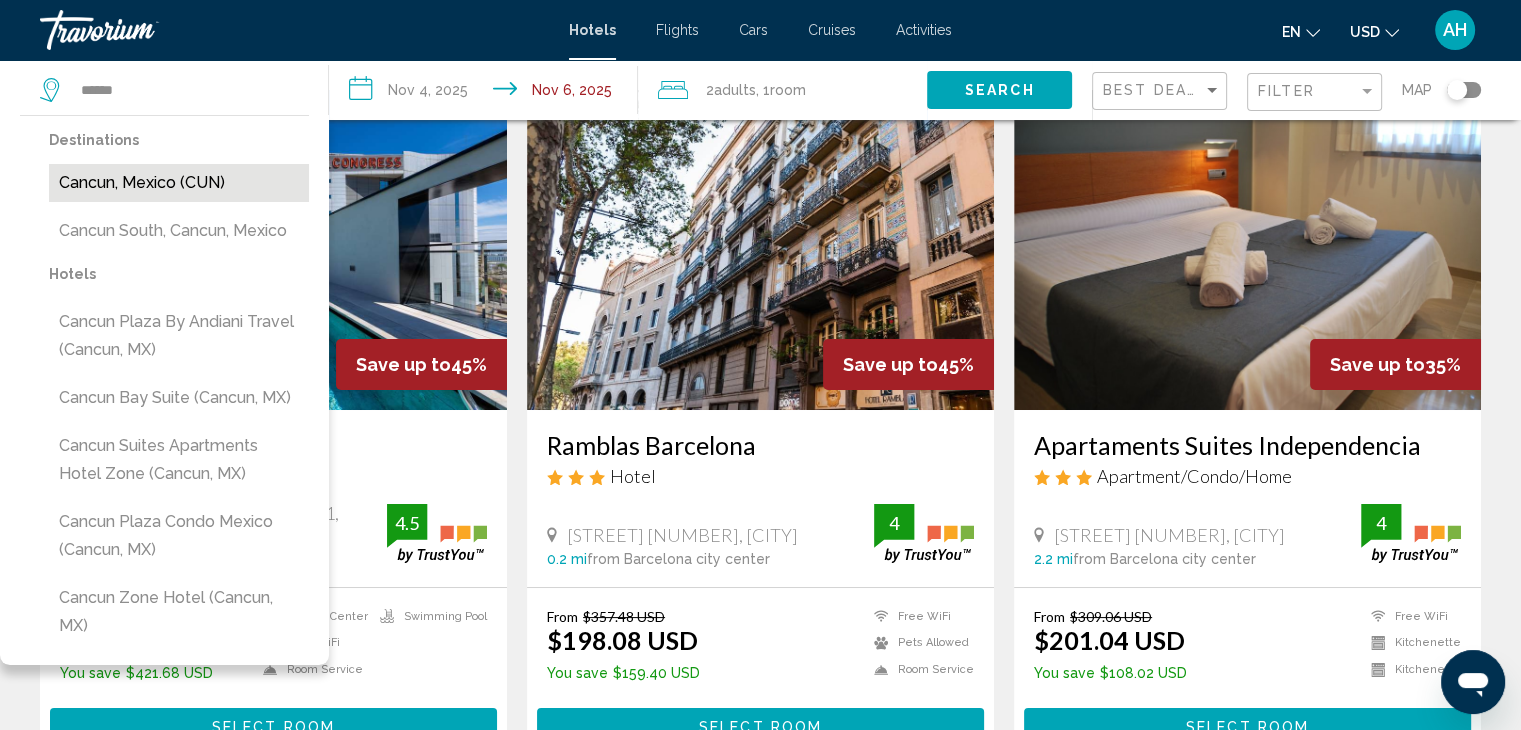 click on "Cancun, Mexico (CUN)" at bounding box center (179, 183) 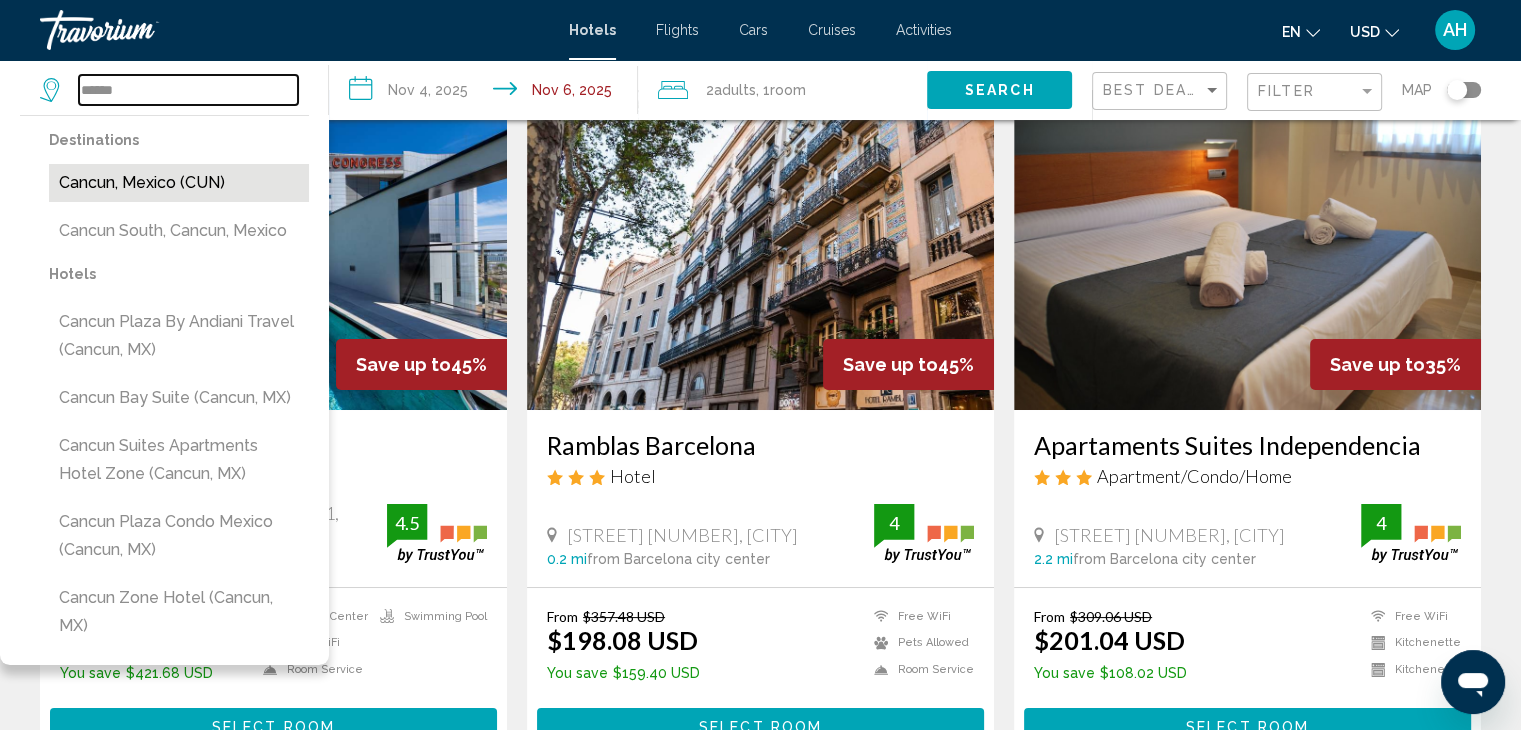 type on "**********" 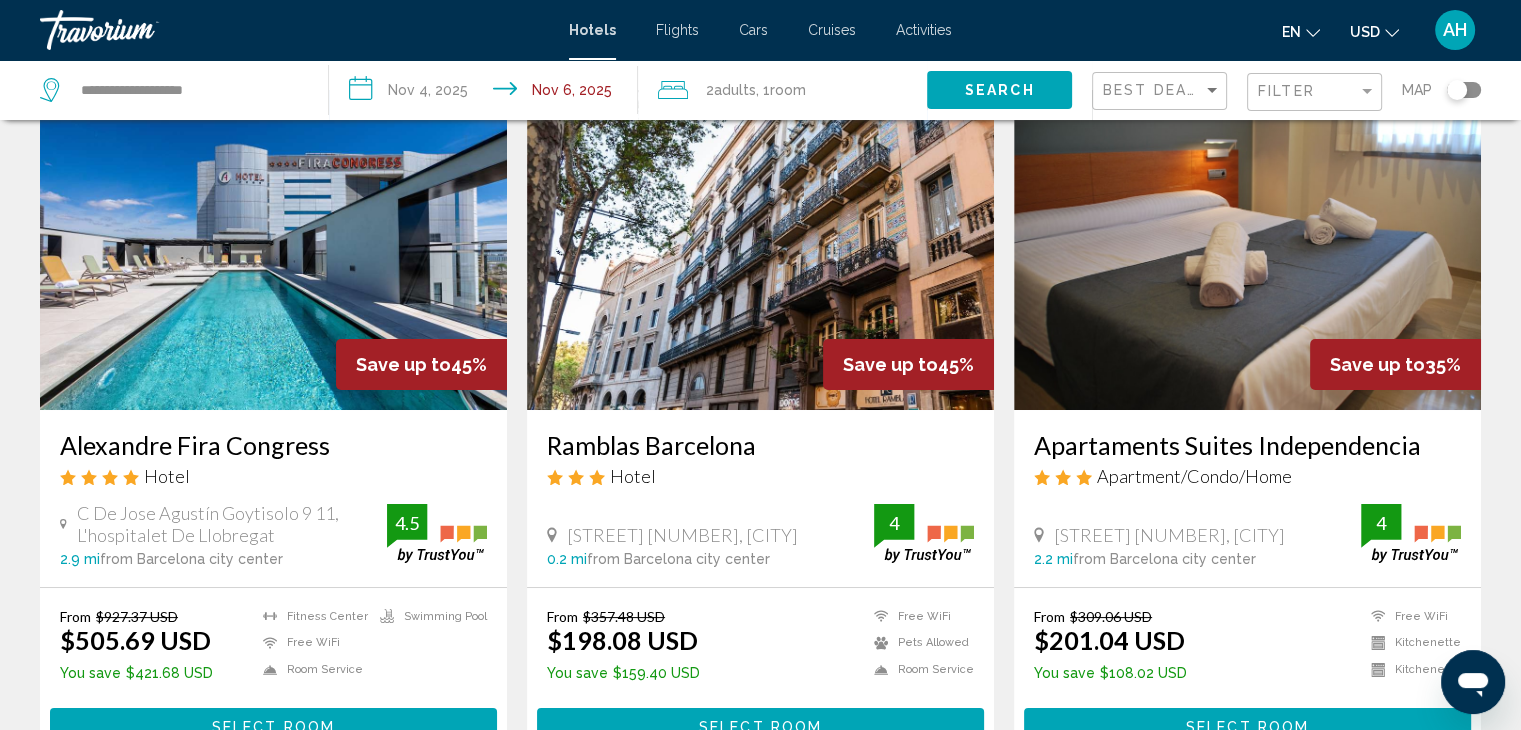 click on "**********" at bounding box center [487, 93] 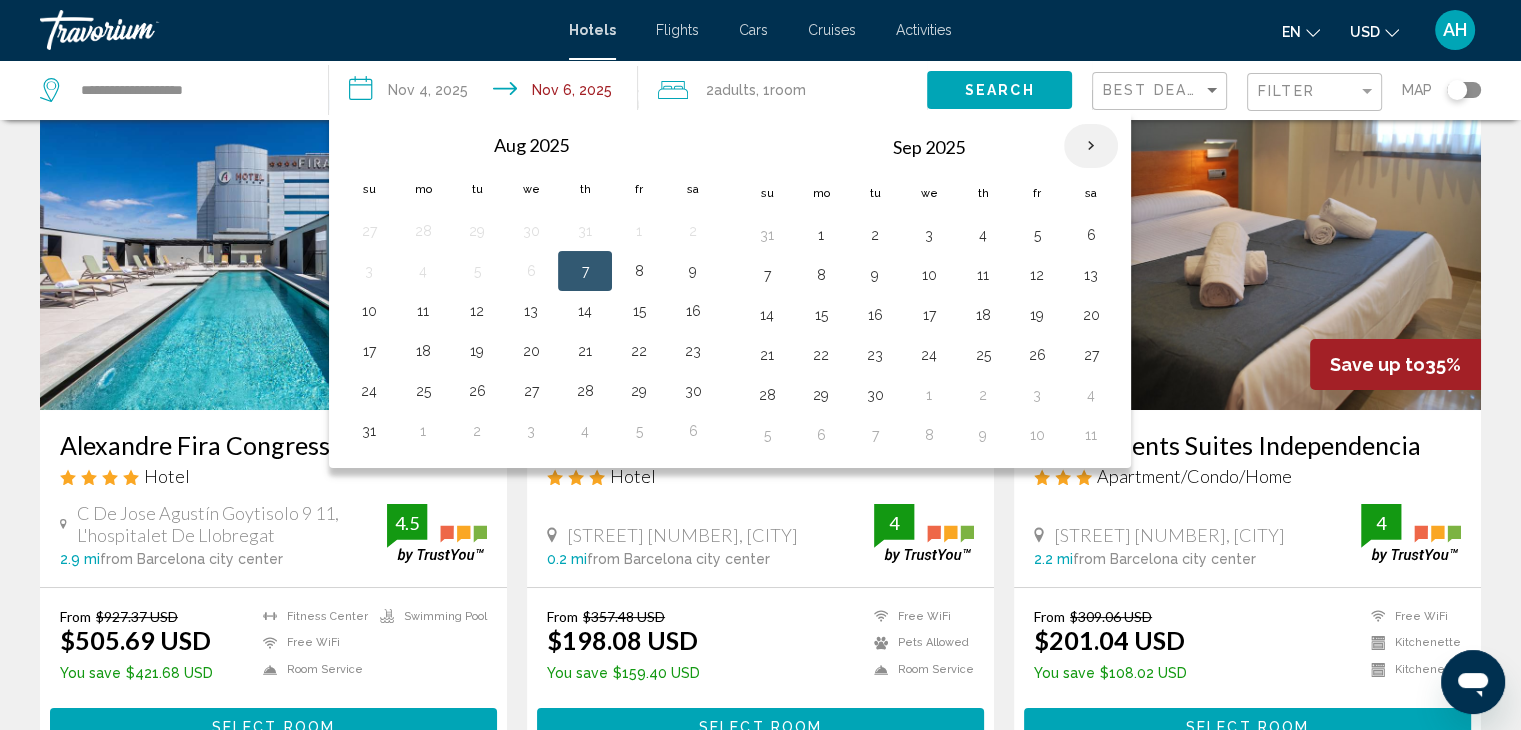 click at bounding box center (1091, 146) 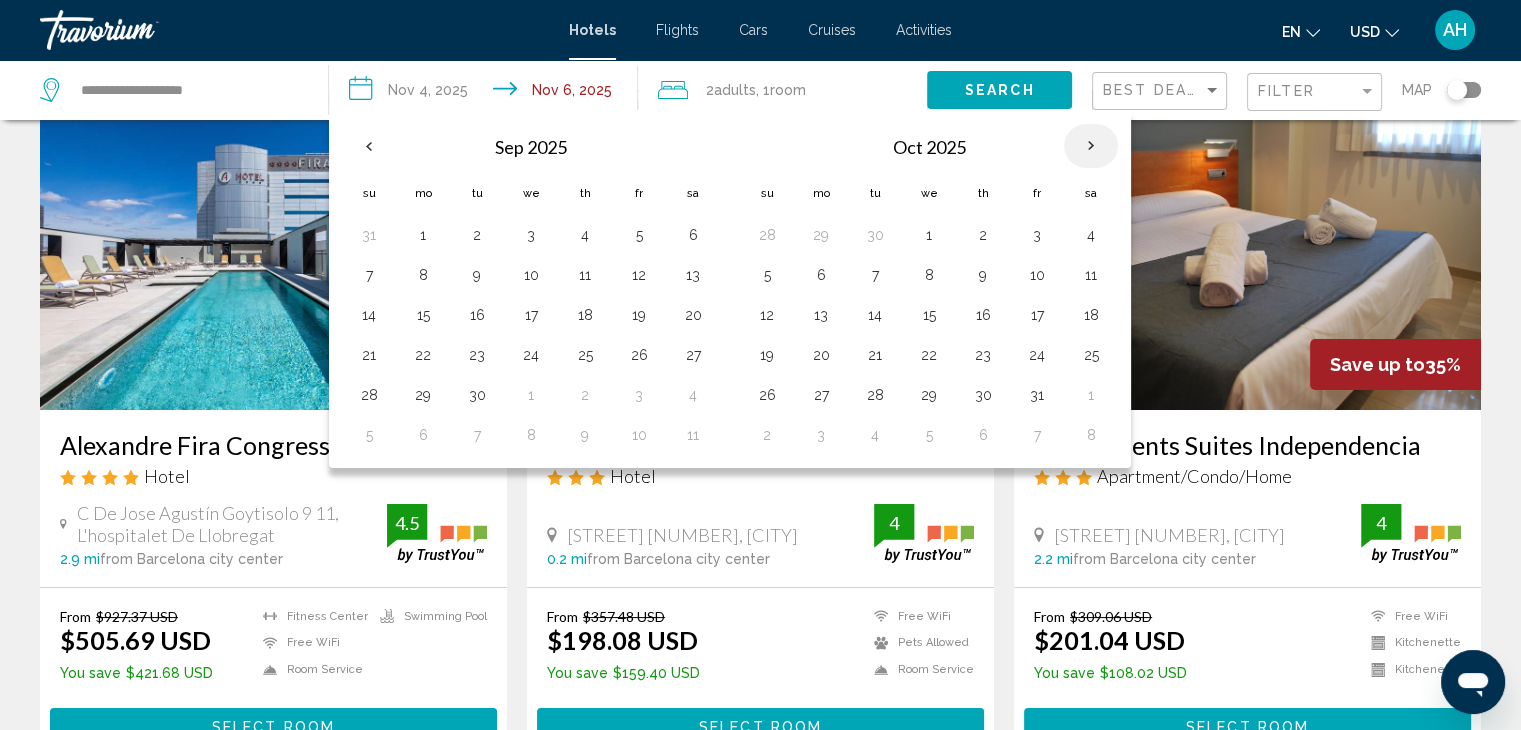 click at bounding box center (1091, 146) 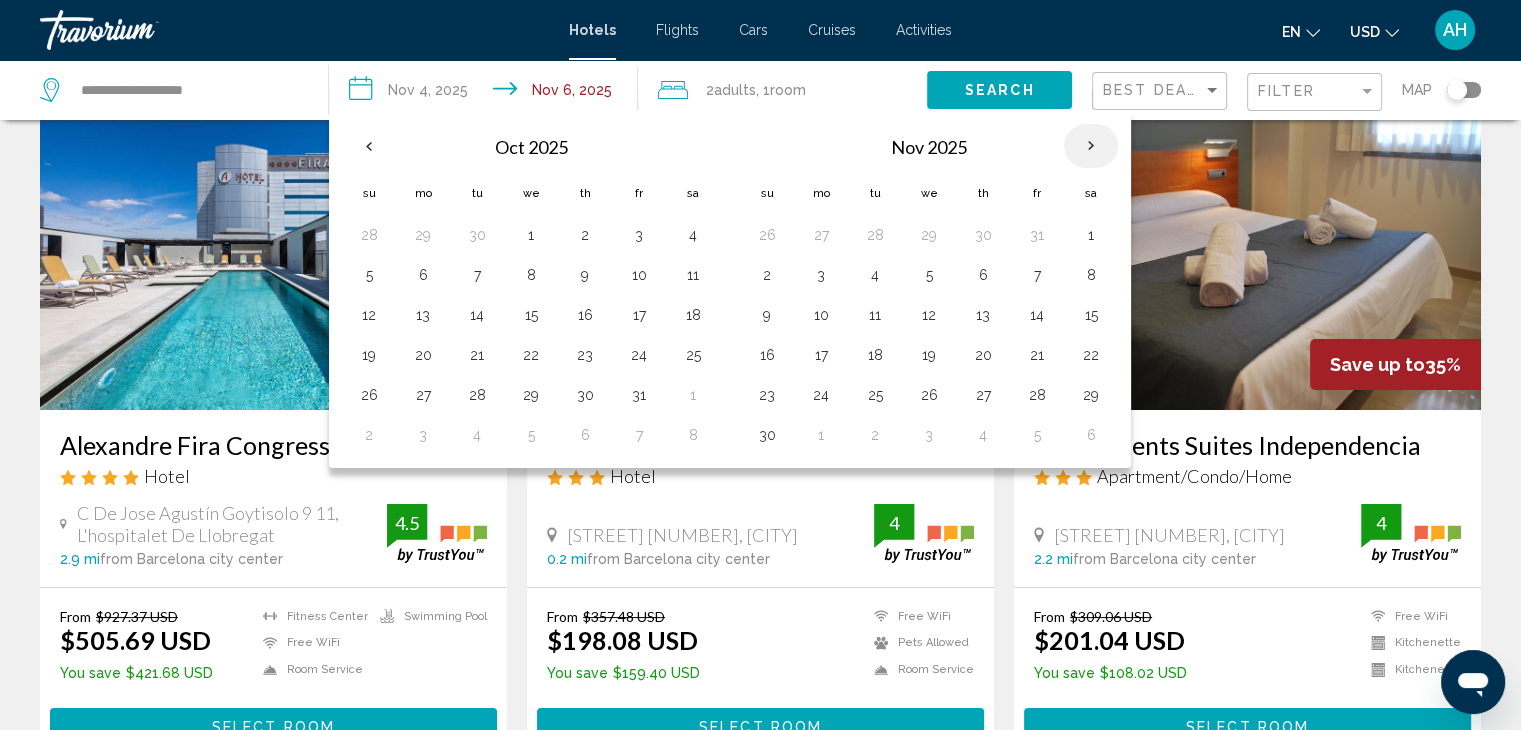 click at bounding box center [1091, 146] 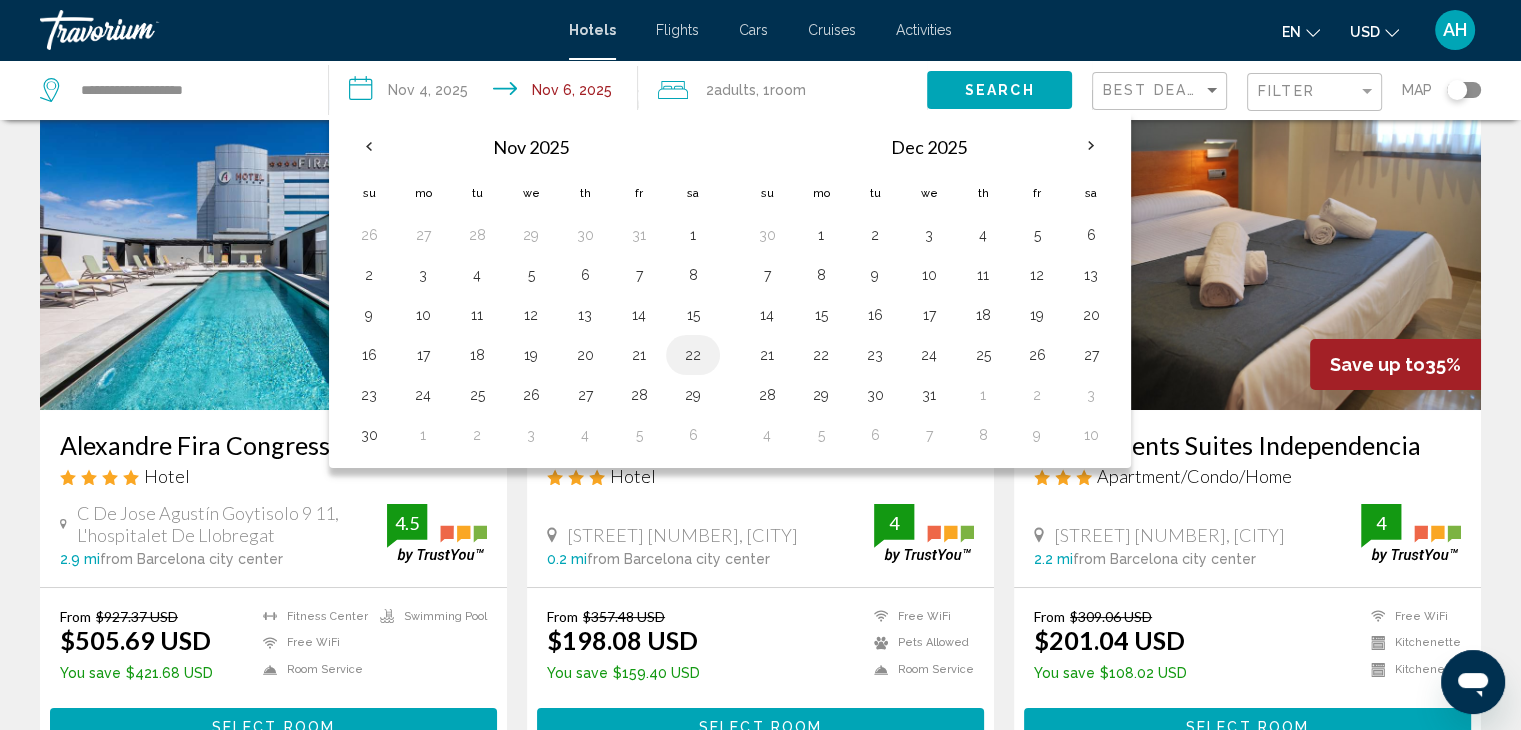 click on "22" at bounding box center [693, 355] 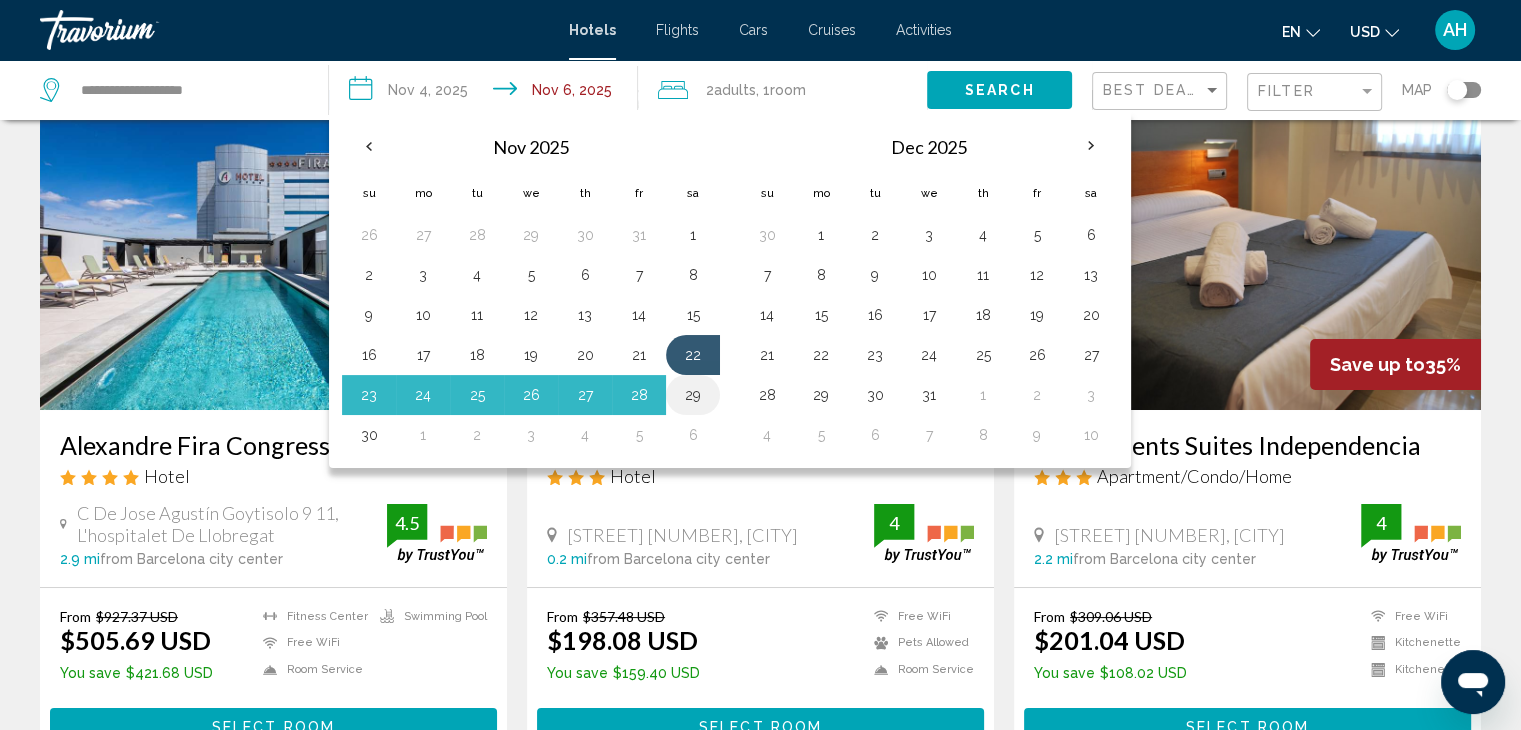 click on "29" at bounding box center (693, 395) 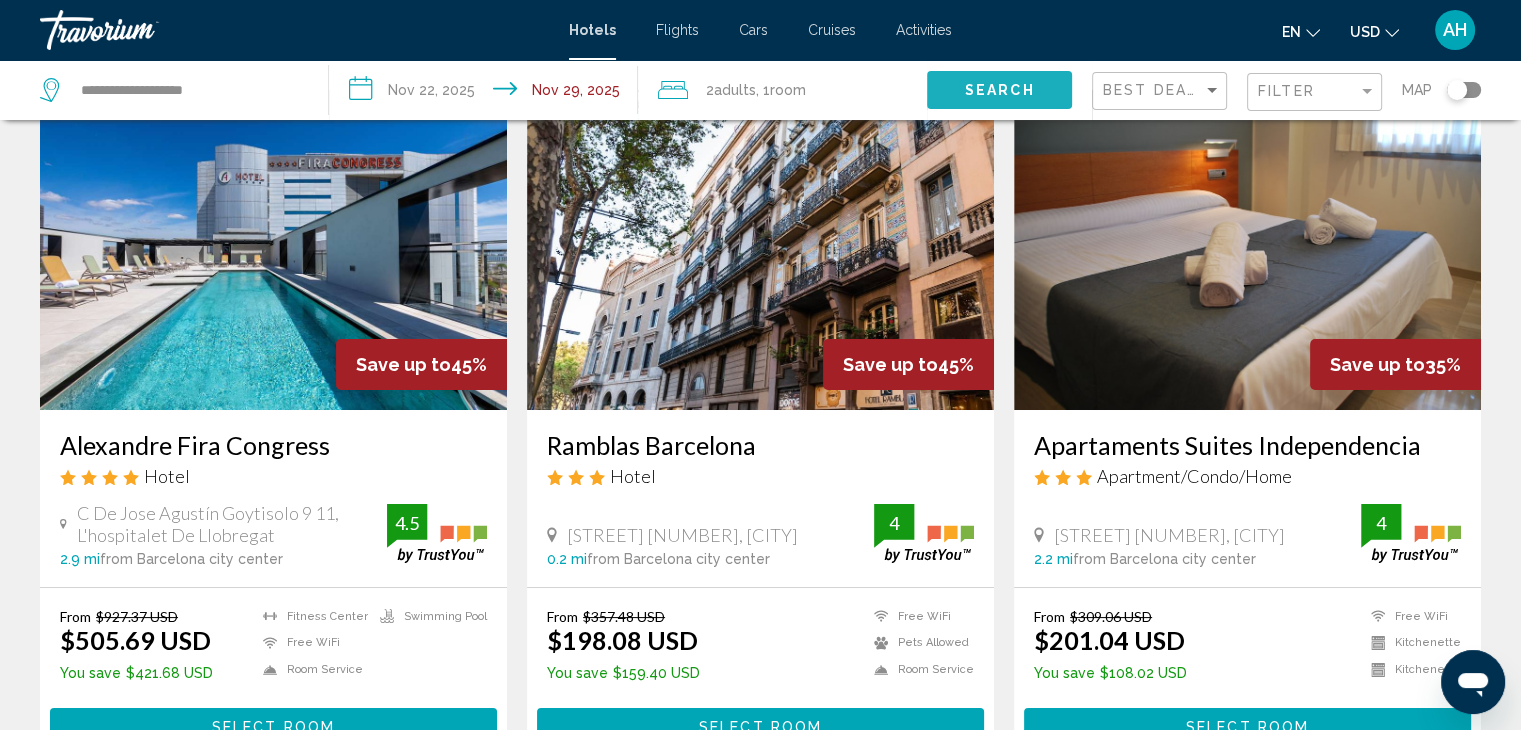 click on "Search" 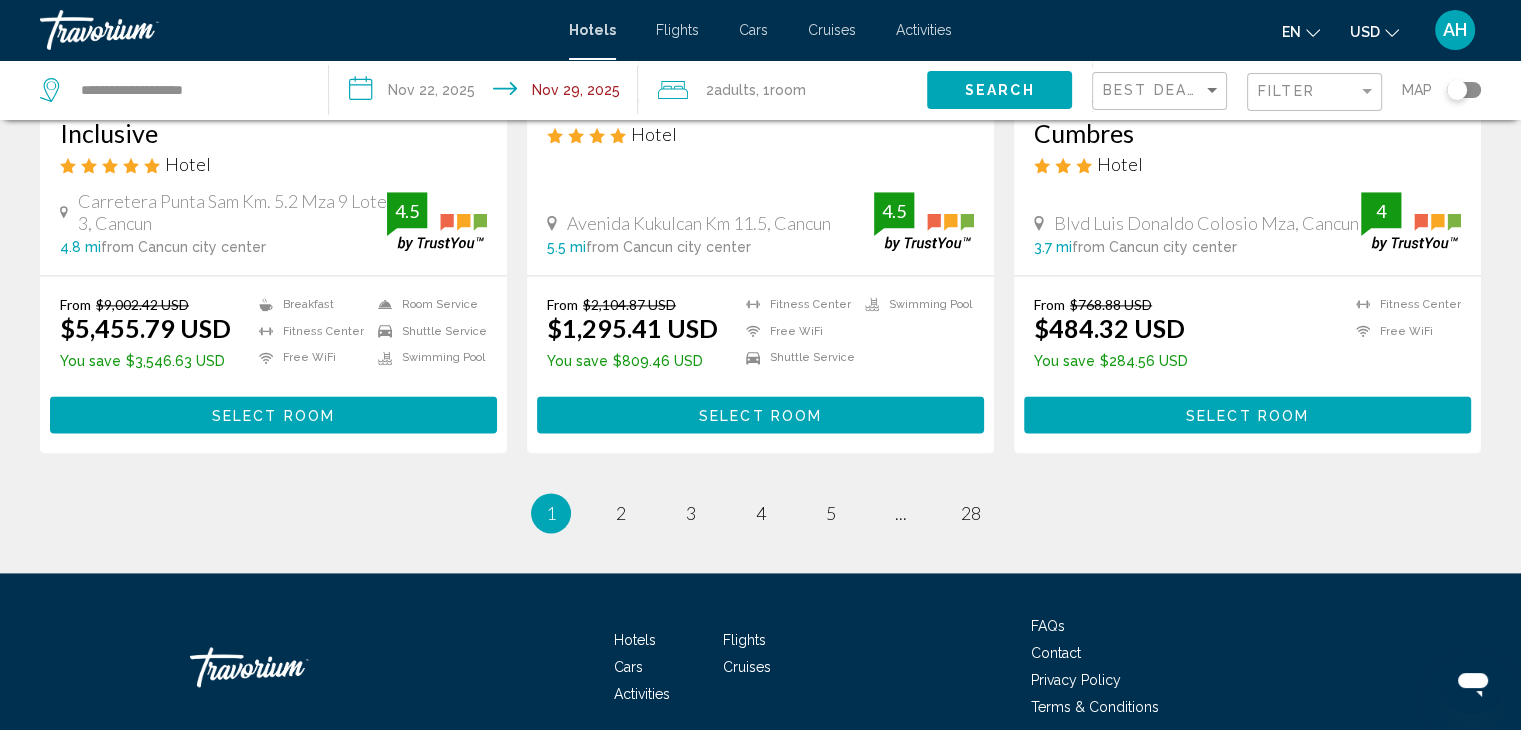 scroll, scrollTop: 2700, scrollLeft: 0, axis: vertical 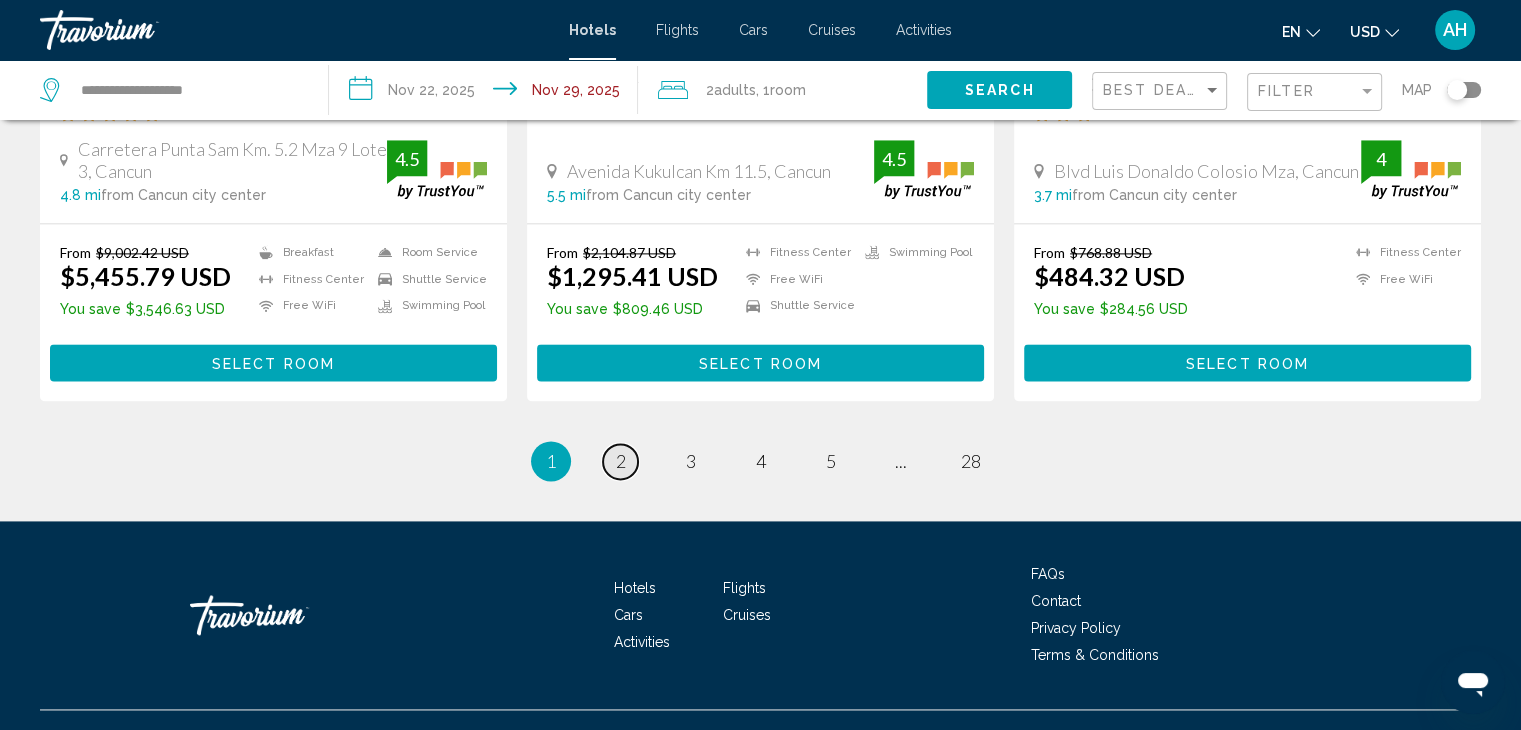 click on "2" at bounding box center (621, 461) 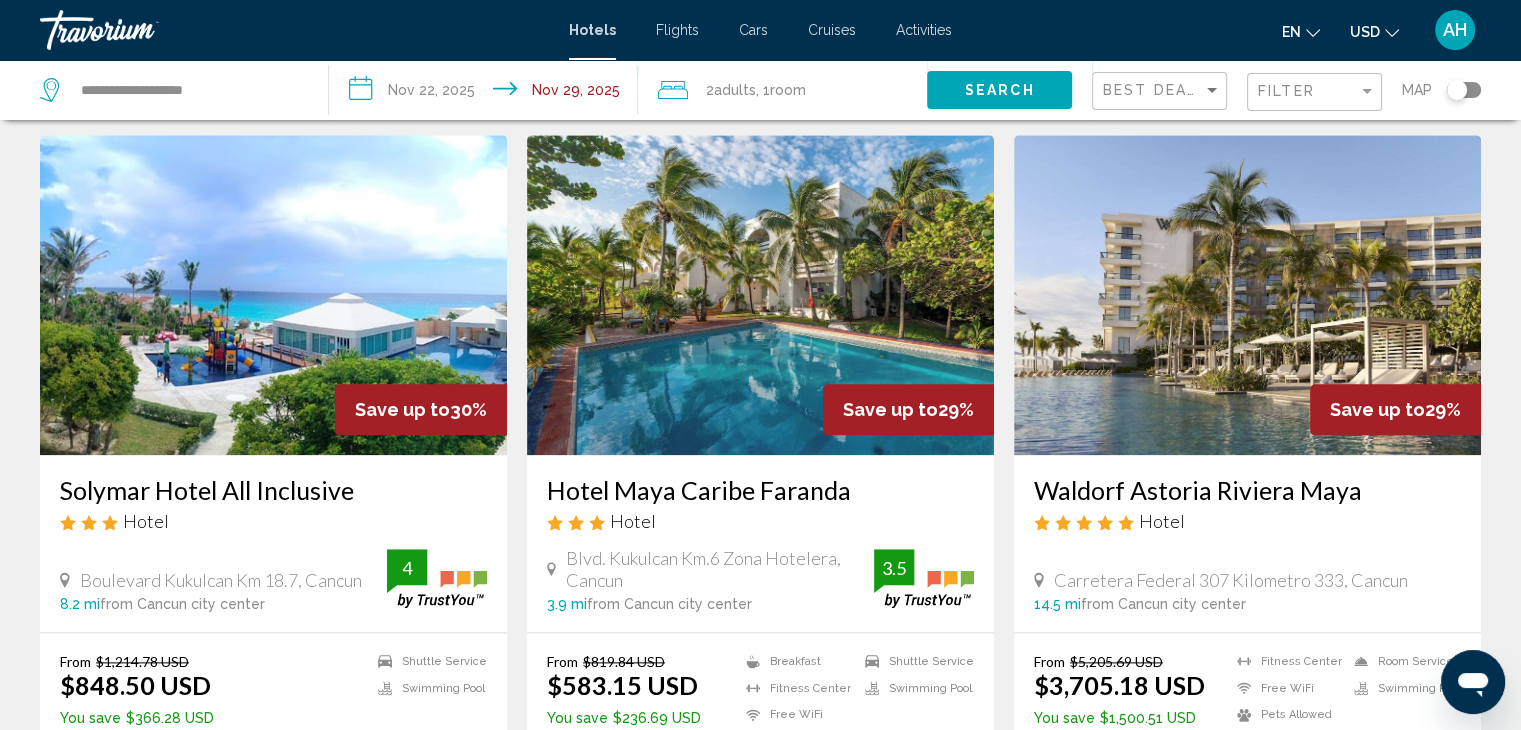 scroll, scrollTop: 2300, scrollLeft: 0, axis: vertical 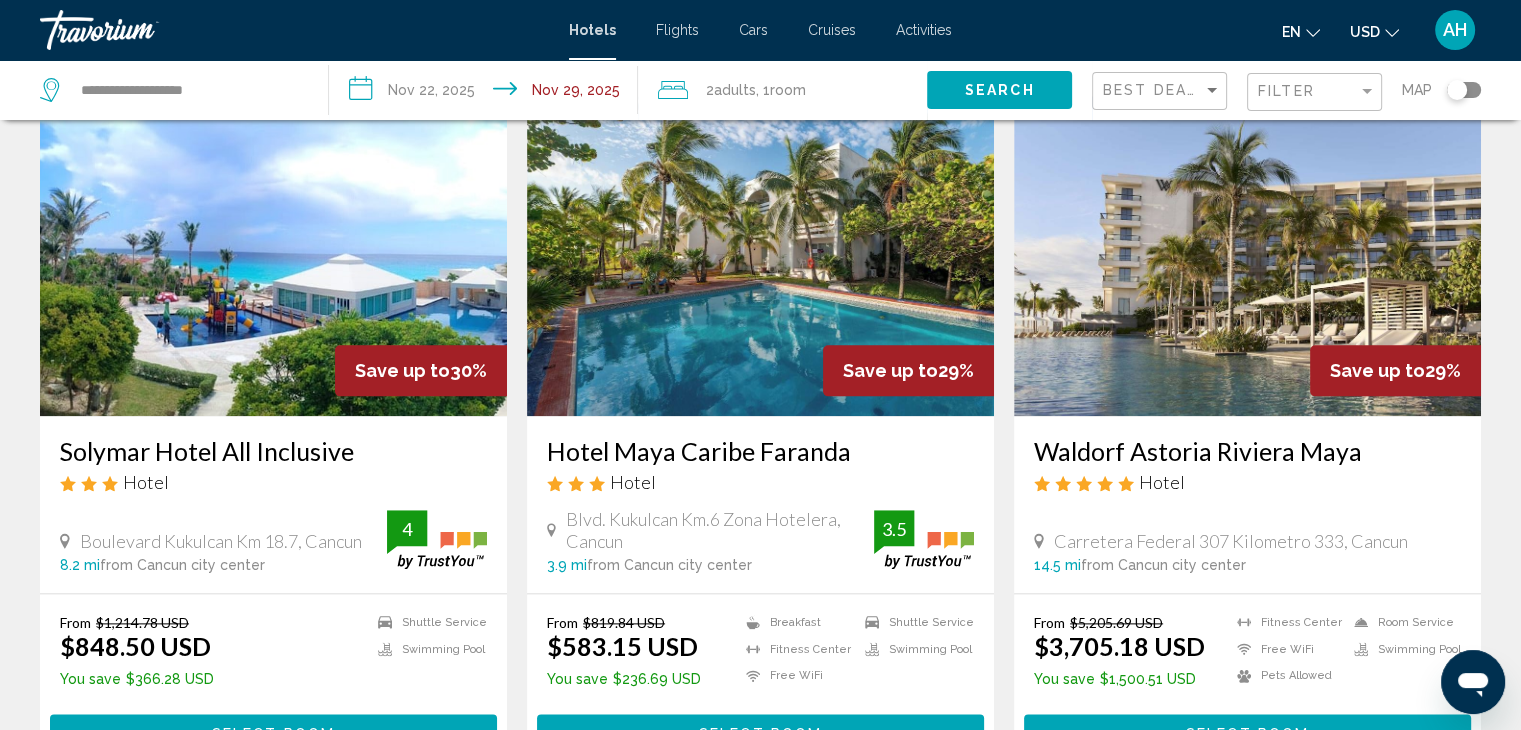 click on "Waldorf Astoria Riviera Maya" at bounding box center [1247, 451] 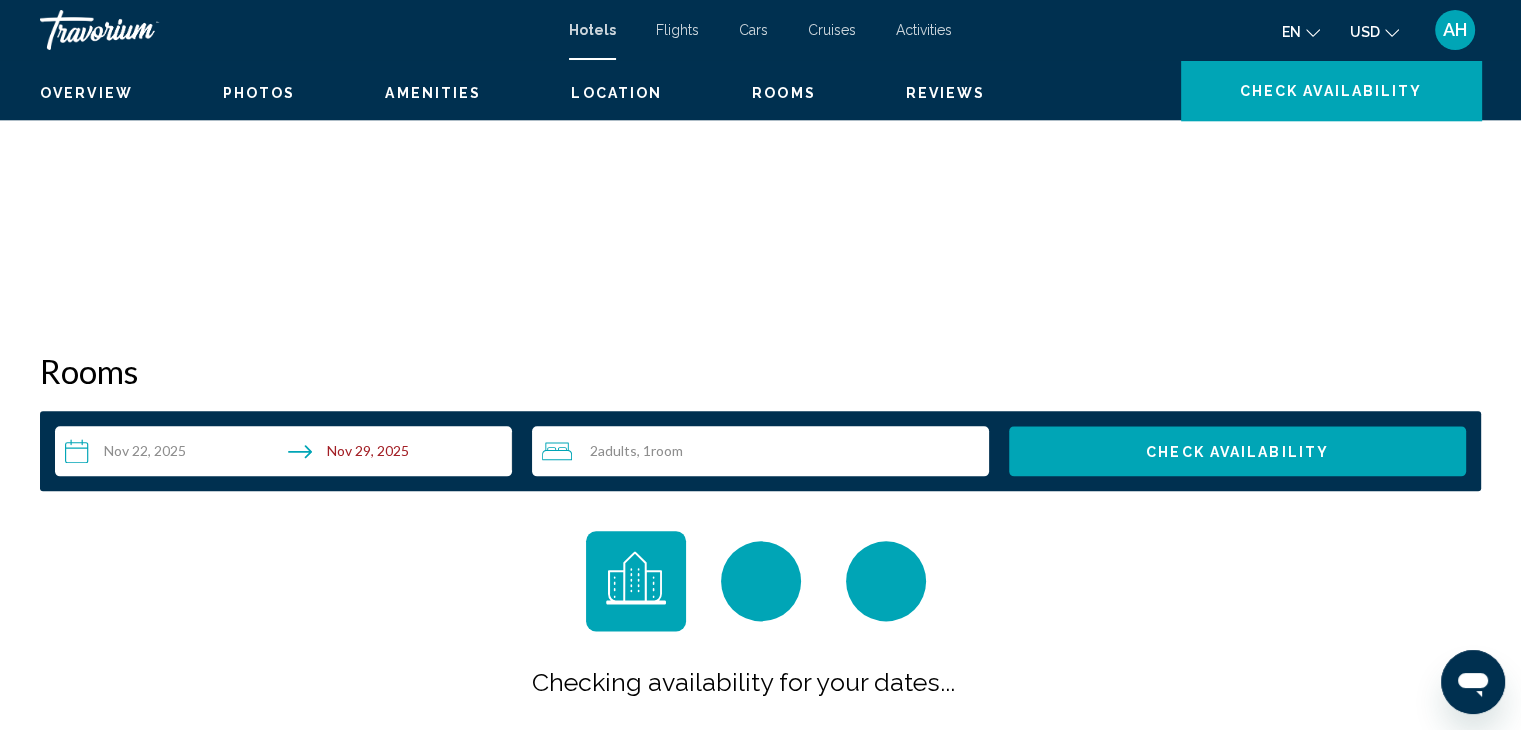 scroll, scrollTop: 0, scrollLeft: 0, axis: both 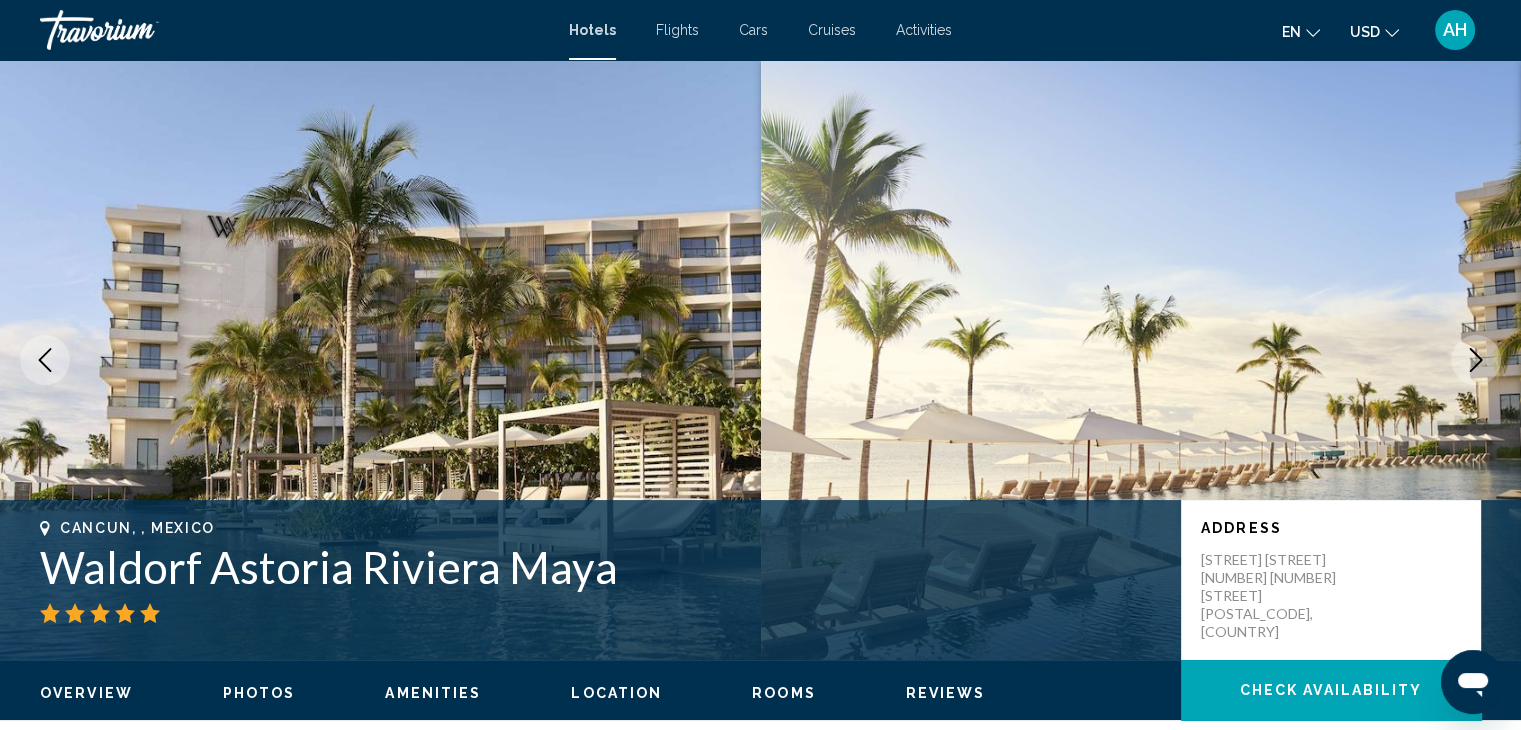 click 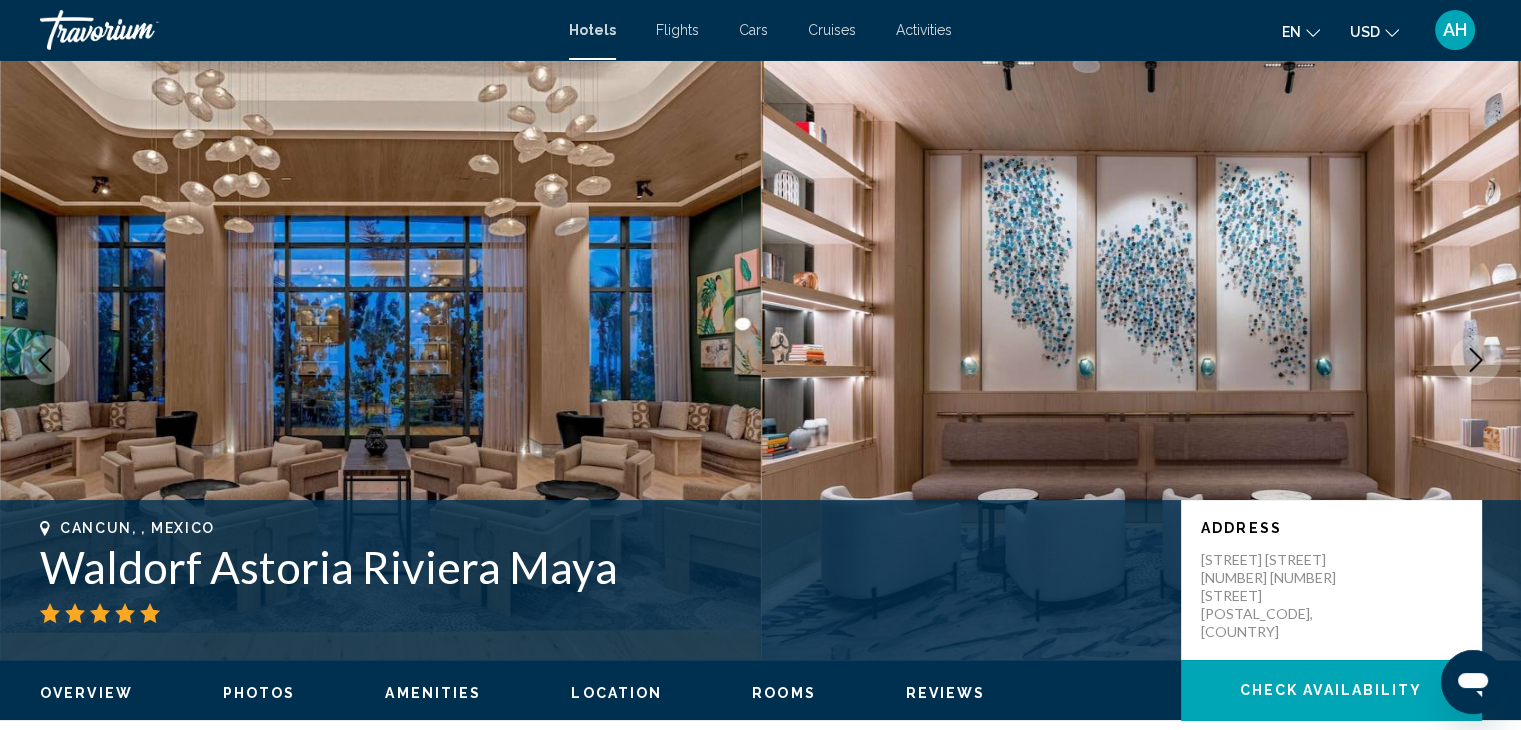 click 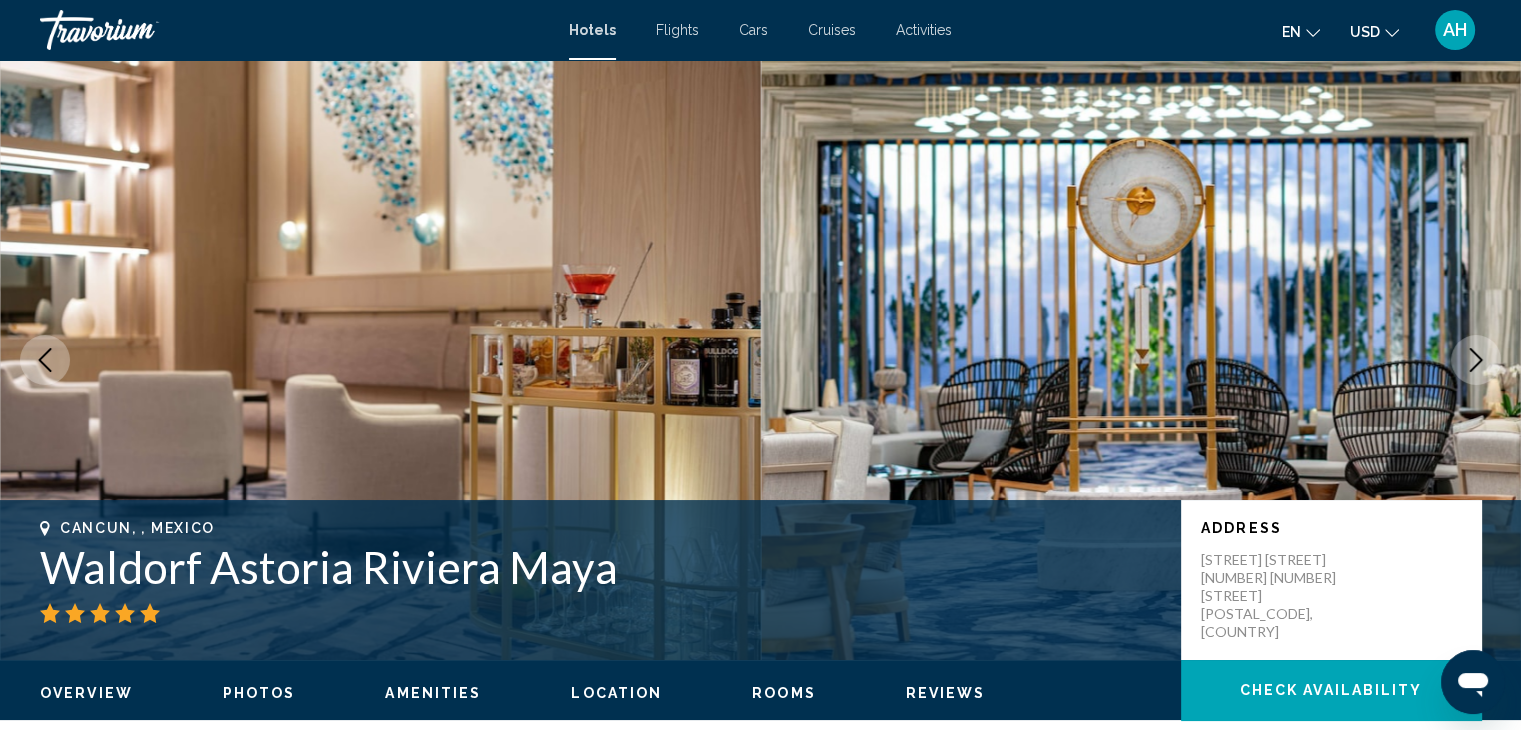 click 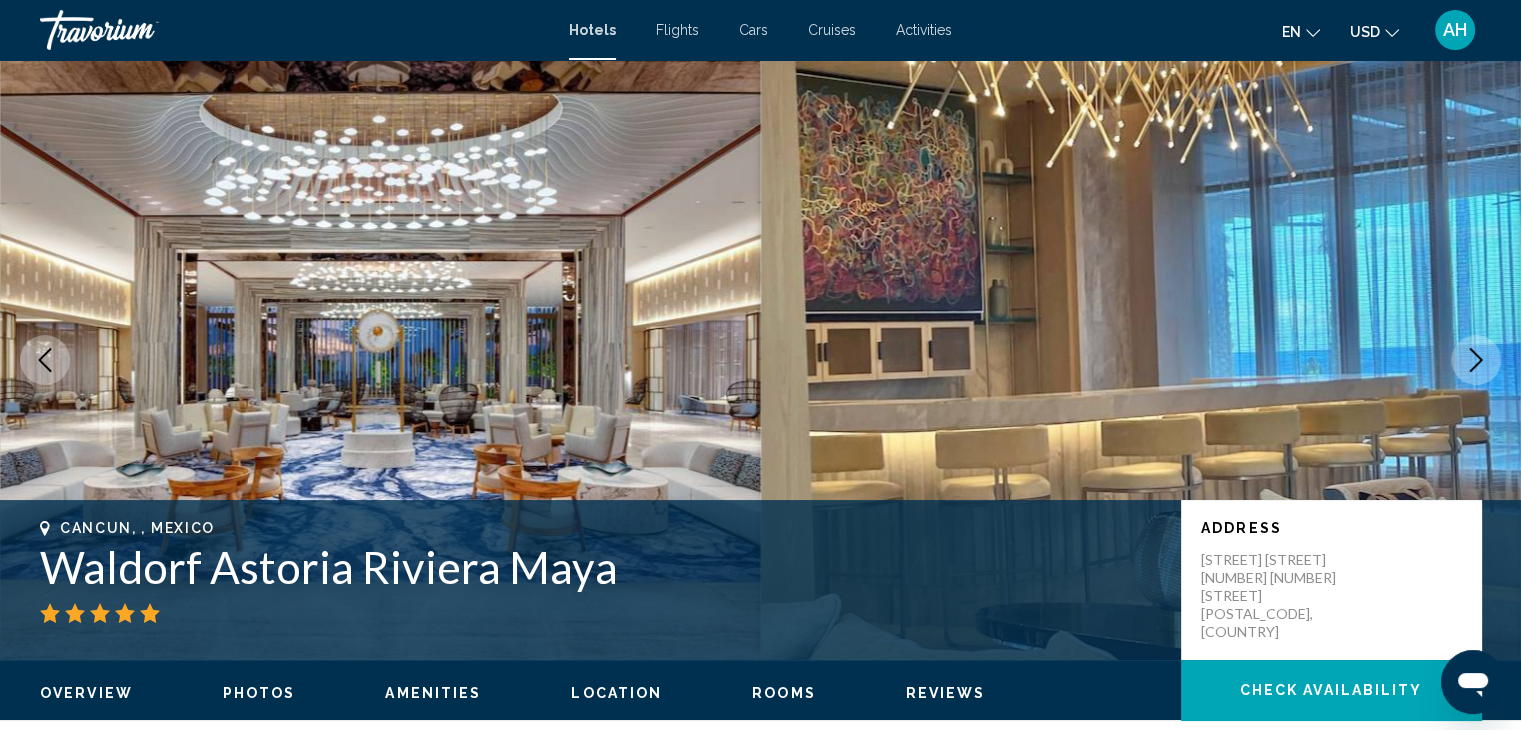 click 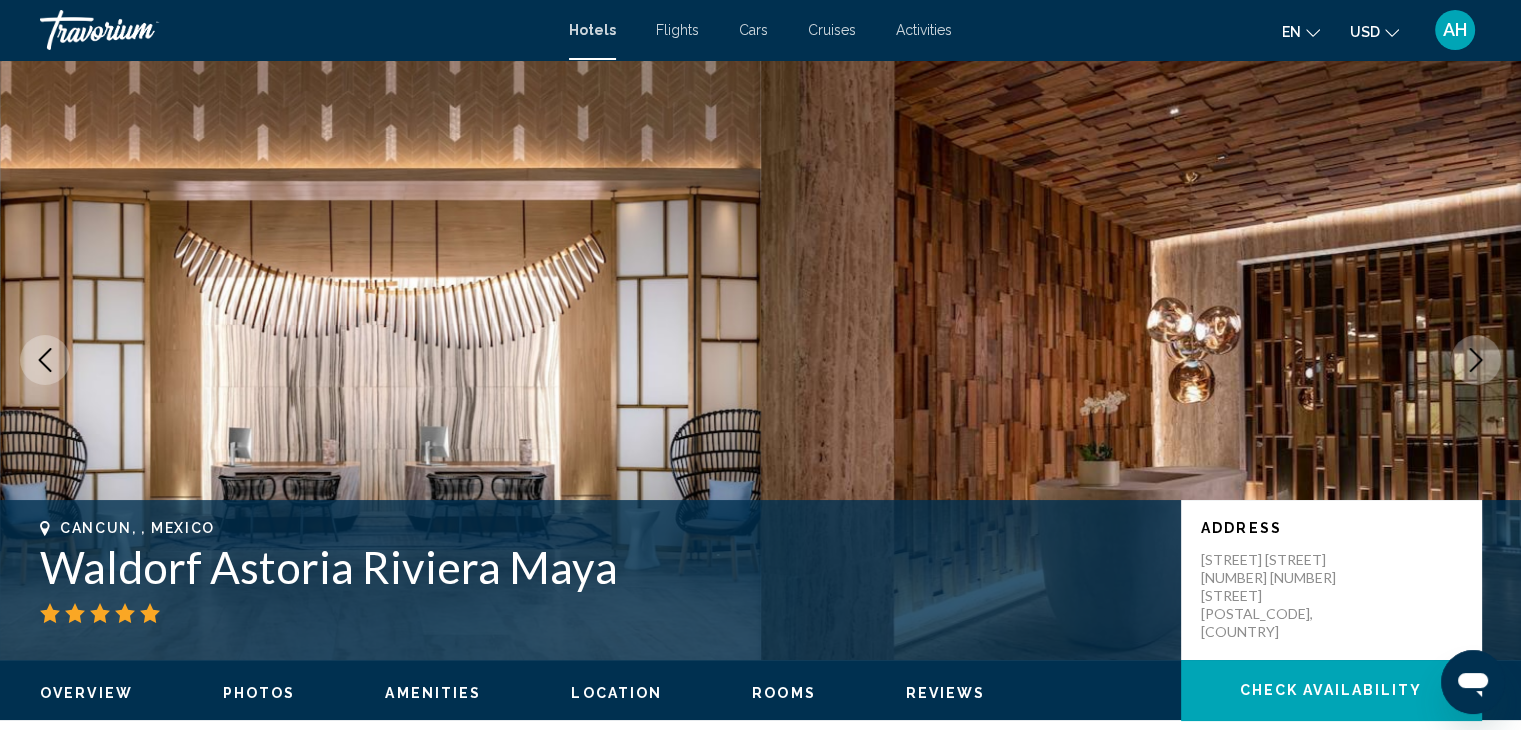 click 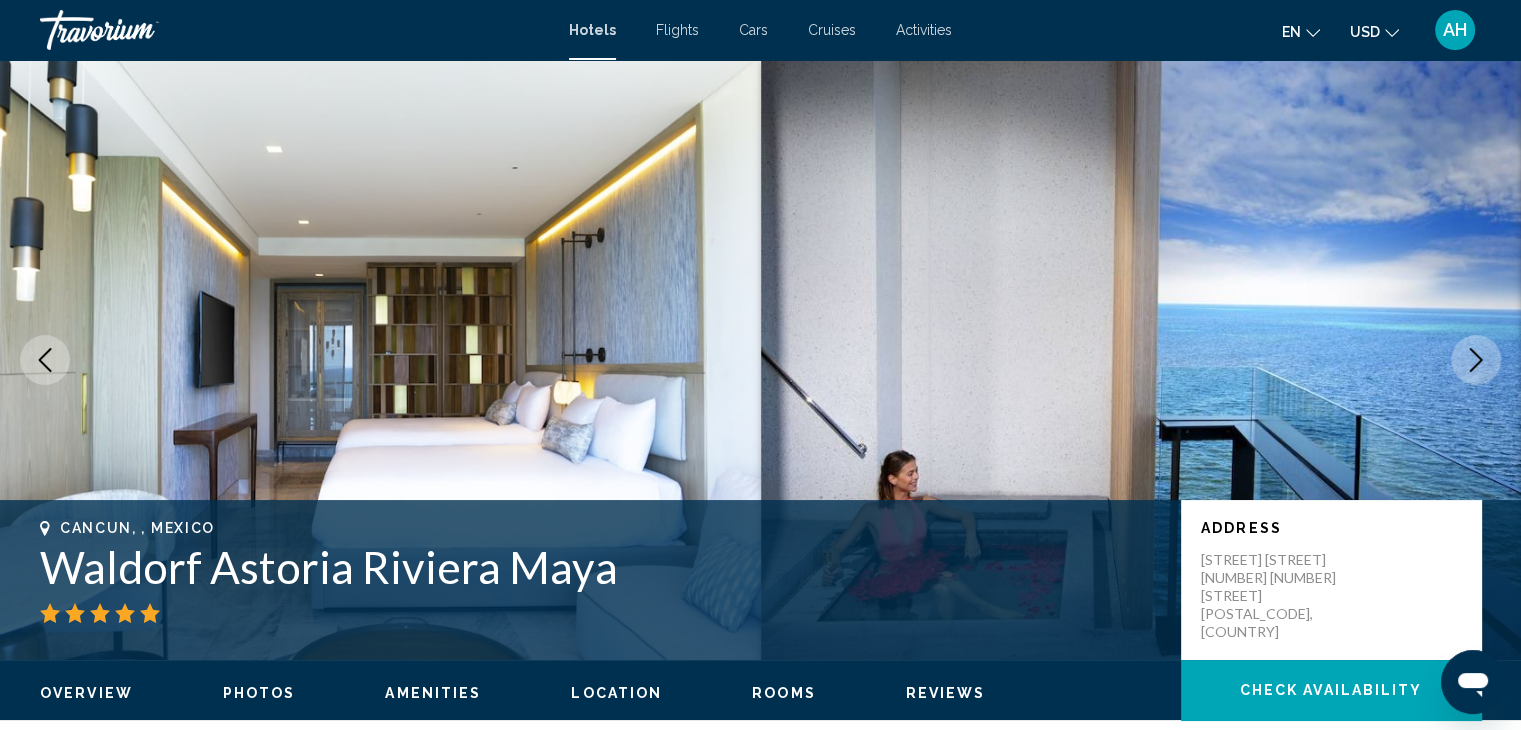 click 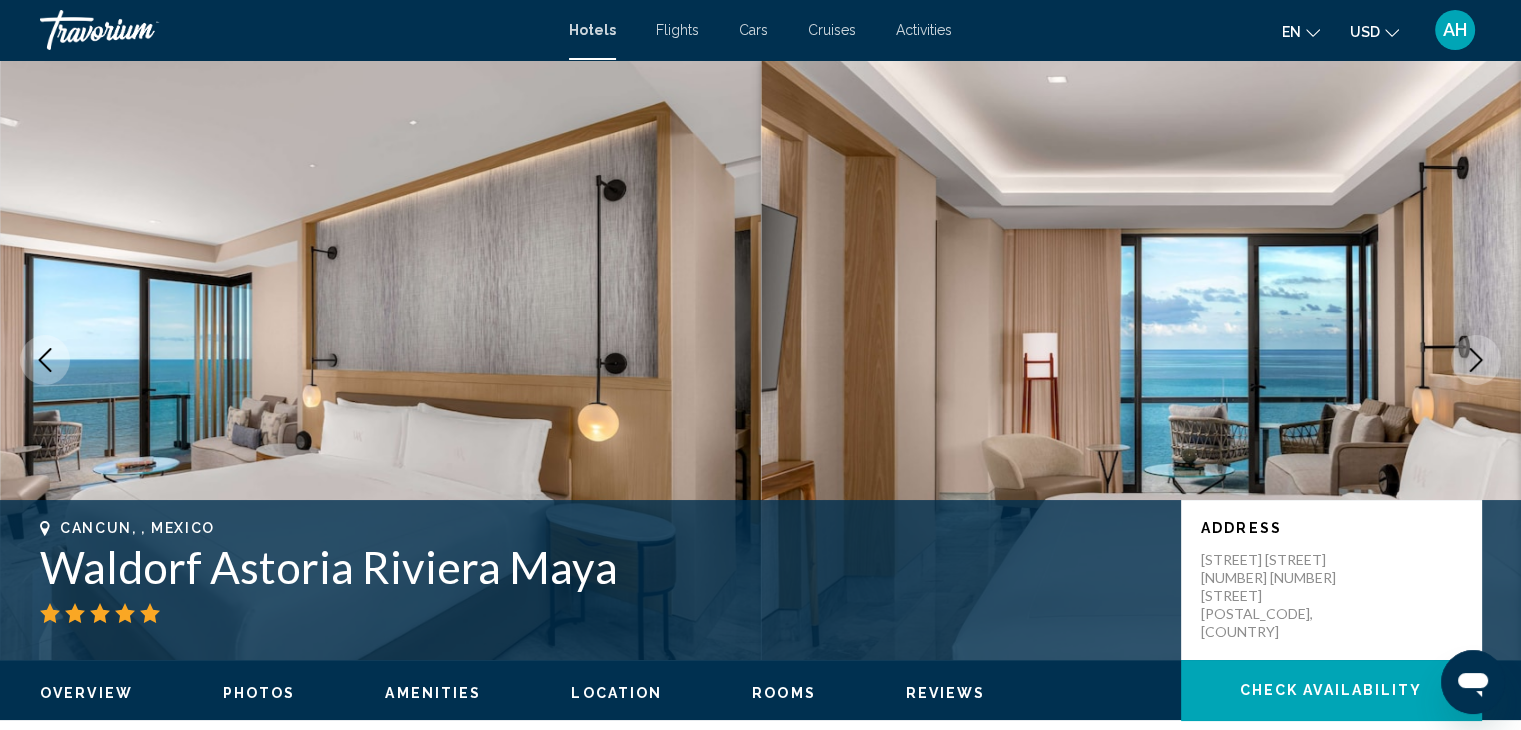 click 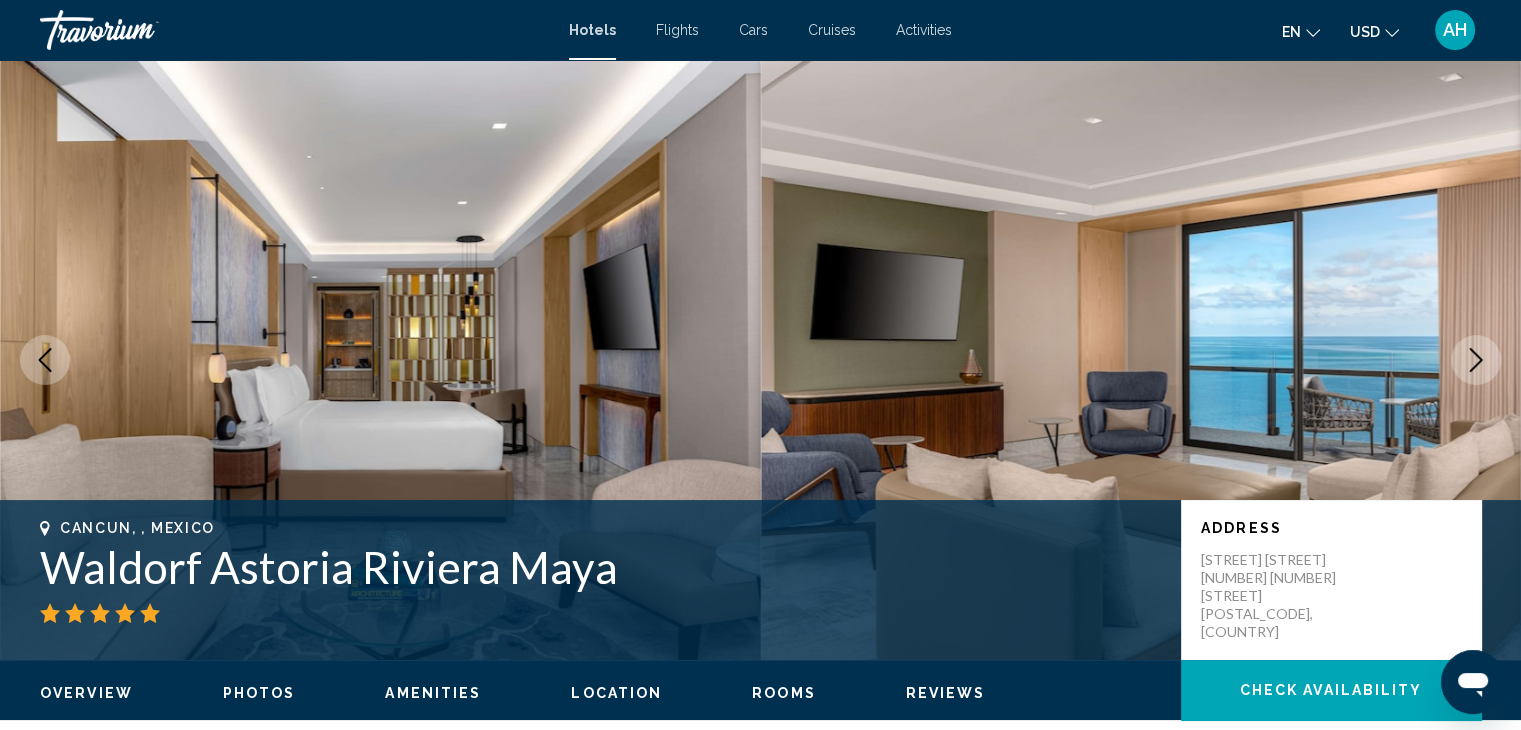 click 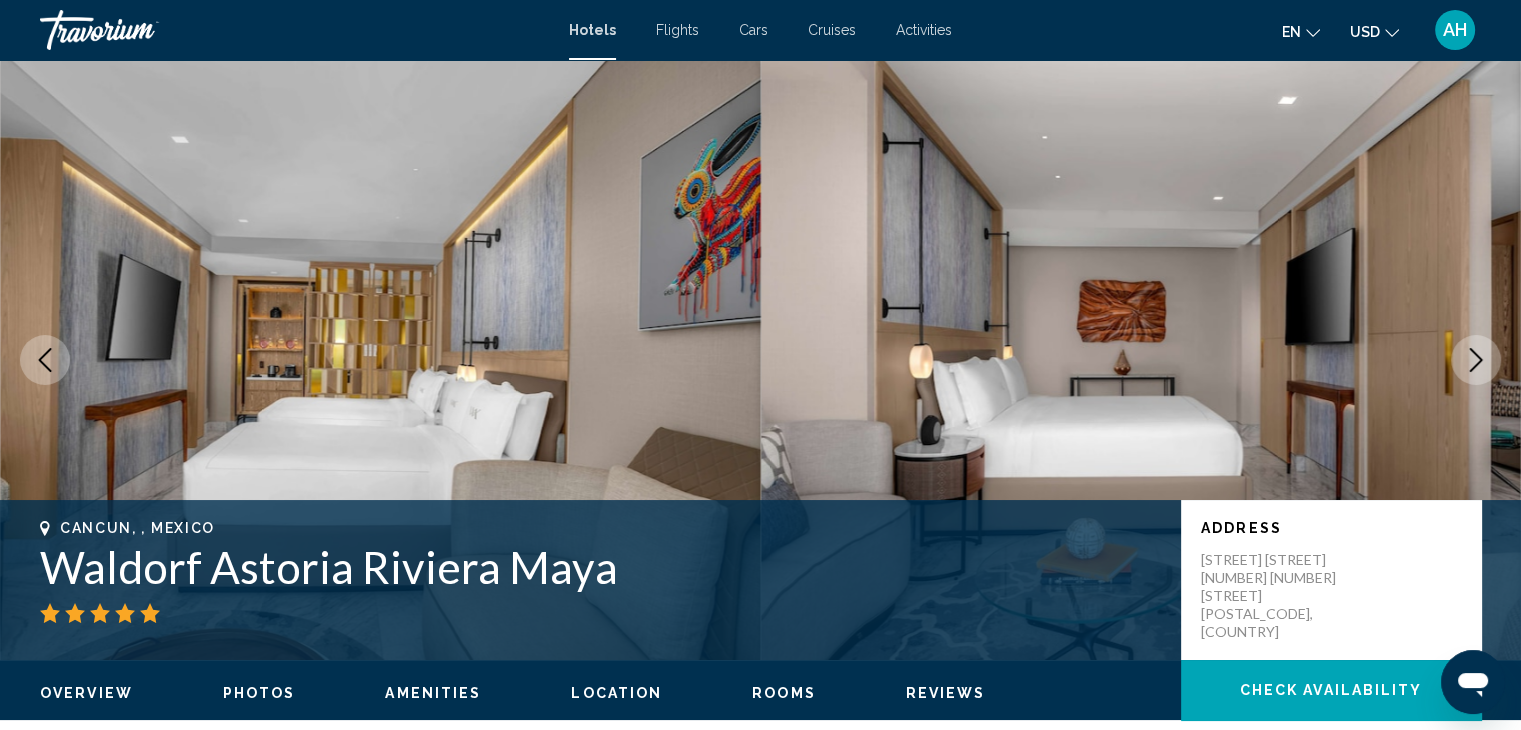 click 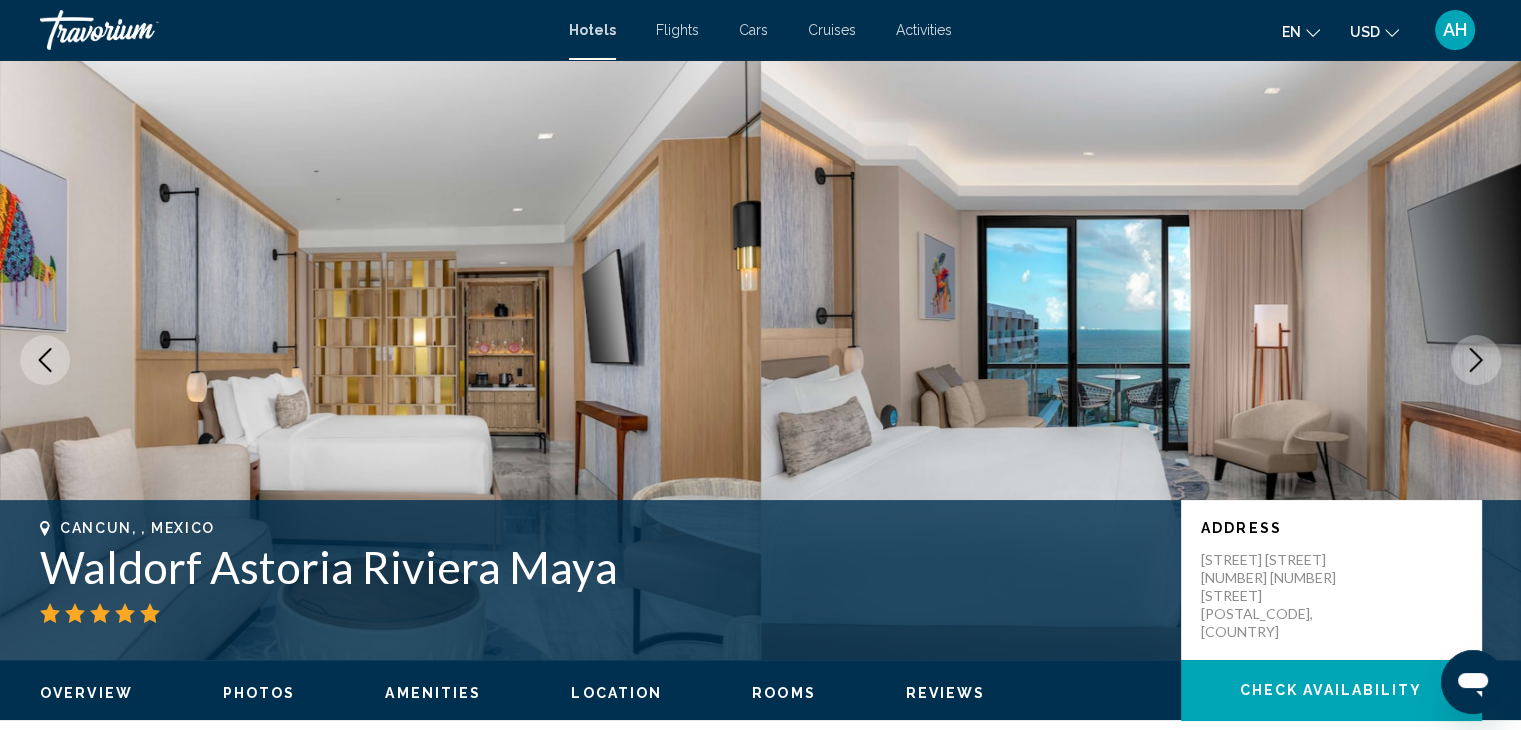 click 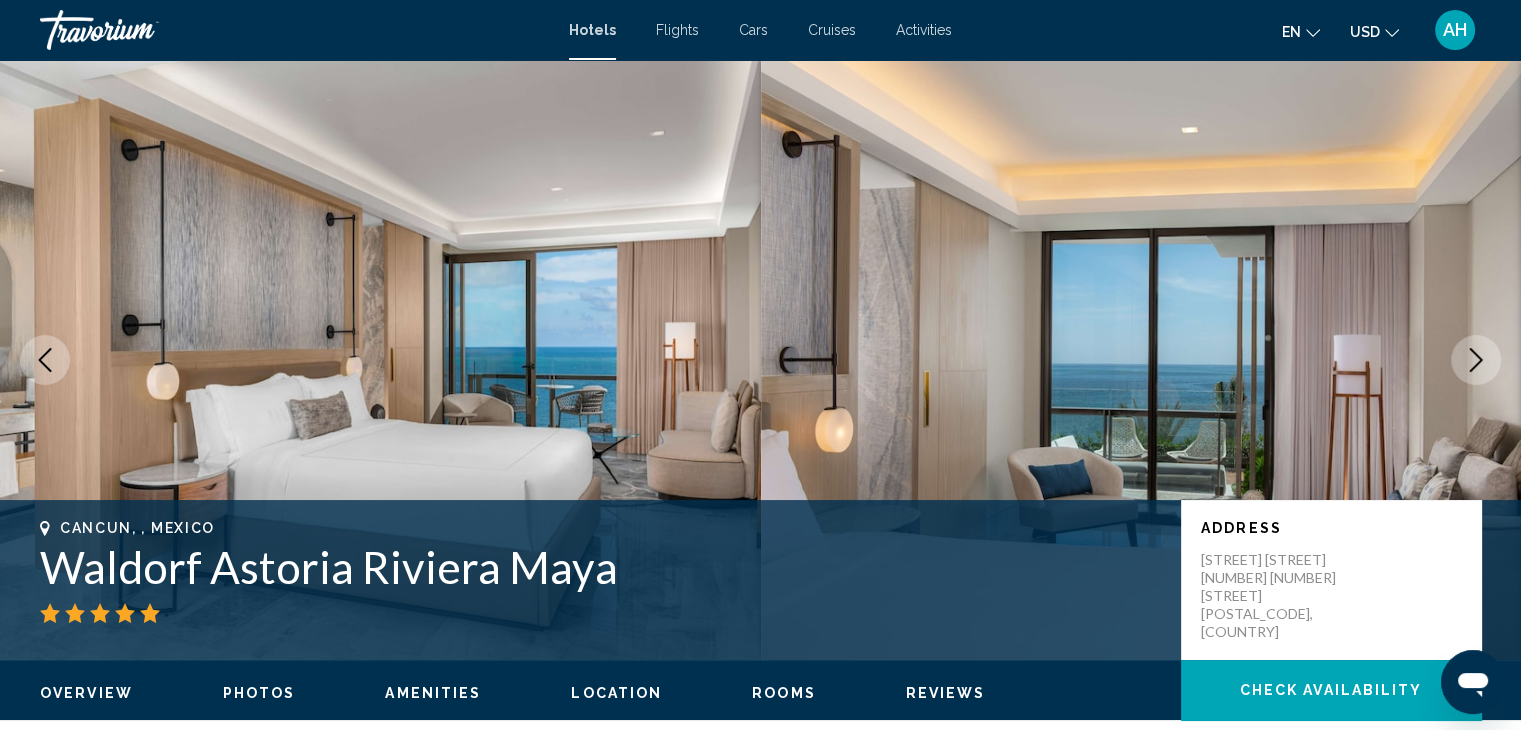 click 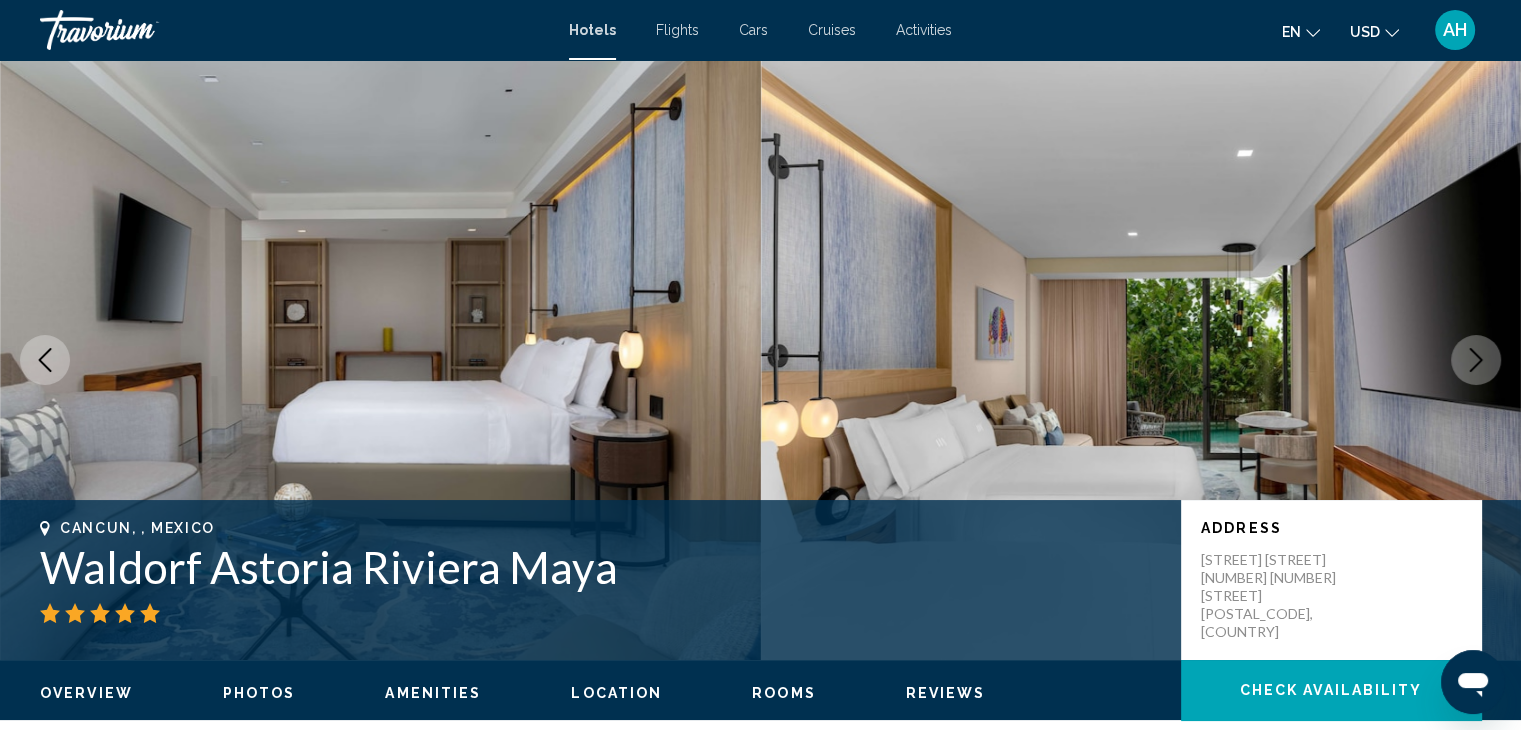click 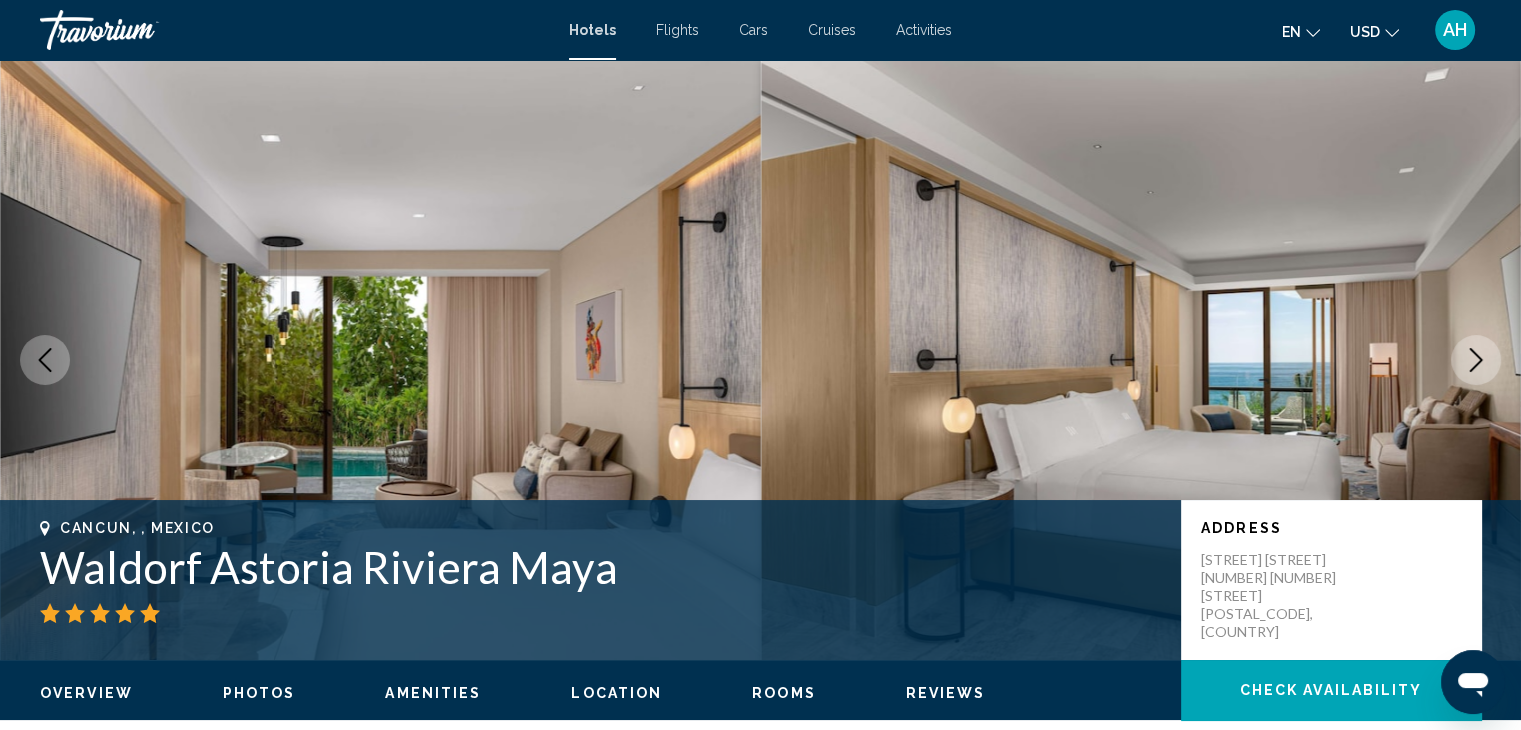 click 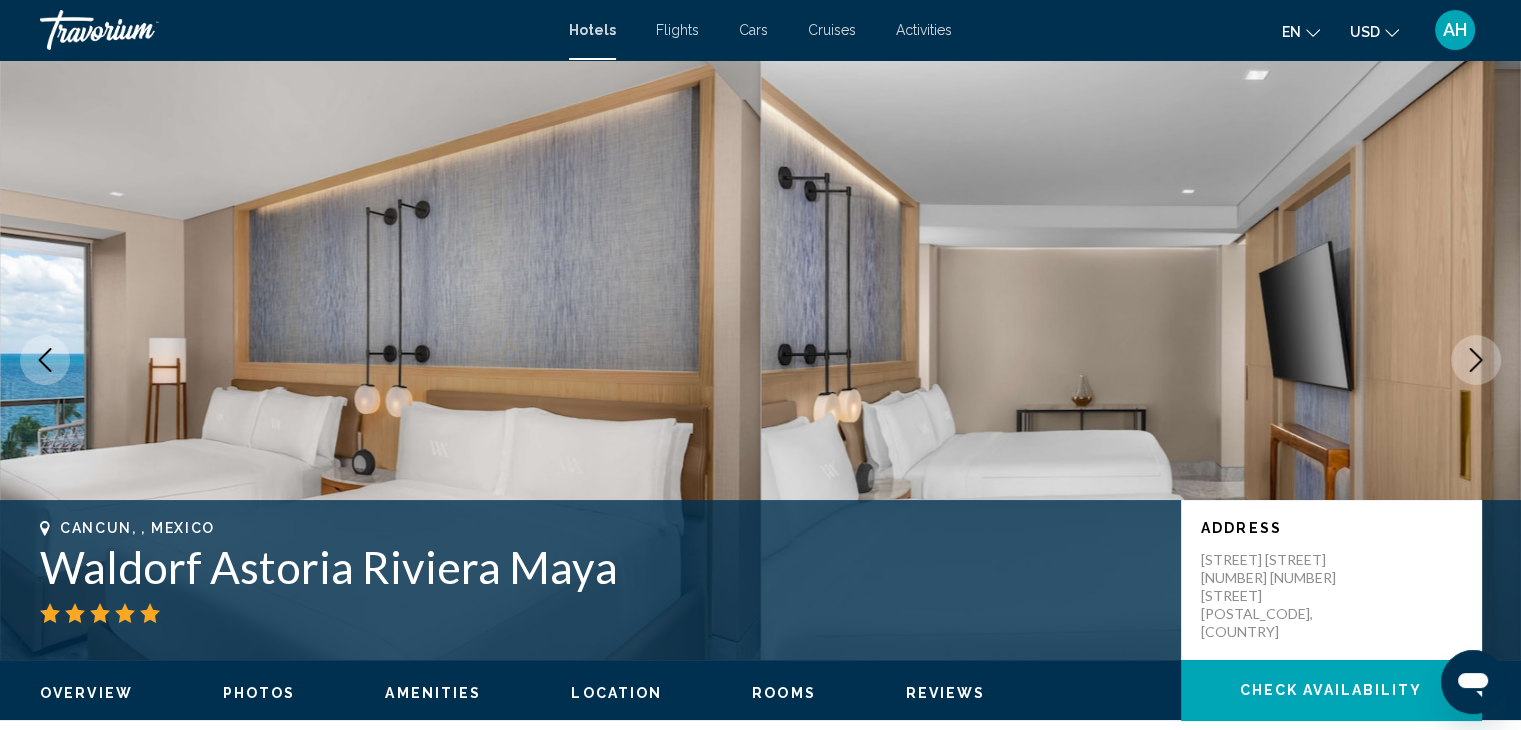 click 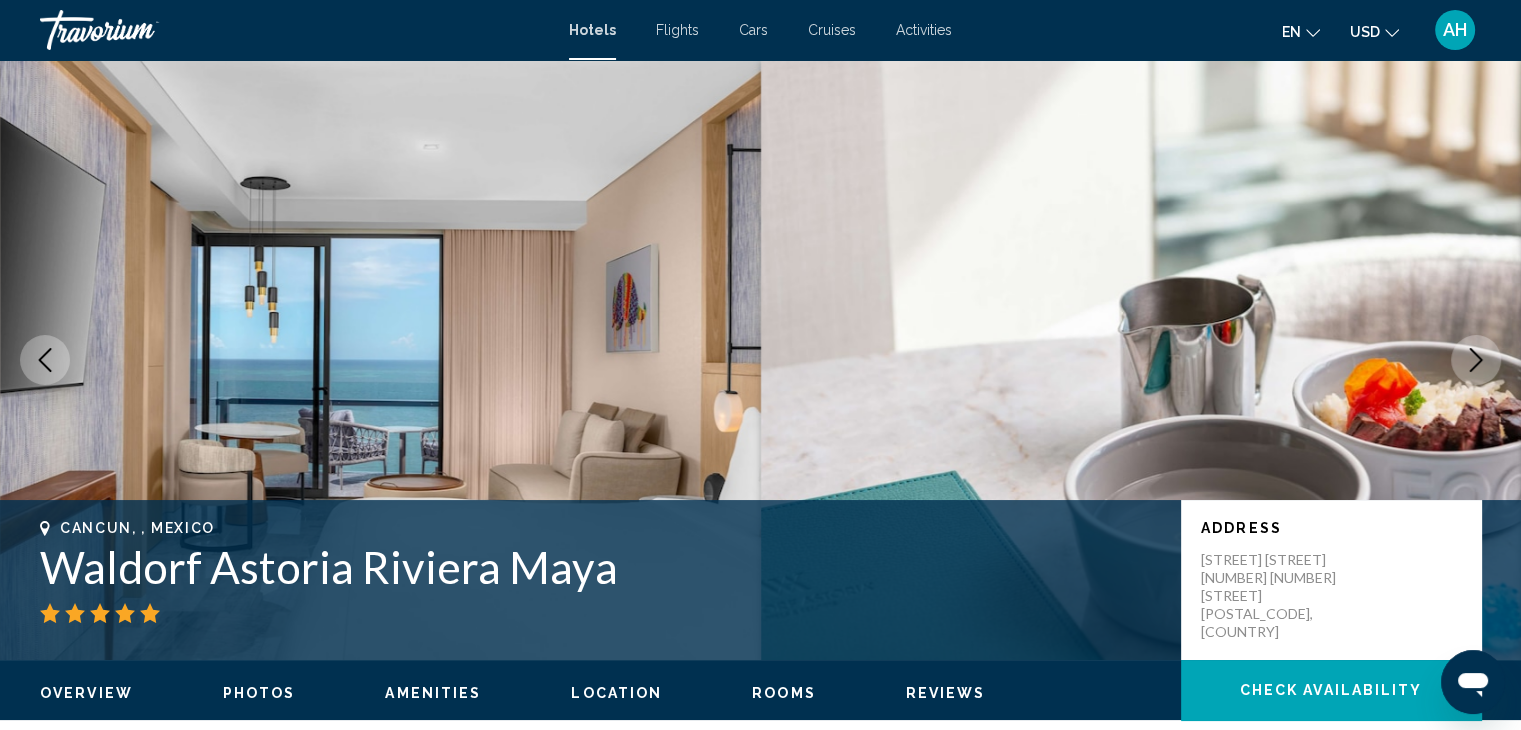 click 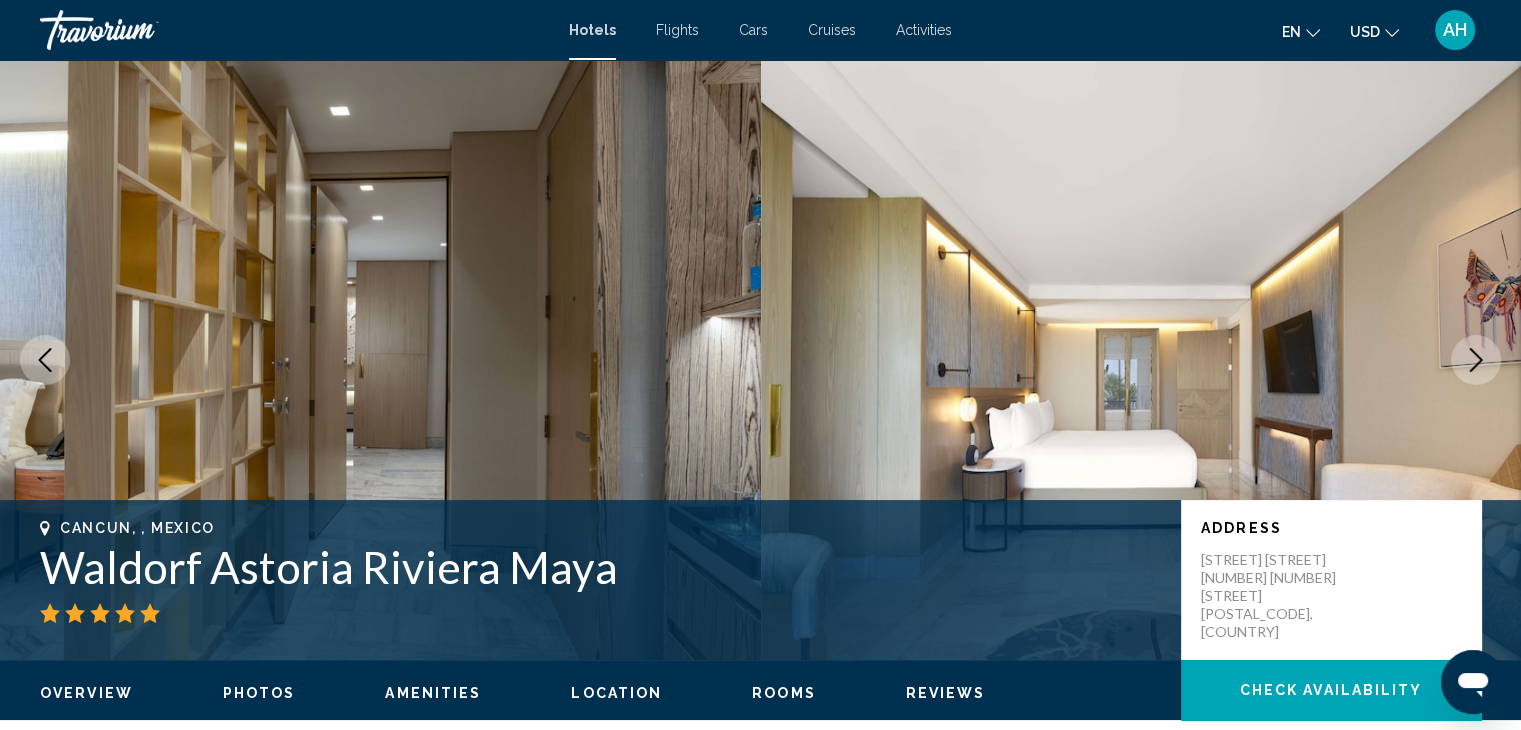 click 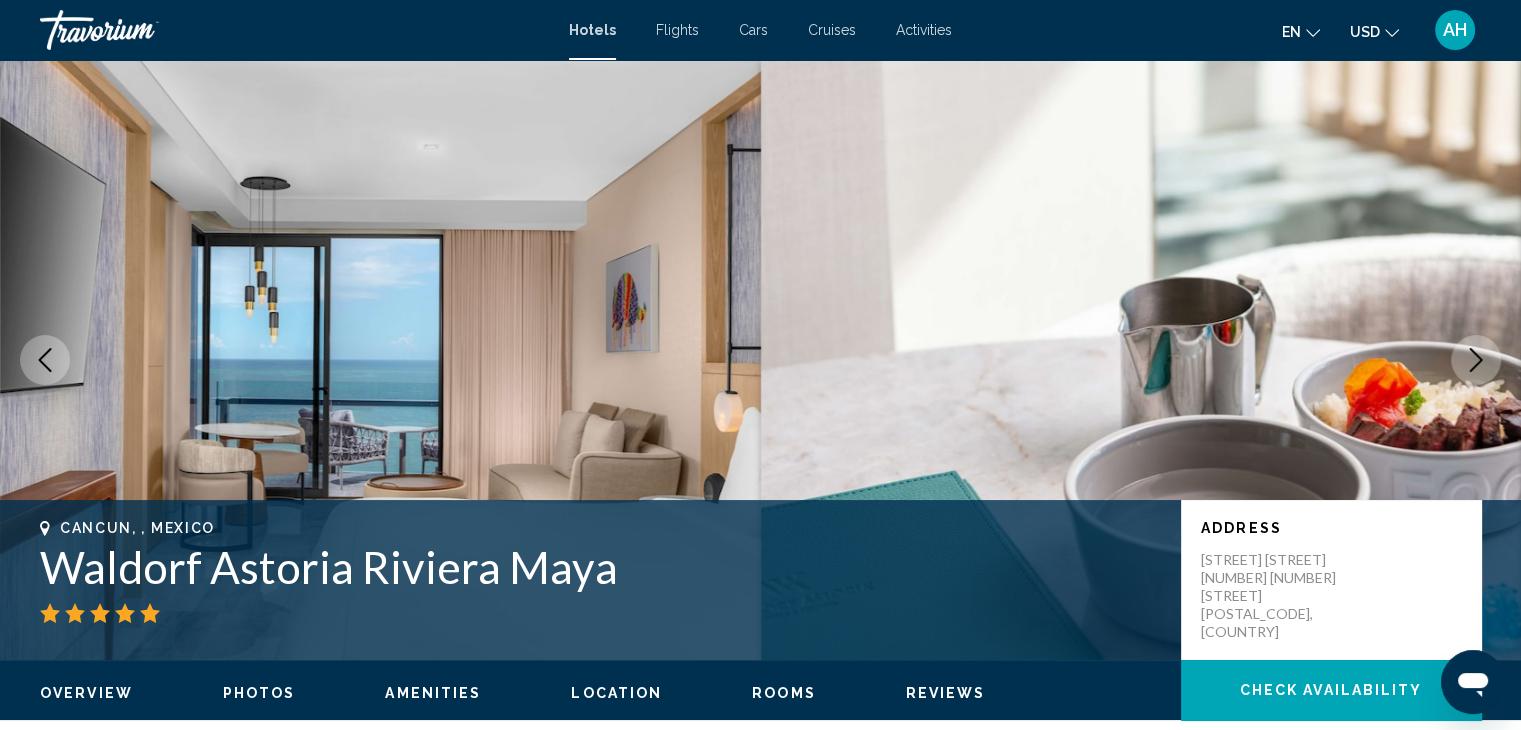 click 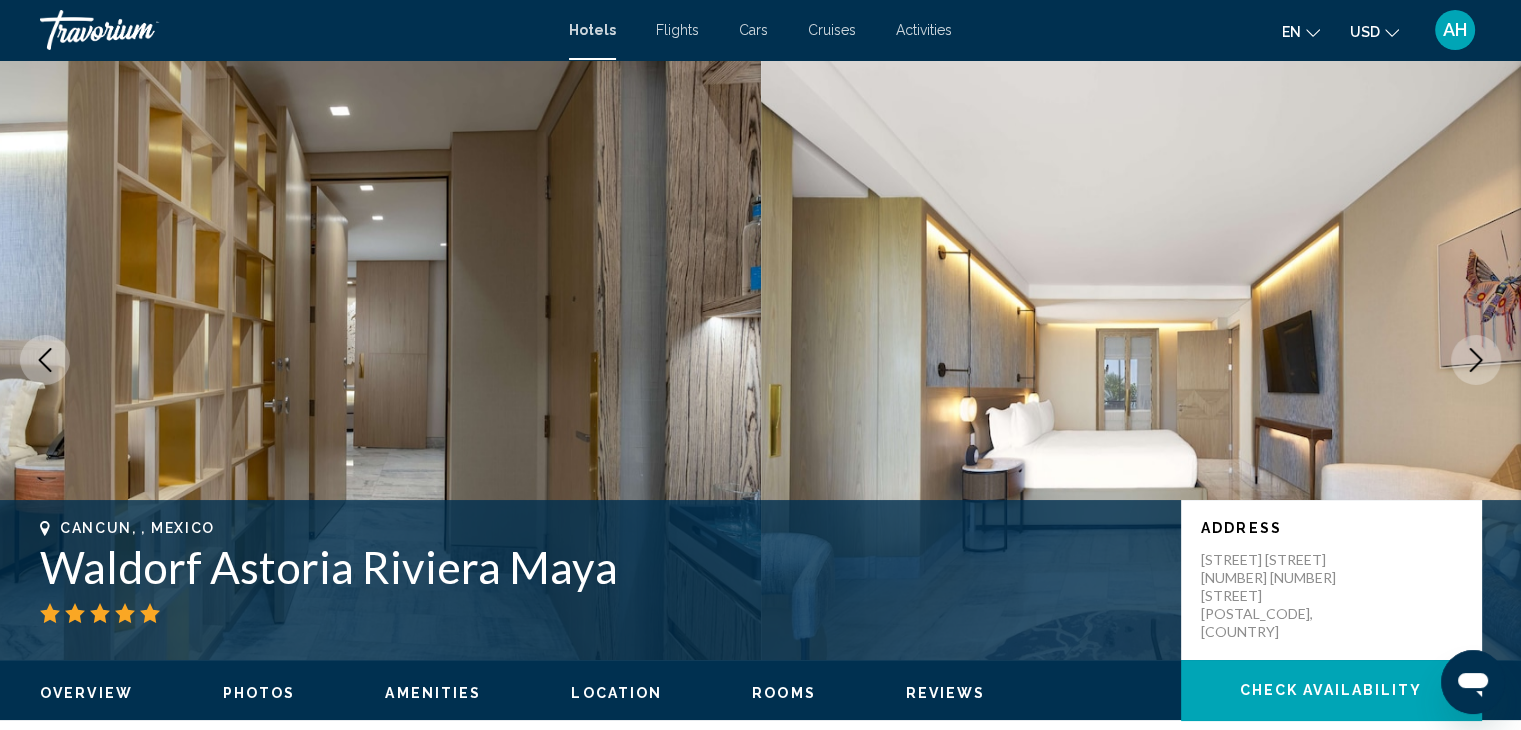 click 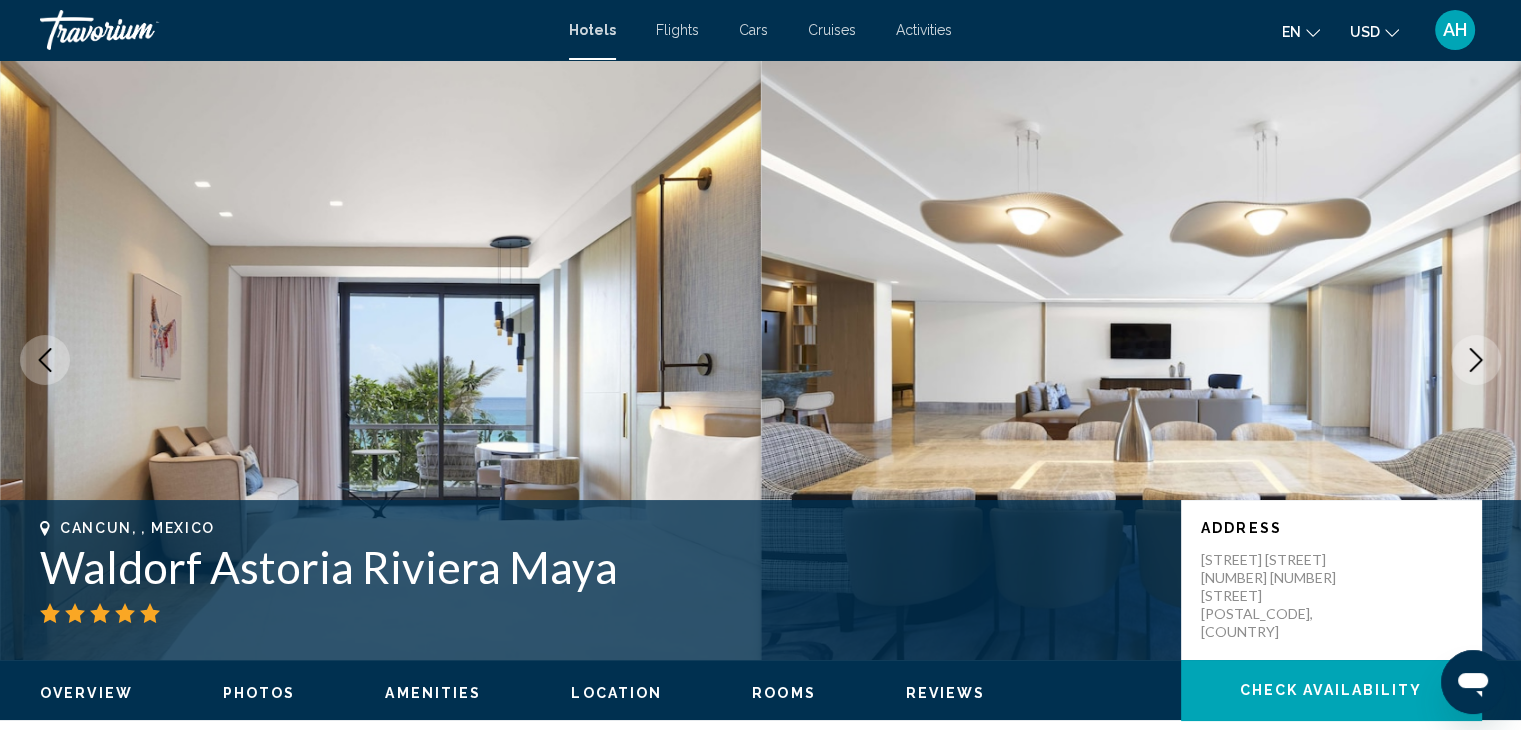 click 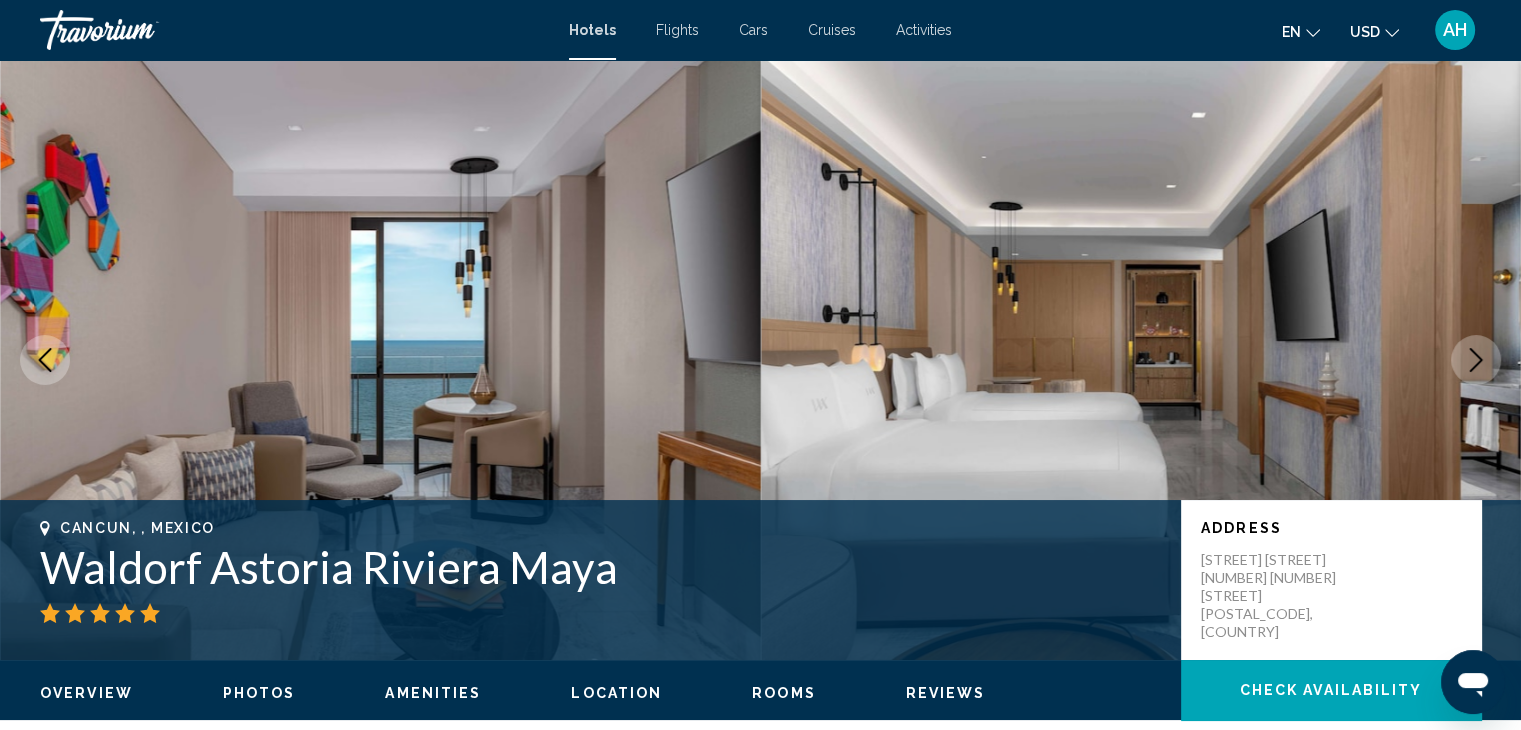 click 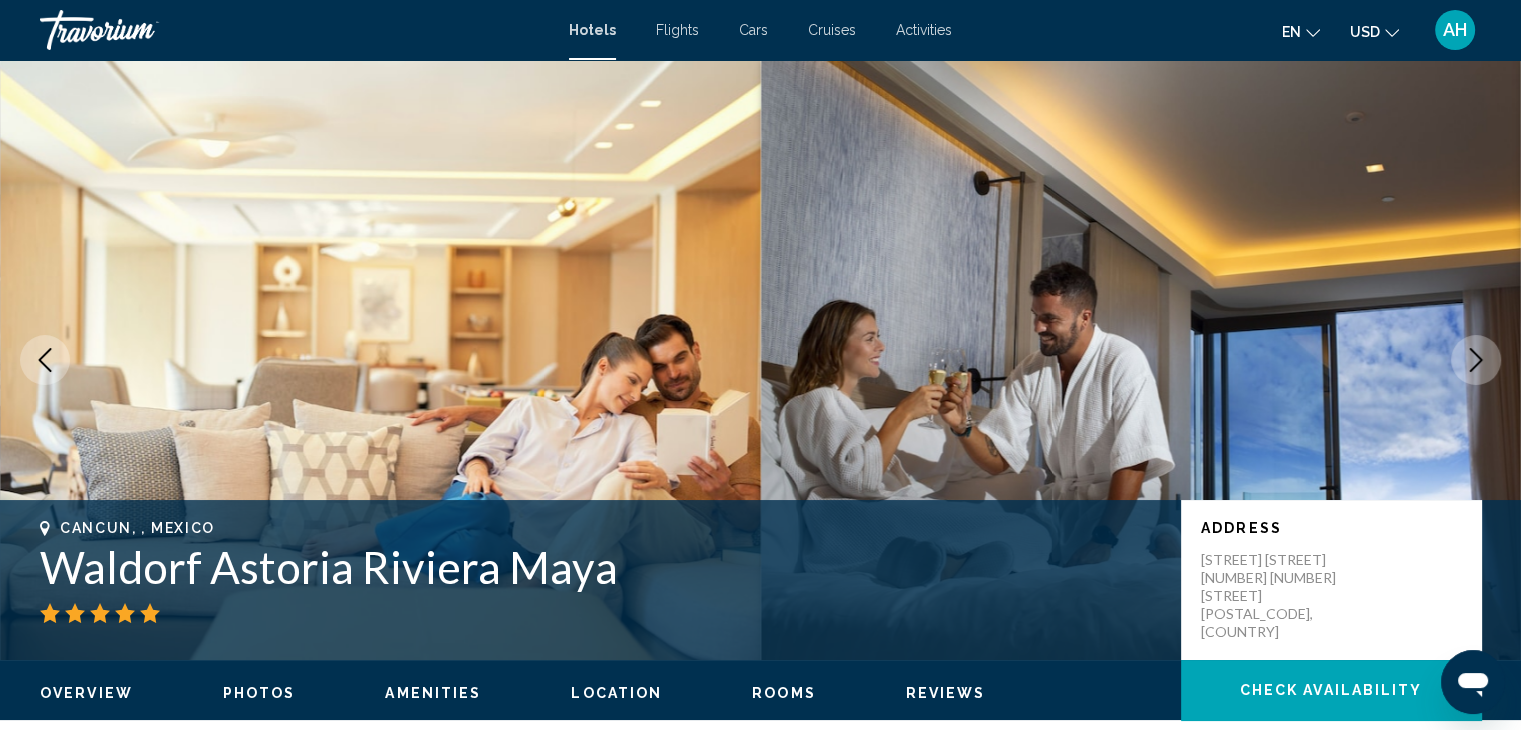 click 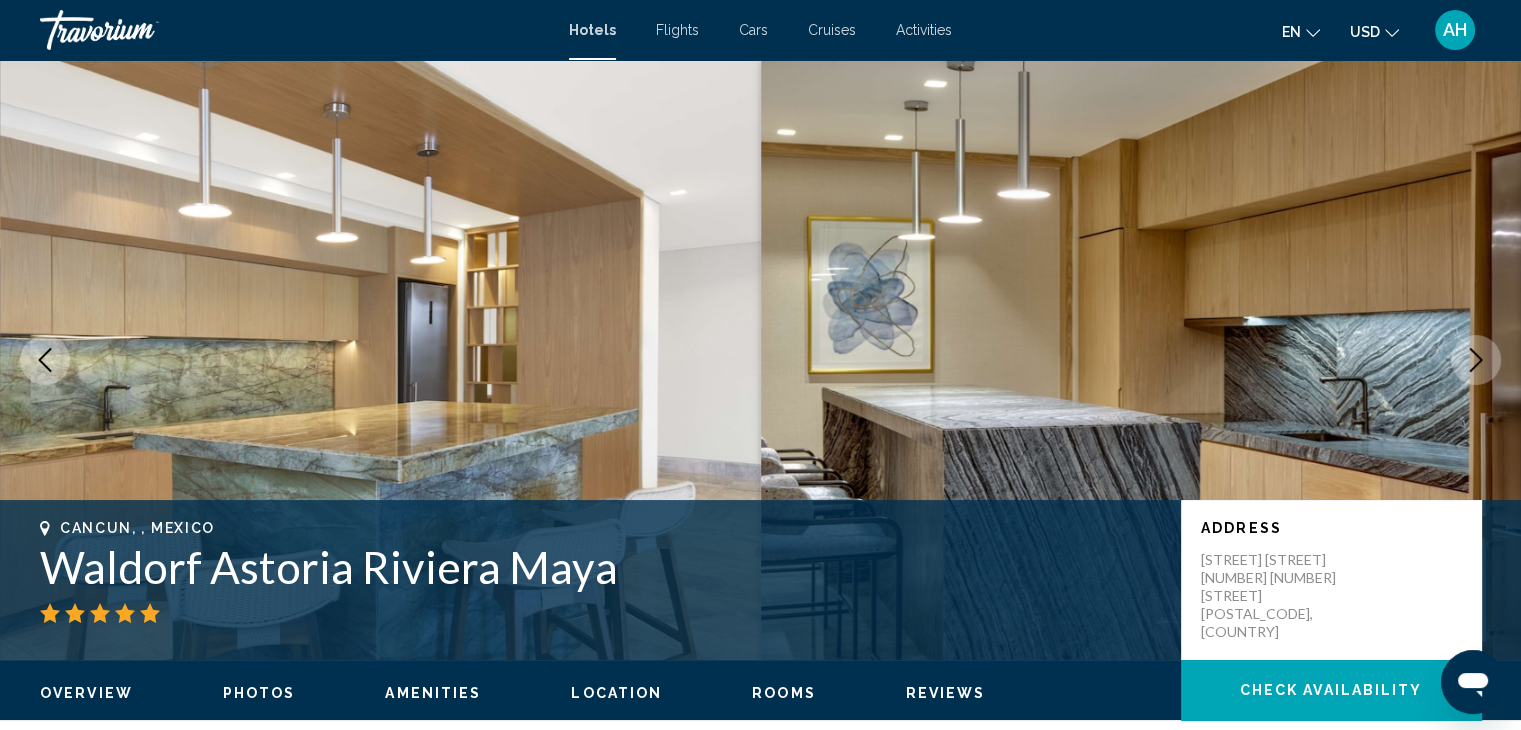click 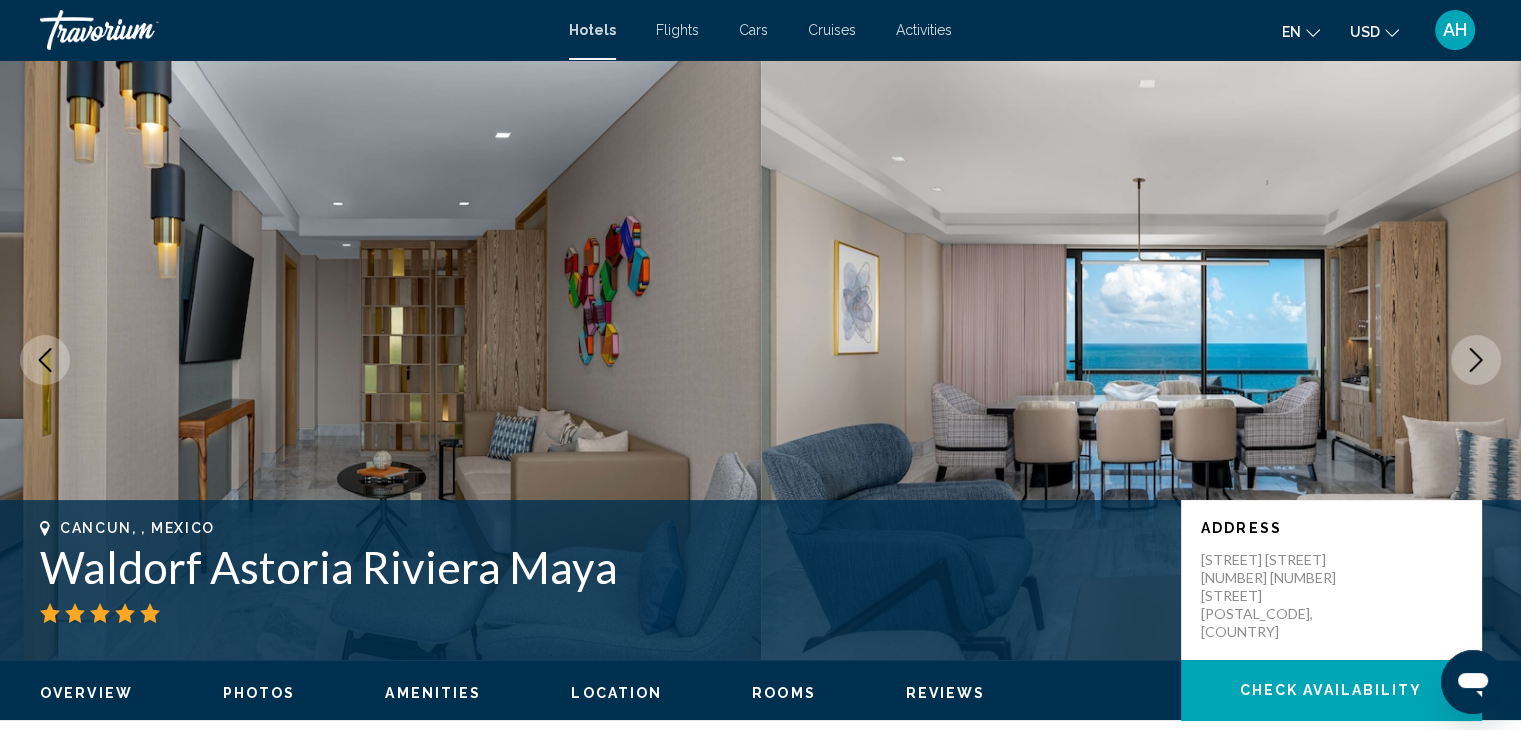 click 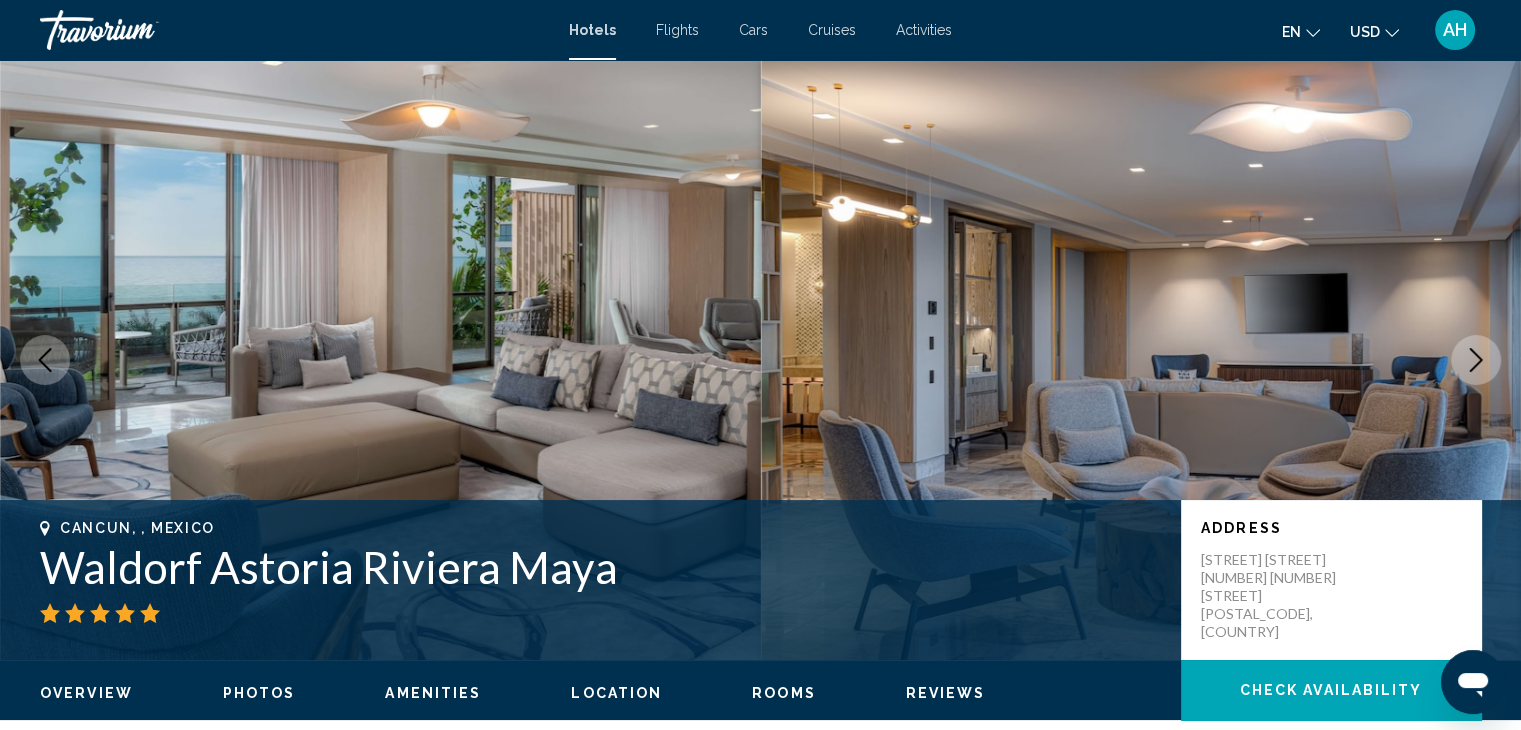 click 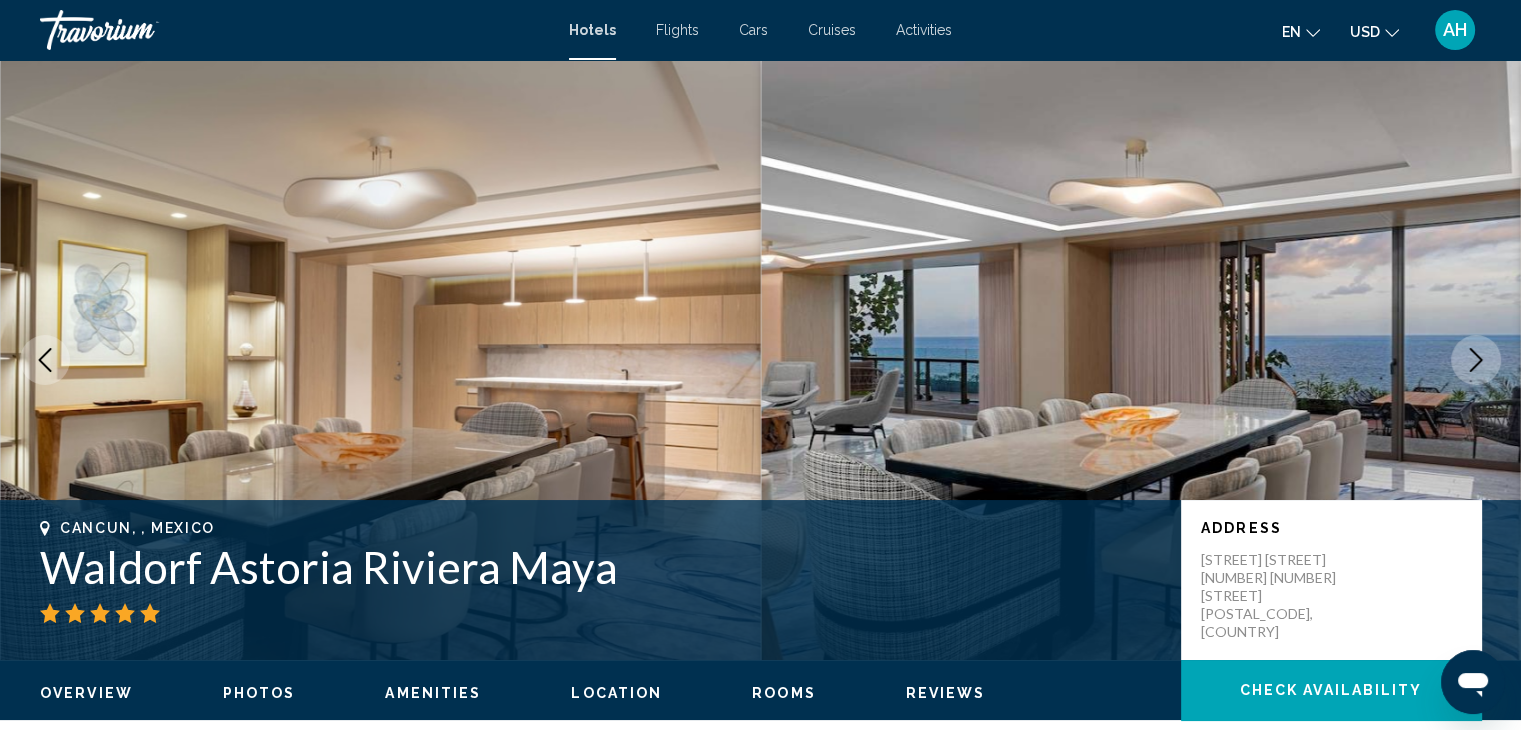 click 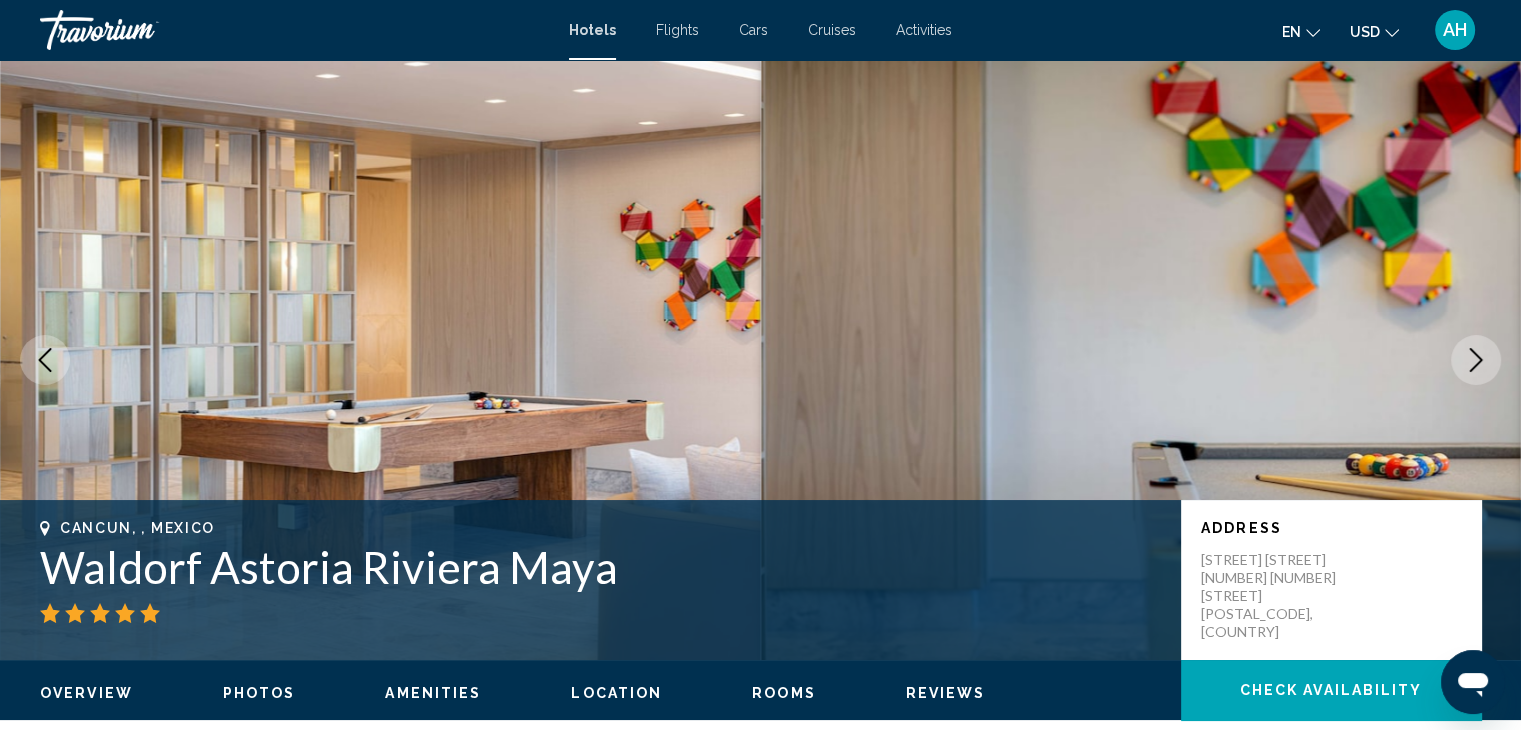 click 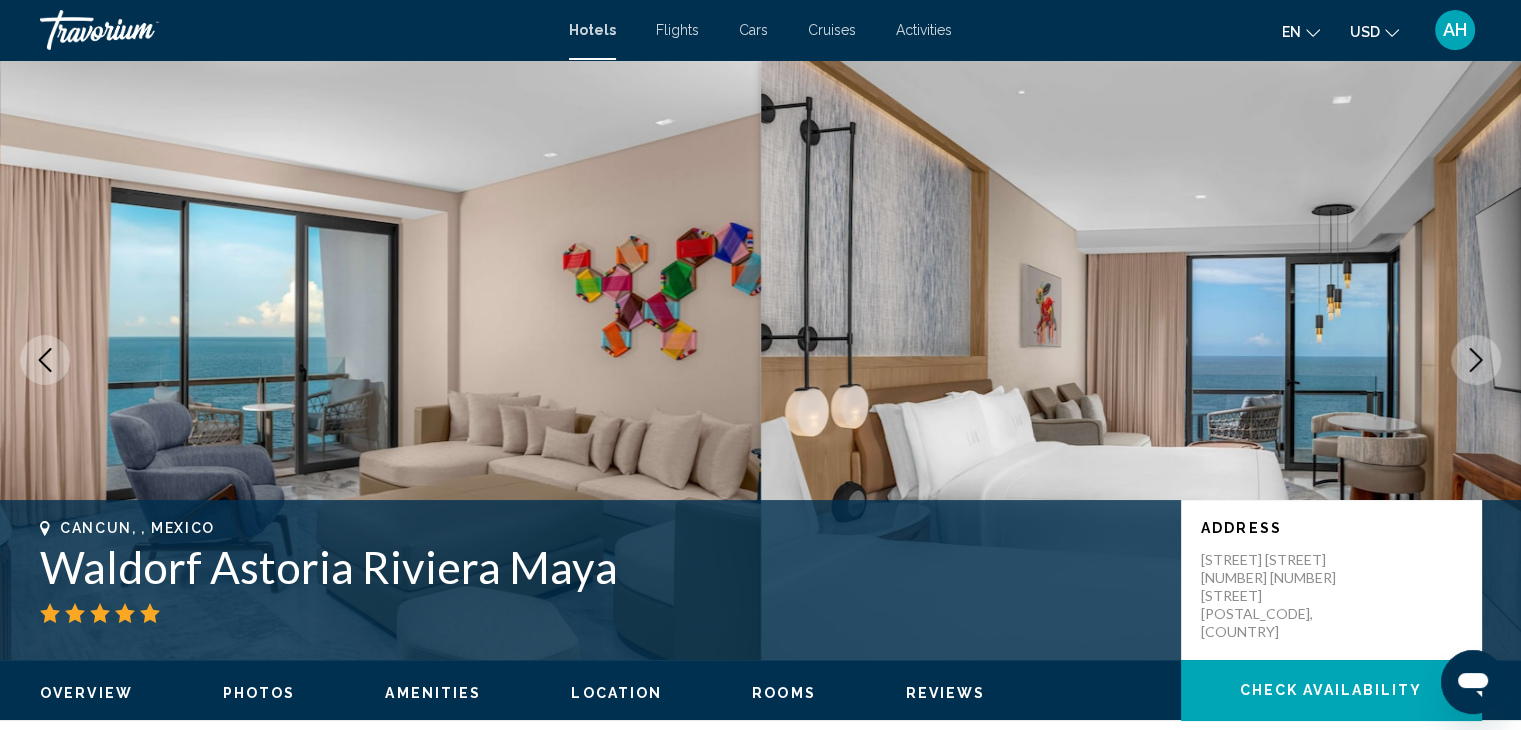 click 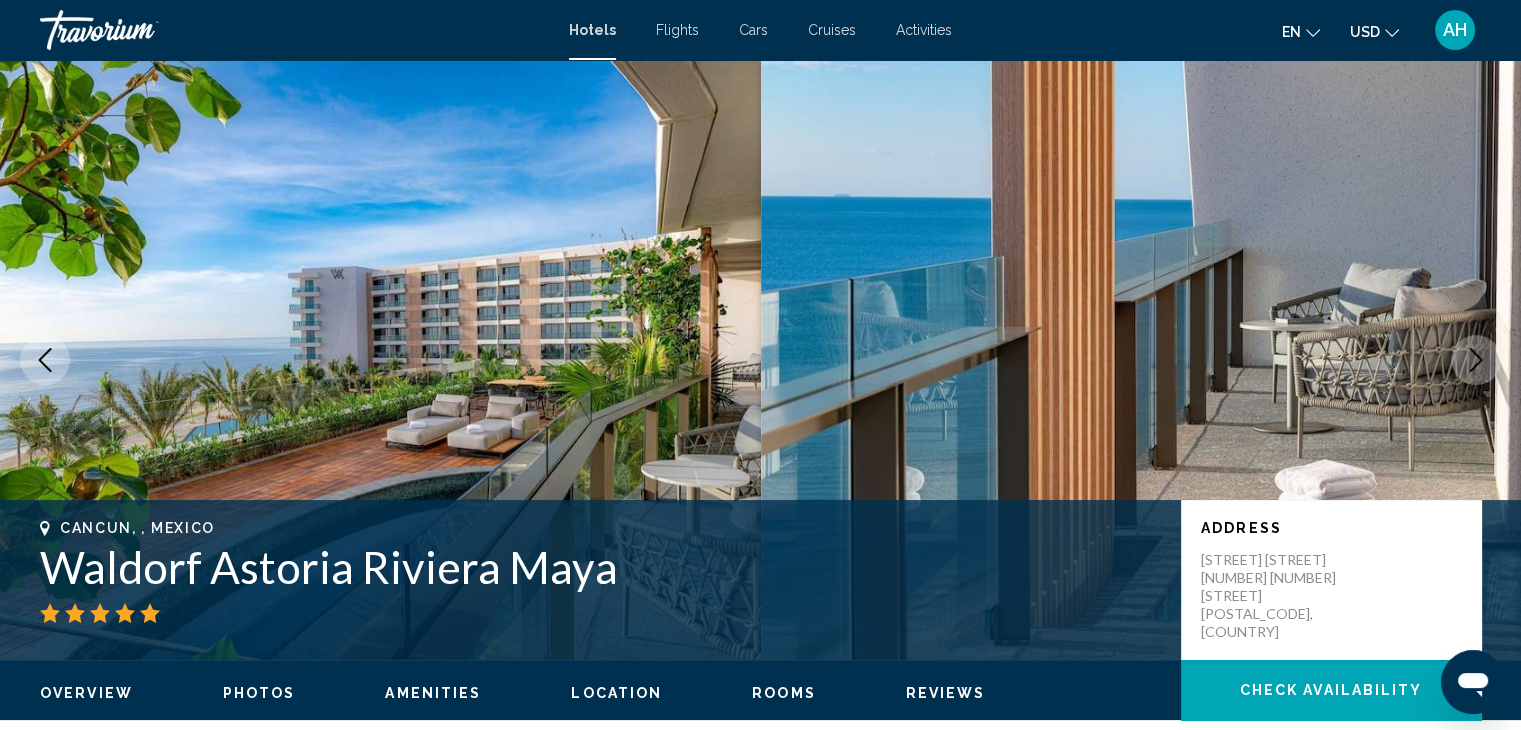 click 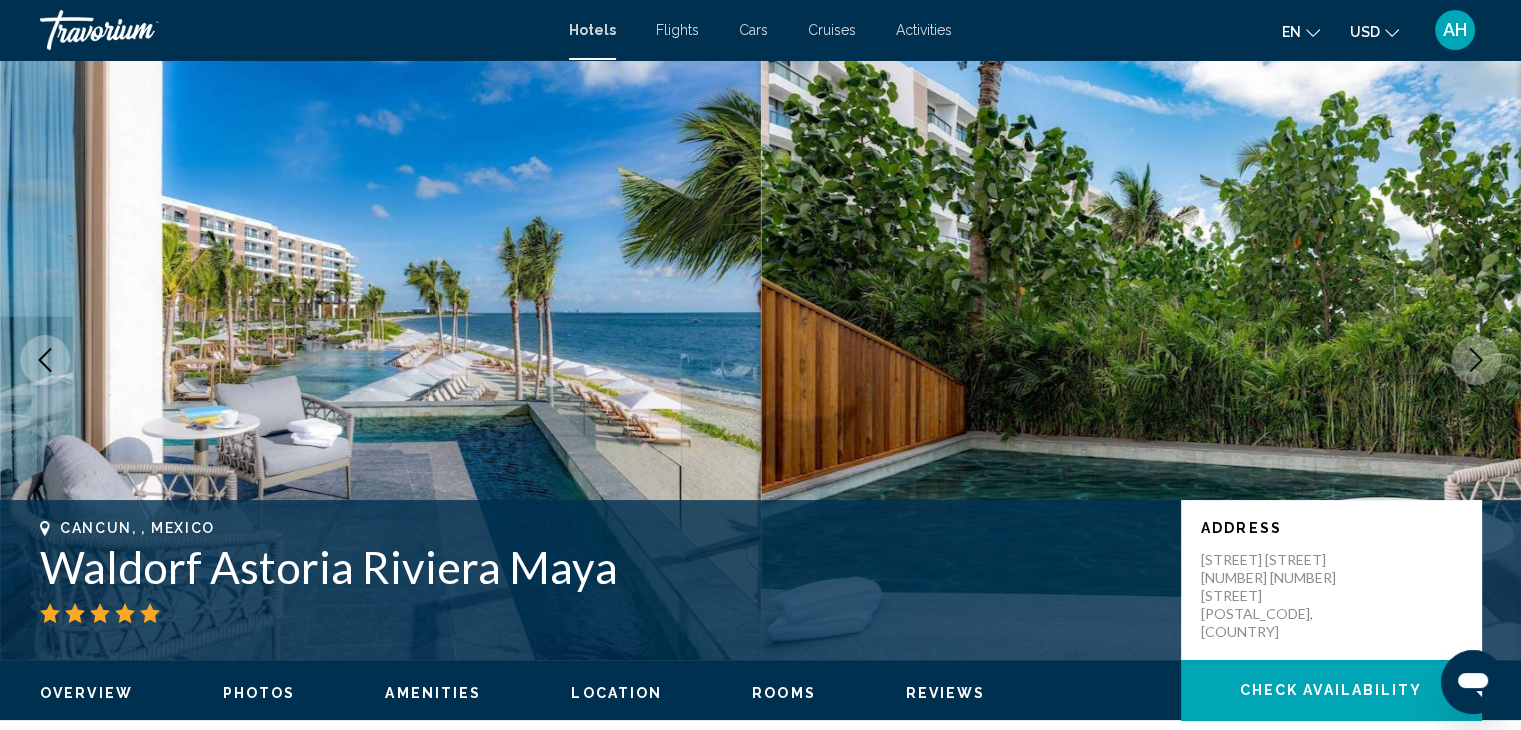 click 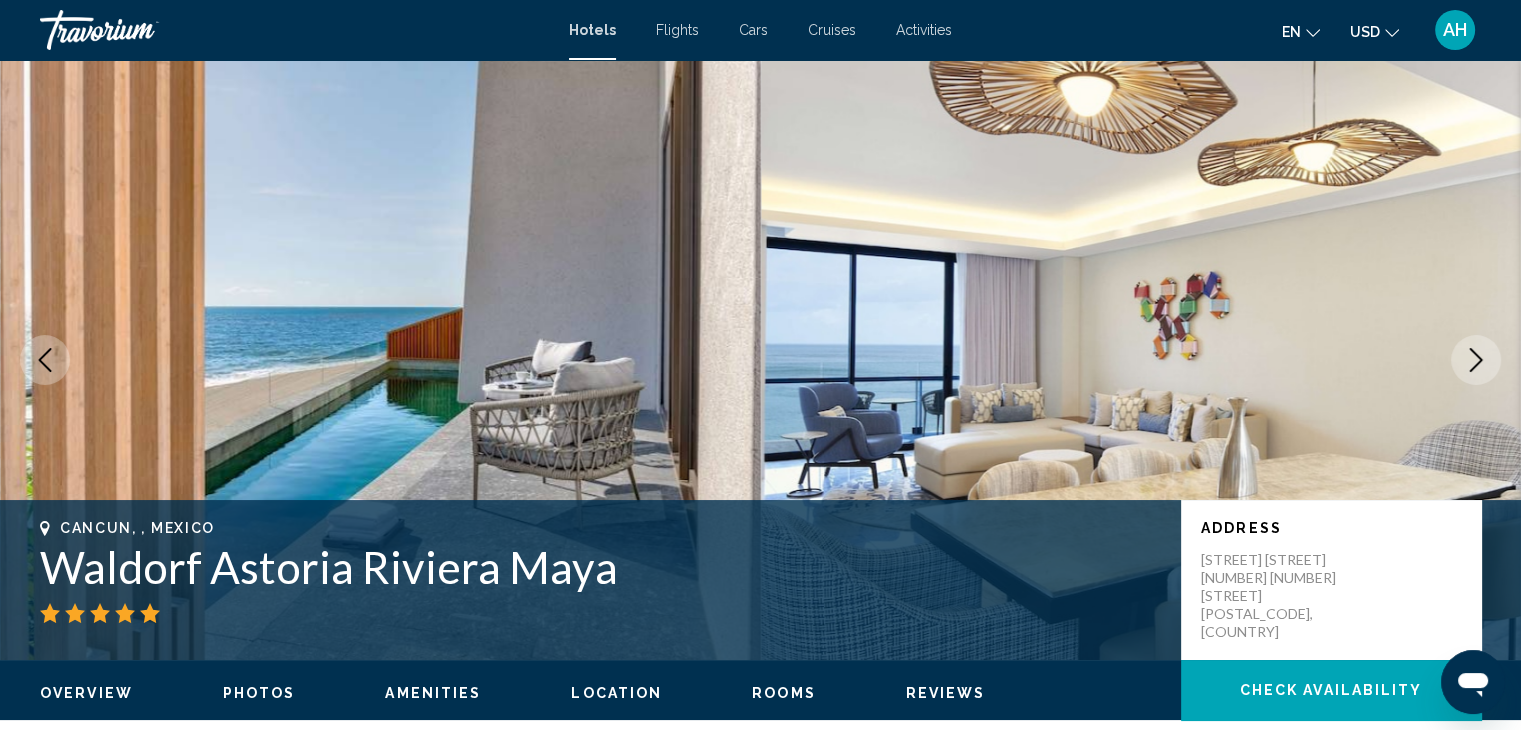 click 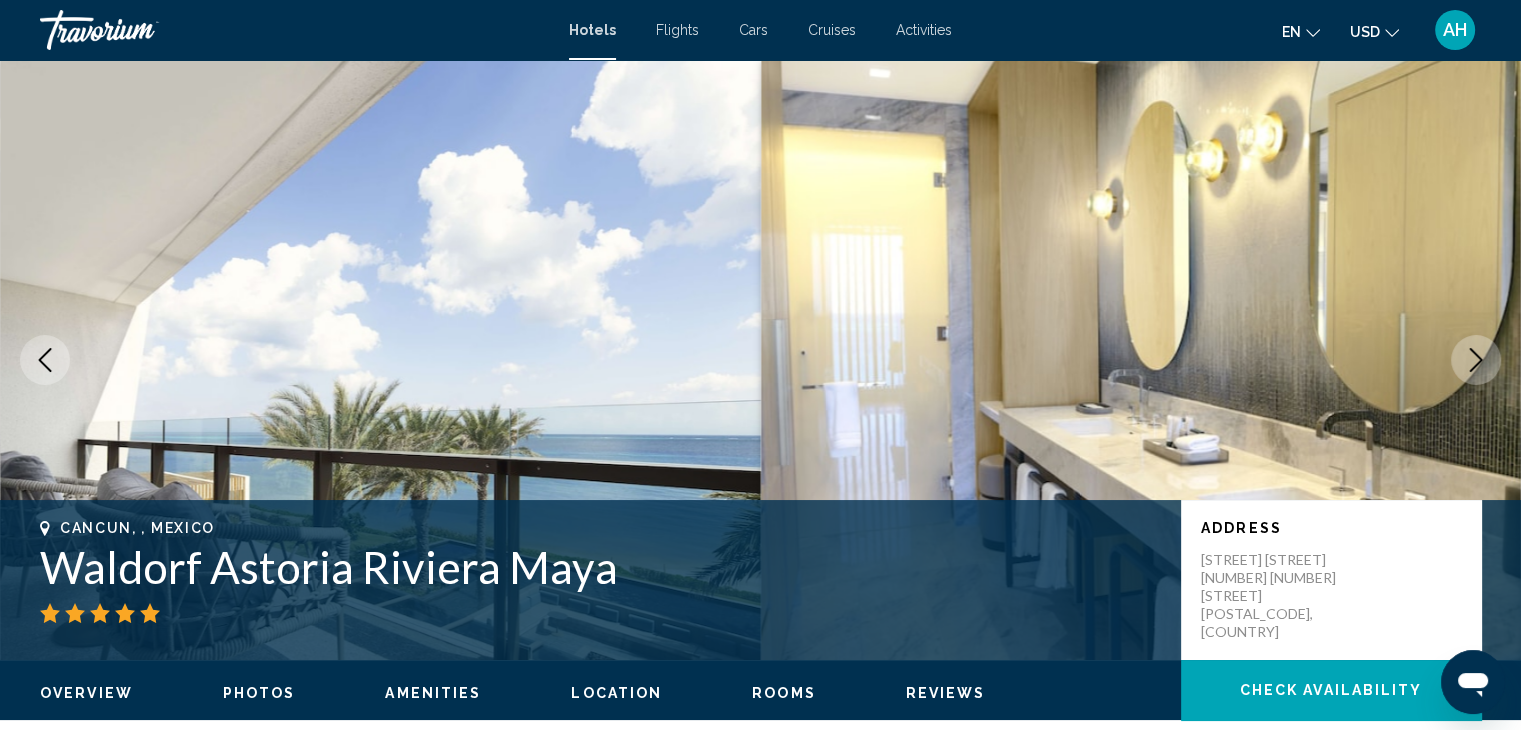click 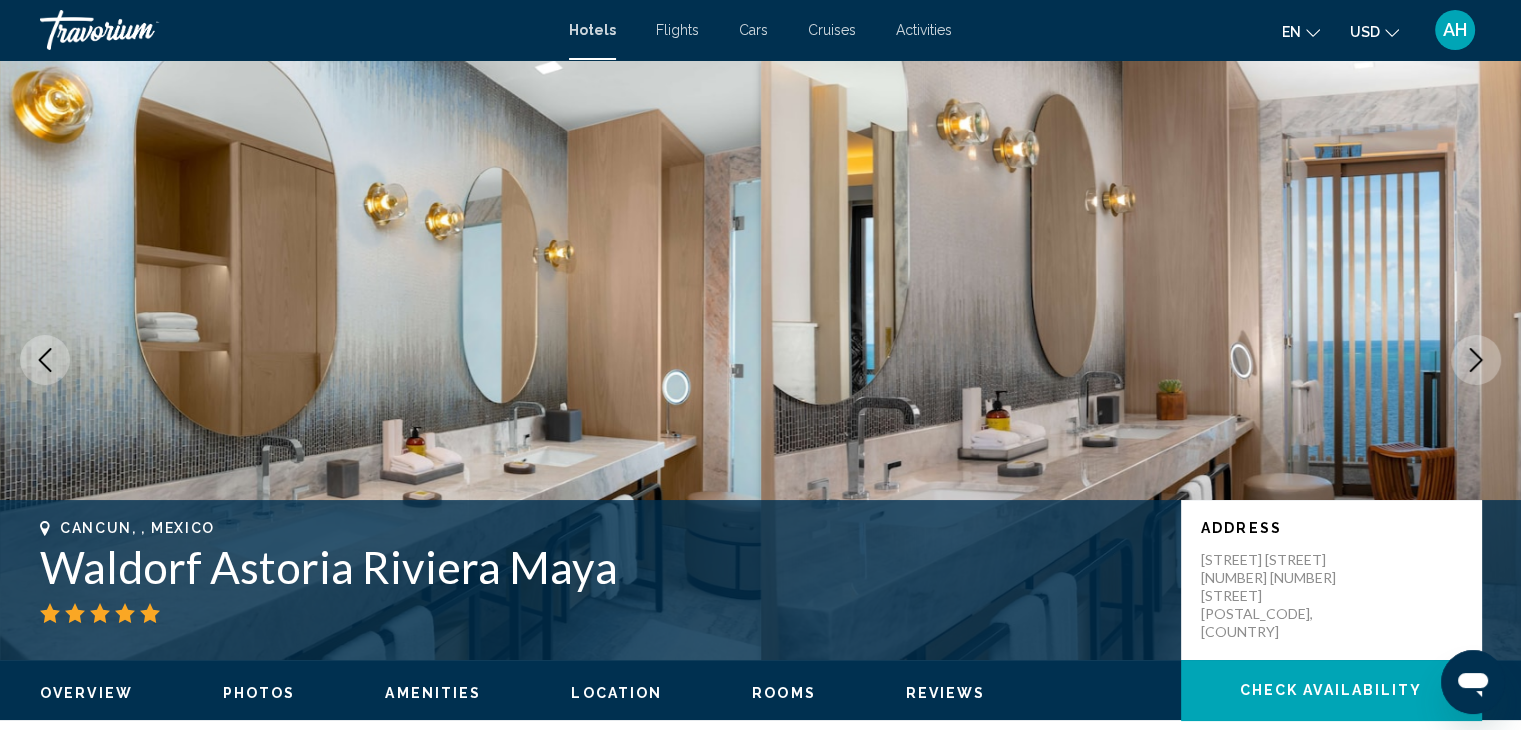 click 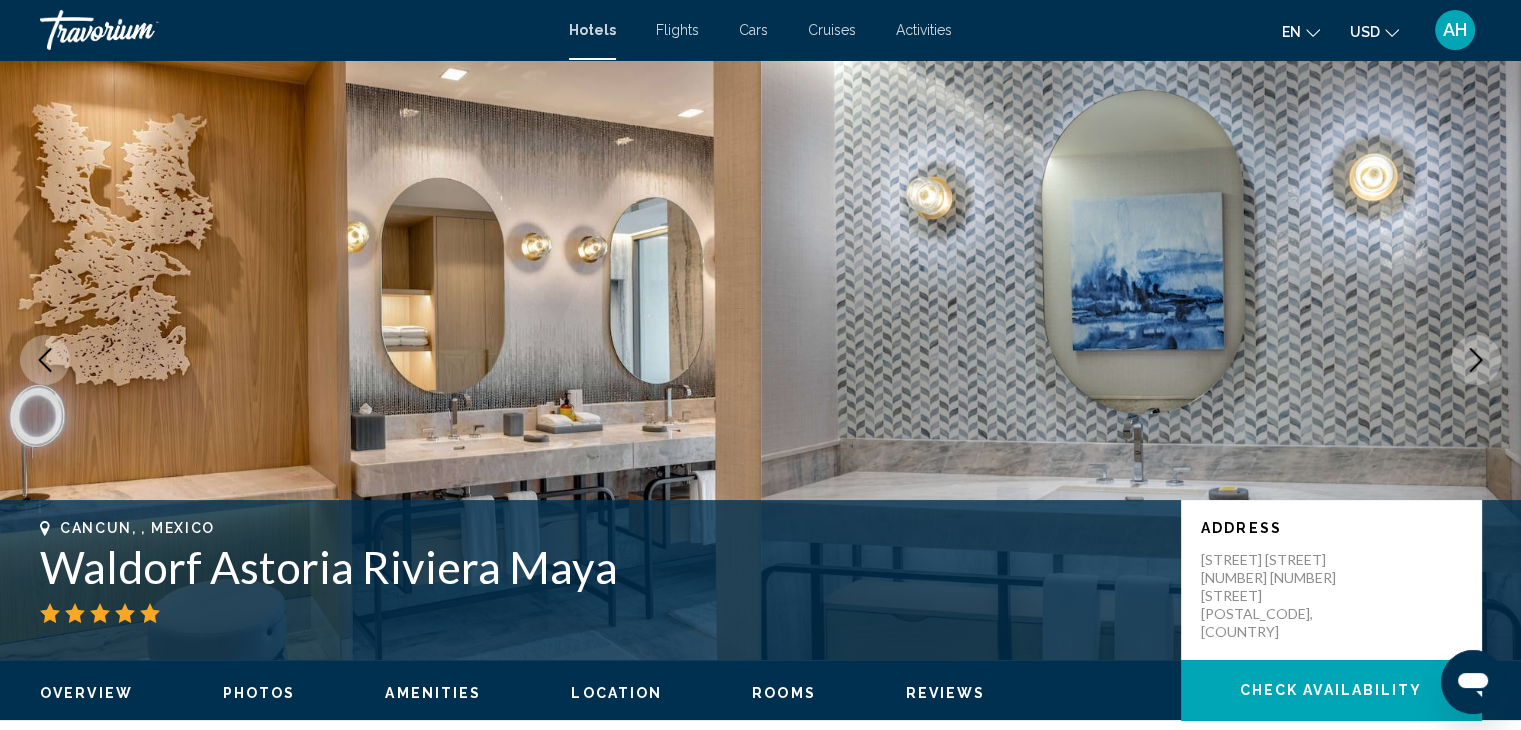 click 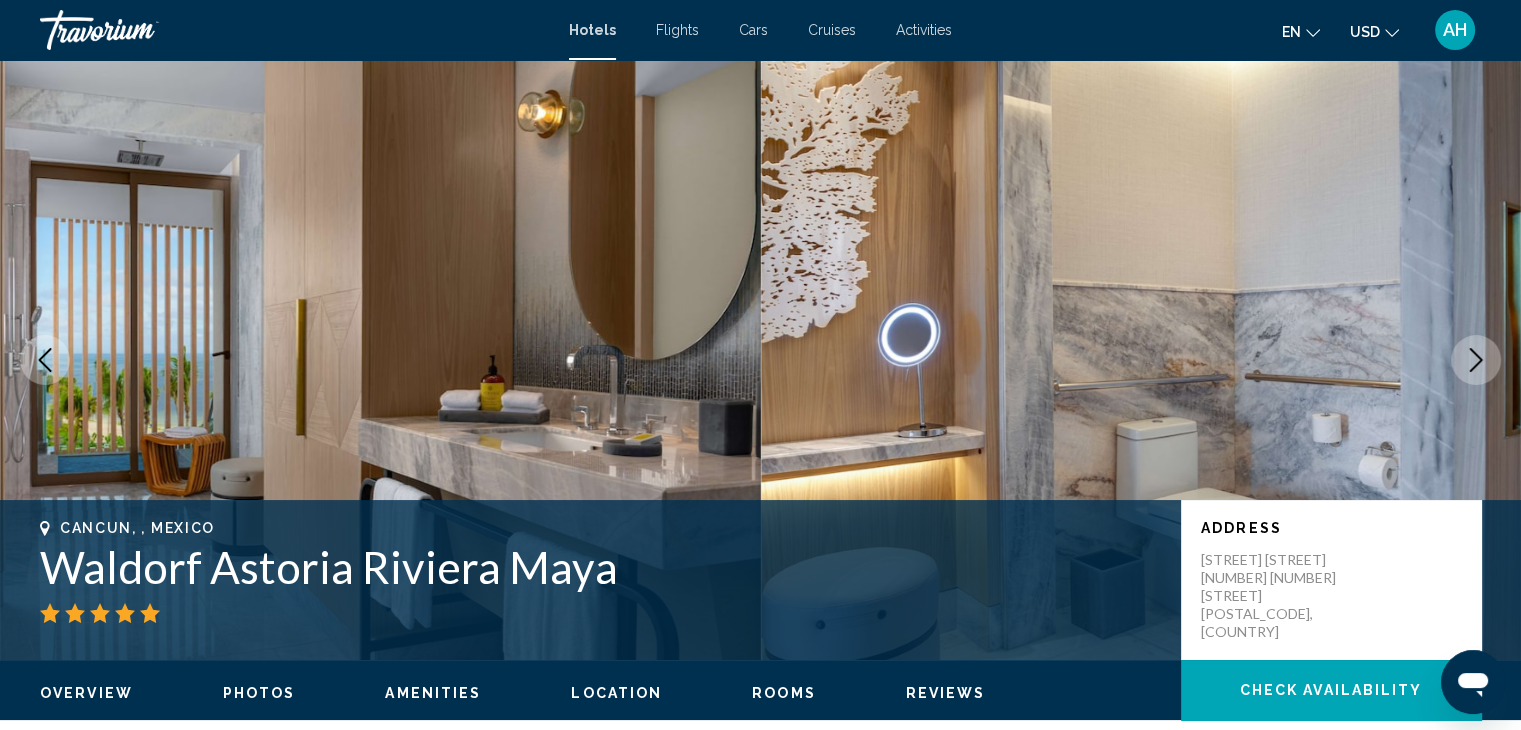 click 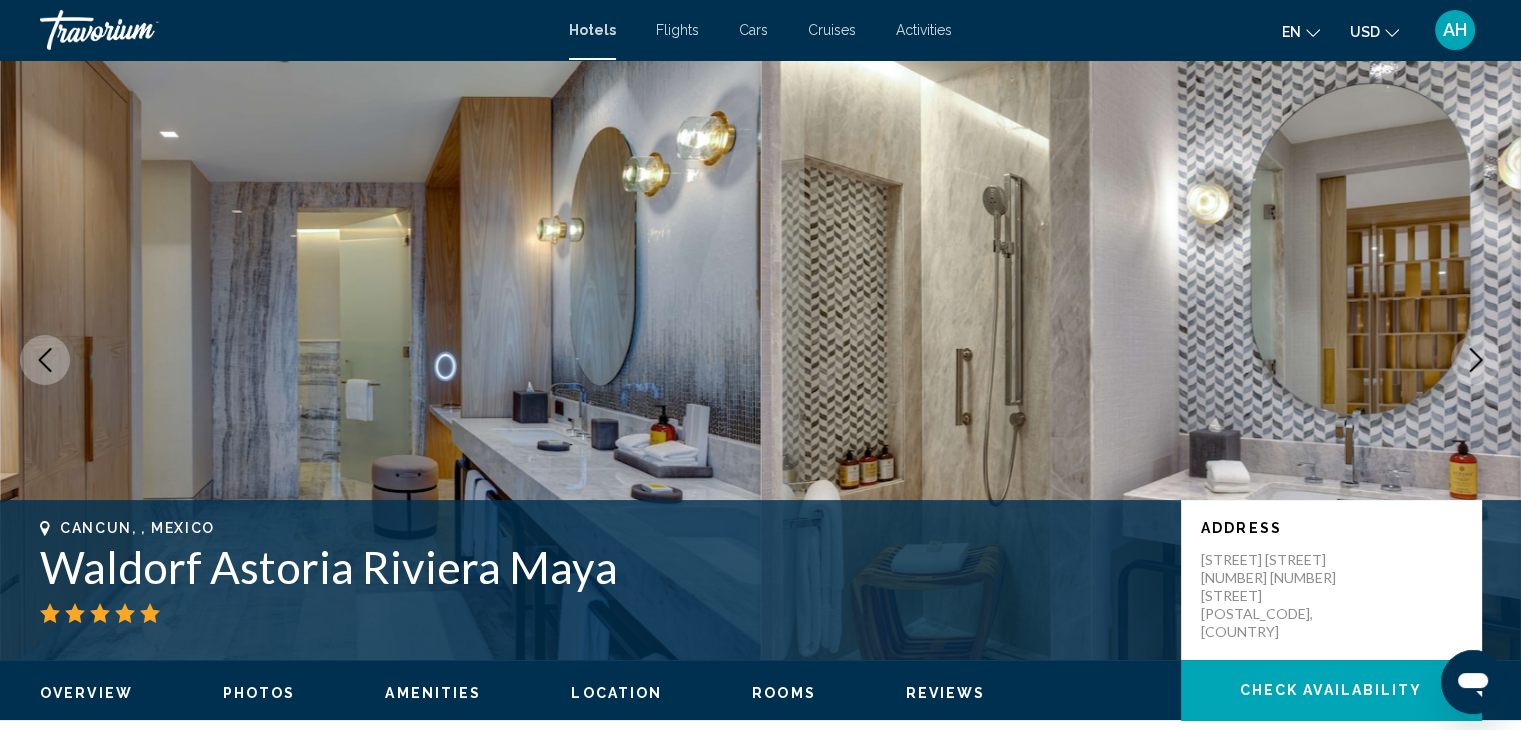 click 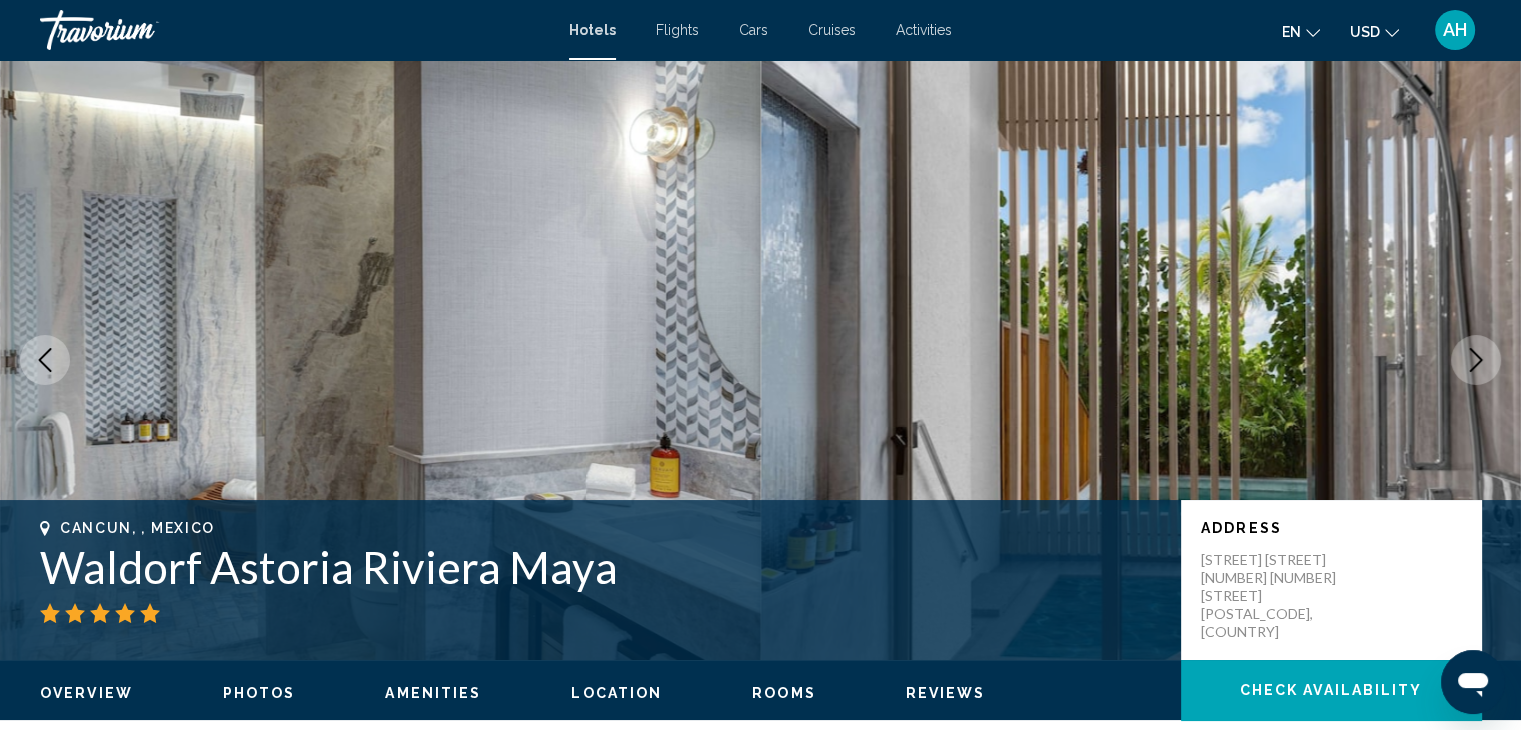 click 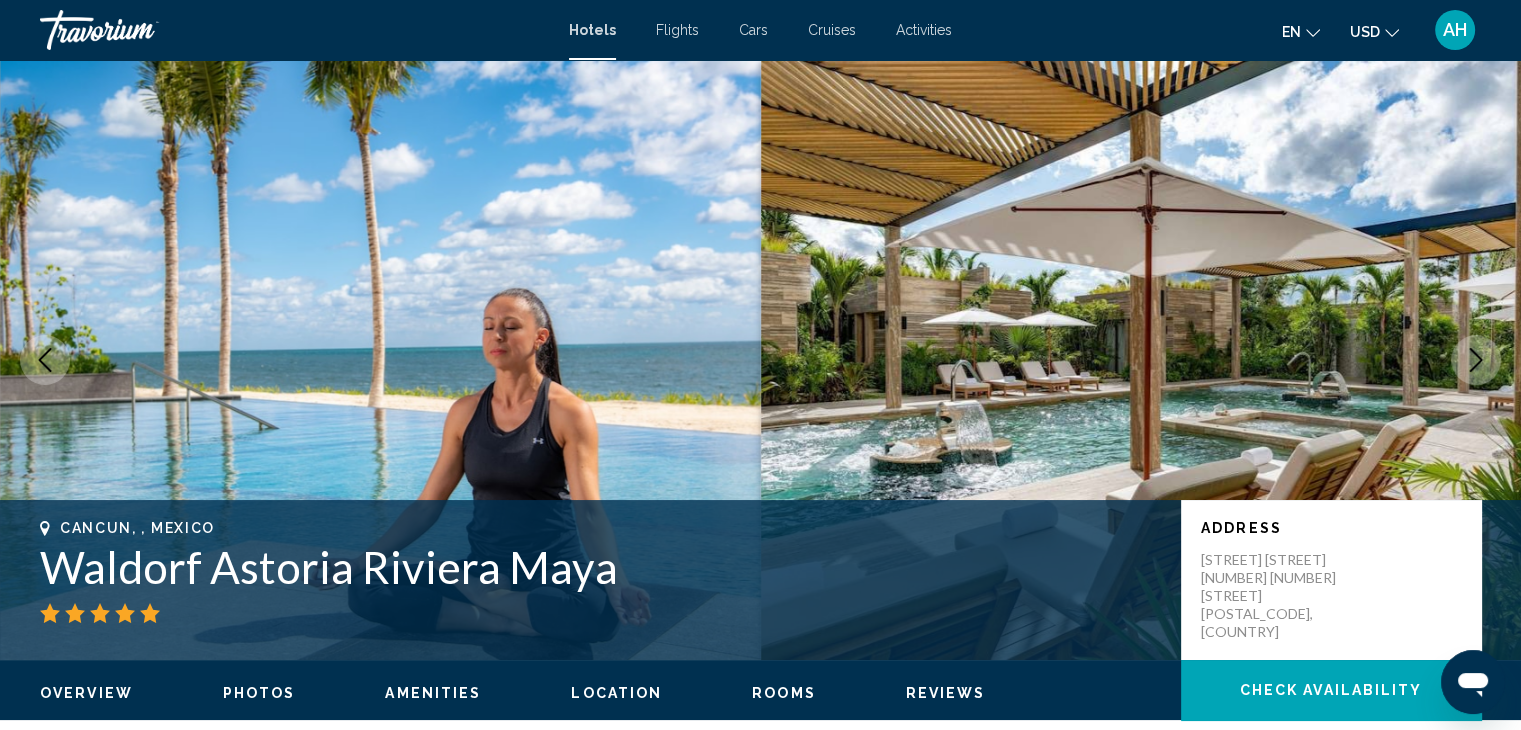click 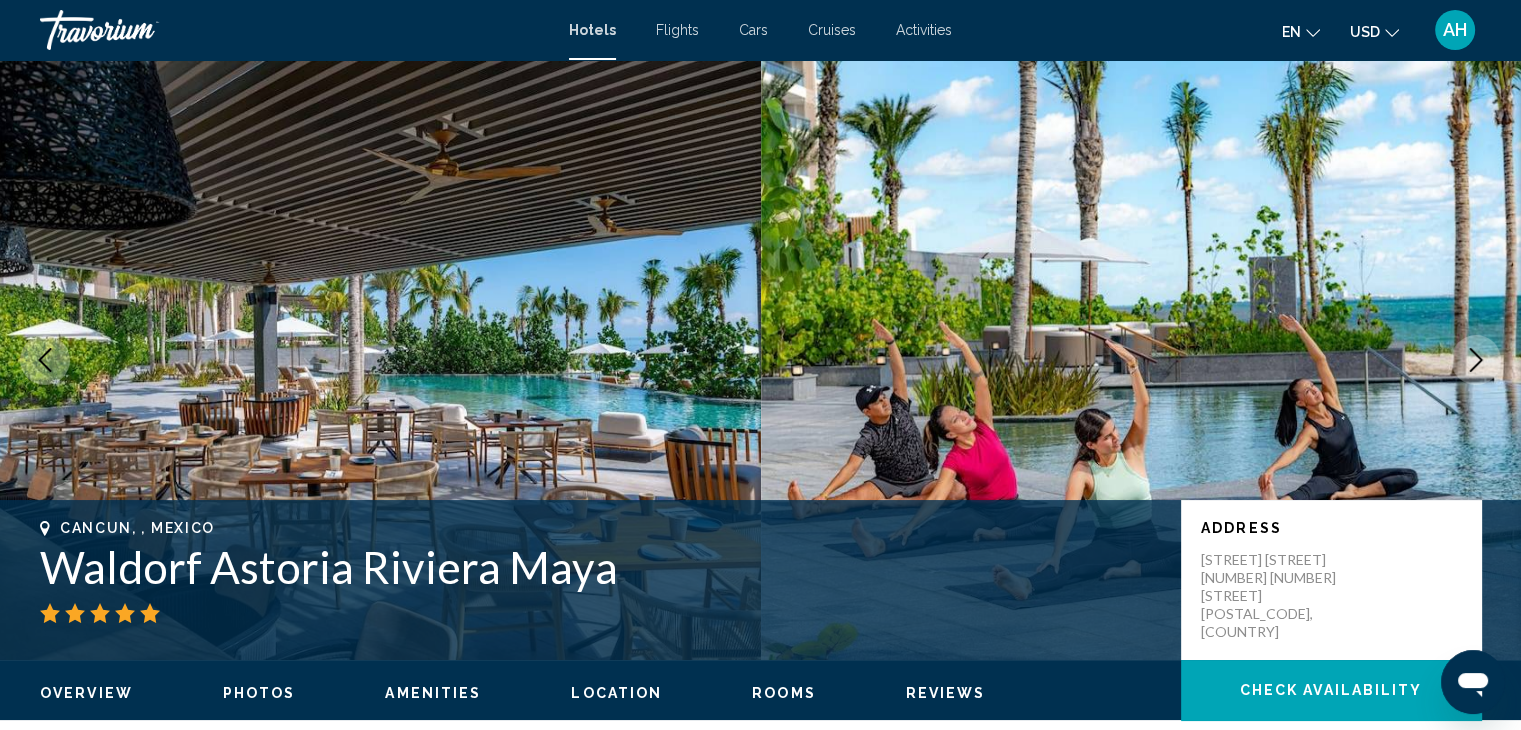 click 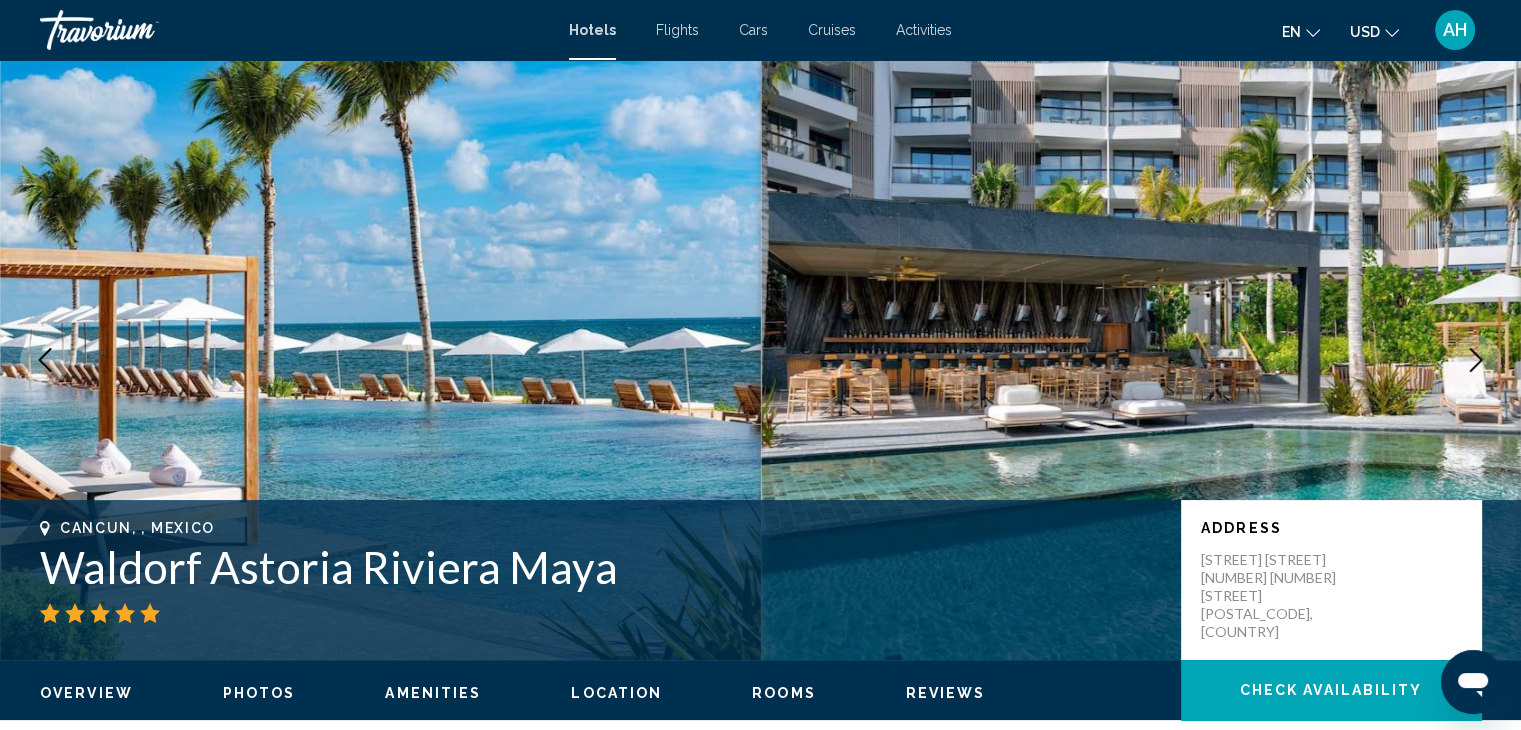 click 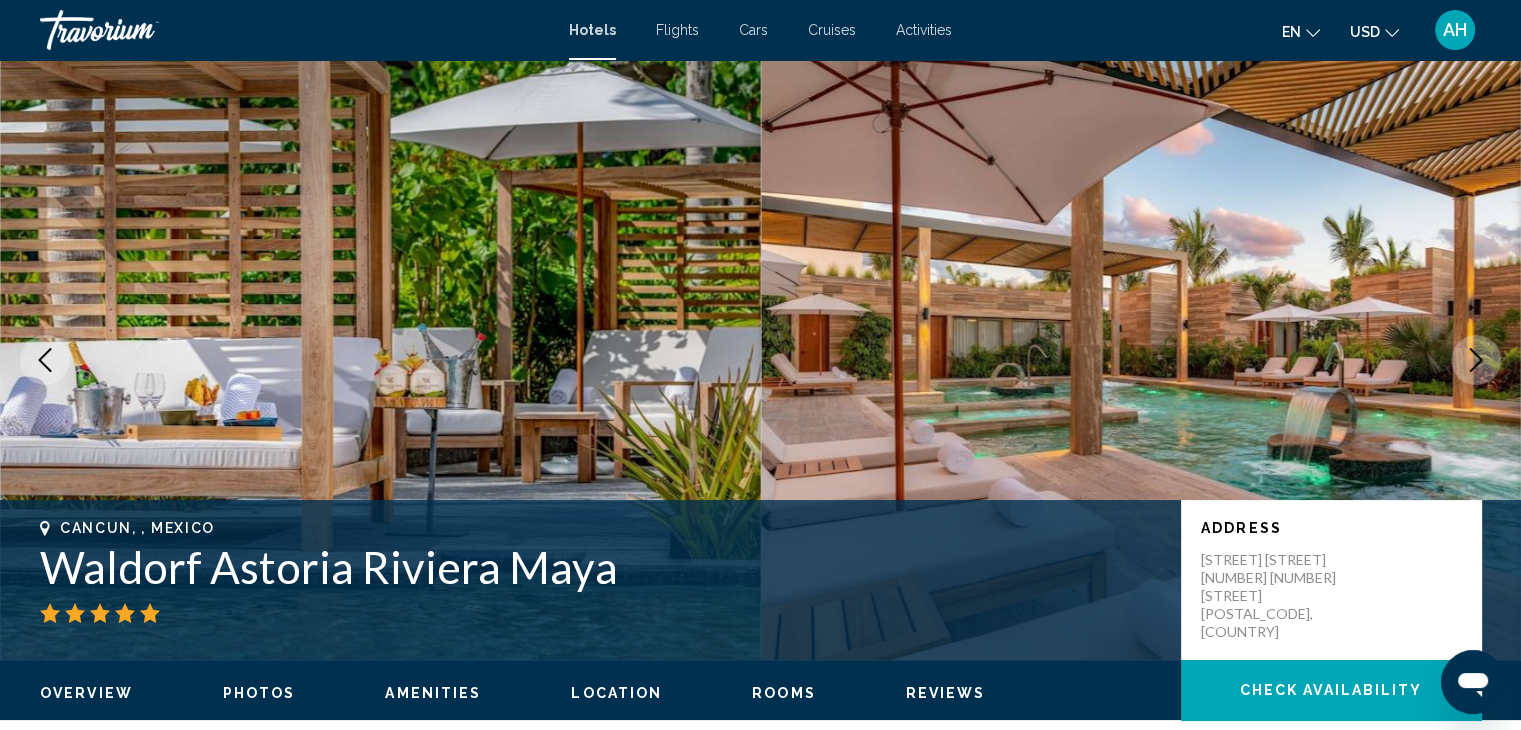click 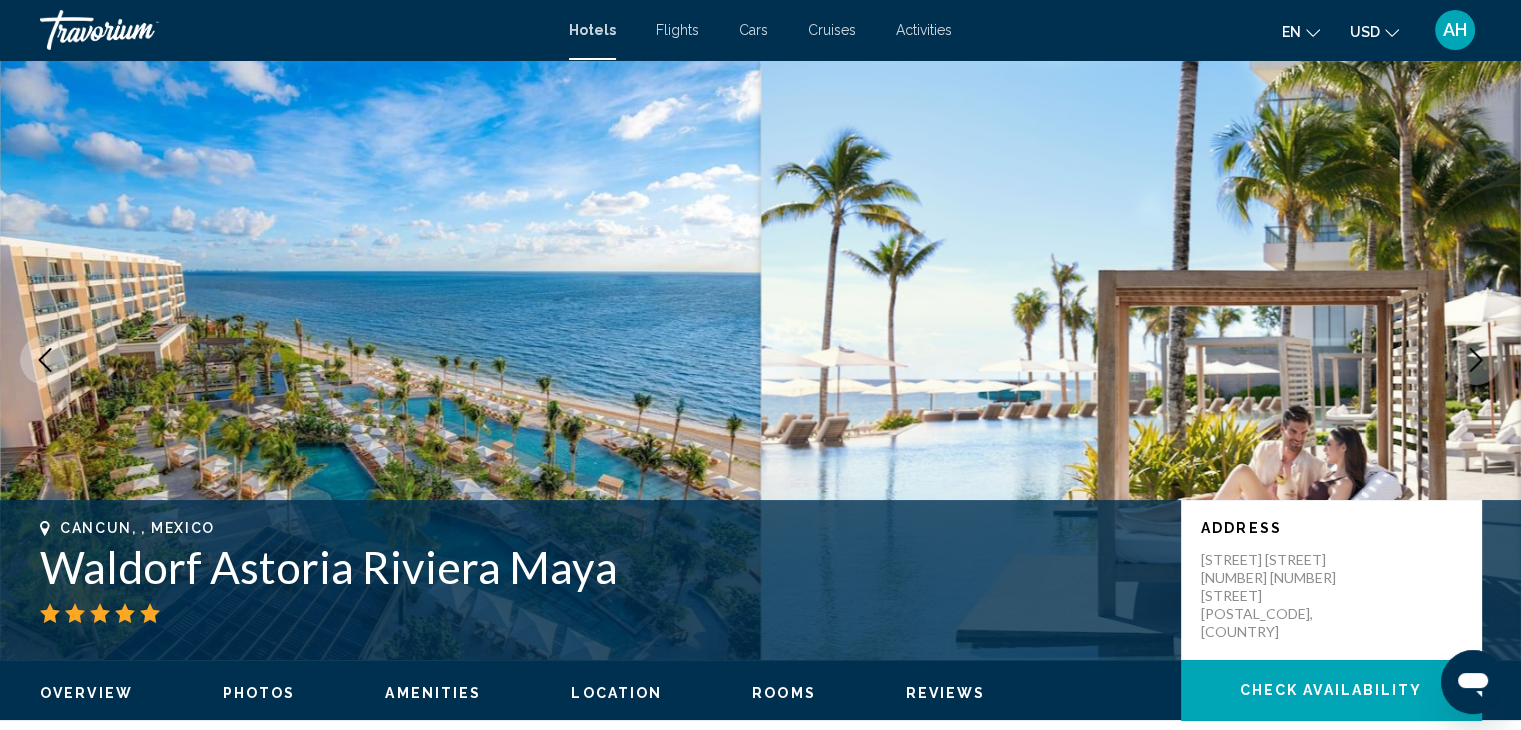 click 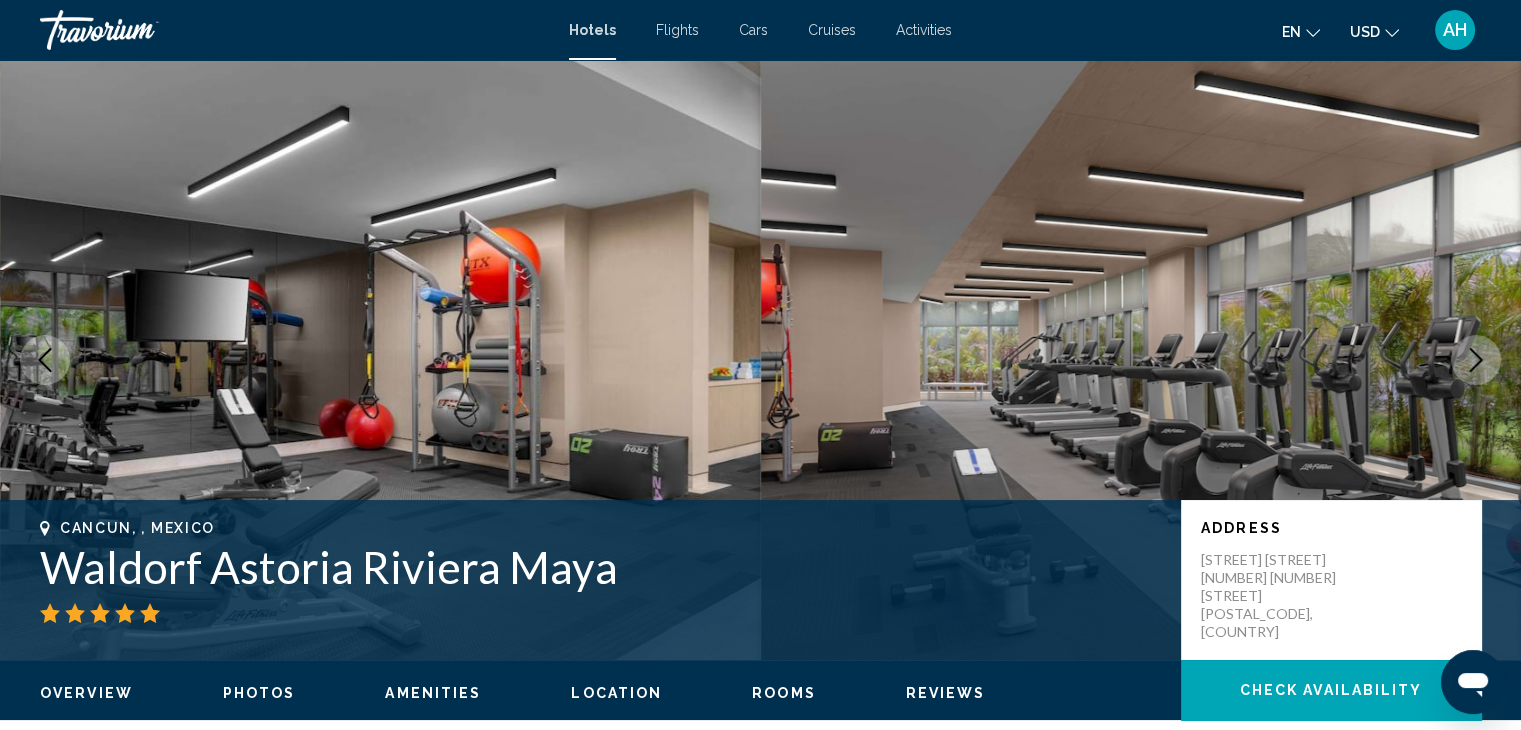 click 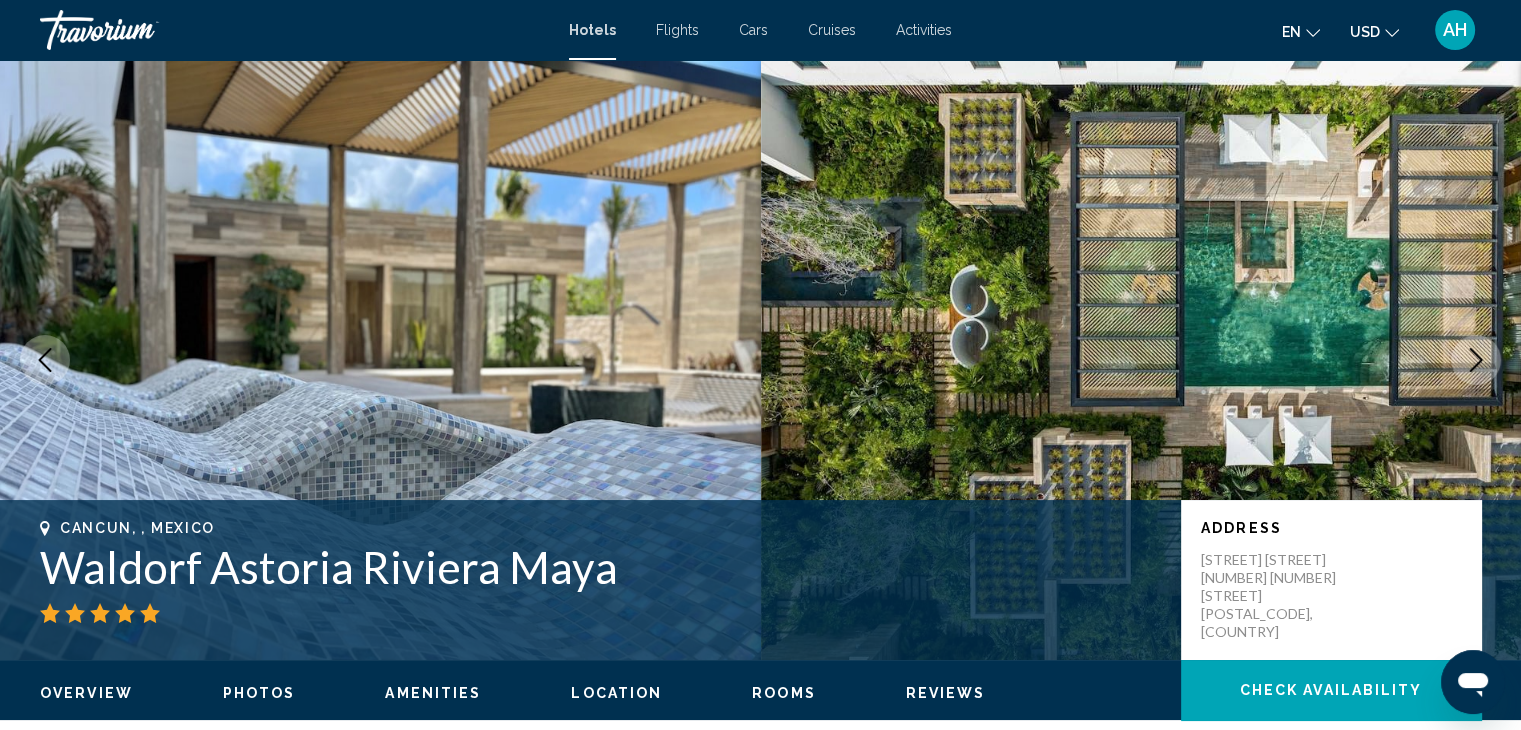 click 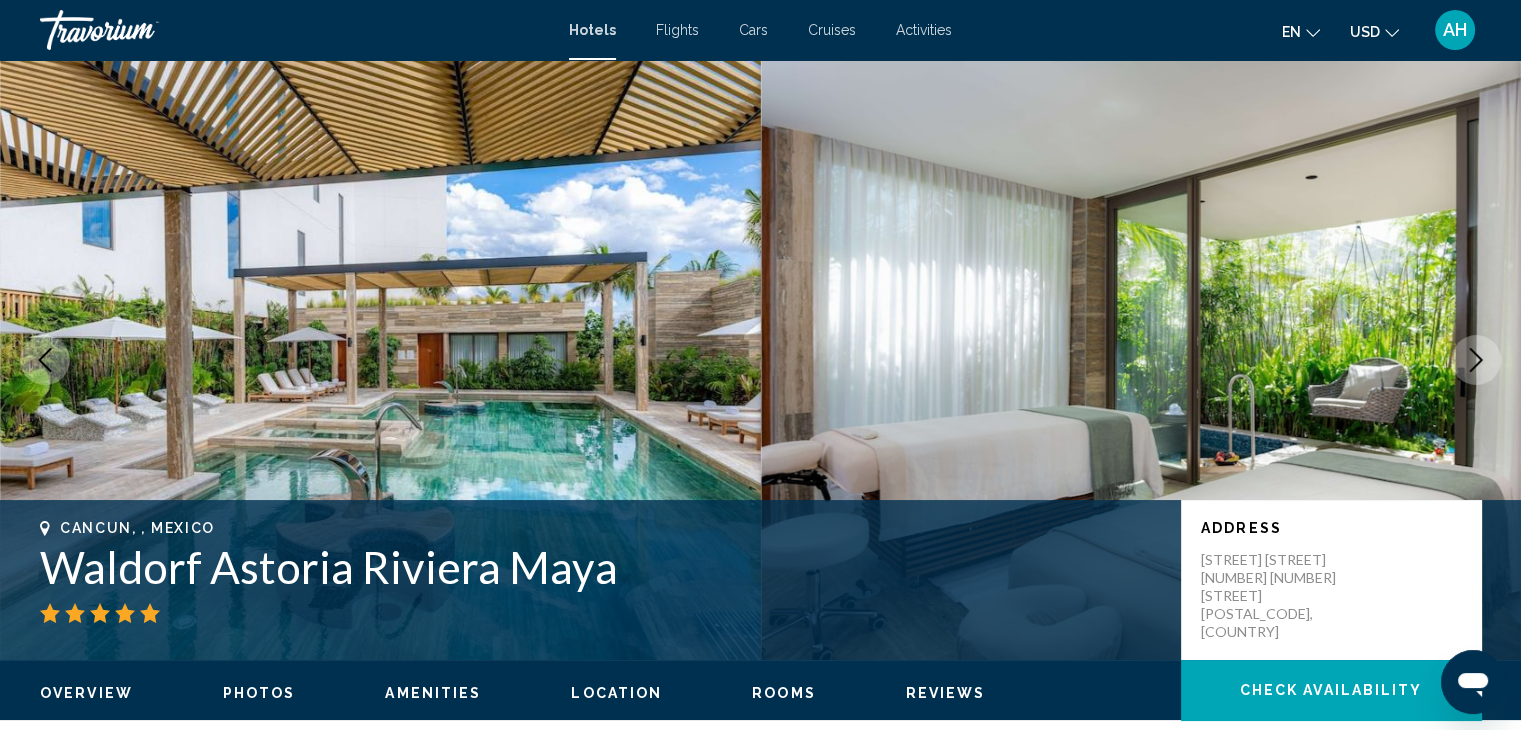 click 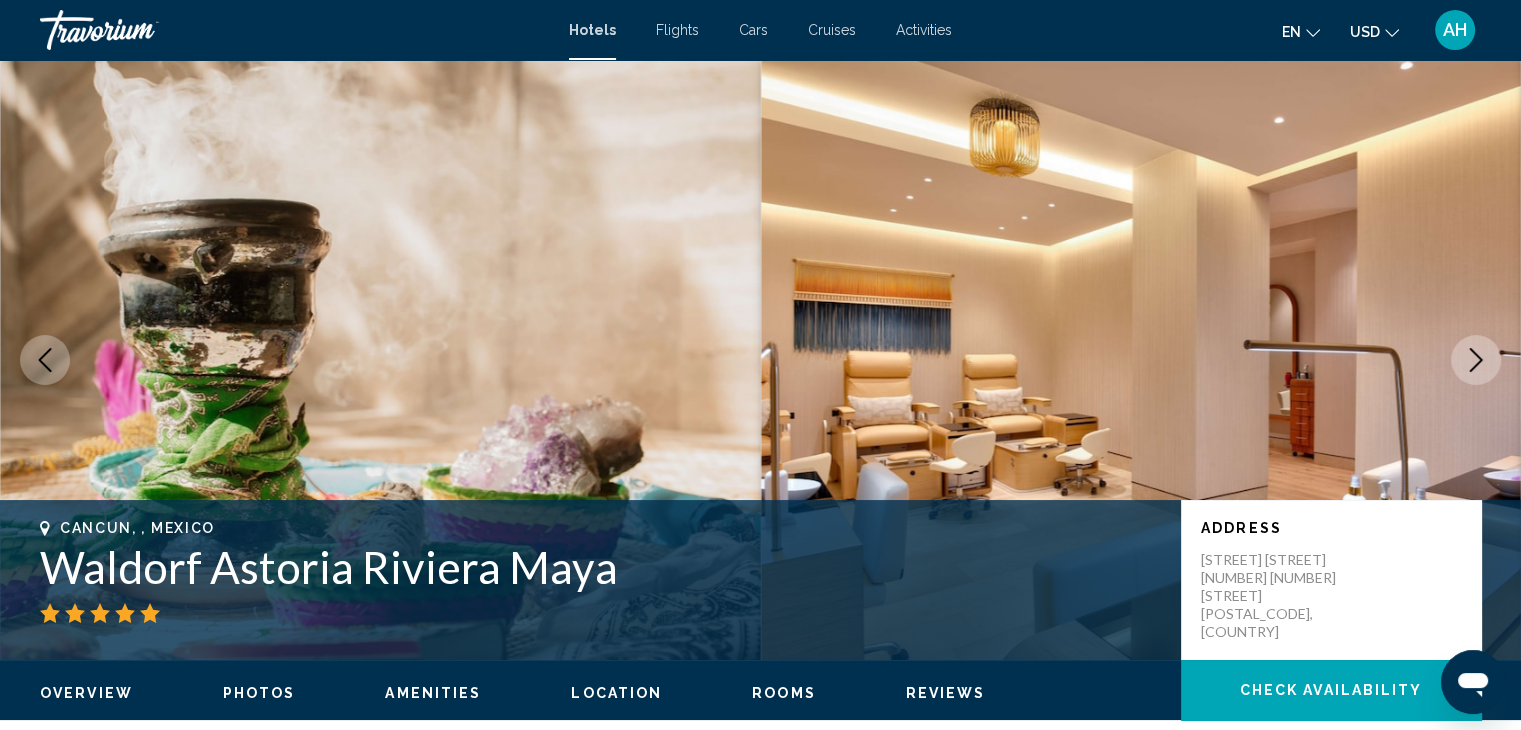 click 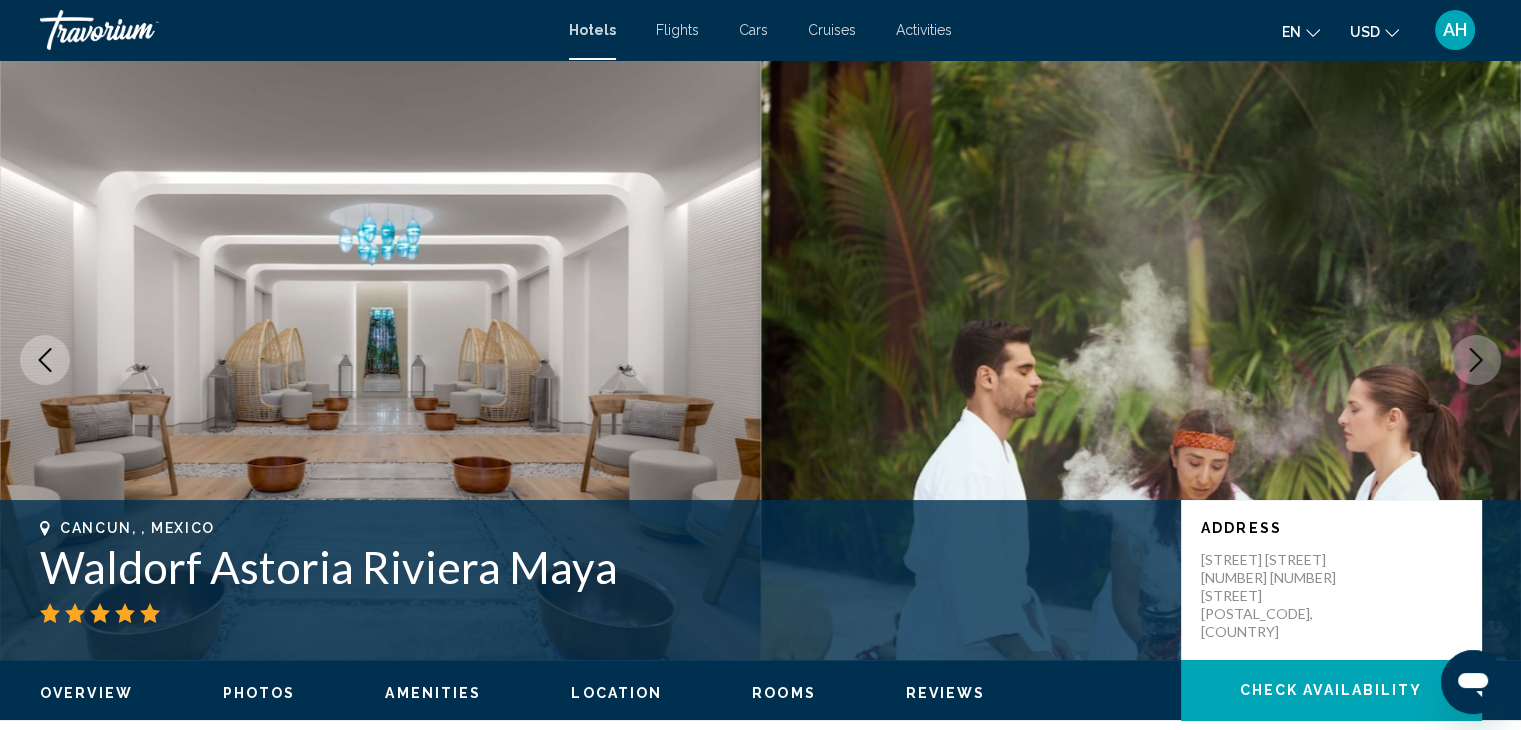 click 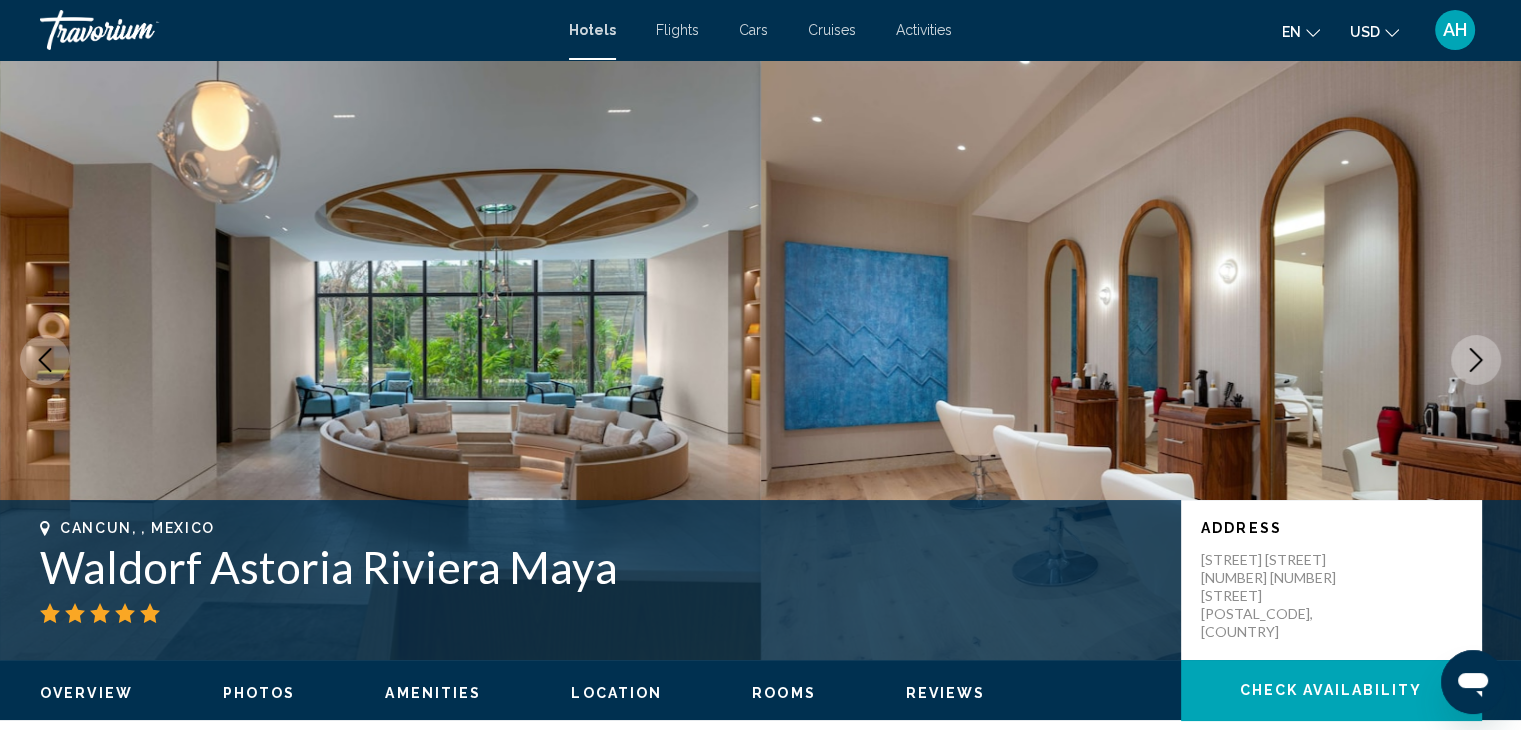 click 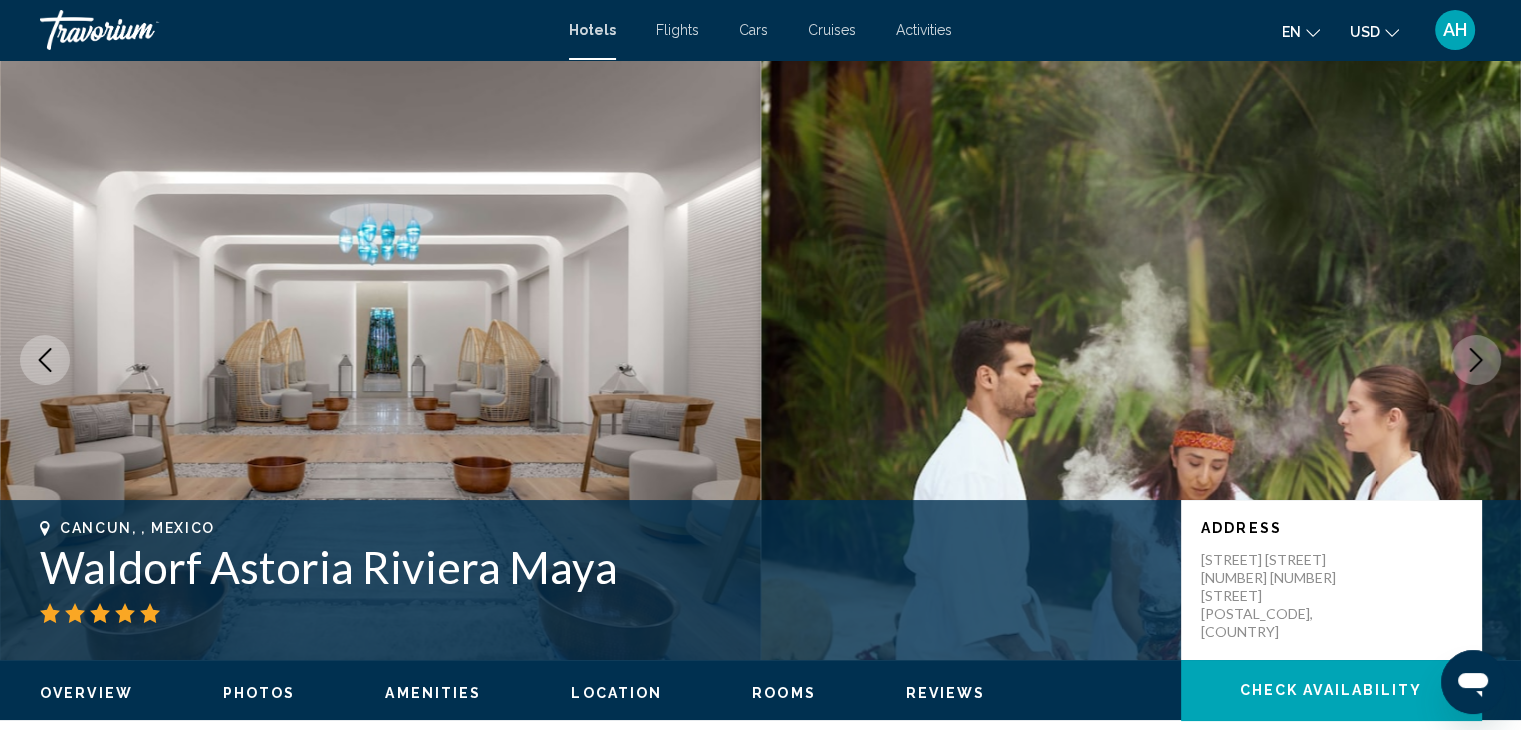 click 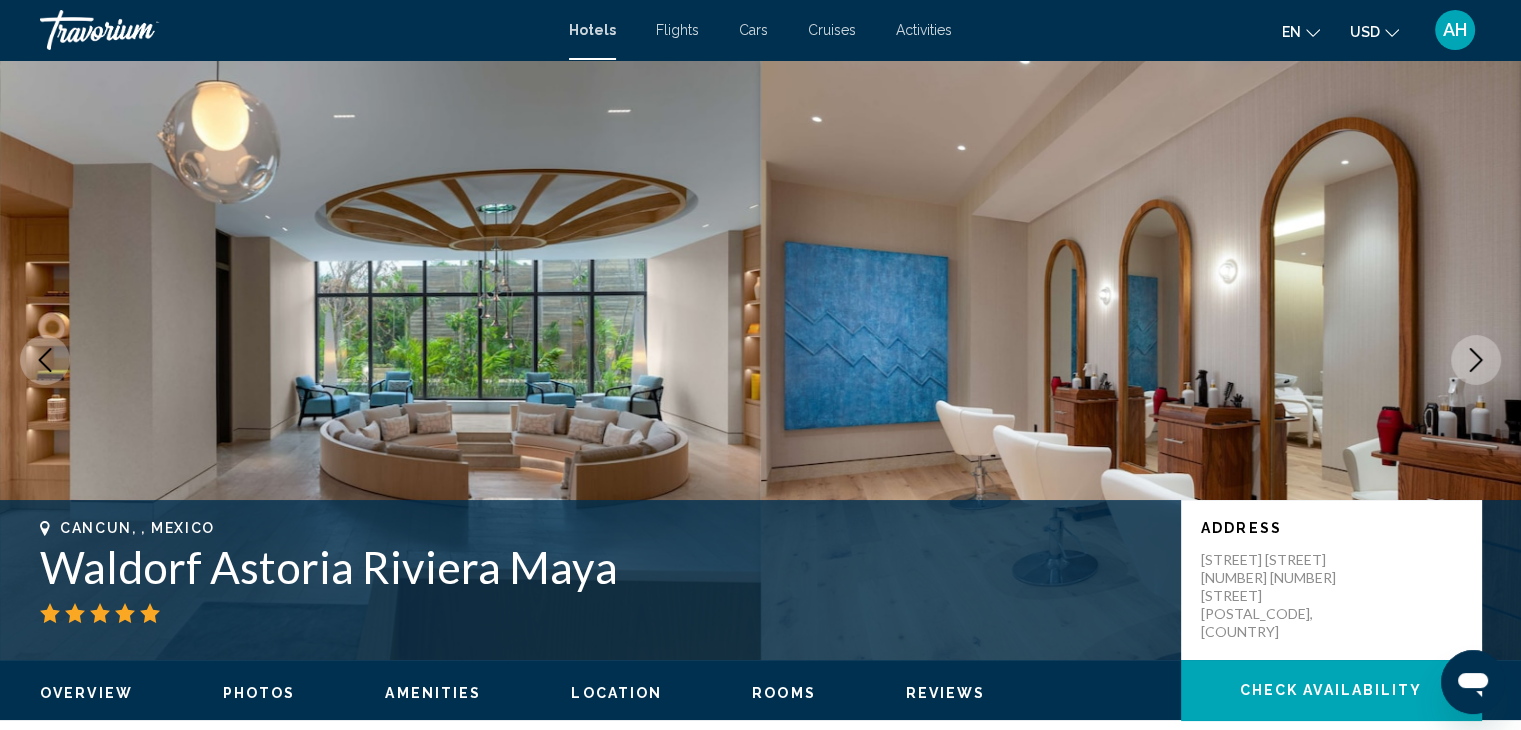 click 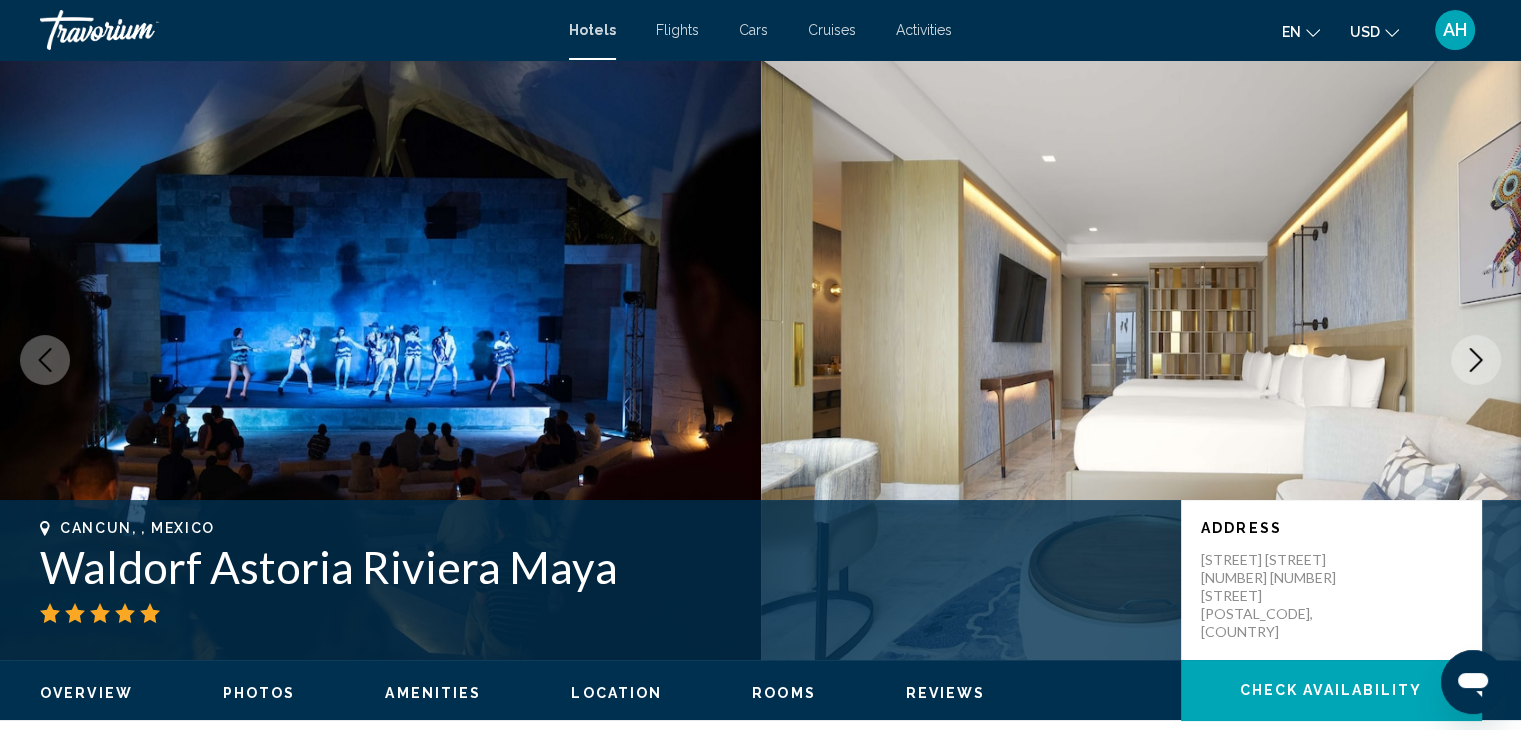 click 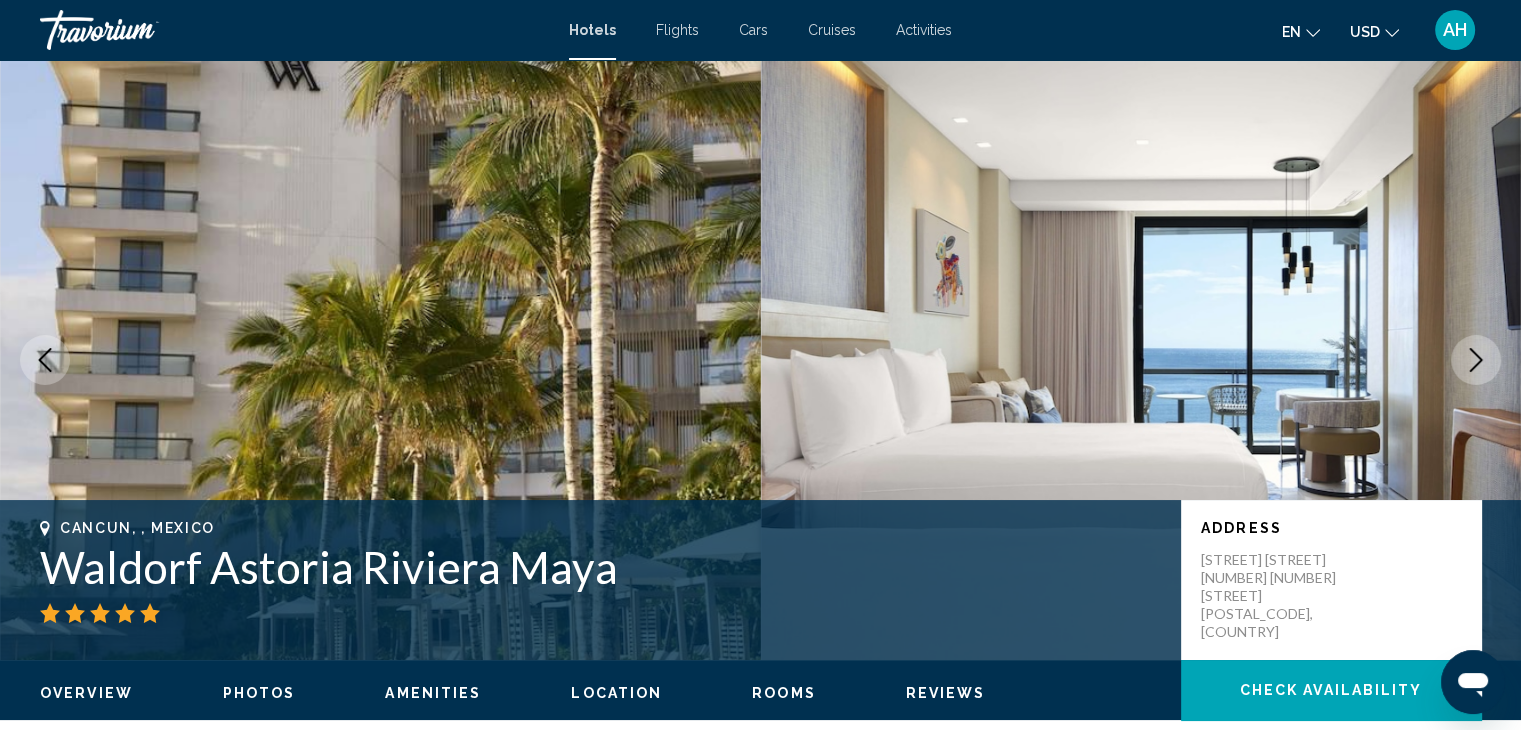 click 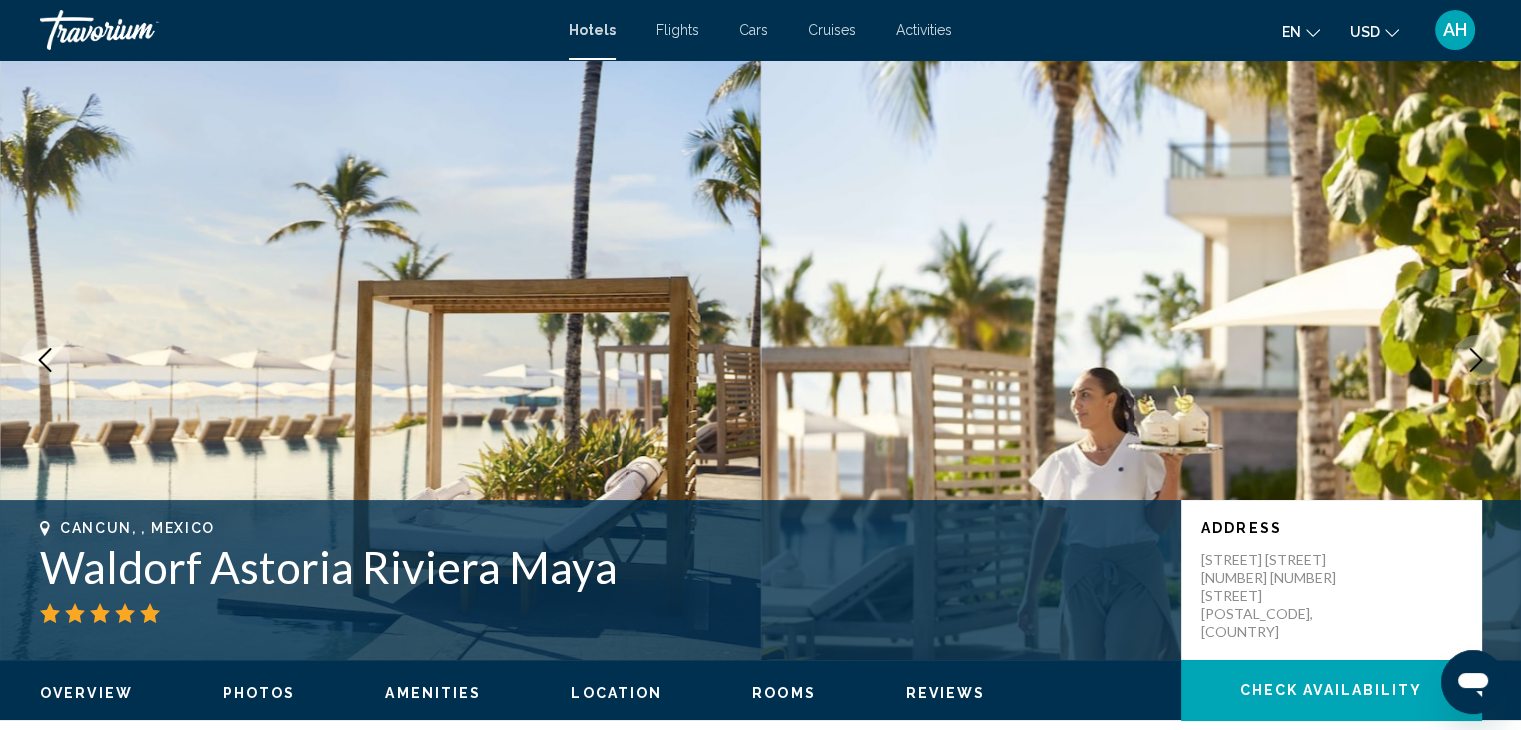 click 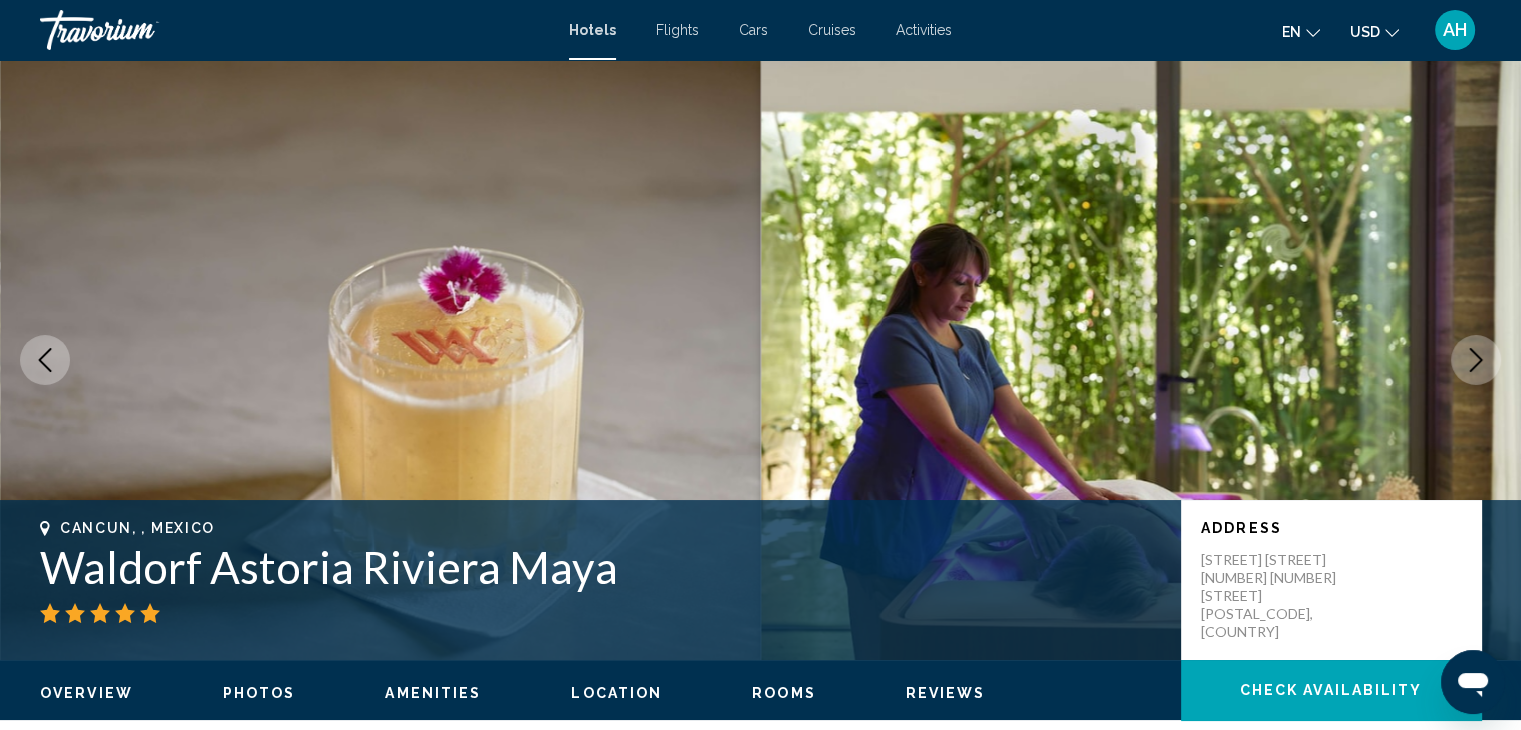 click 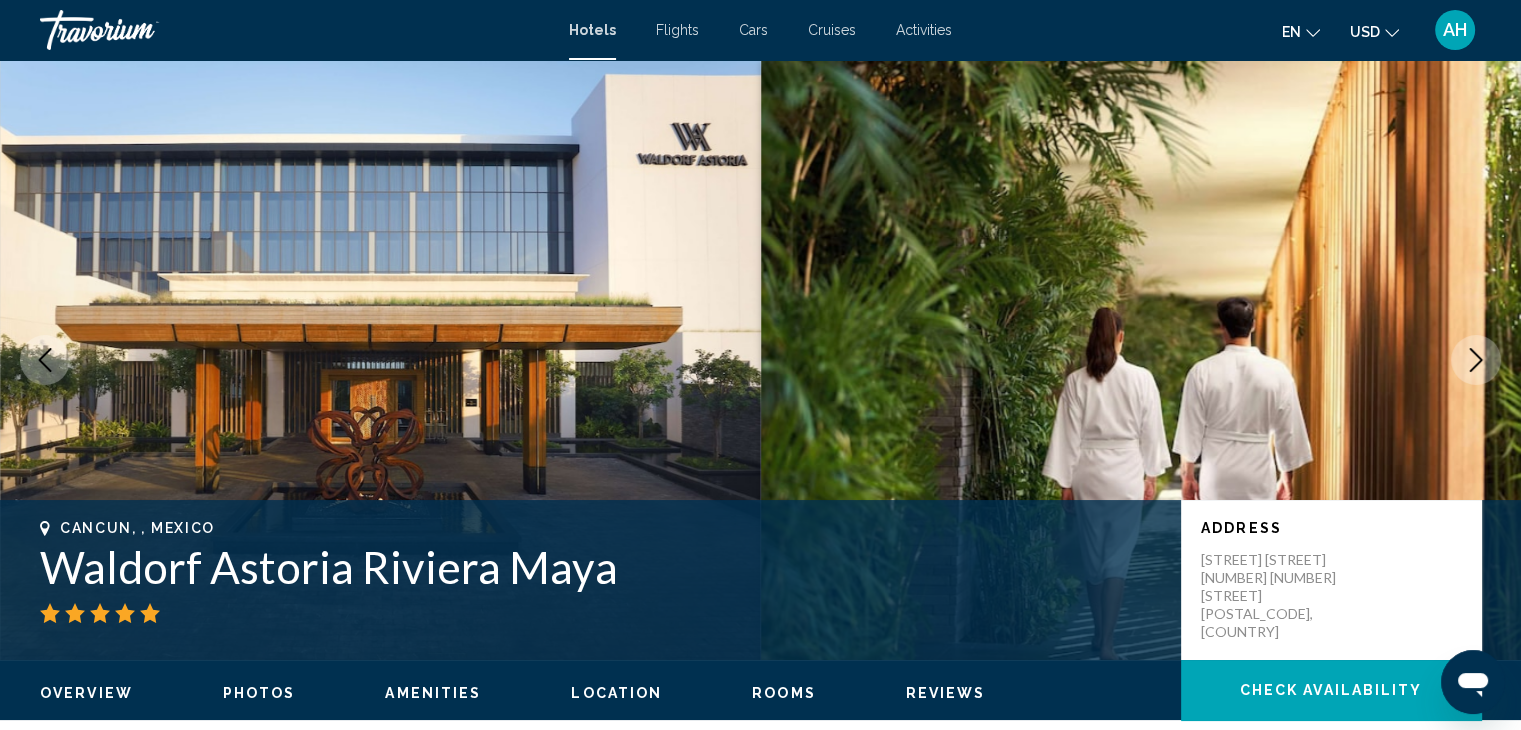 click 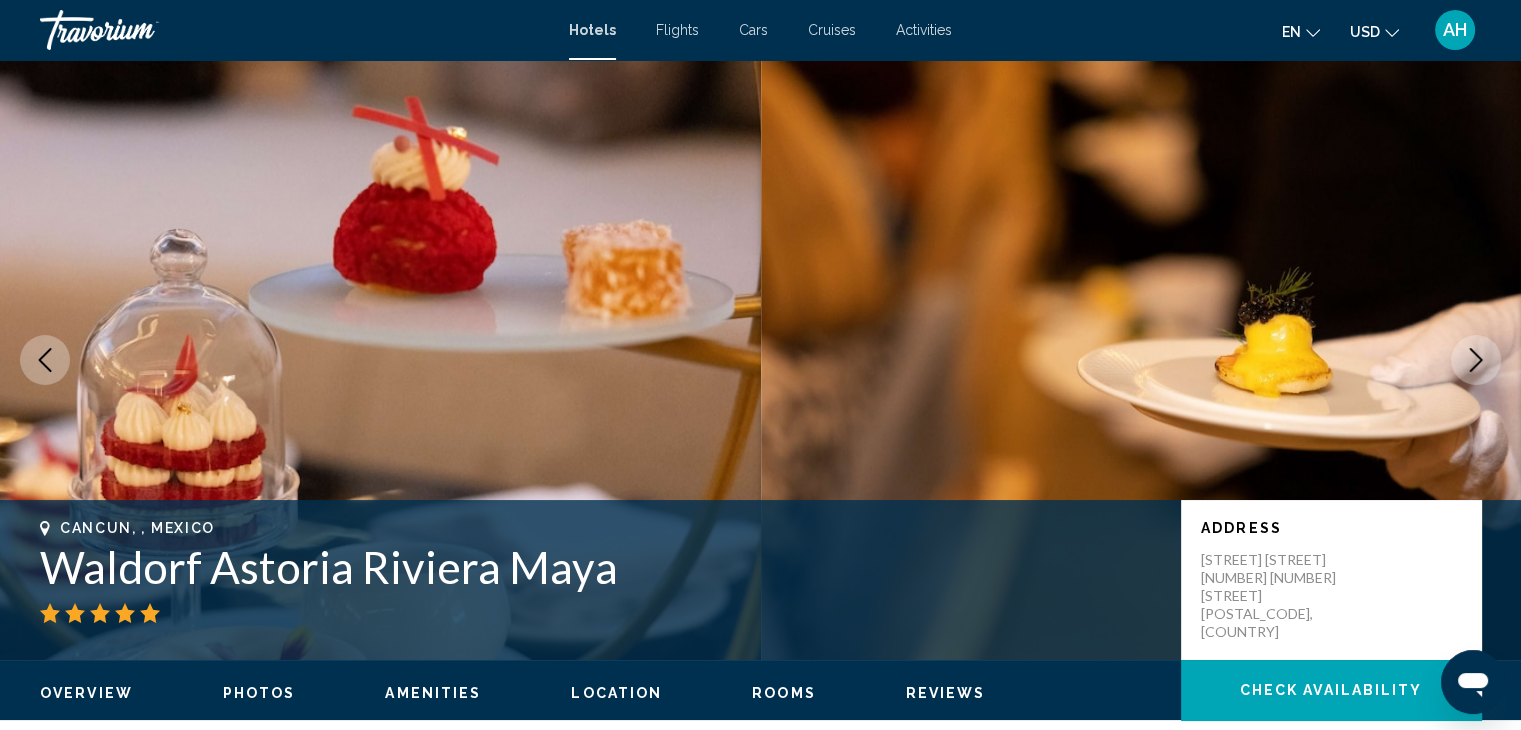 click 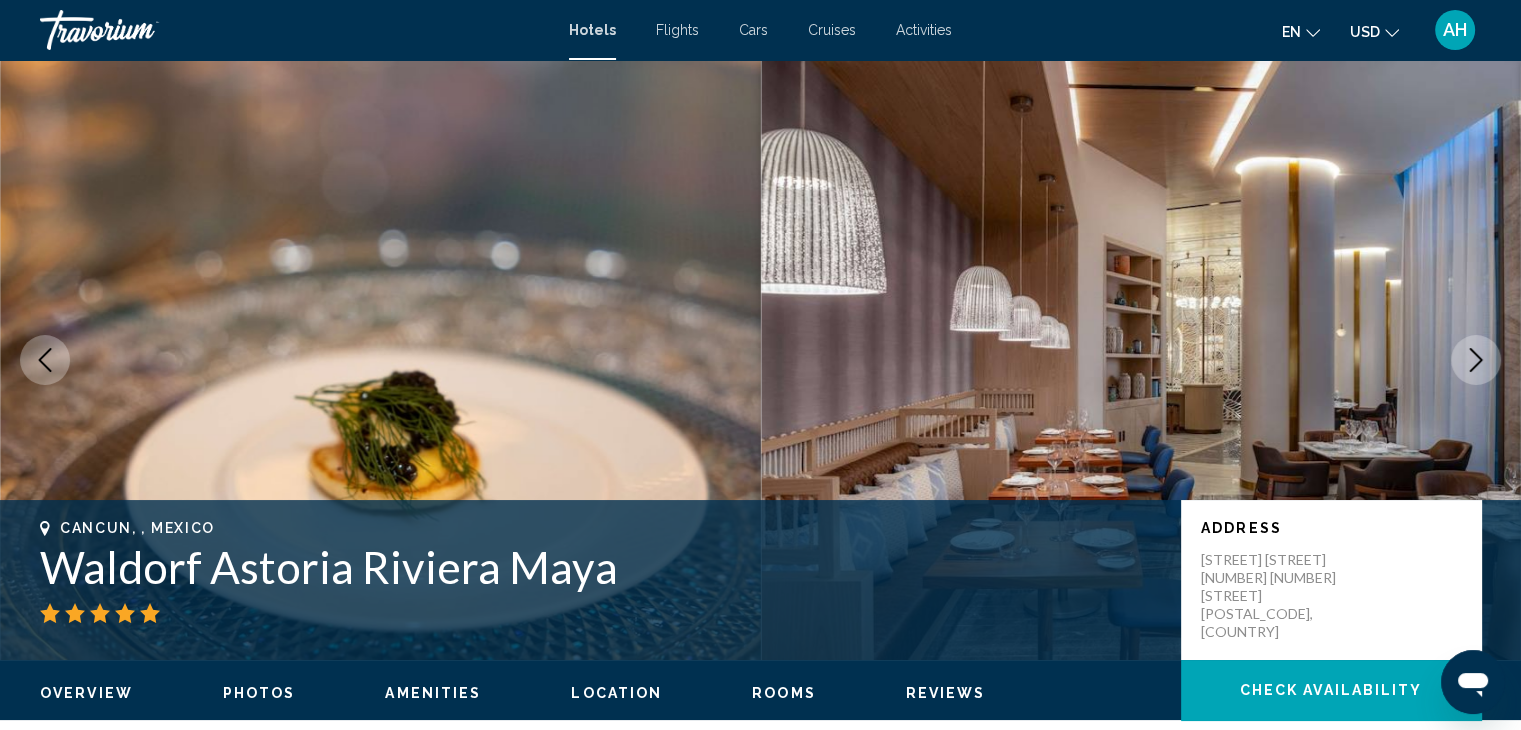 click 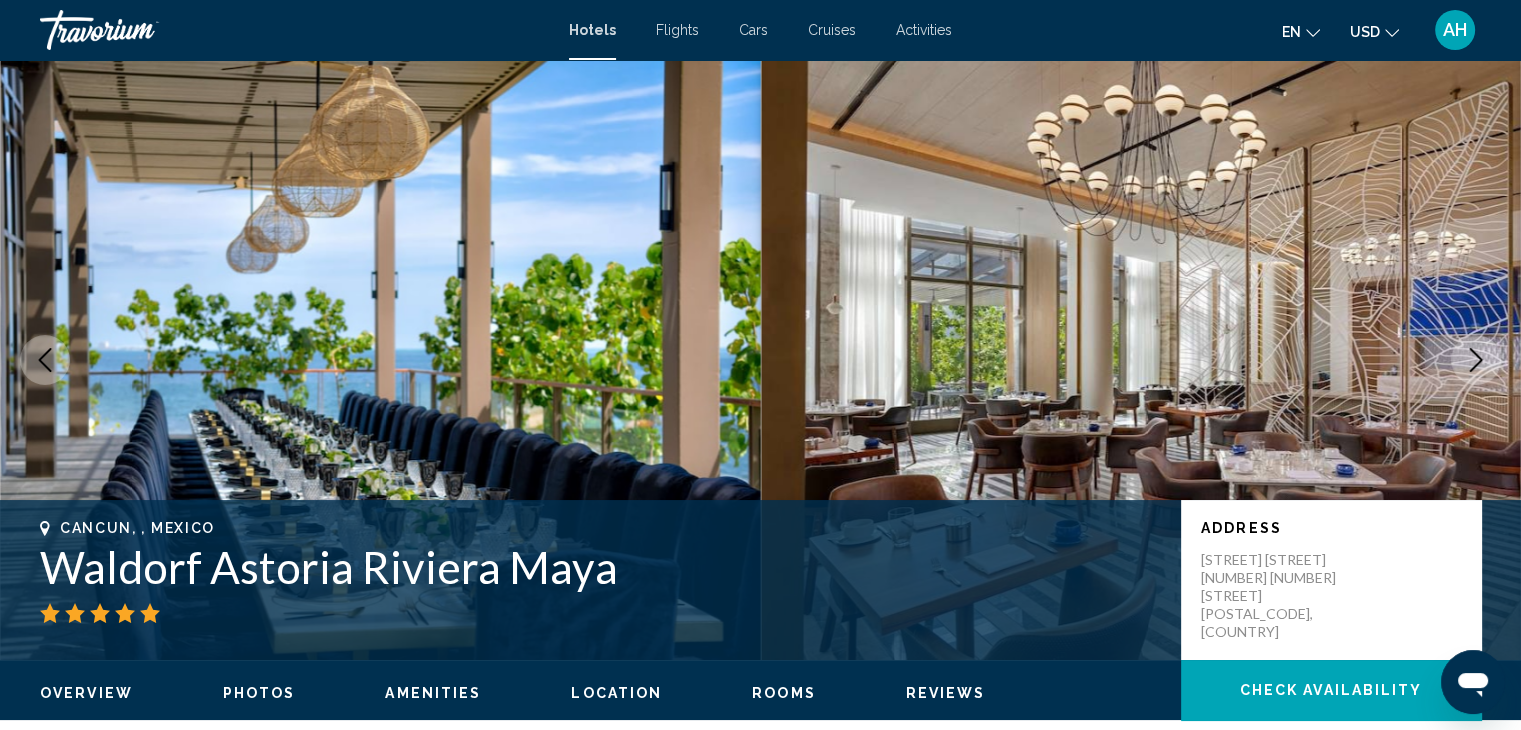 click 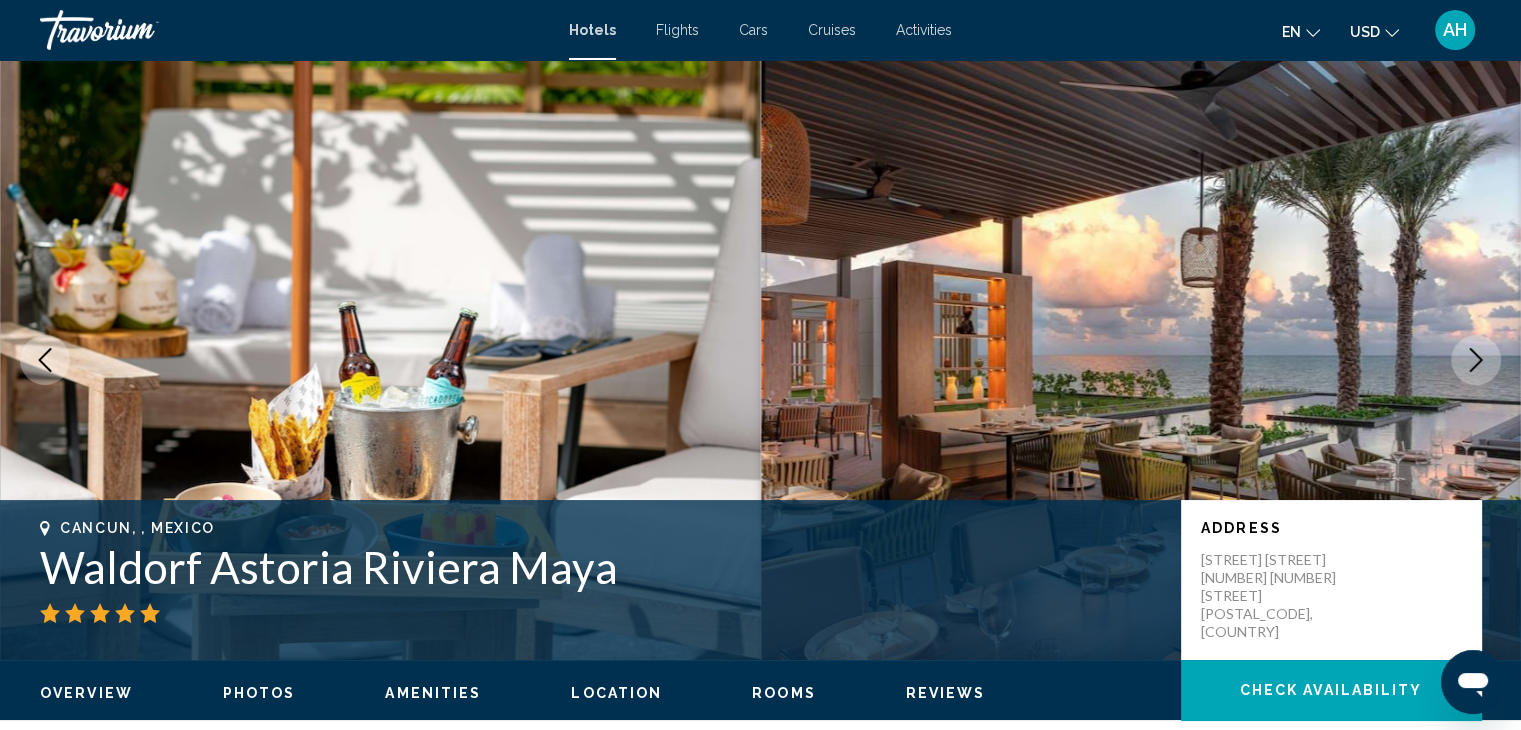 click 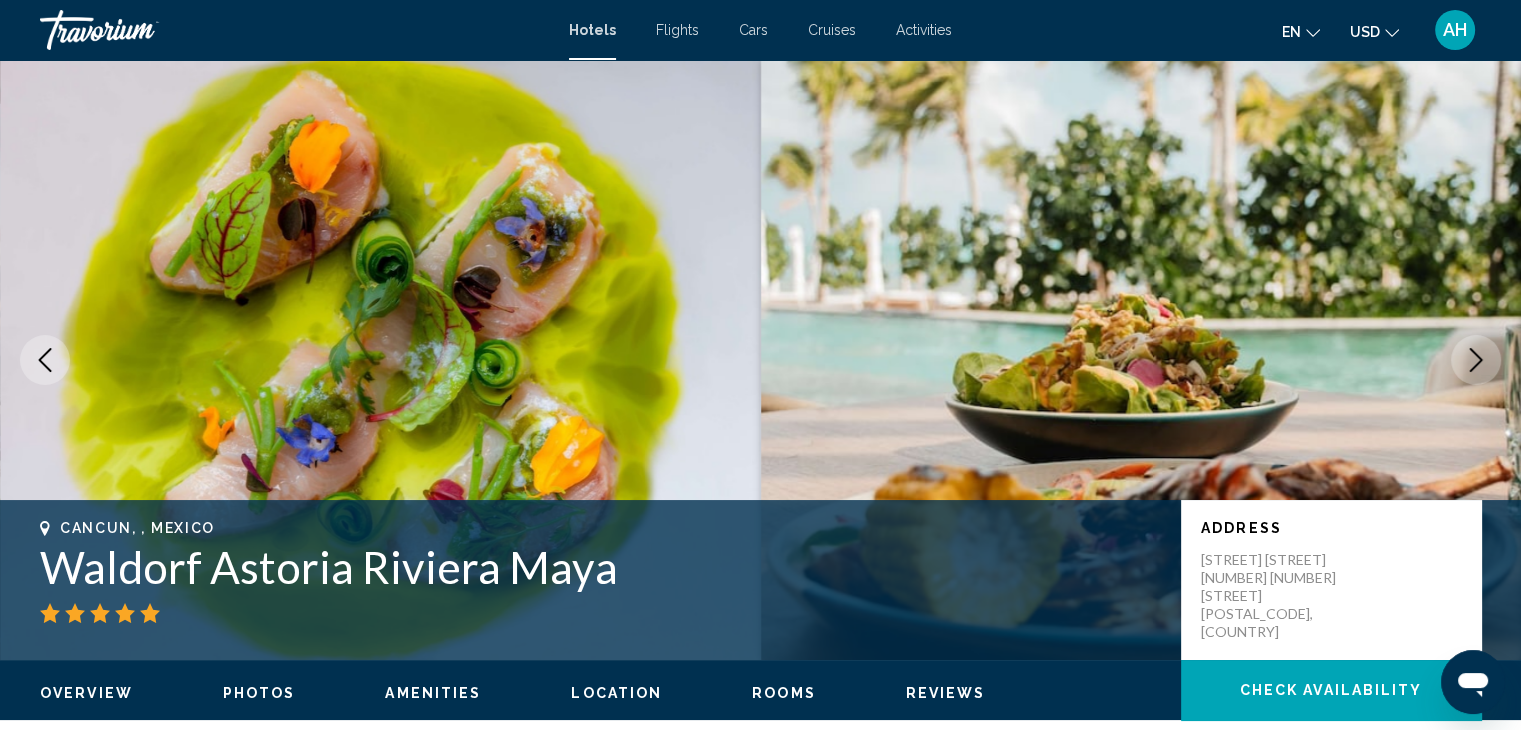 click 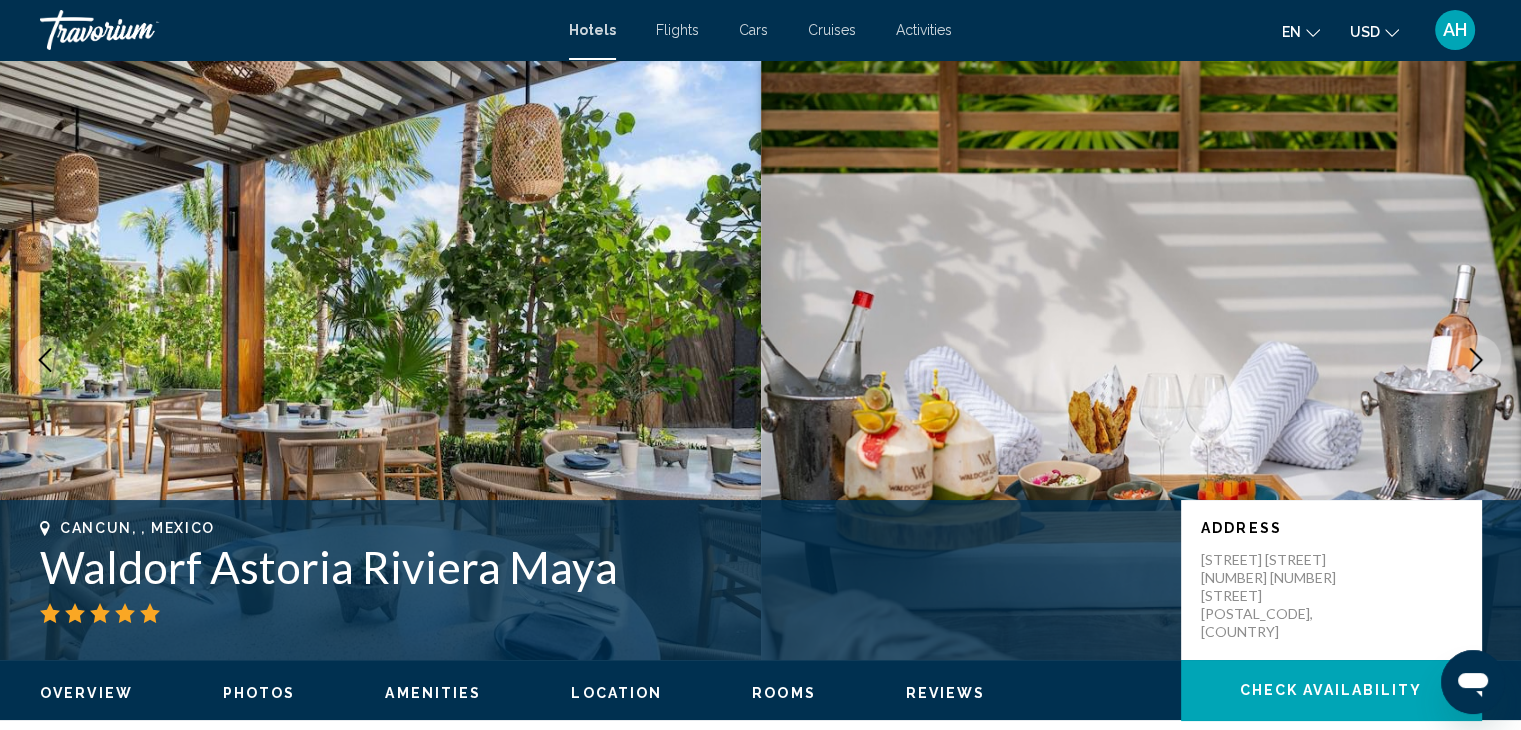 click 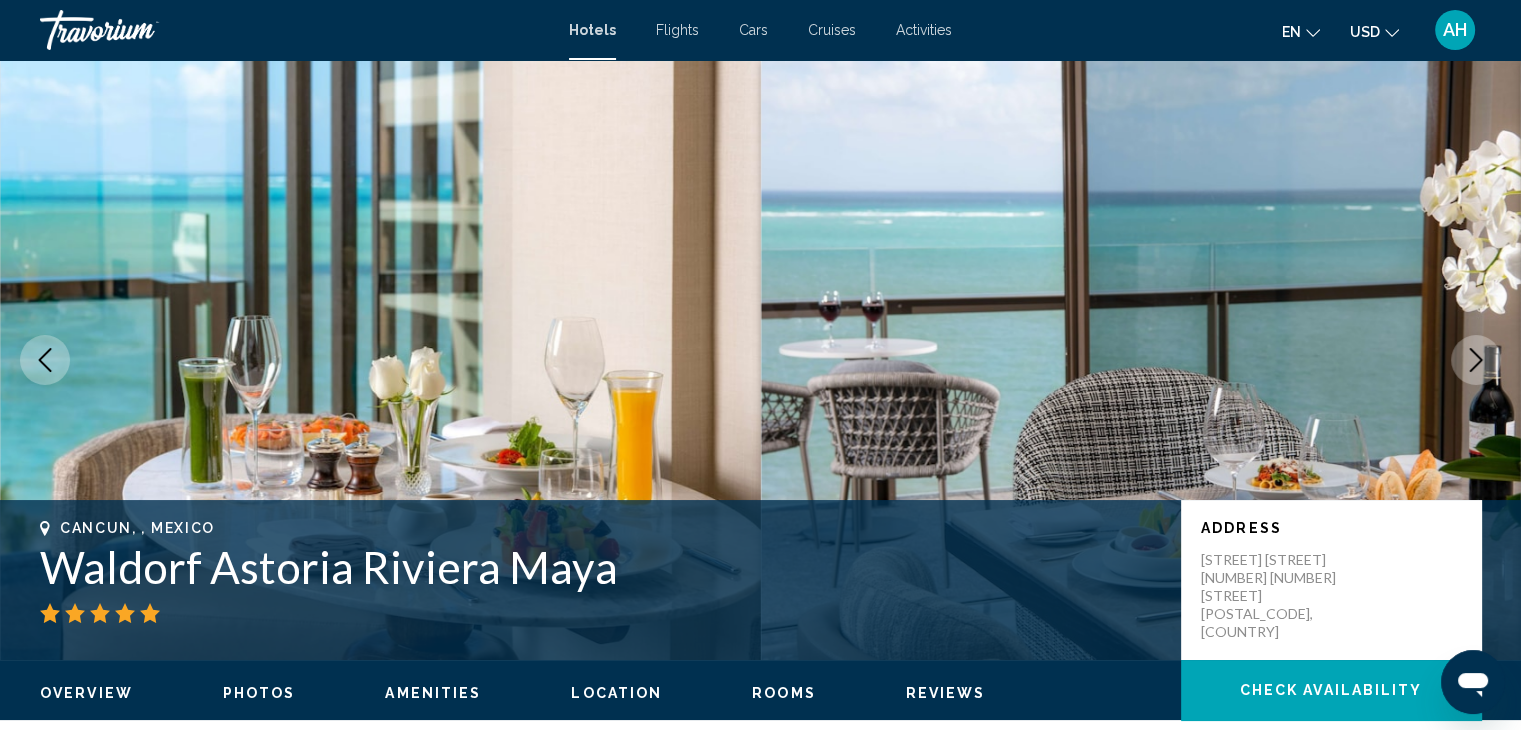 click 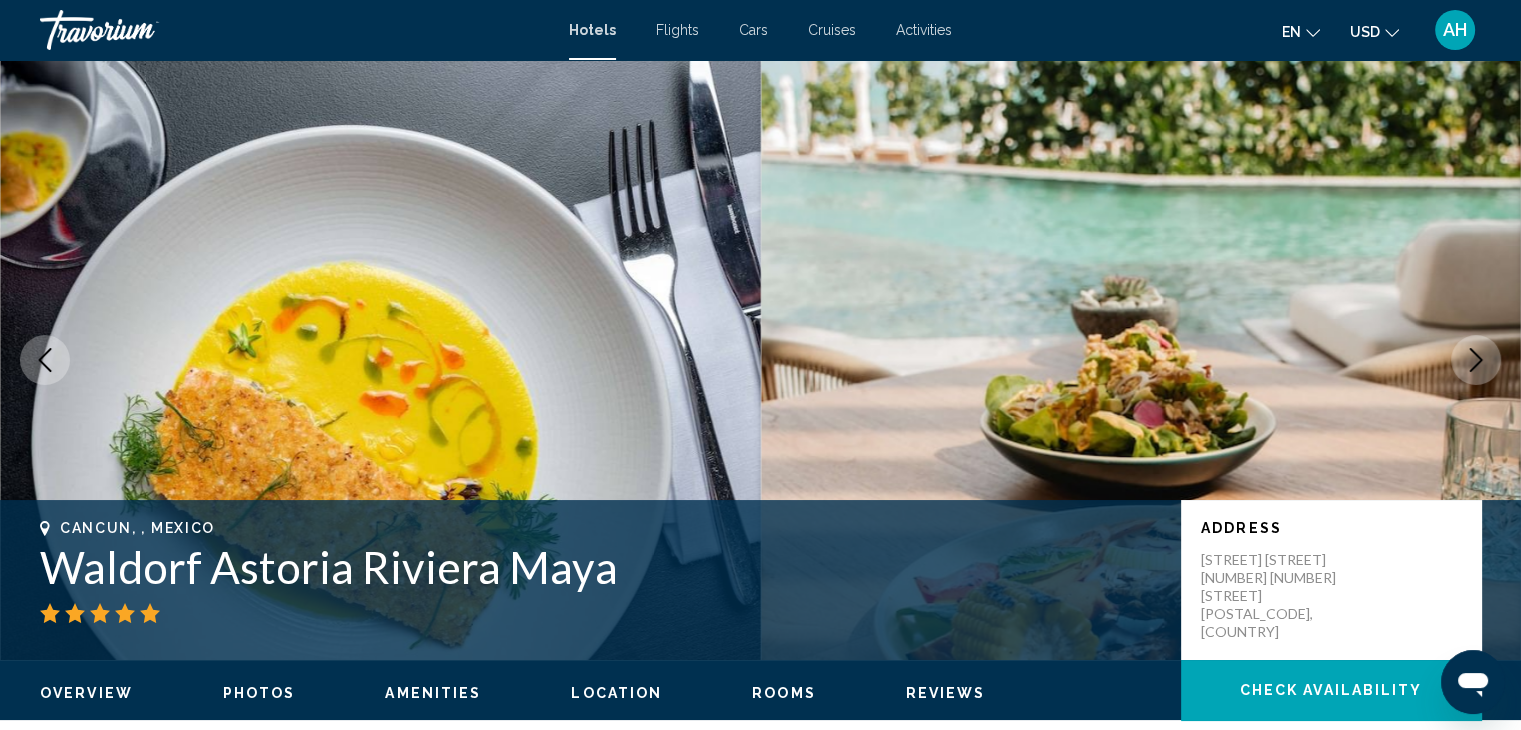 click 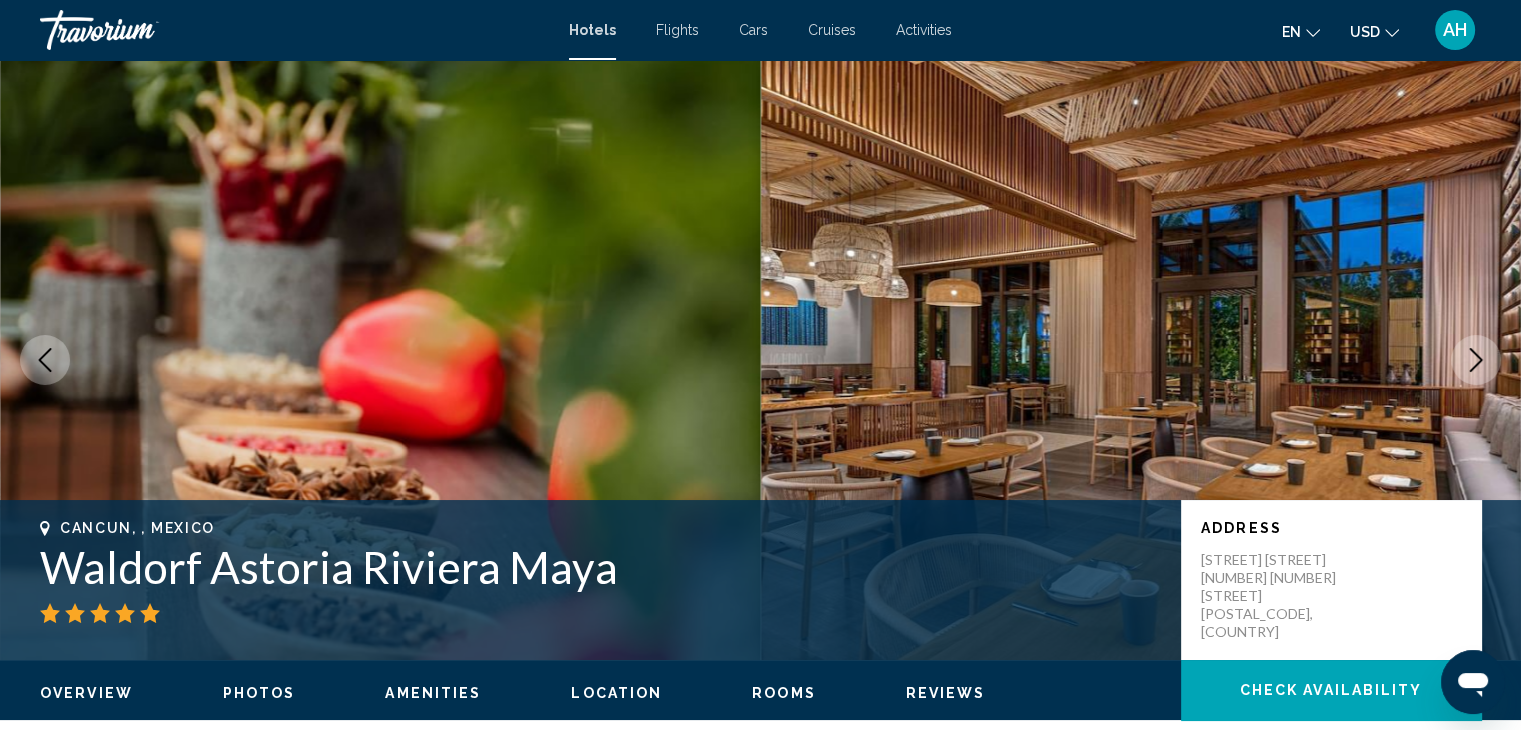 click 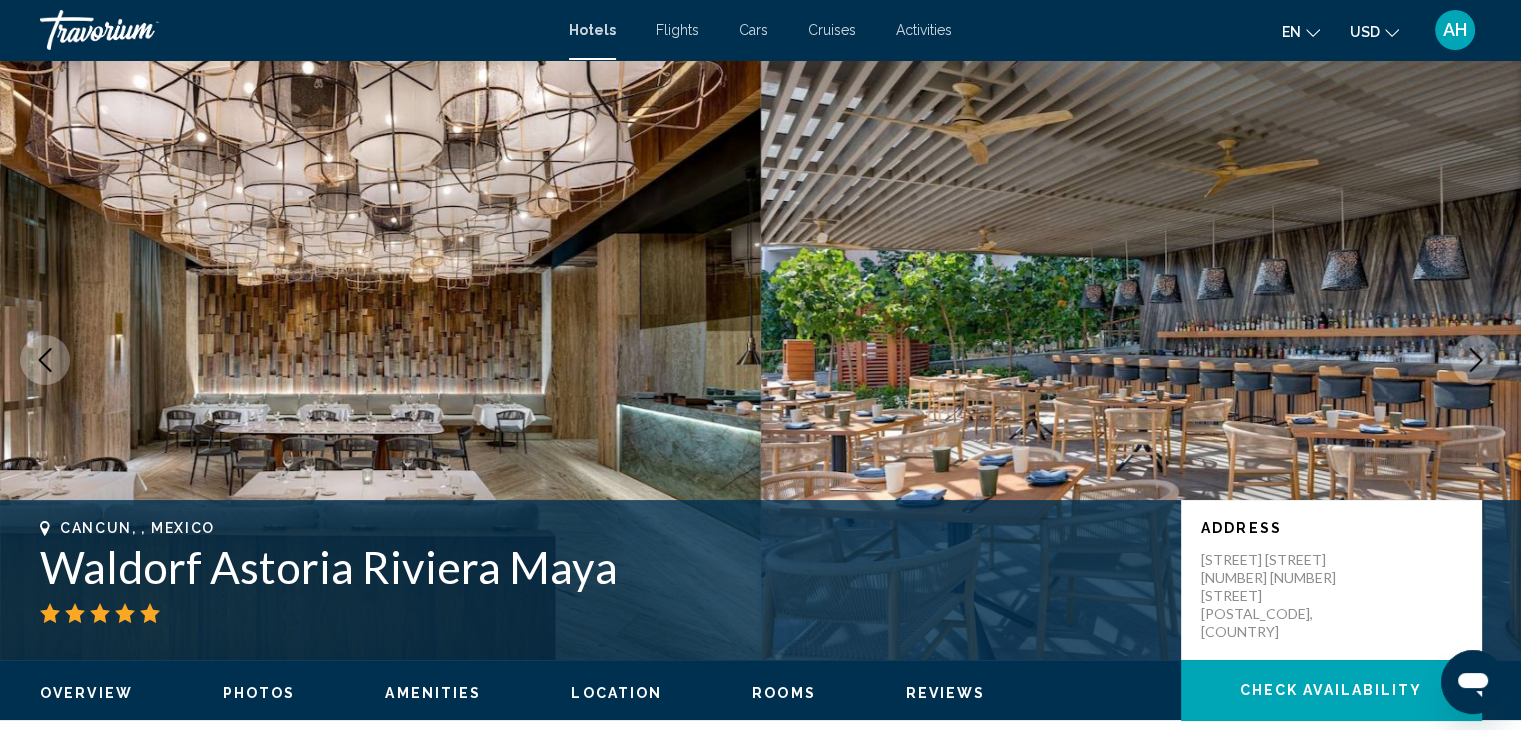 click 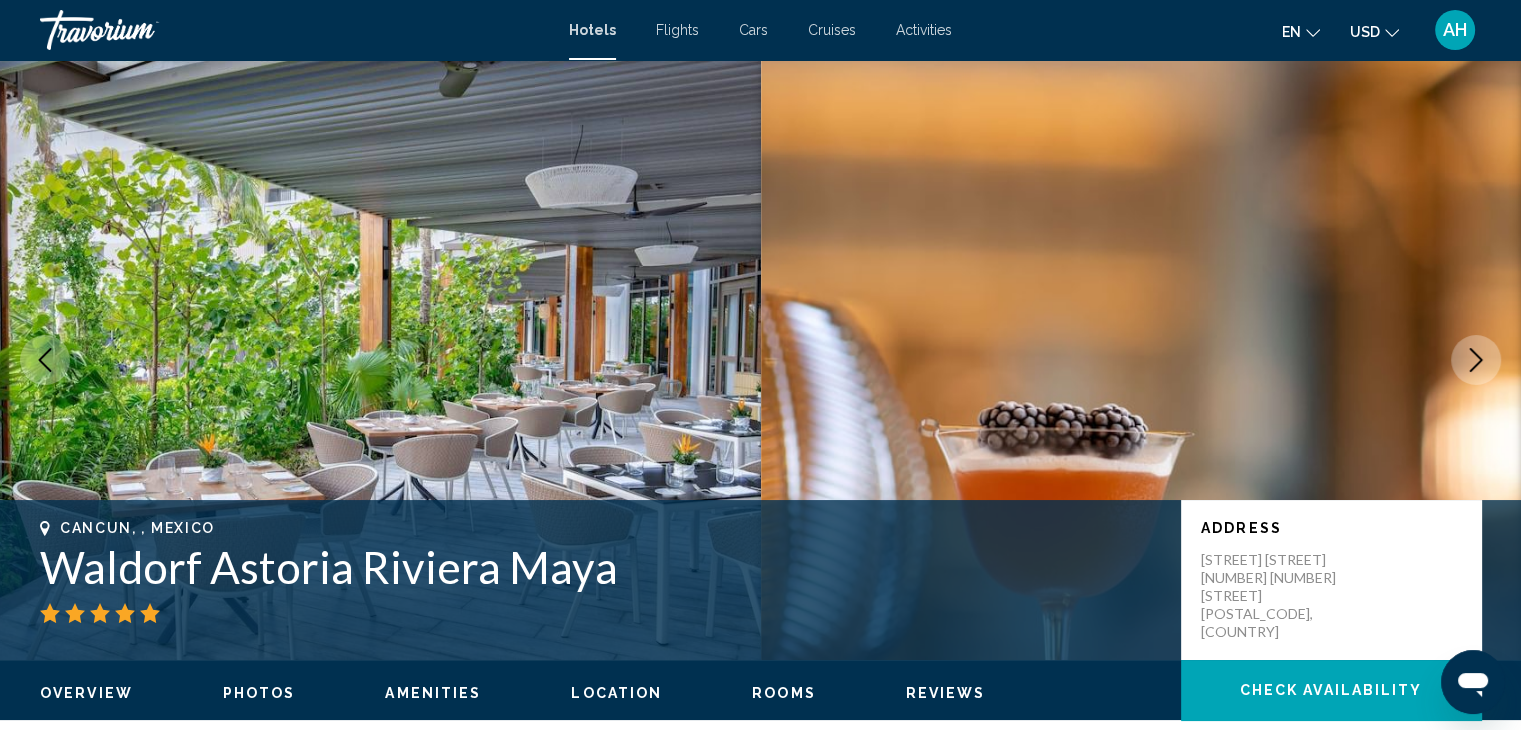 click 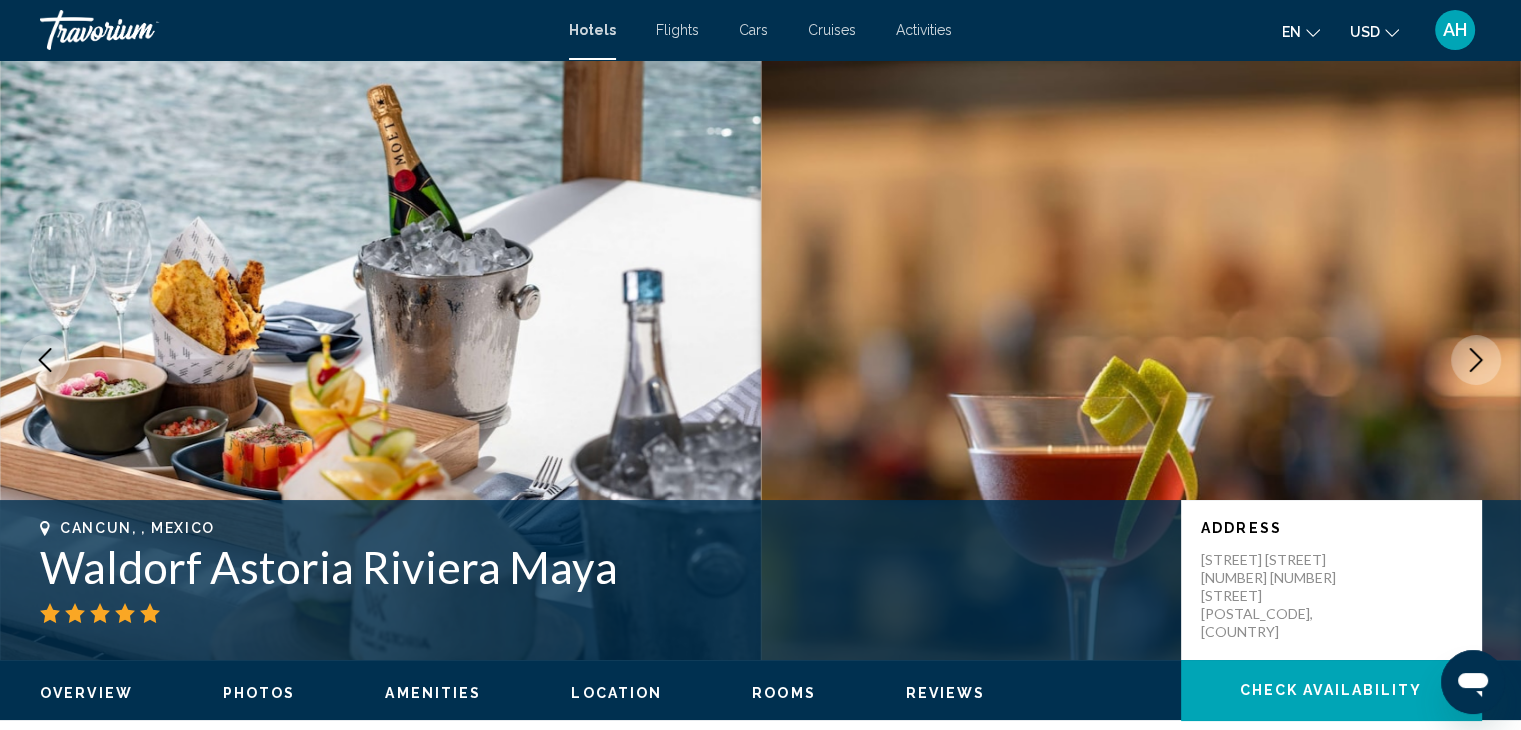 click 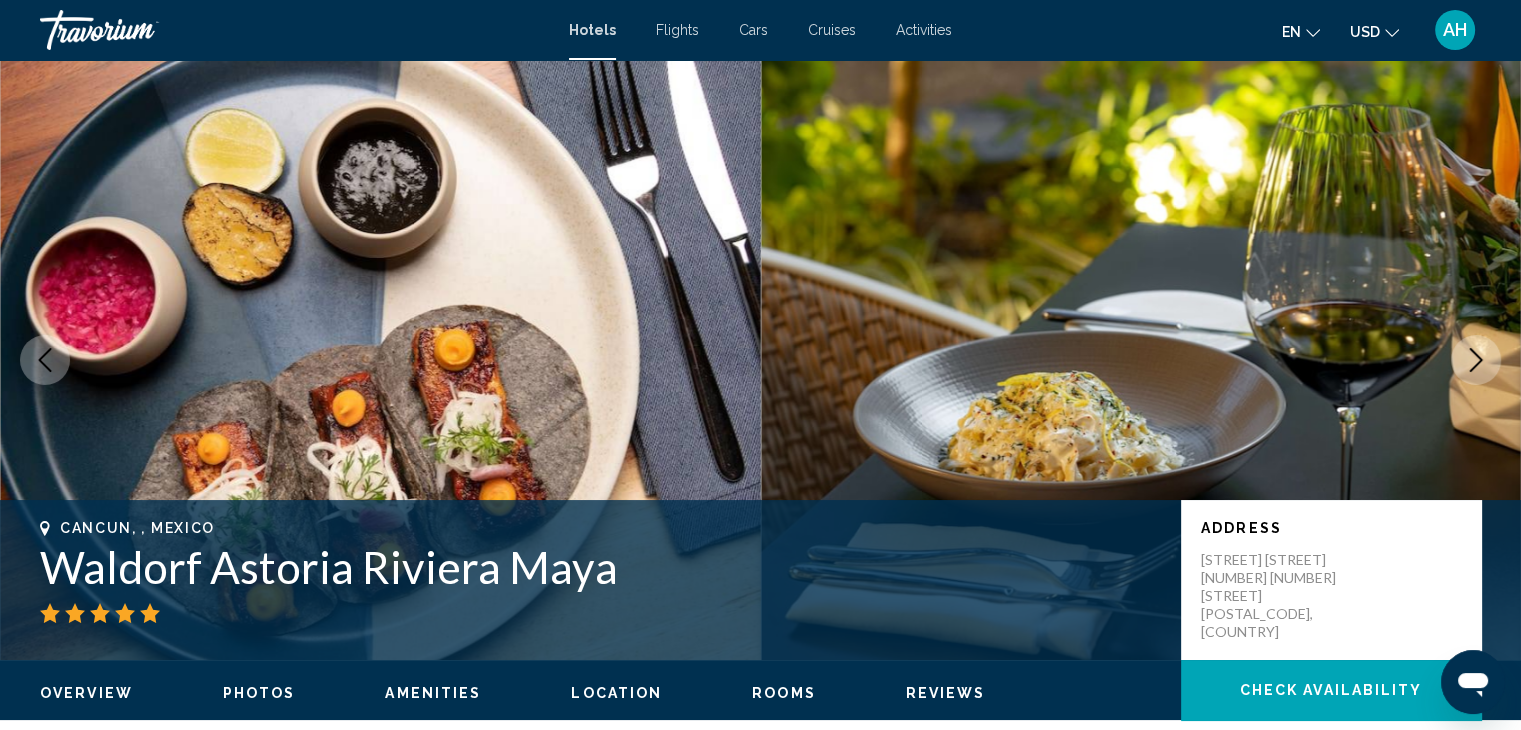 click 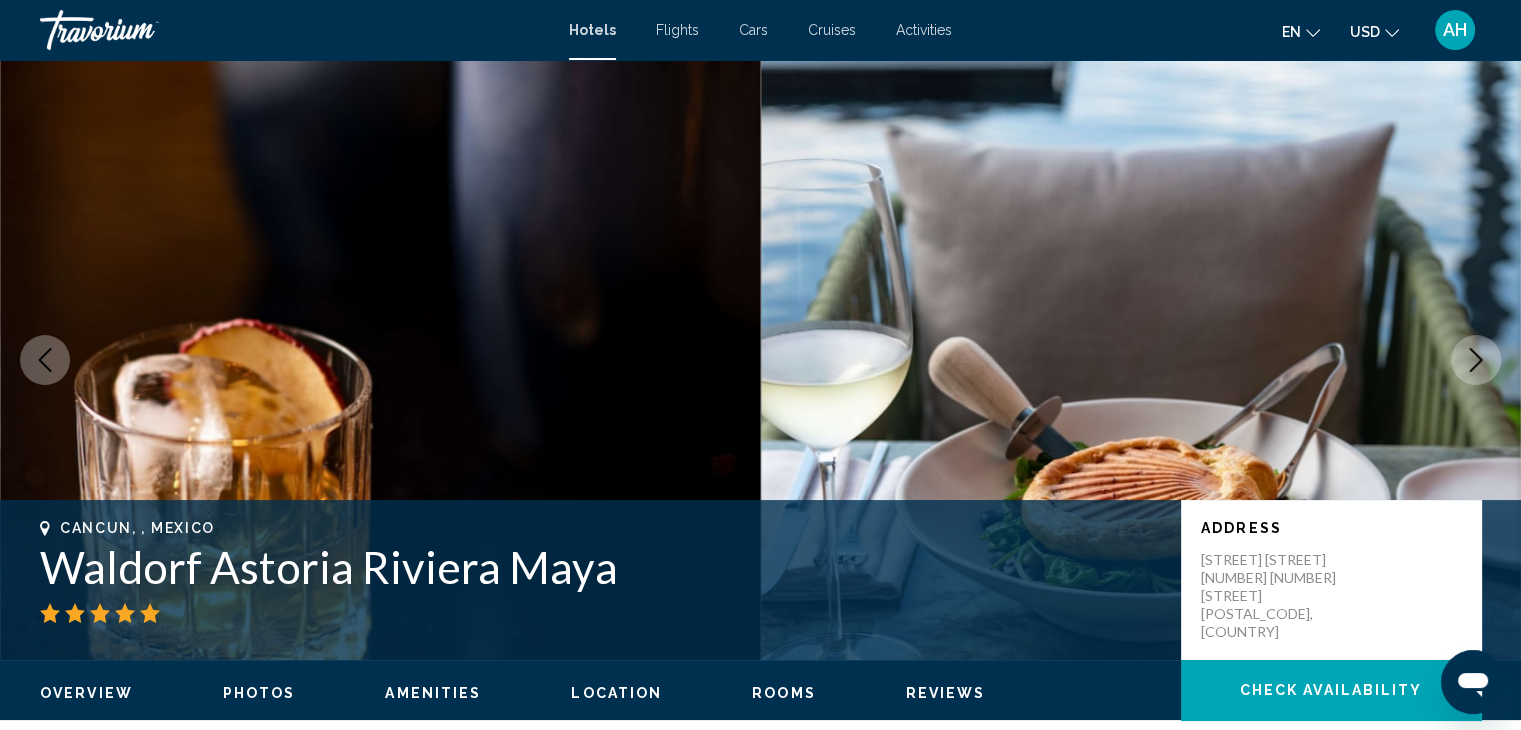 click 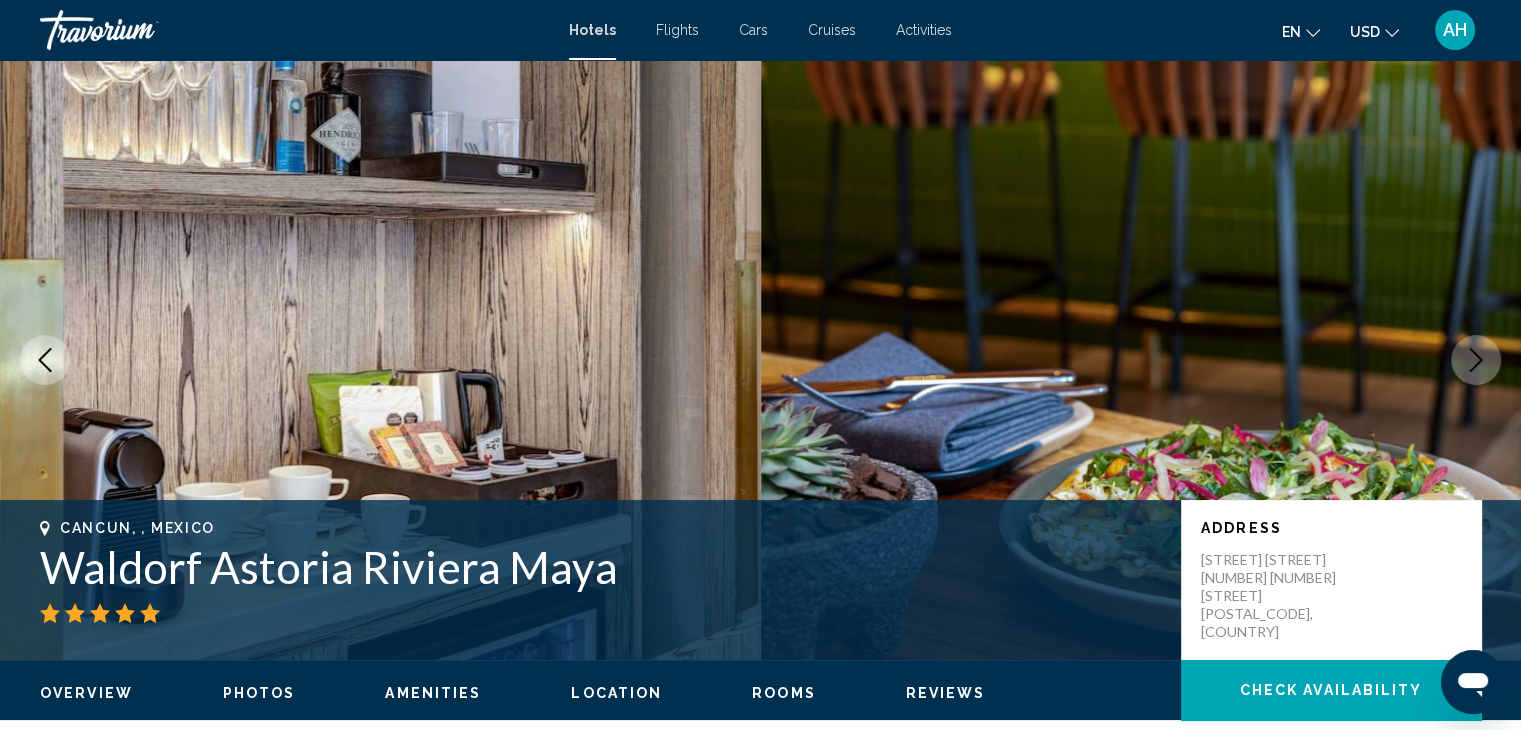 click 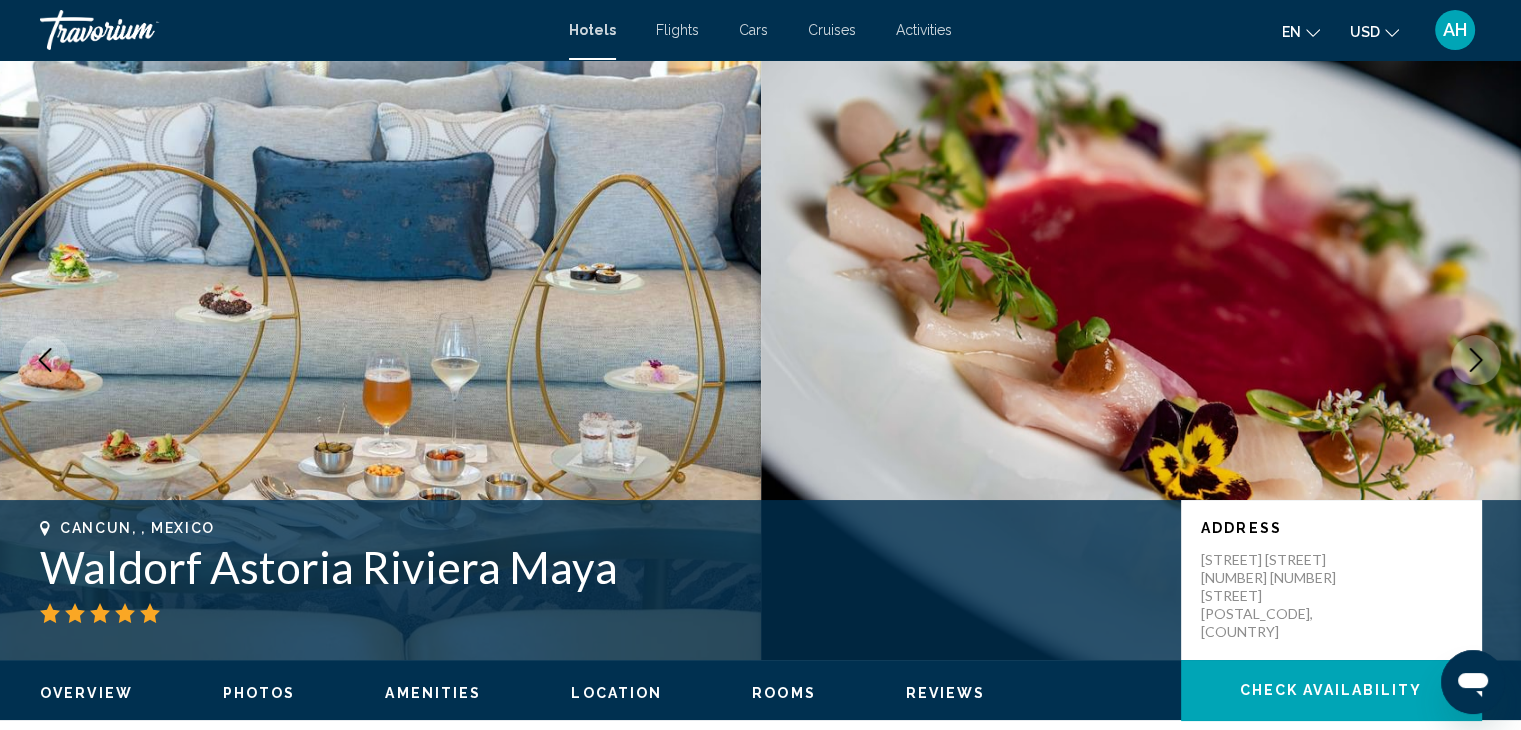 click 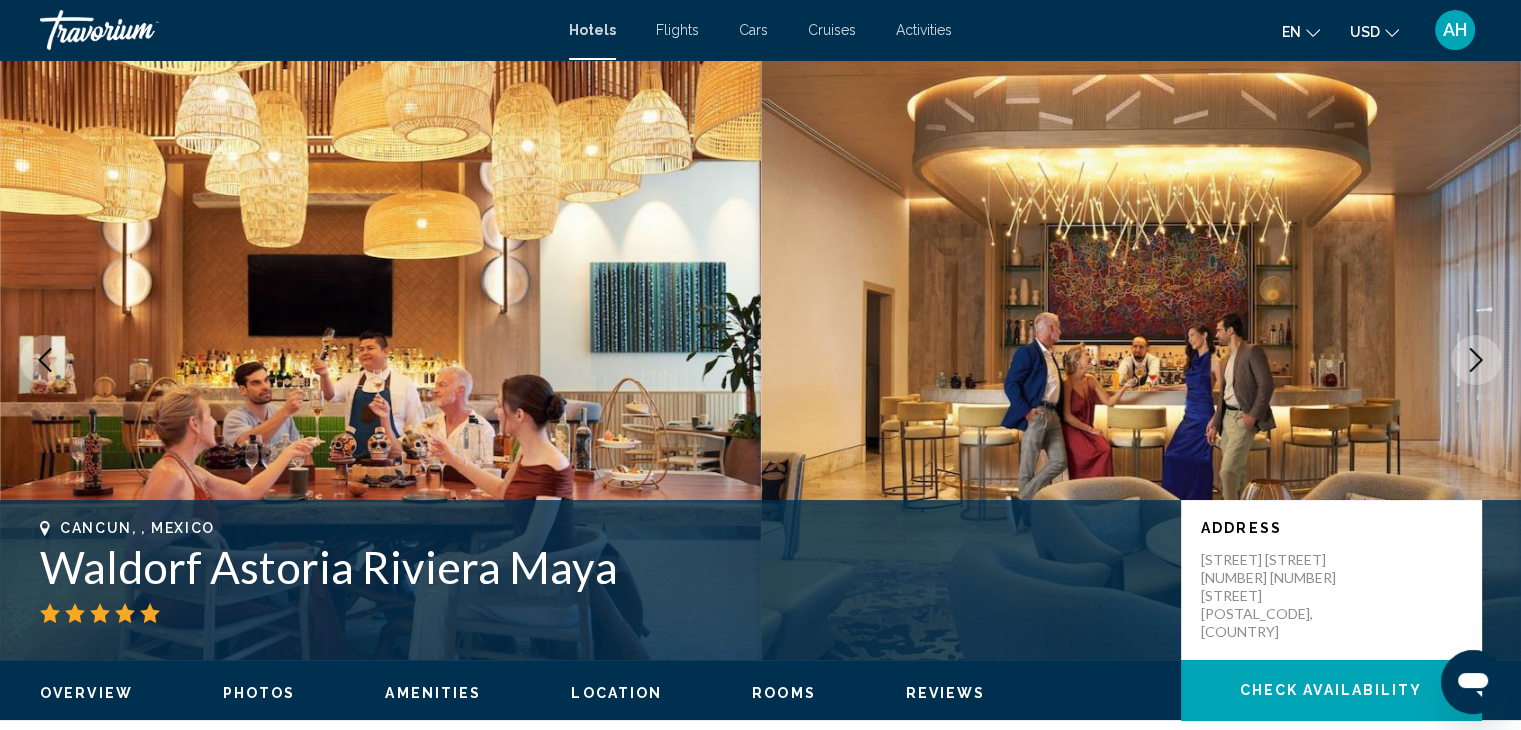 click 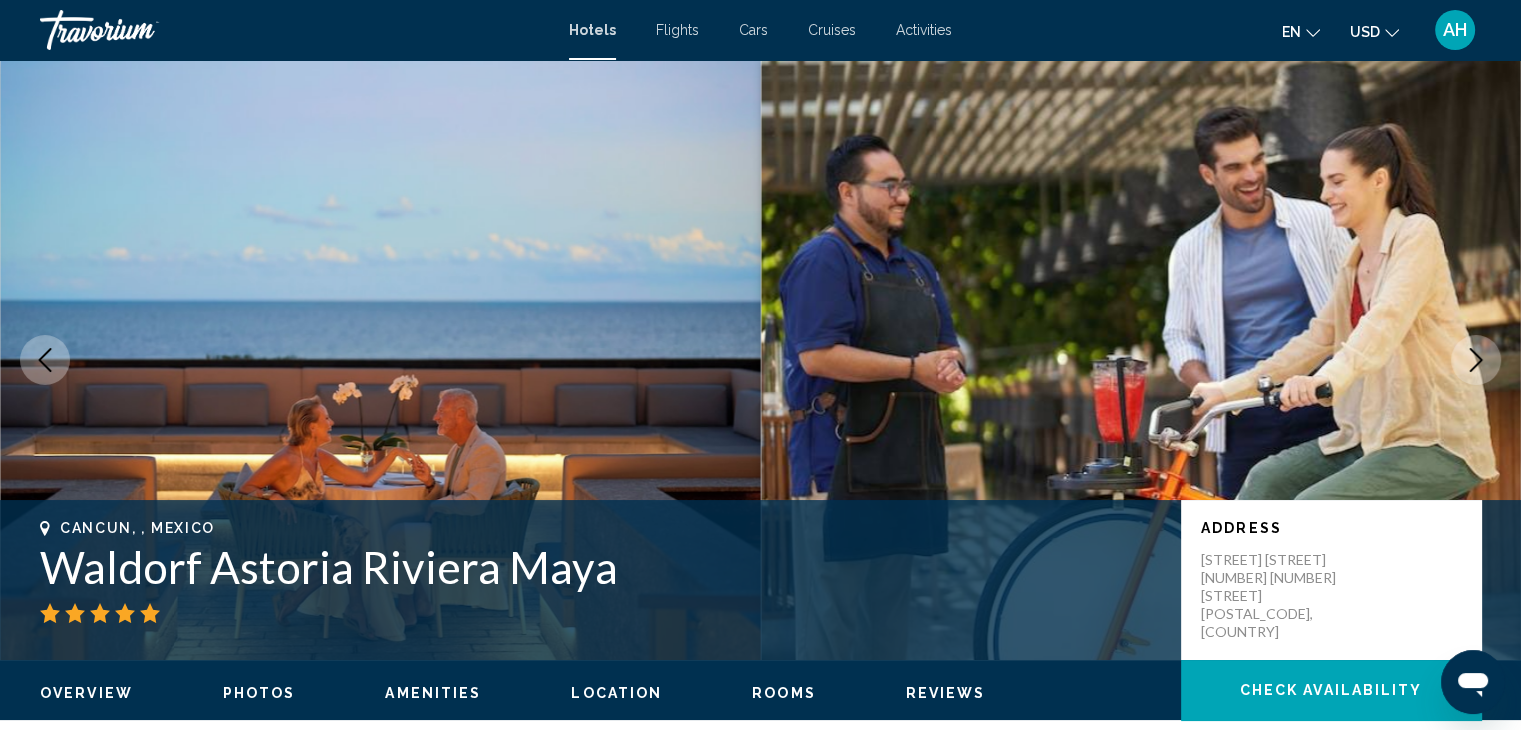 click 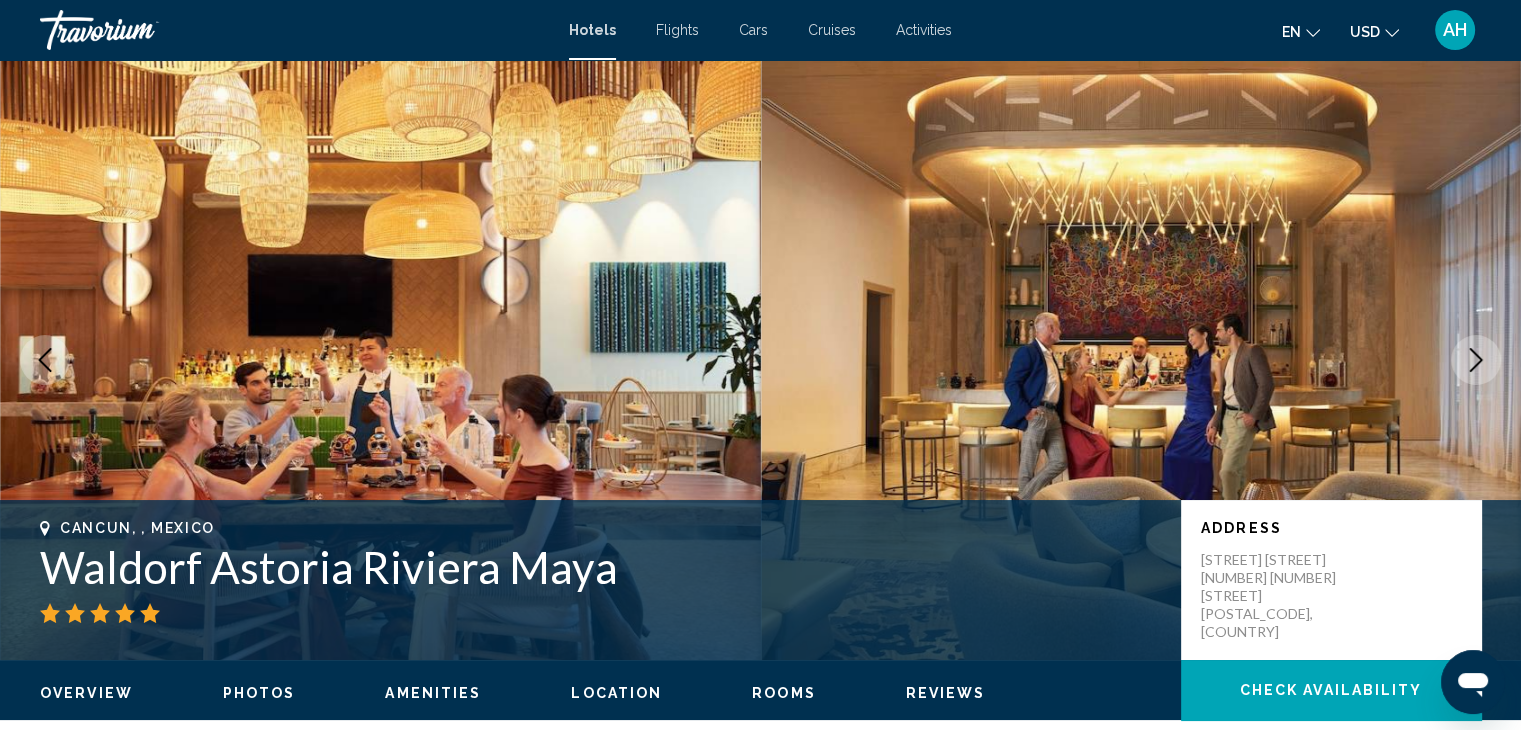 click 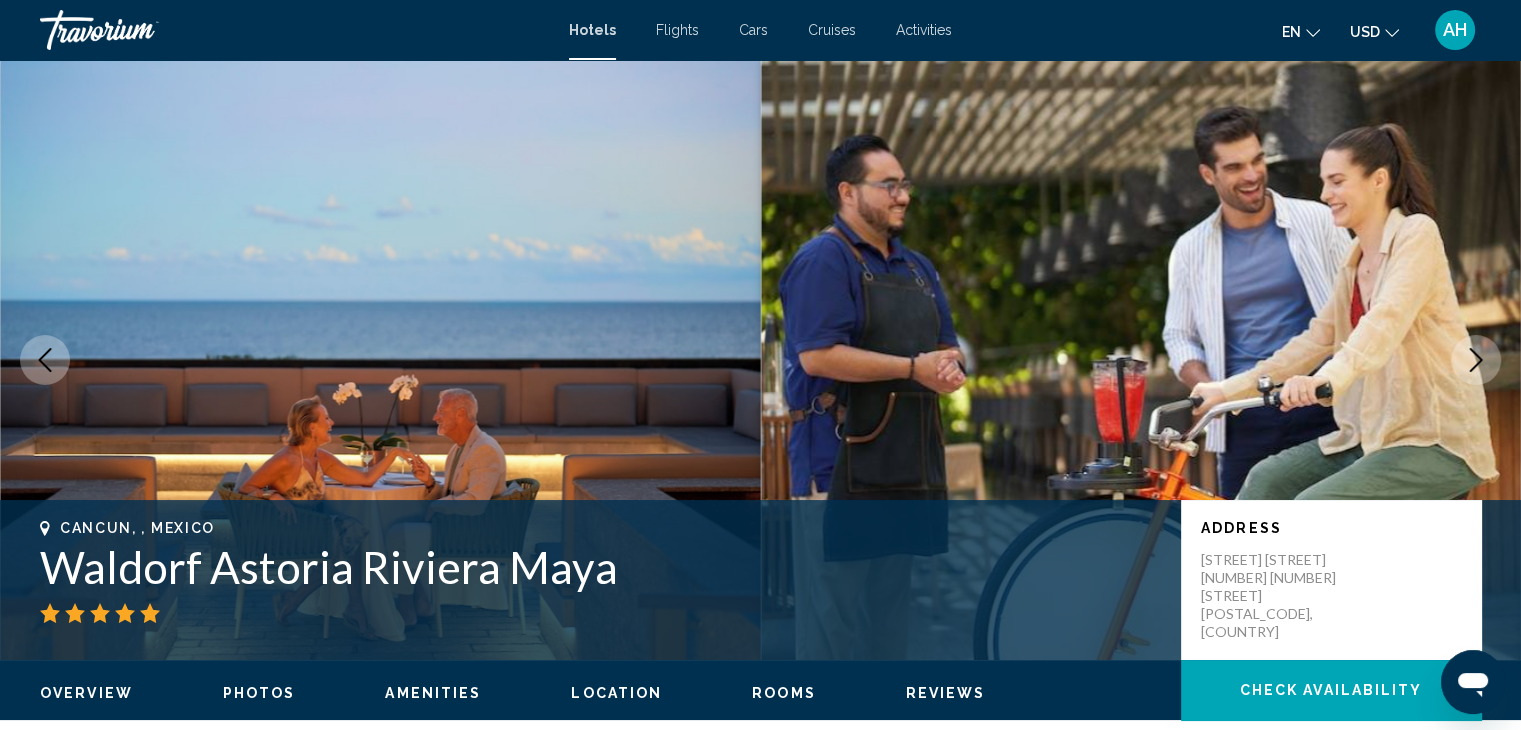 click 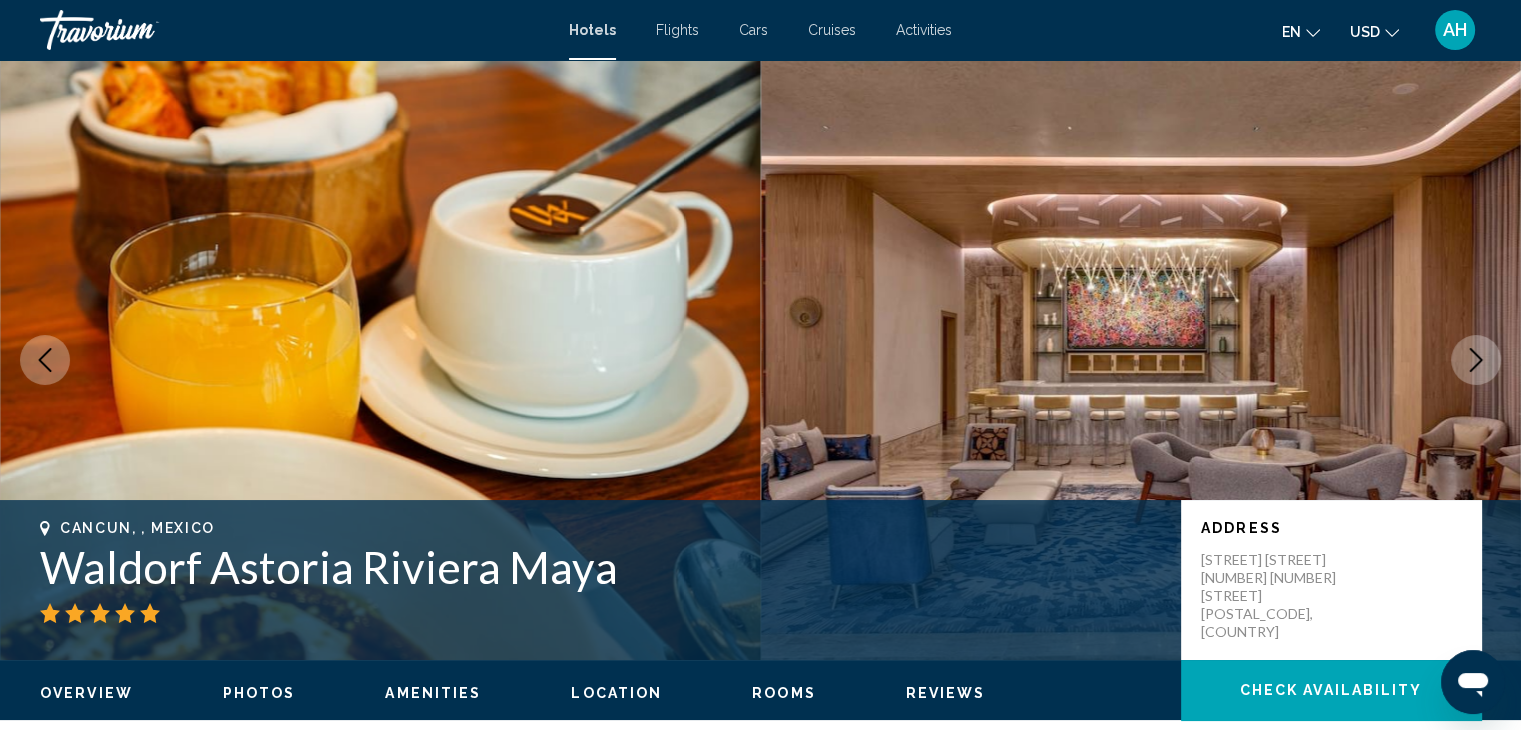 click 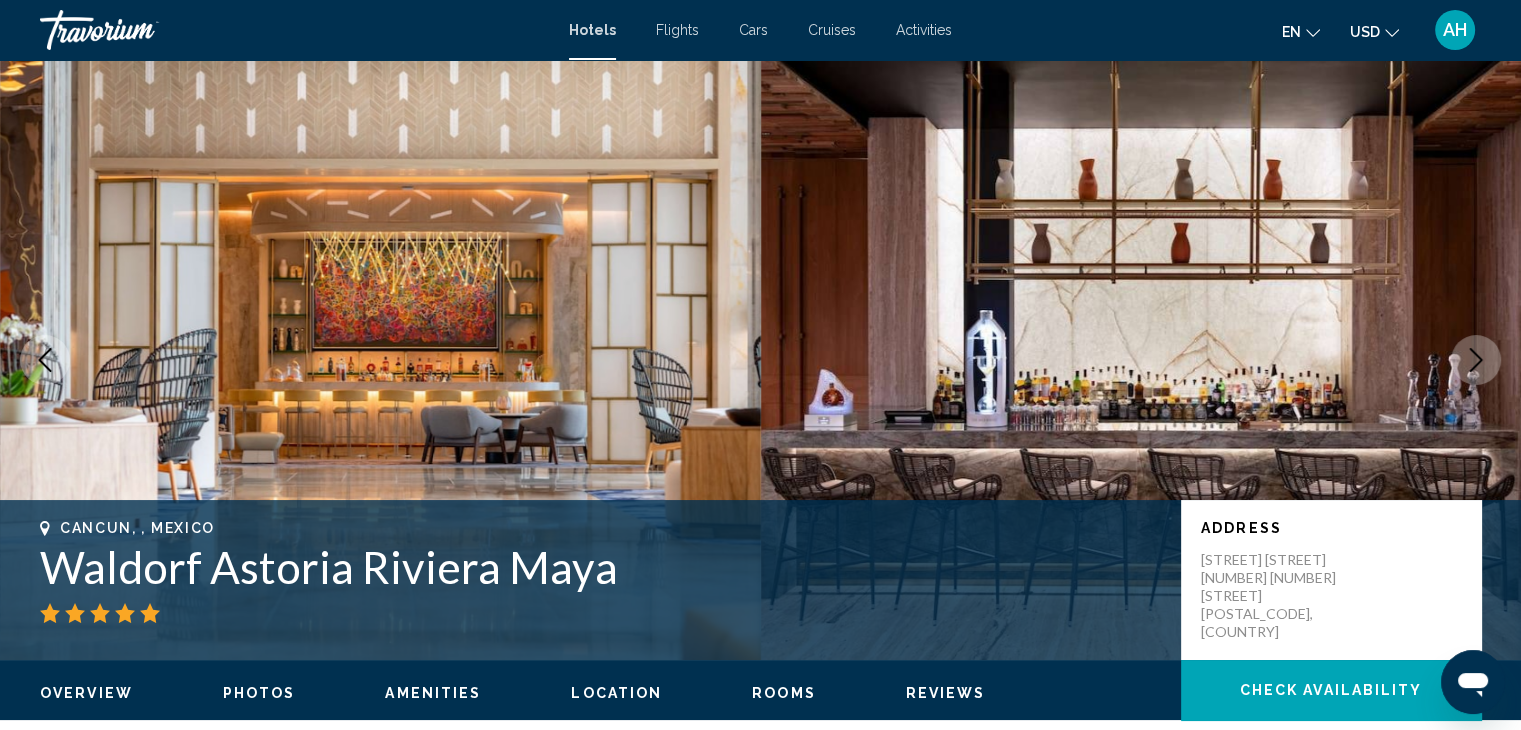 click 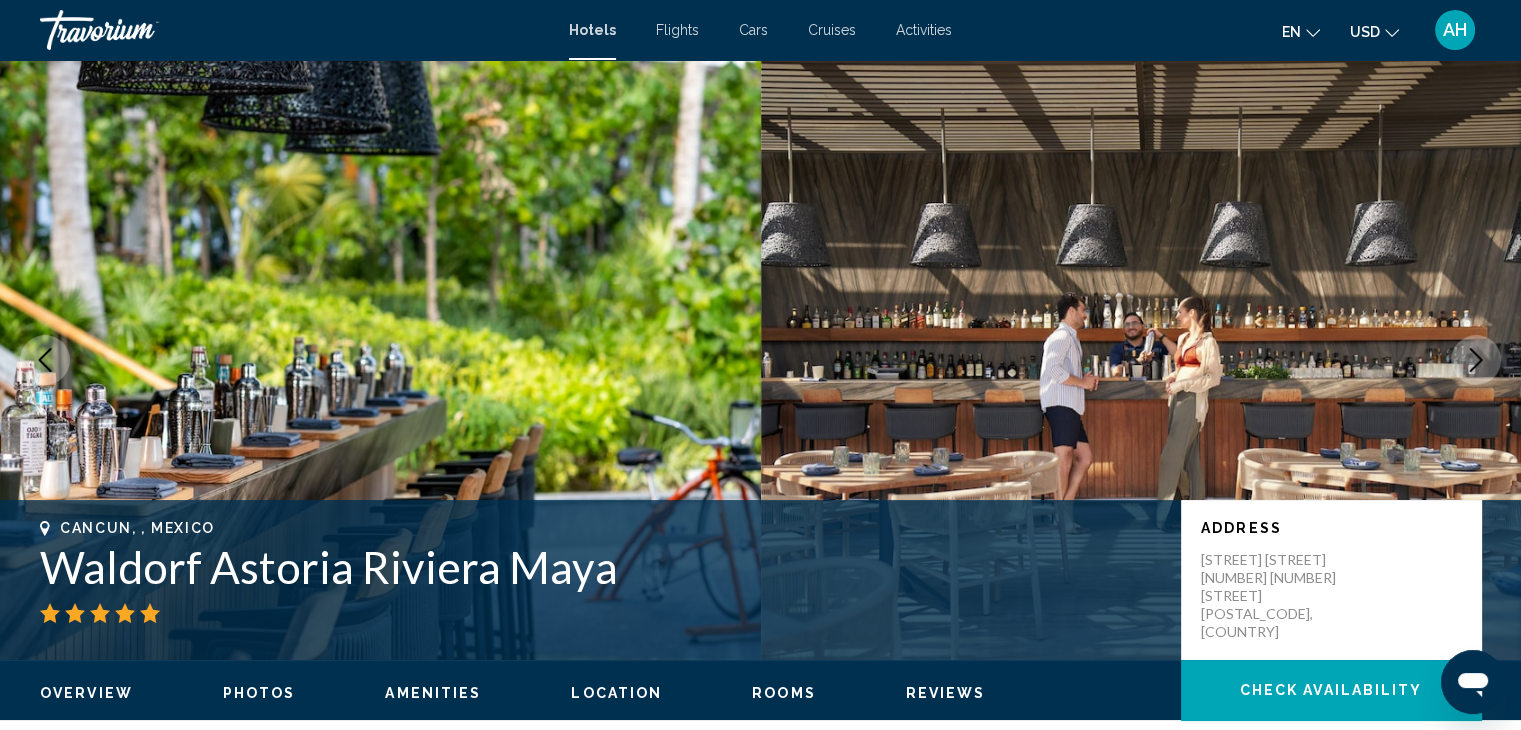 click 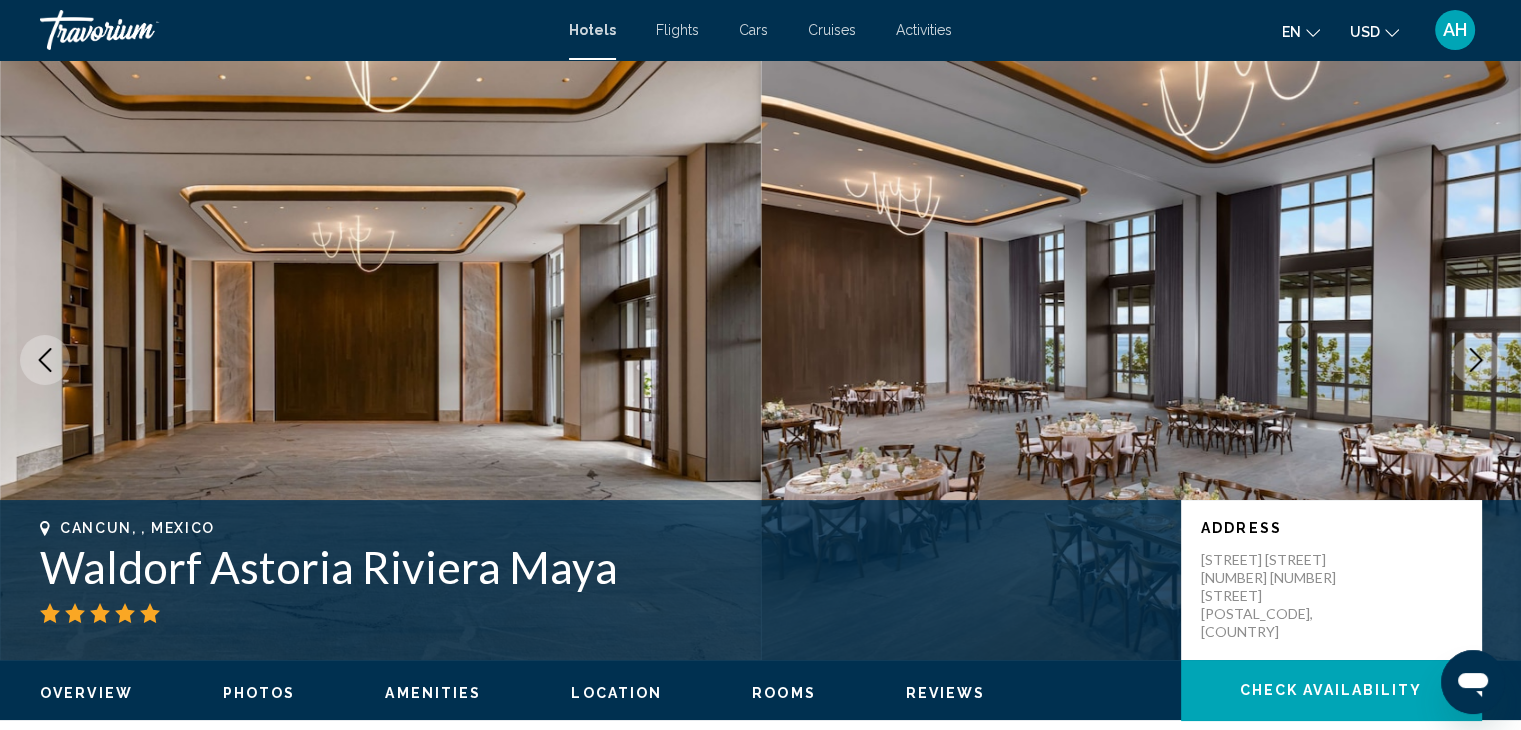 click 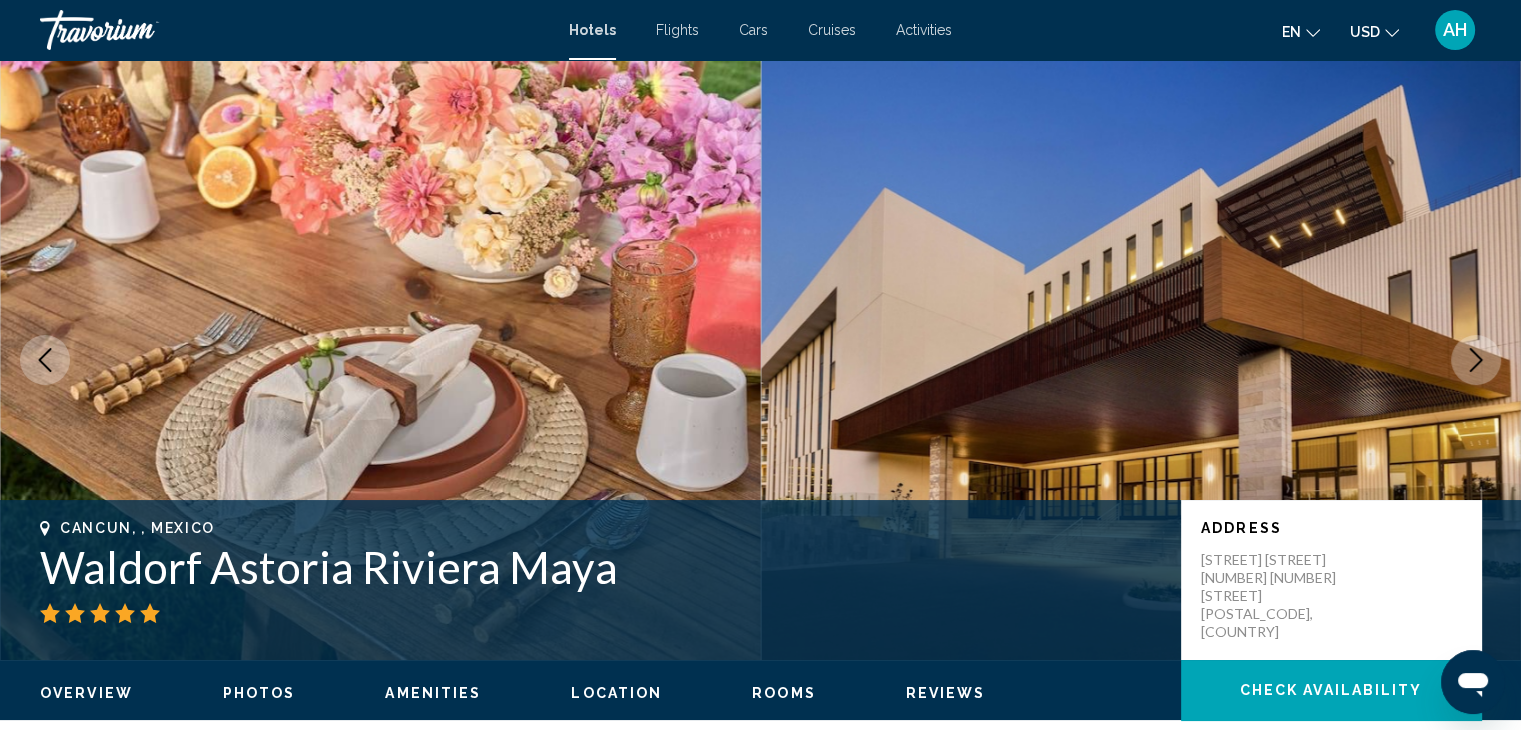 click 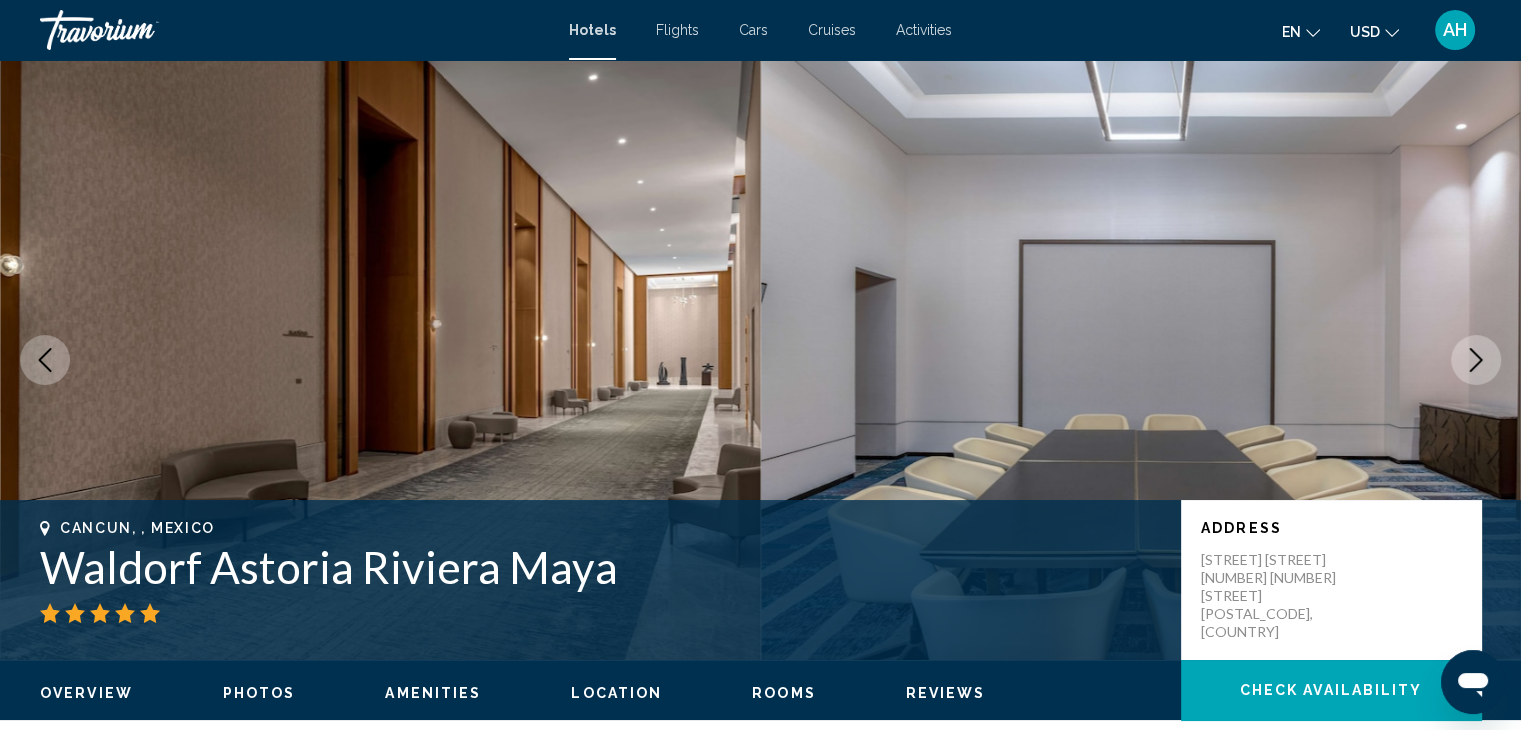 click 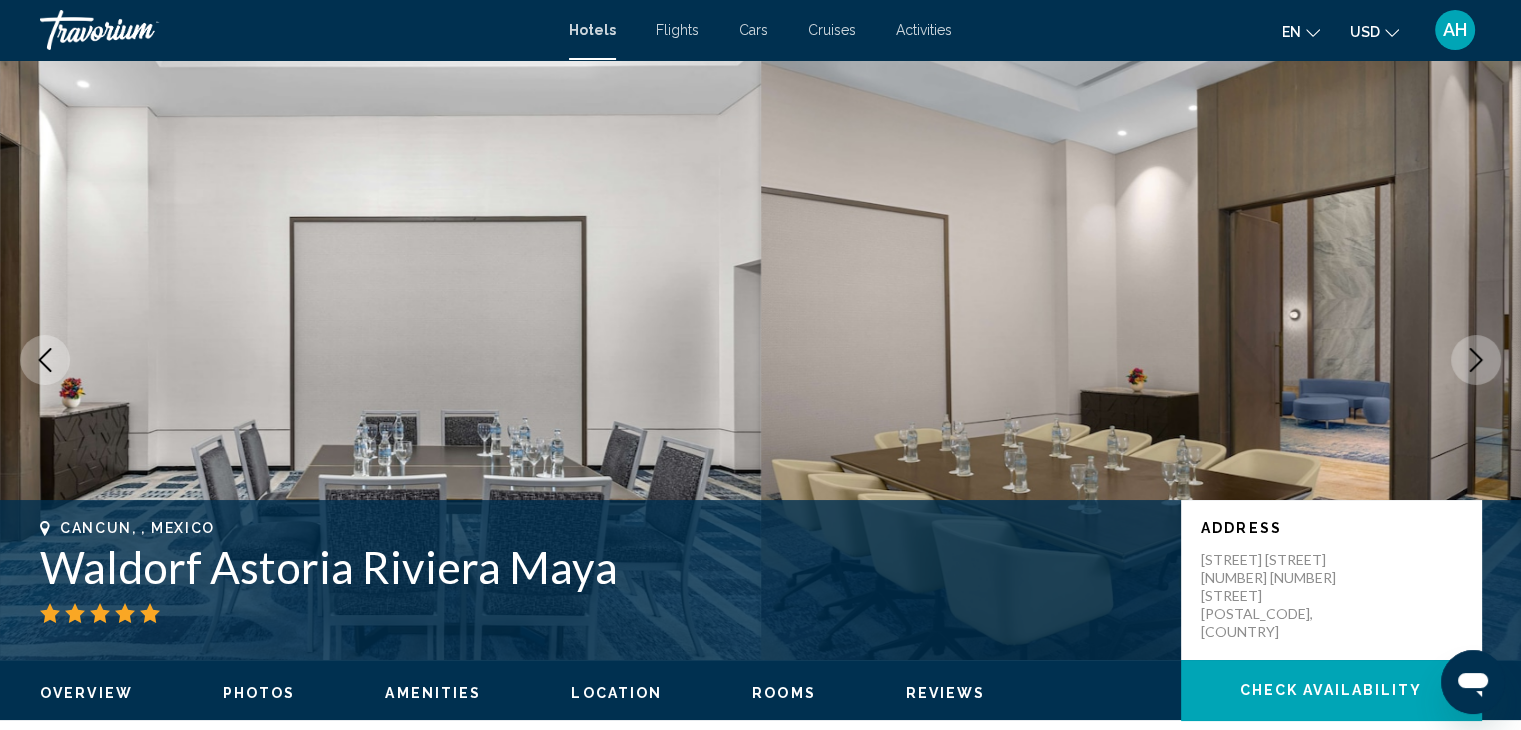 click 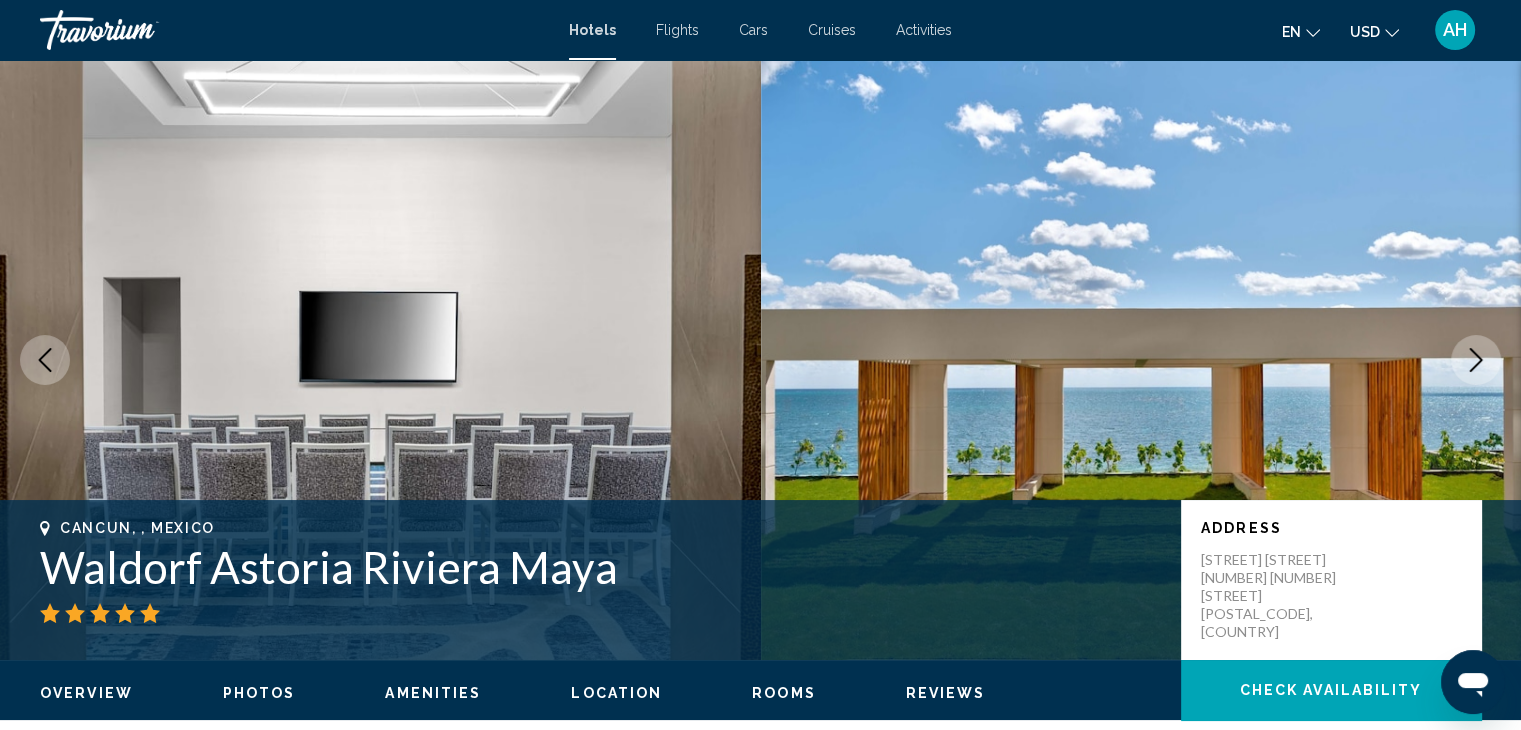 click 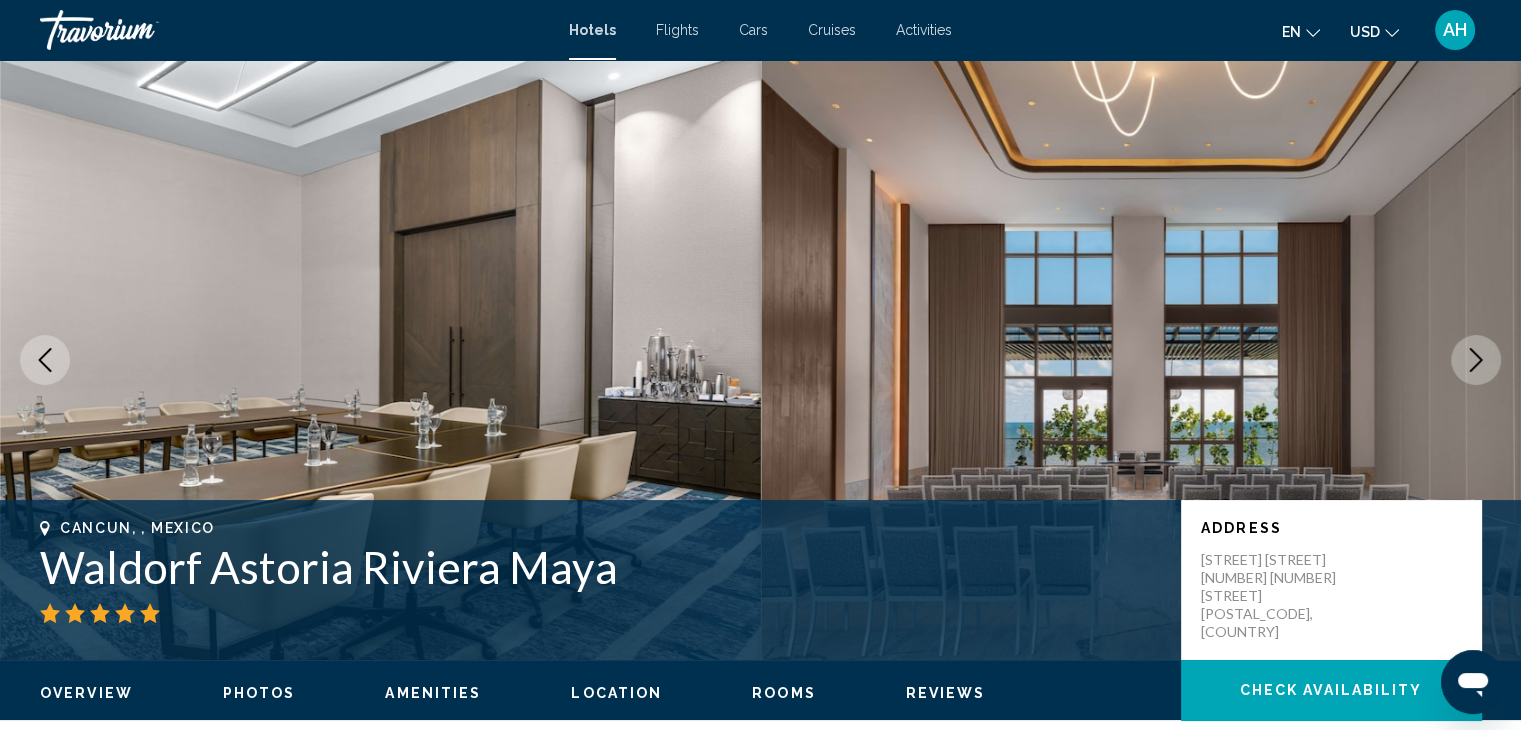 click 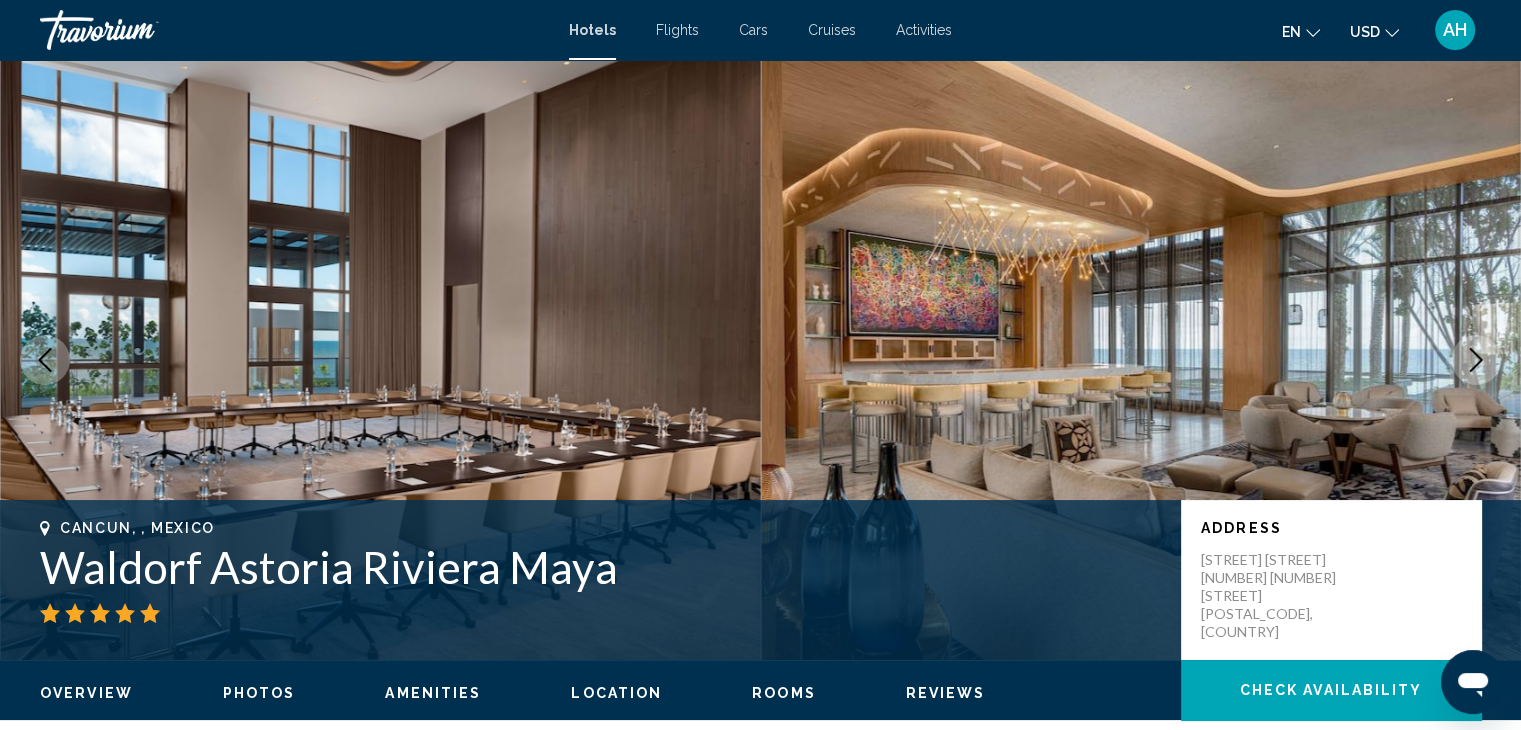click 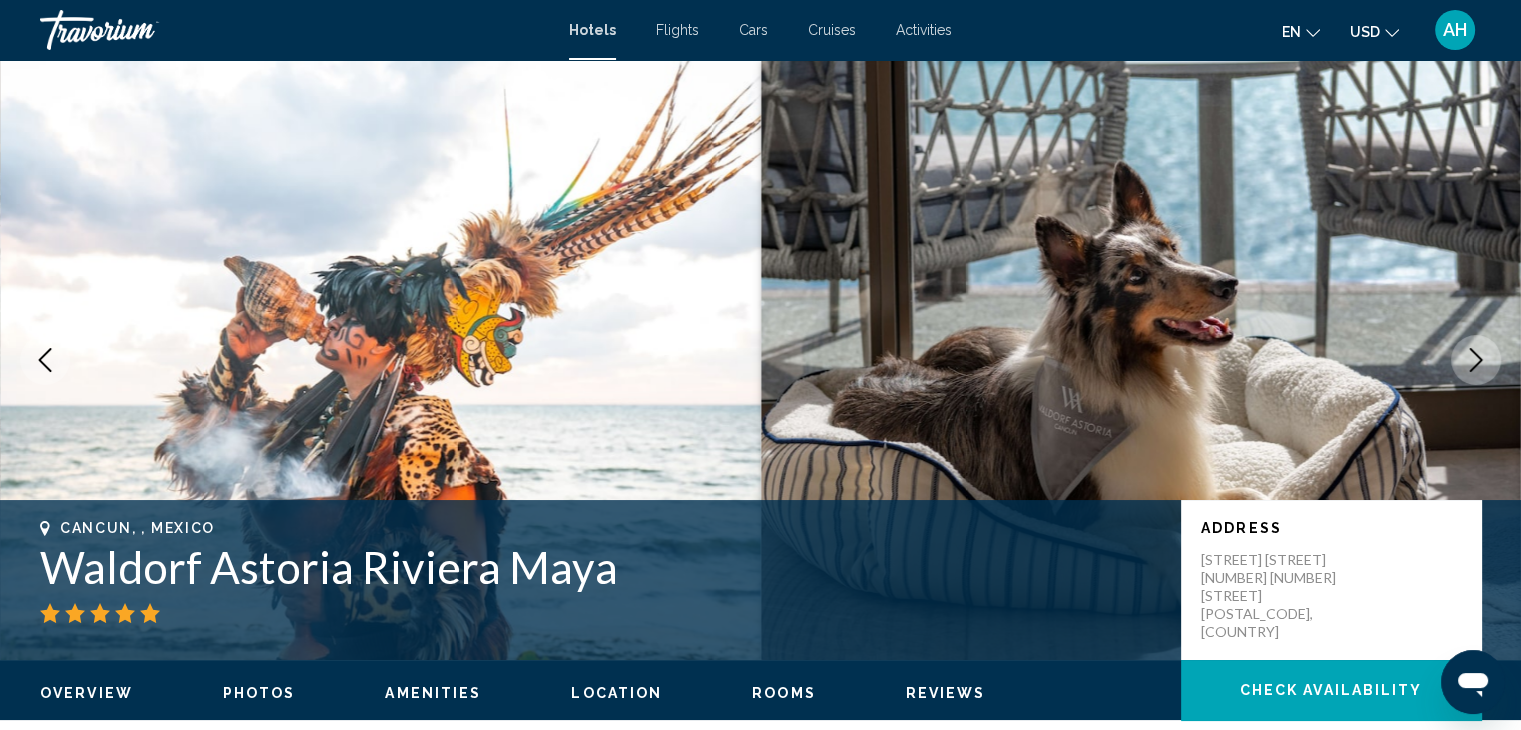 click 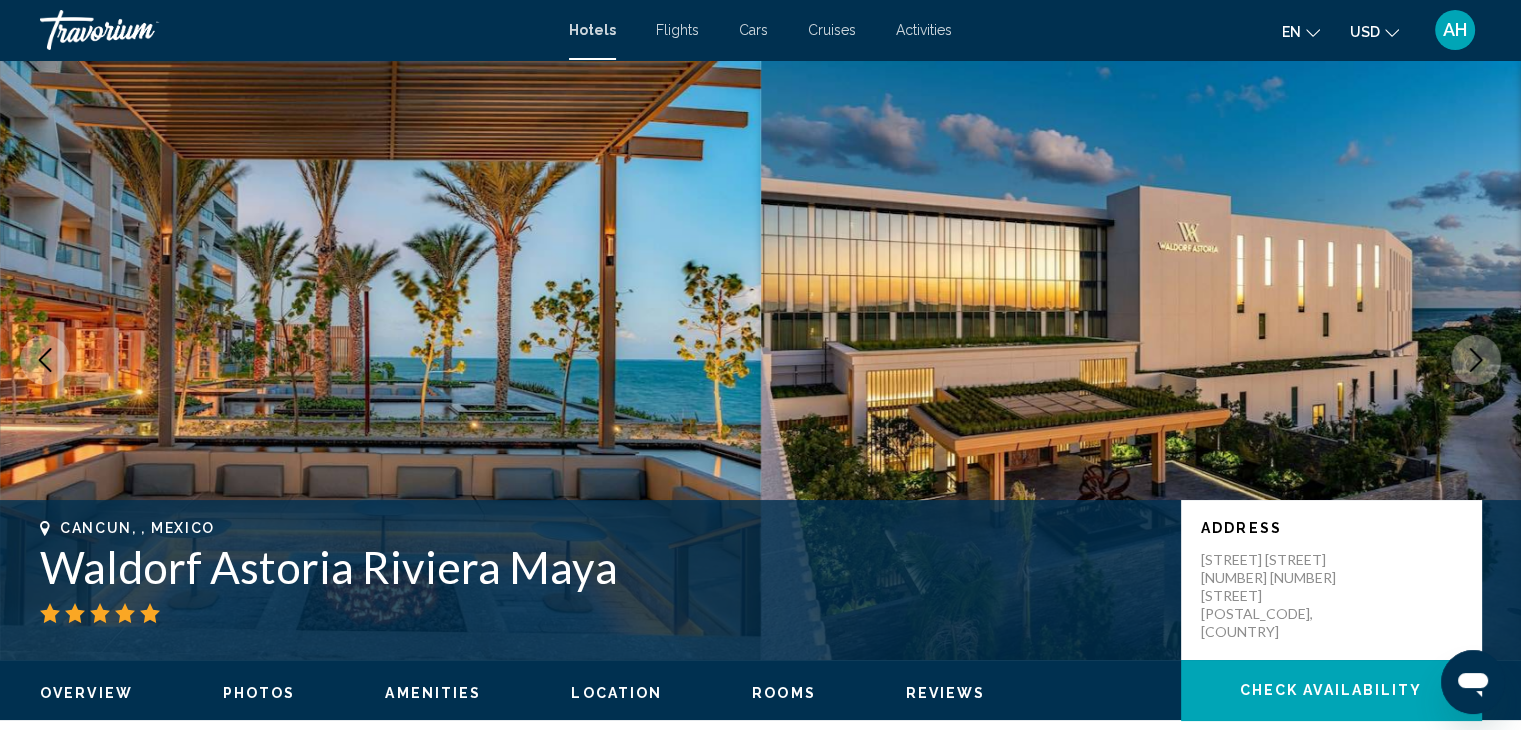 click 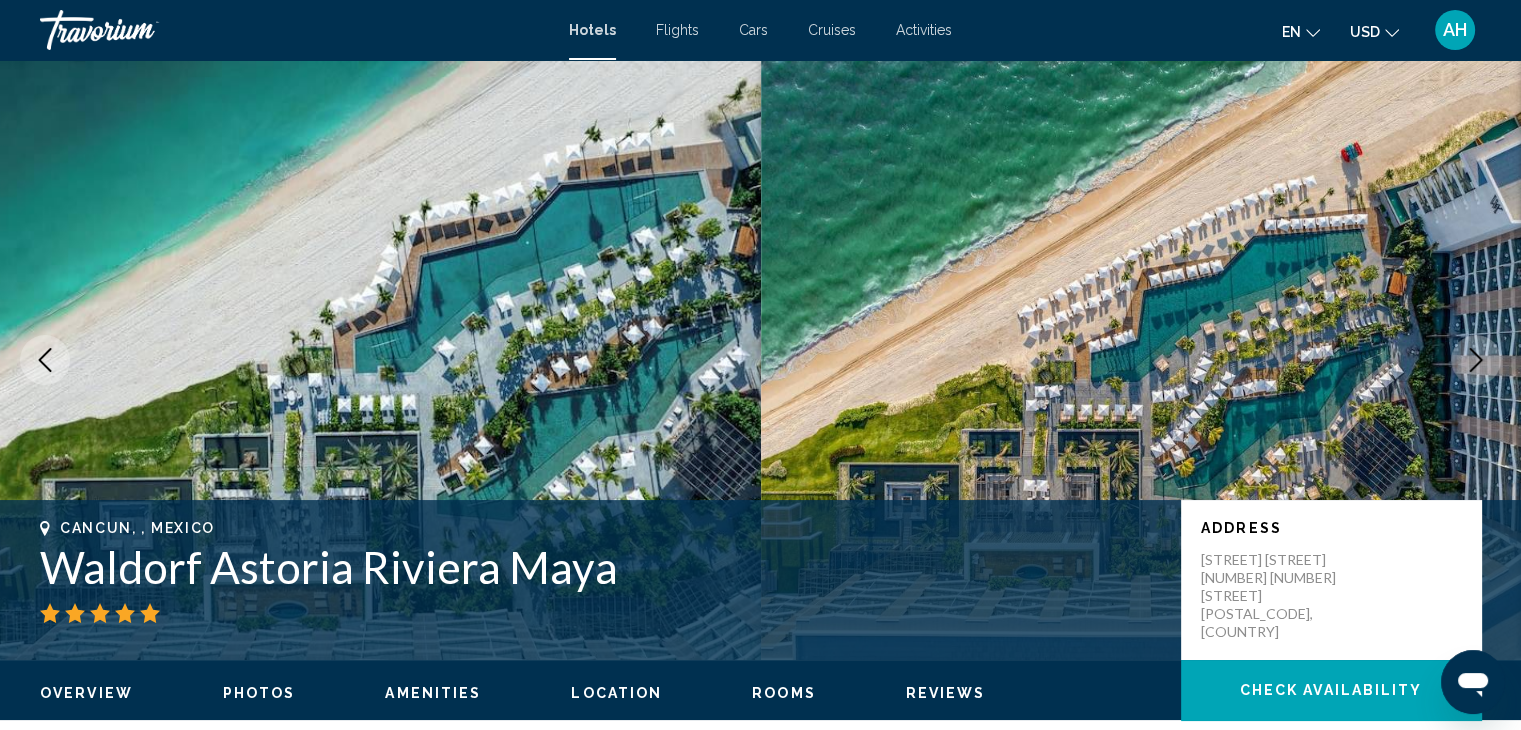 click 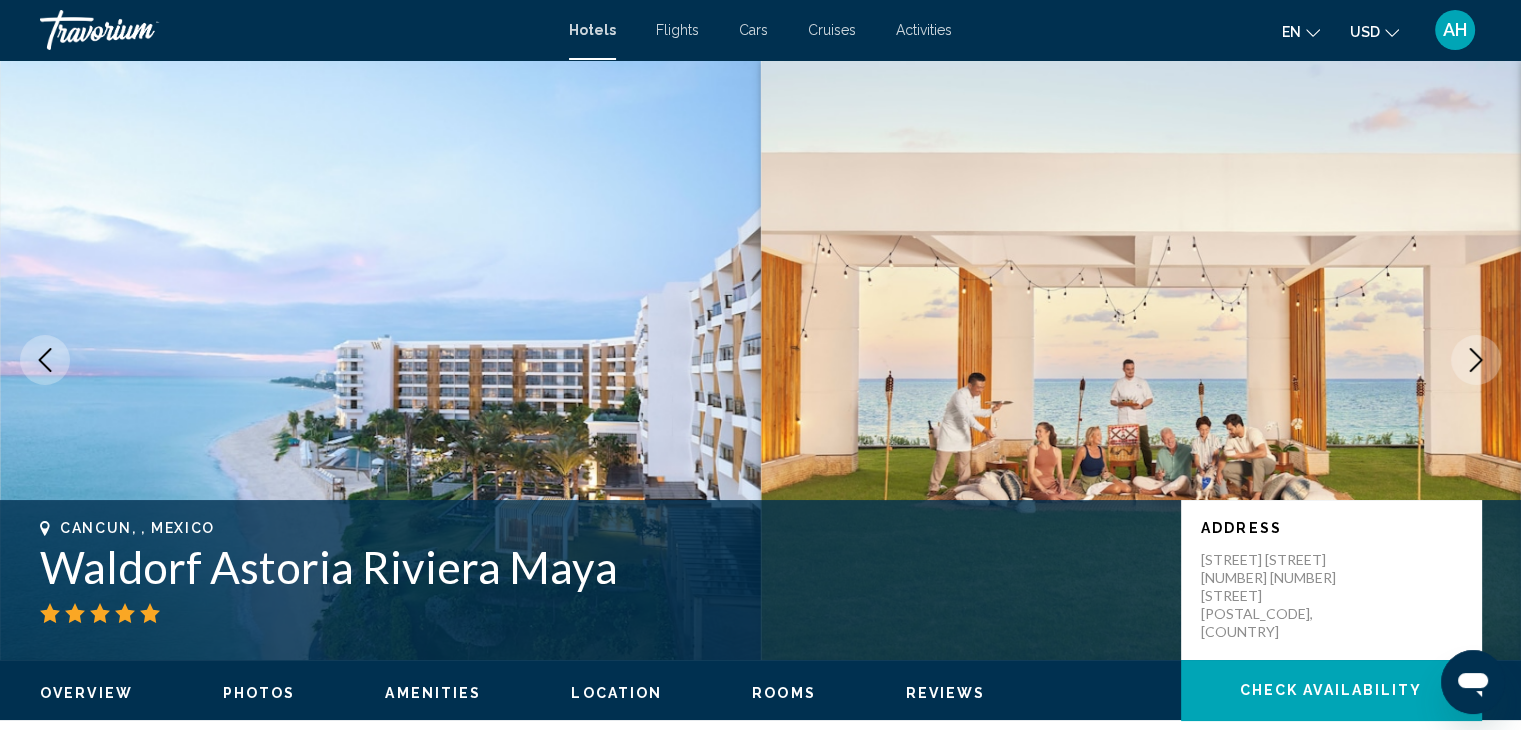 click 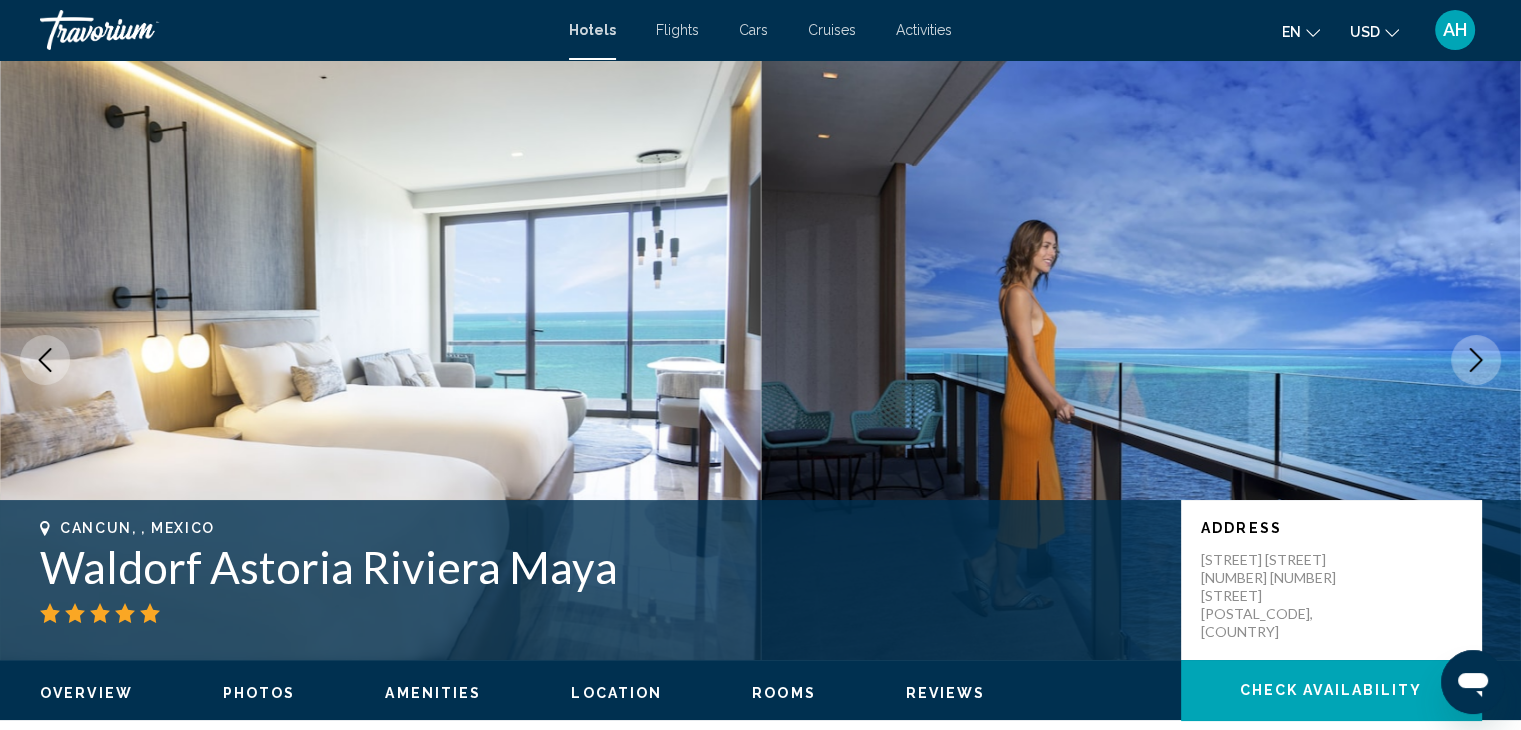 click 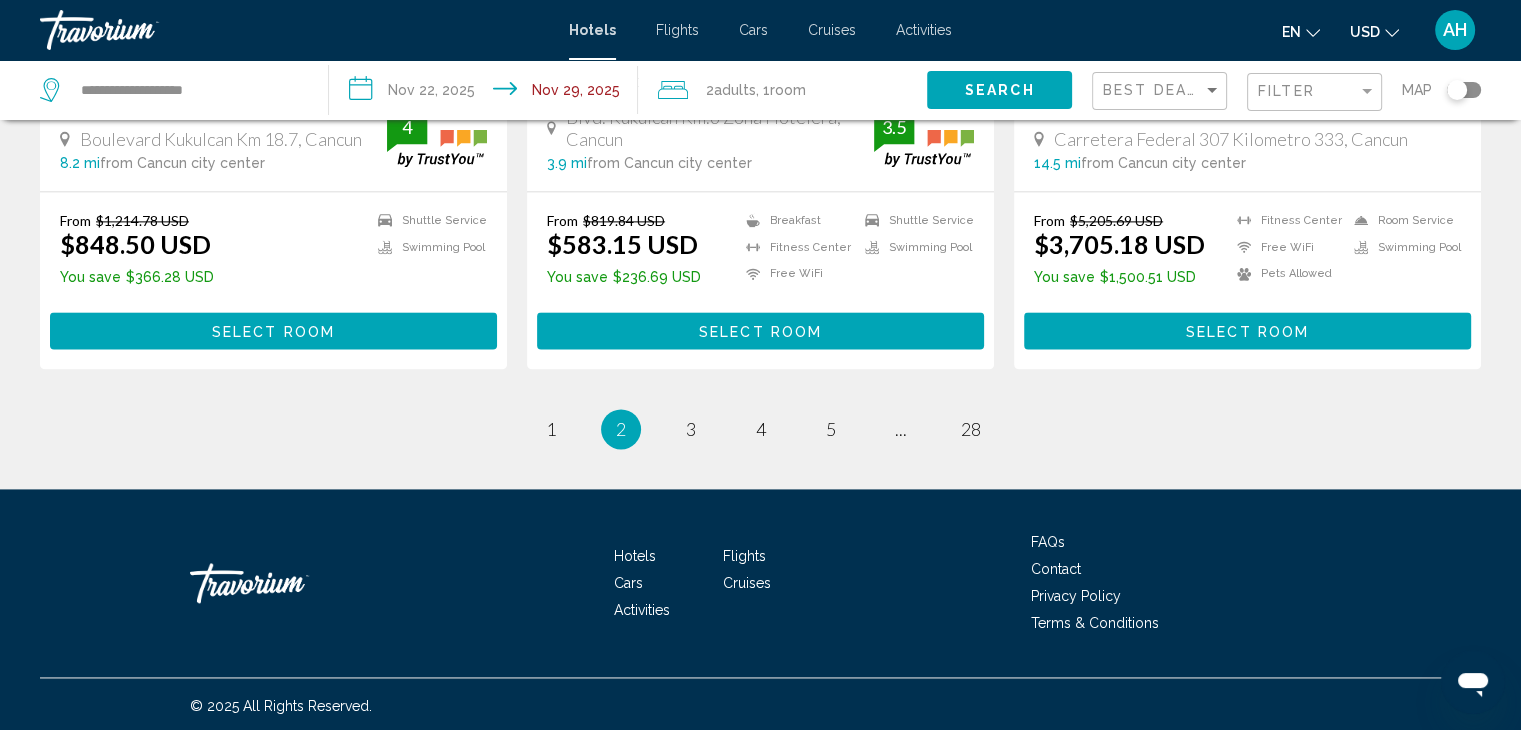 scroll, scrollTop: 2703, scrollLeft: 0, axis: vertical 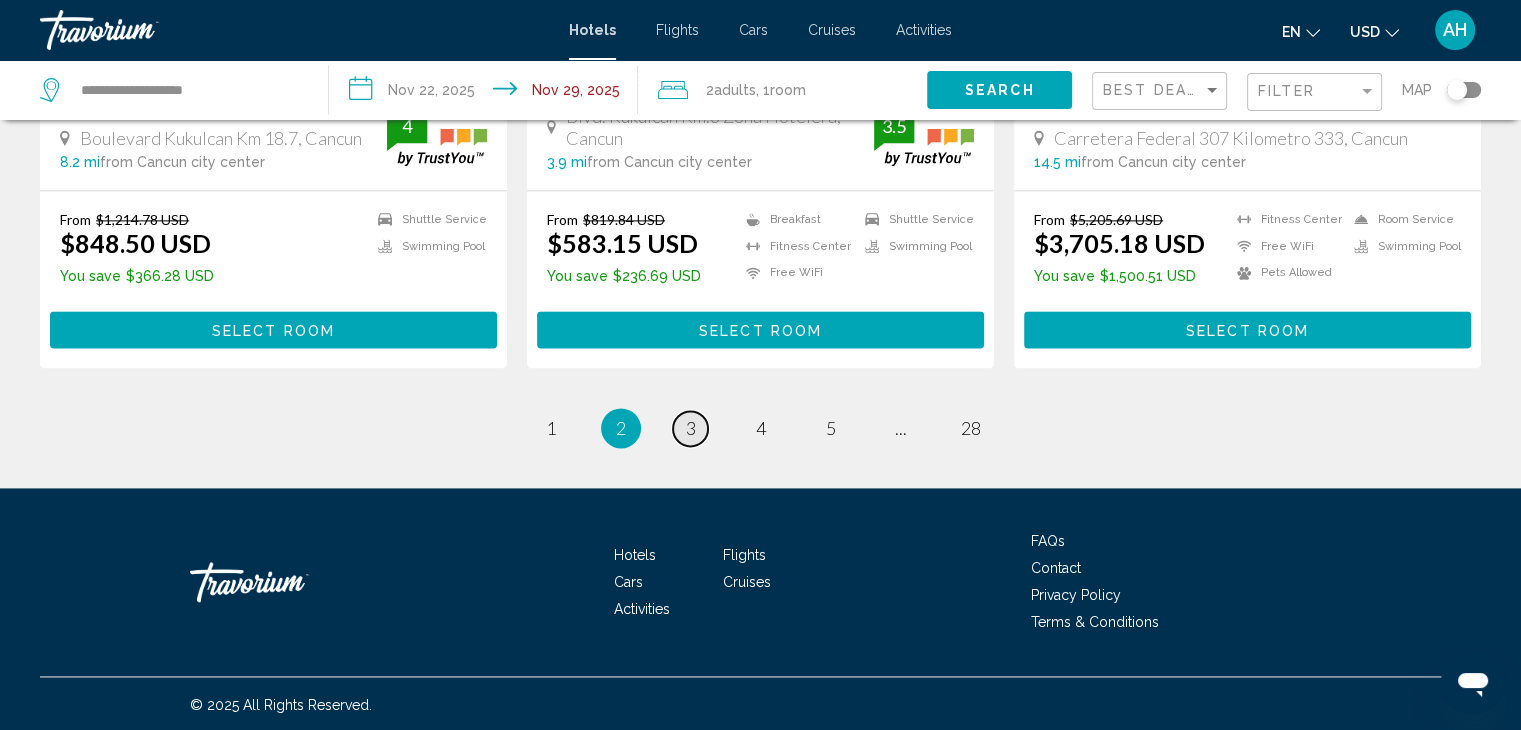 click on "page  3" at bounding box center (690, 428) 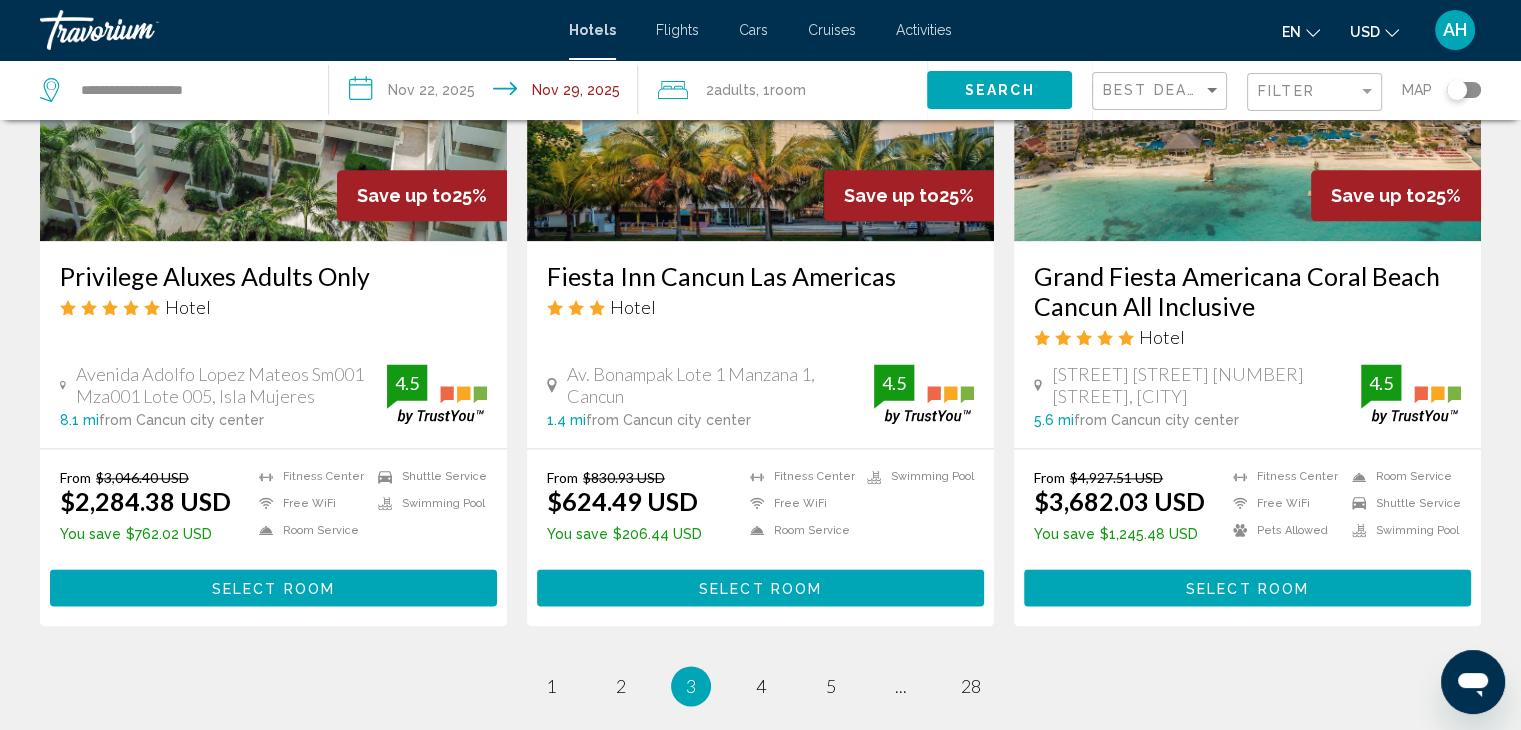 scroll, scrollTop: 2744, scrollLeft: 0, axis: vertical 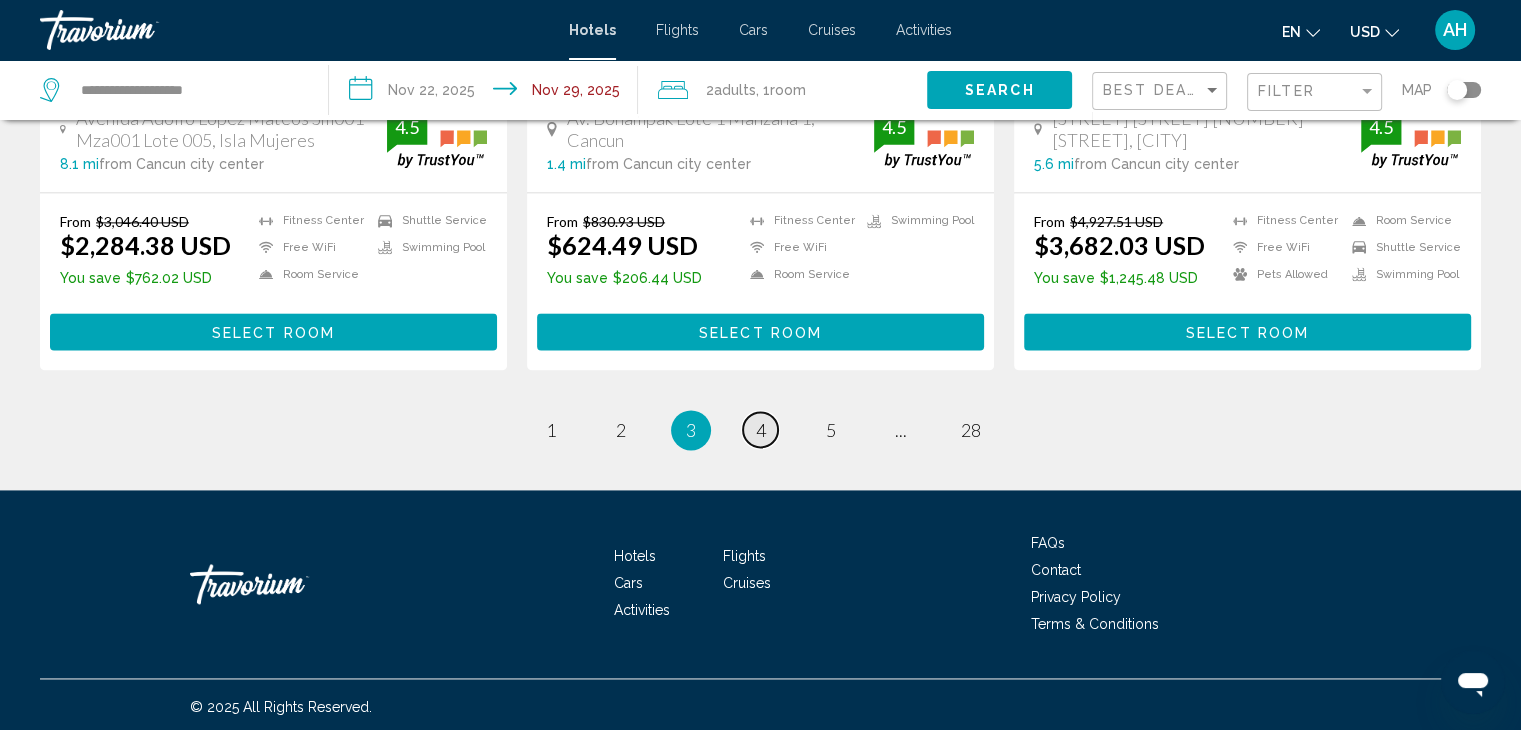 click on "page  4" at bounding box center (760, 429) 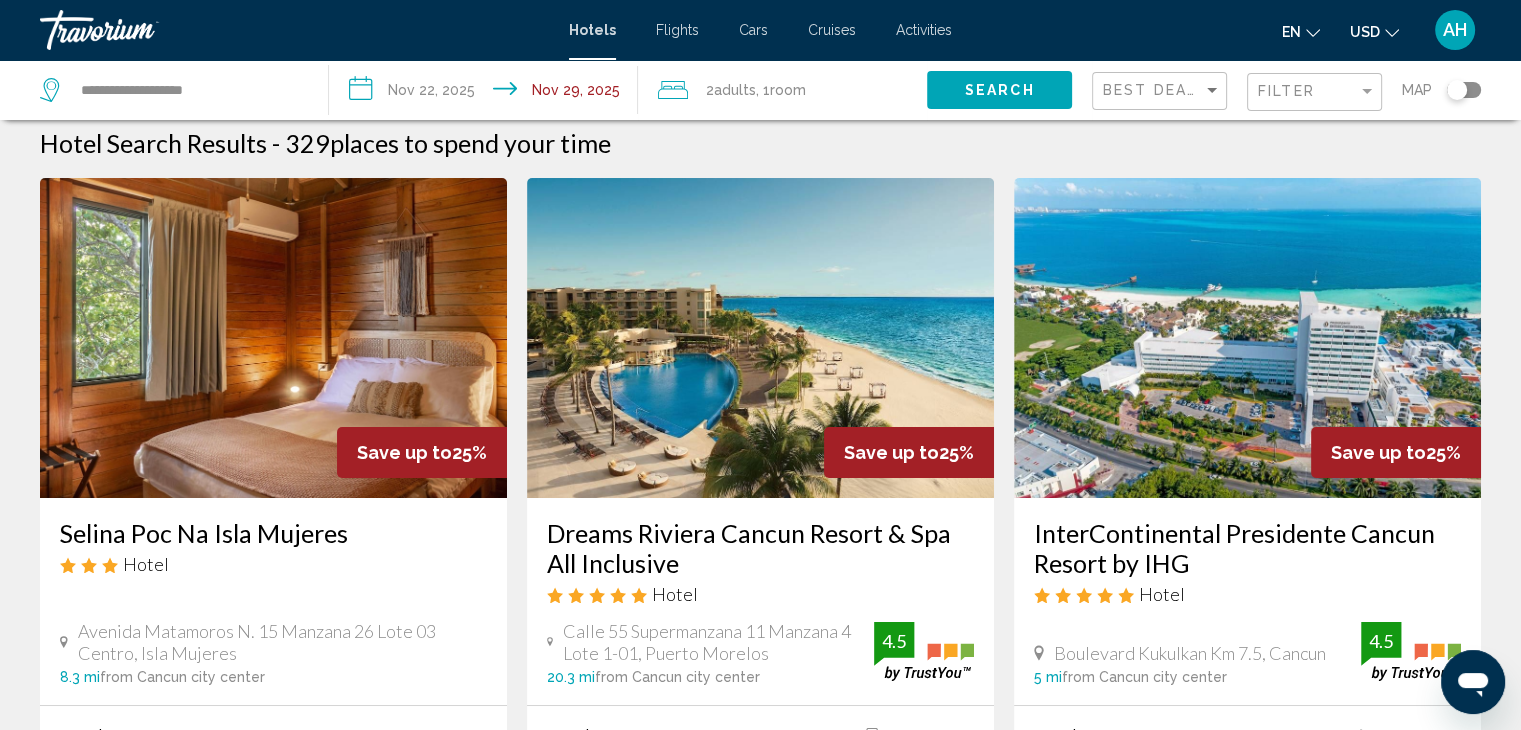 scroll, scrollTop: 0, scrollLeft: 0, axis: both 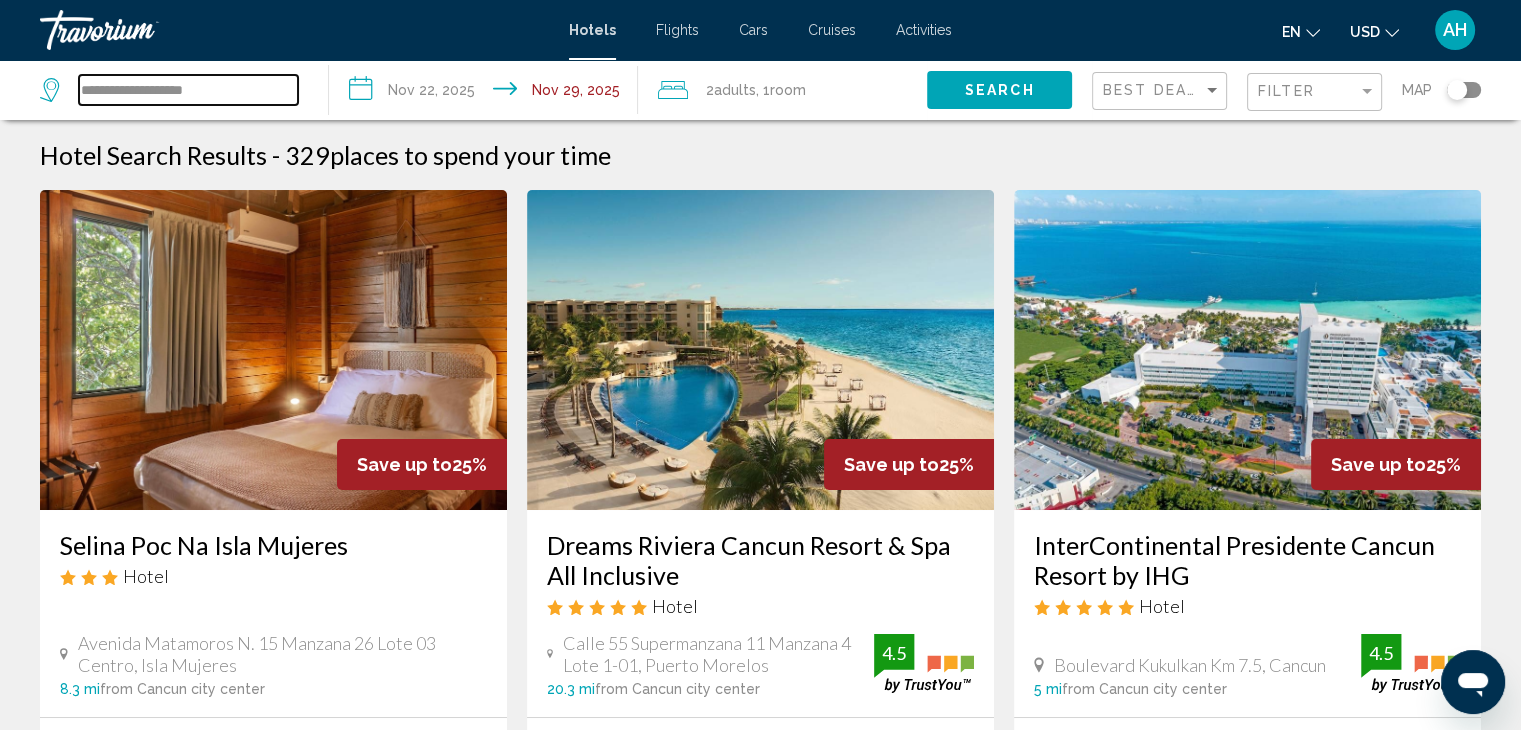 click on "**********" at bounding box center (188, 90) 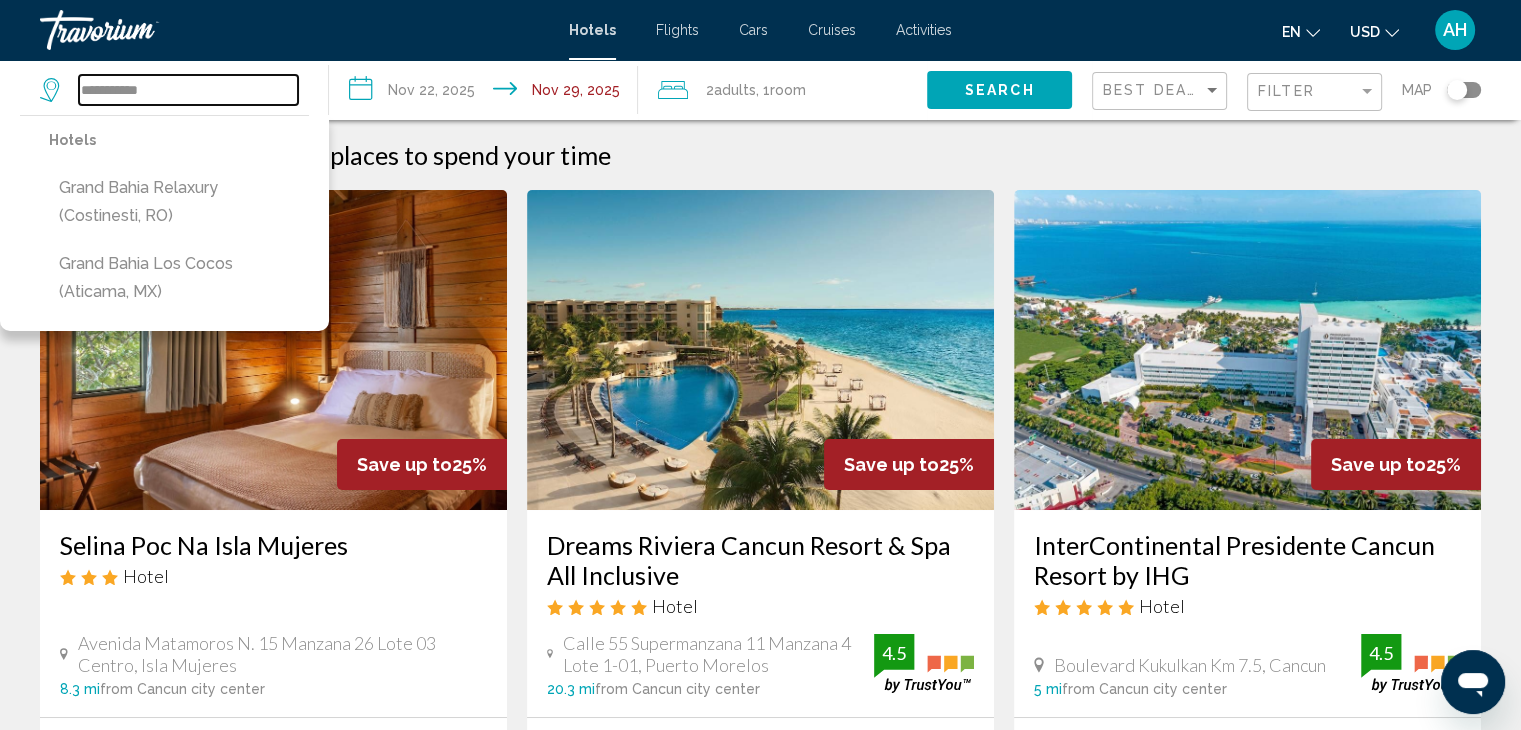 click on "**********" at bounding box center [188, 90] 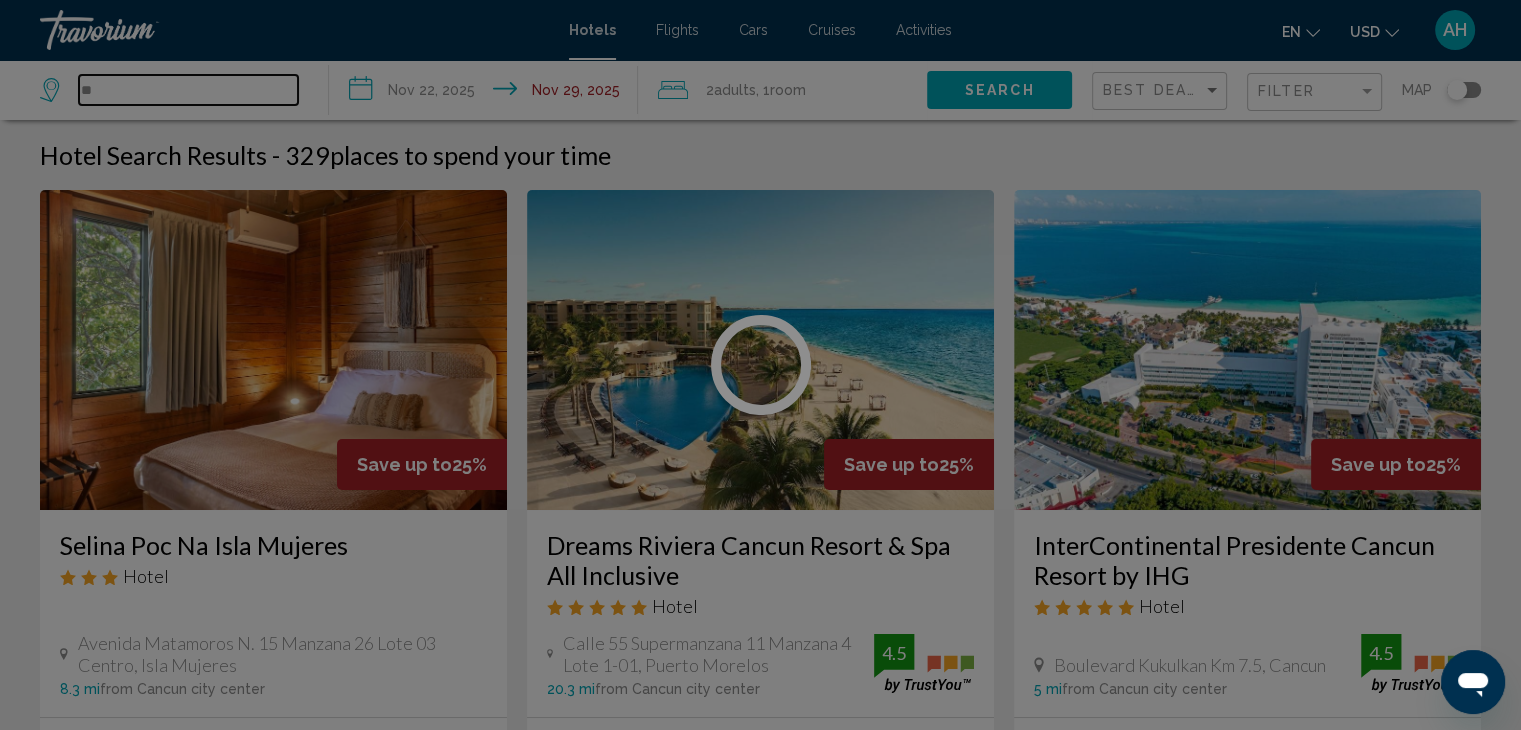 type on "*" 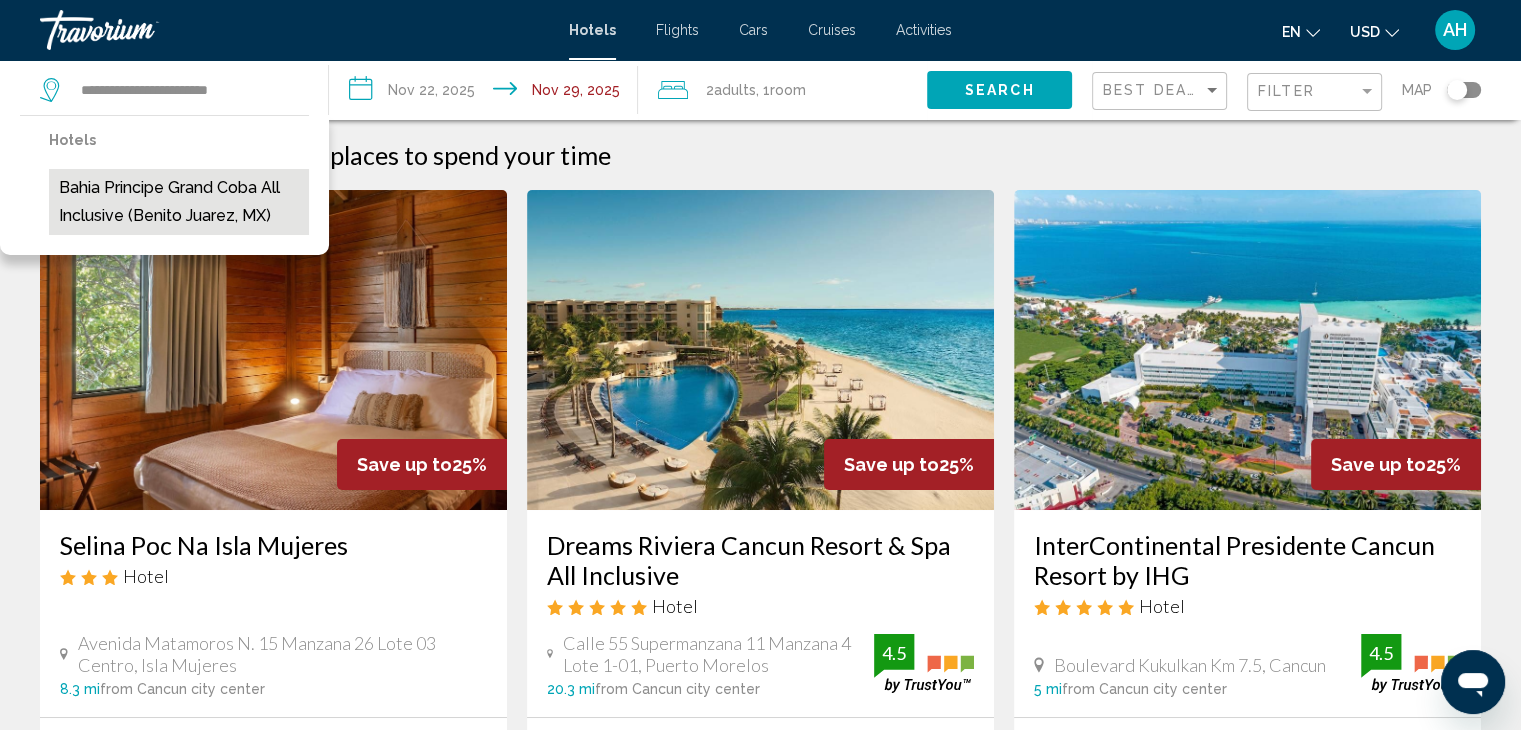 click on "Bahia Principe Grand Coba All Inclusive (Benito Juarez, MX)" at bounding box center (179, 202) 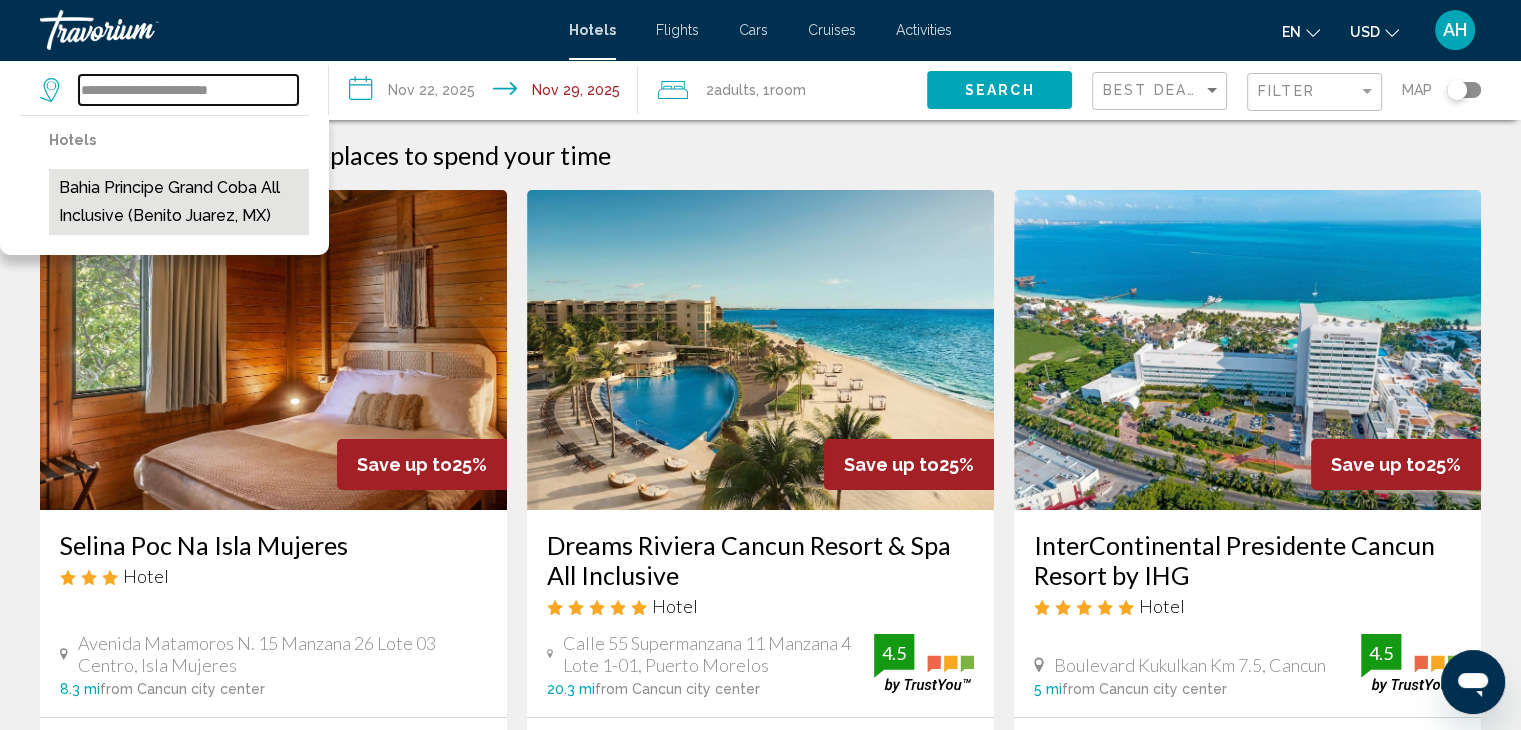 type on "**********" 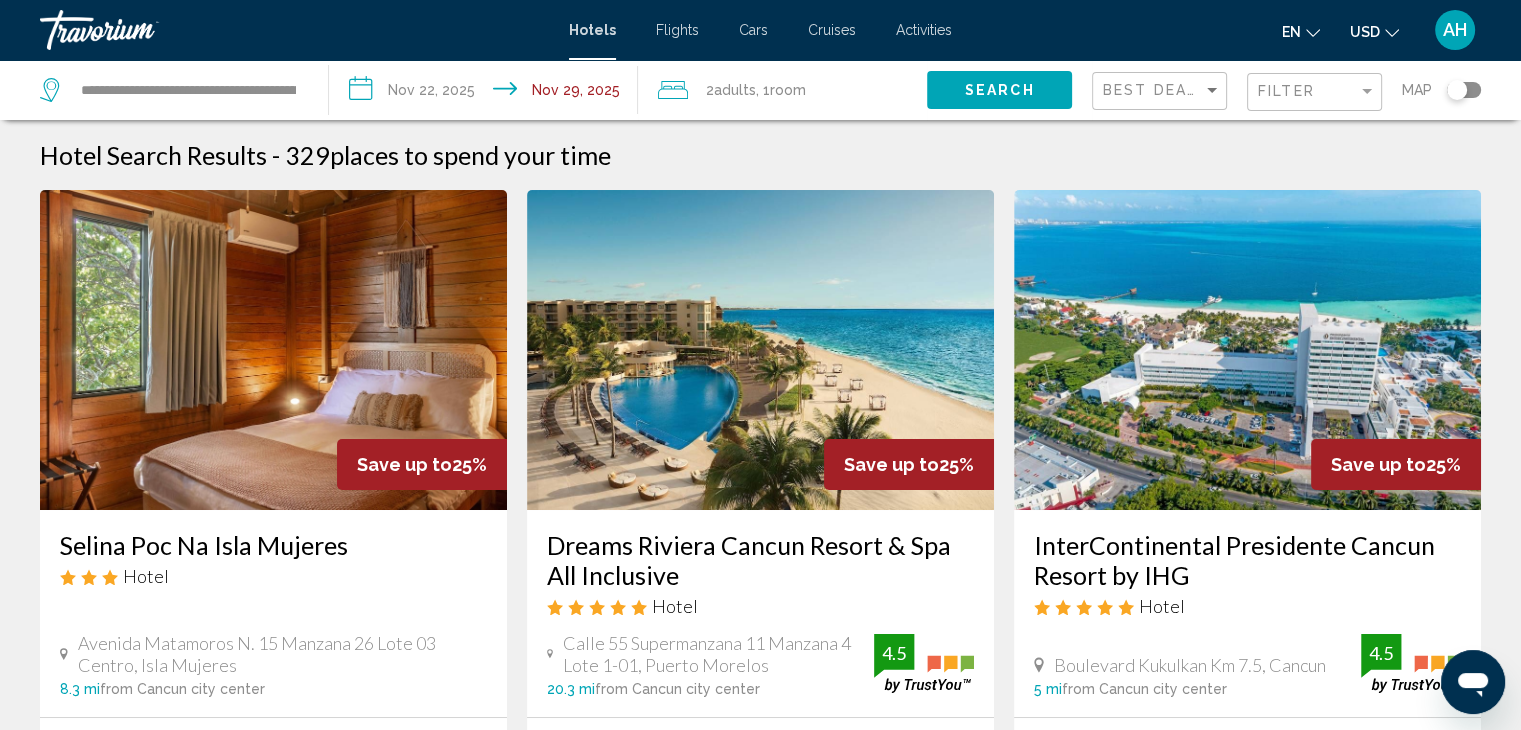 click on "Search" 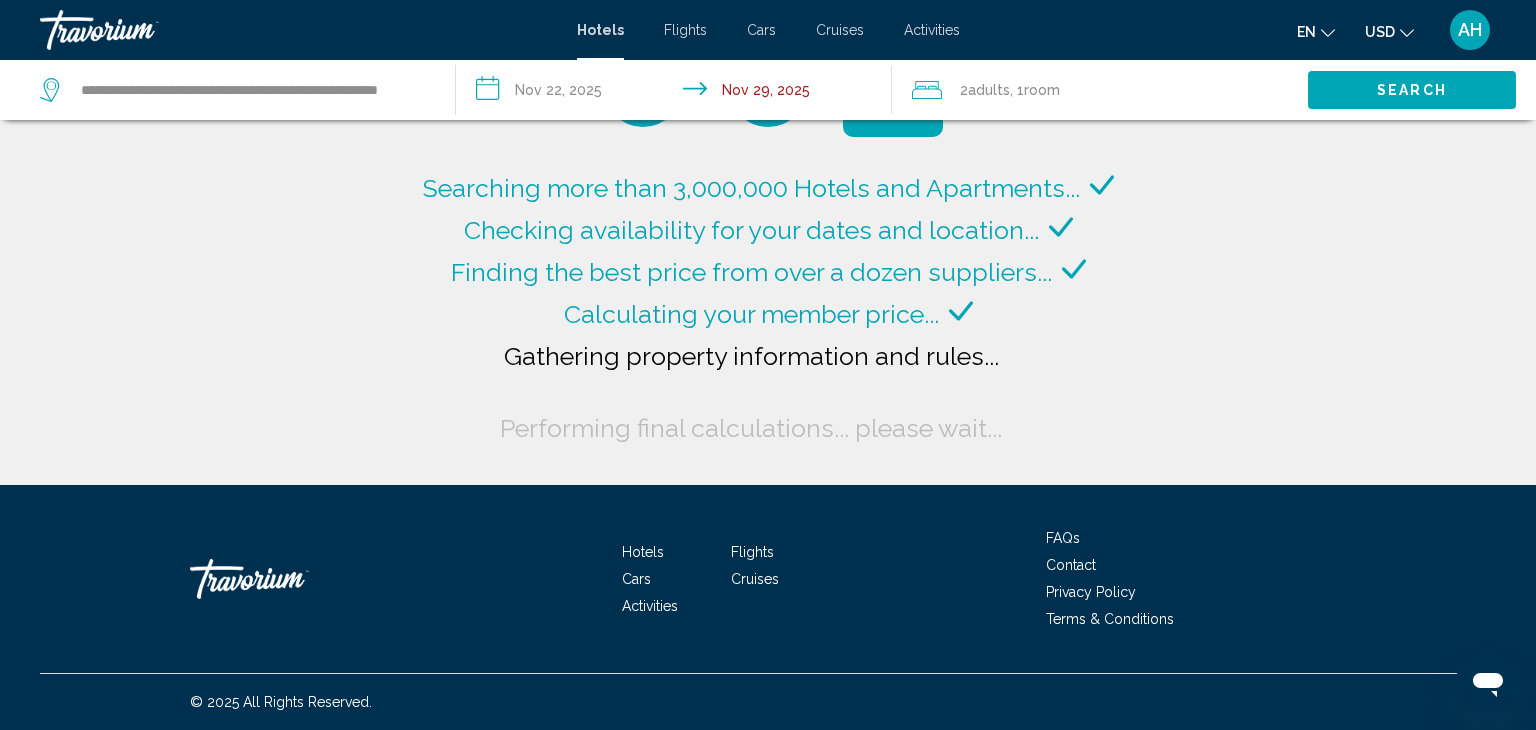 click on "**********" at bounding box center [678, 93] 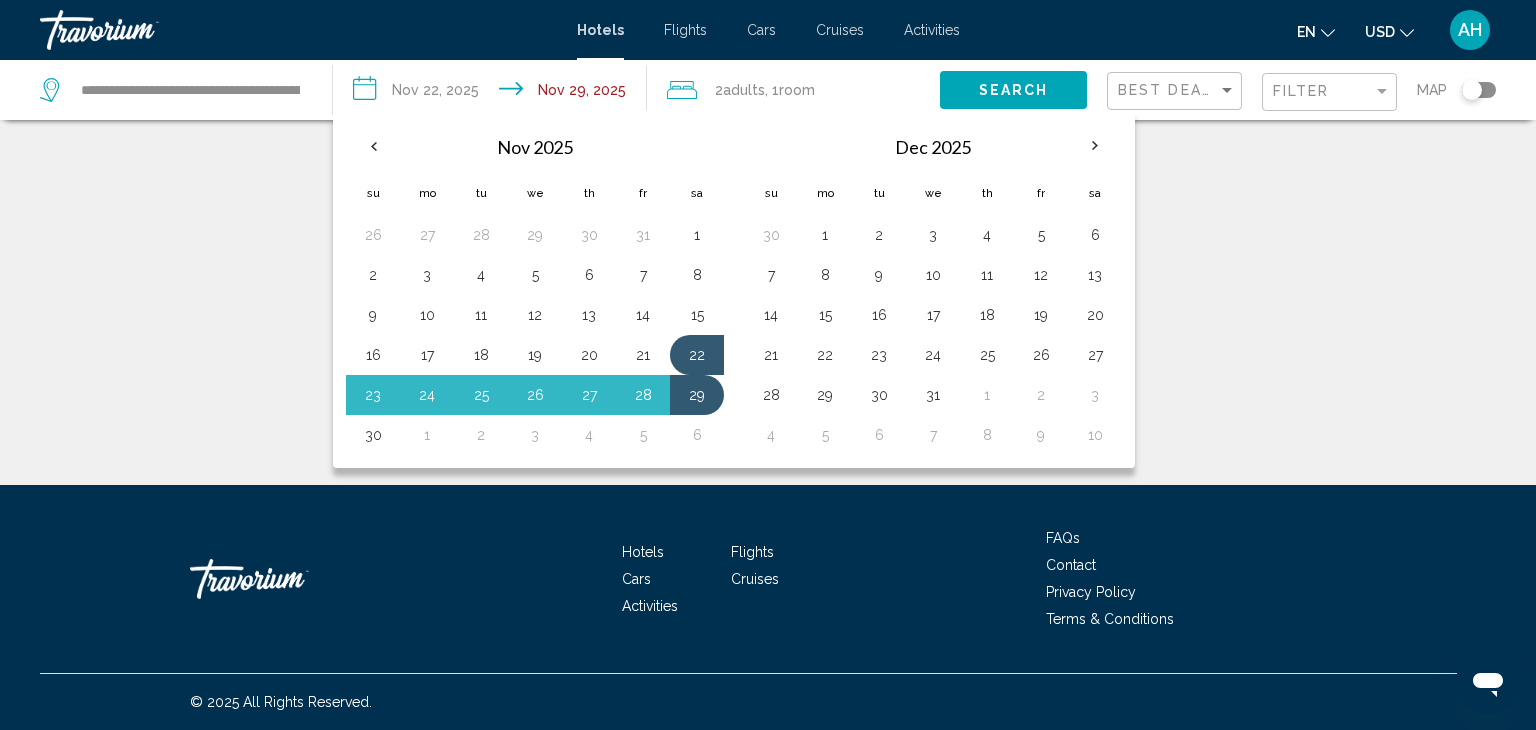 click on "**********" at bounding box center [493, 93] 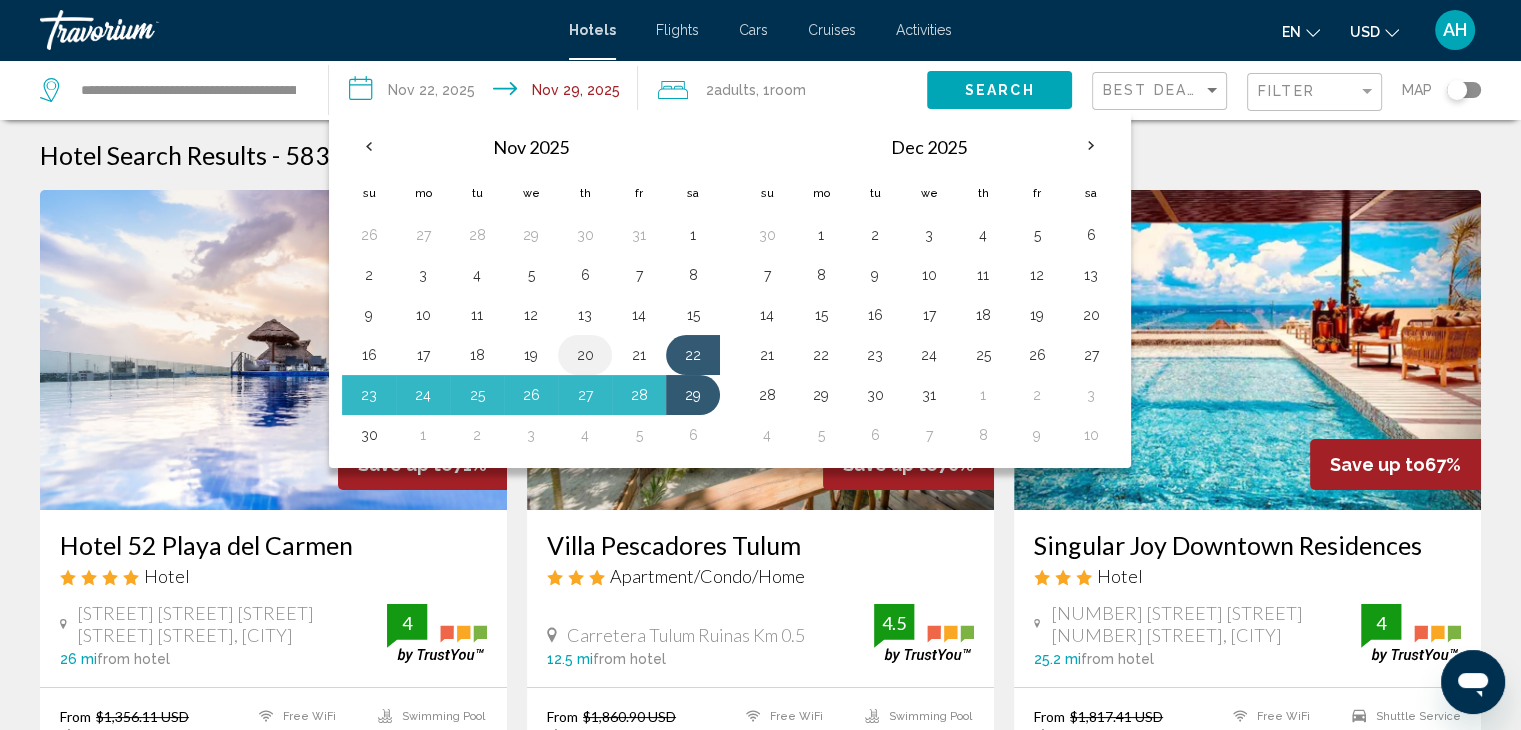 click on "20" at bounding box center (585, 355) 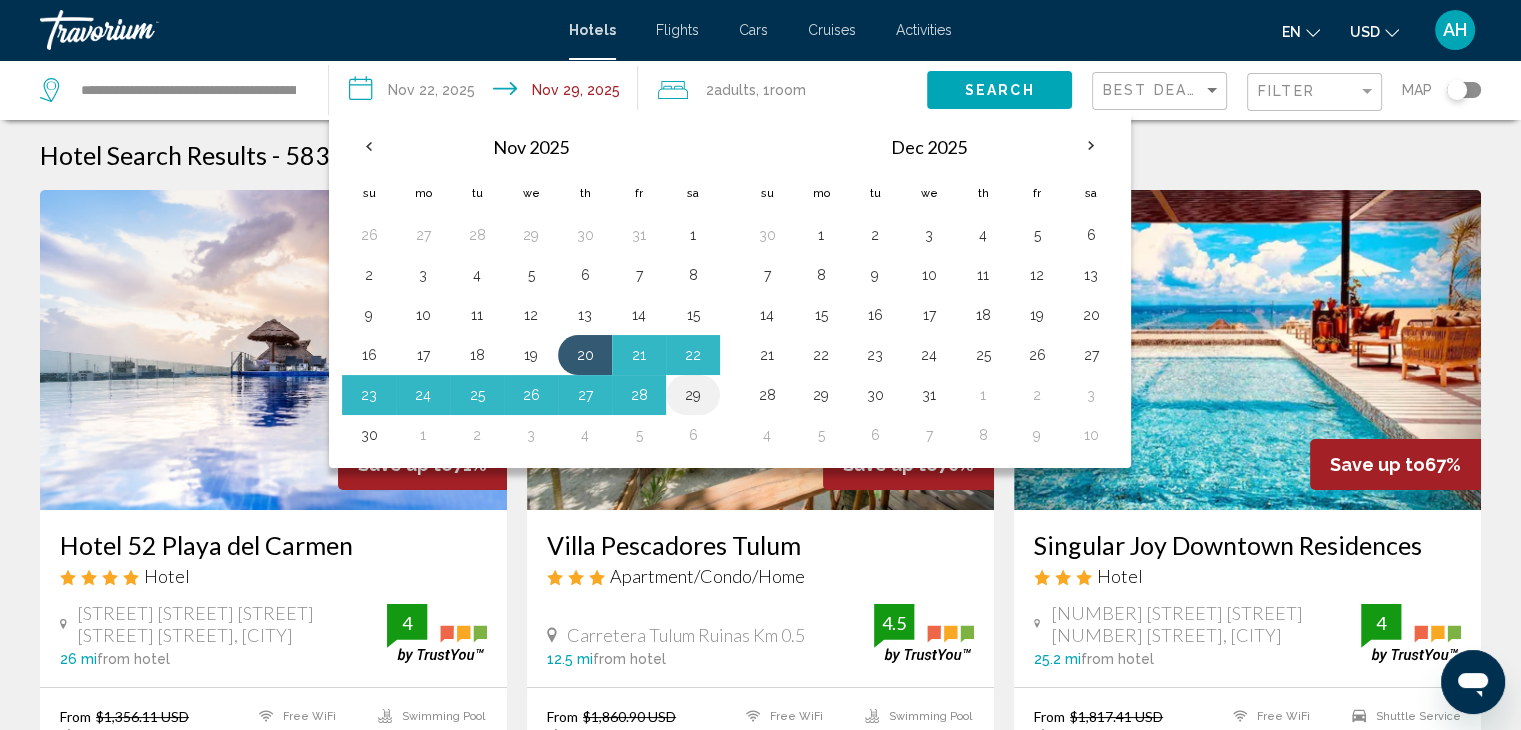 click on "29" at bounding box center [693, 395] 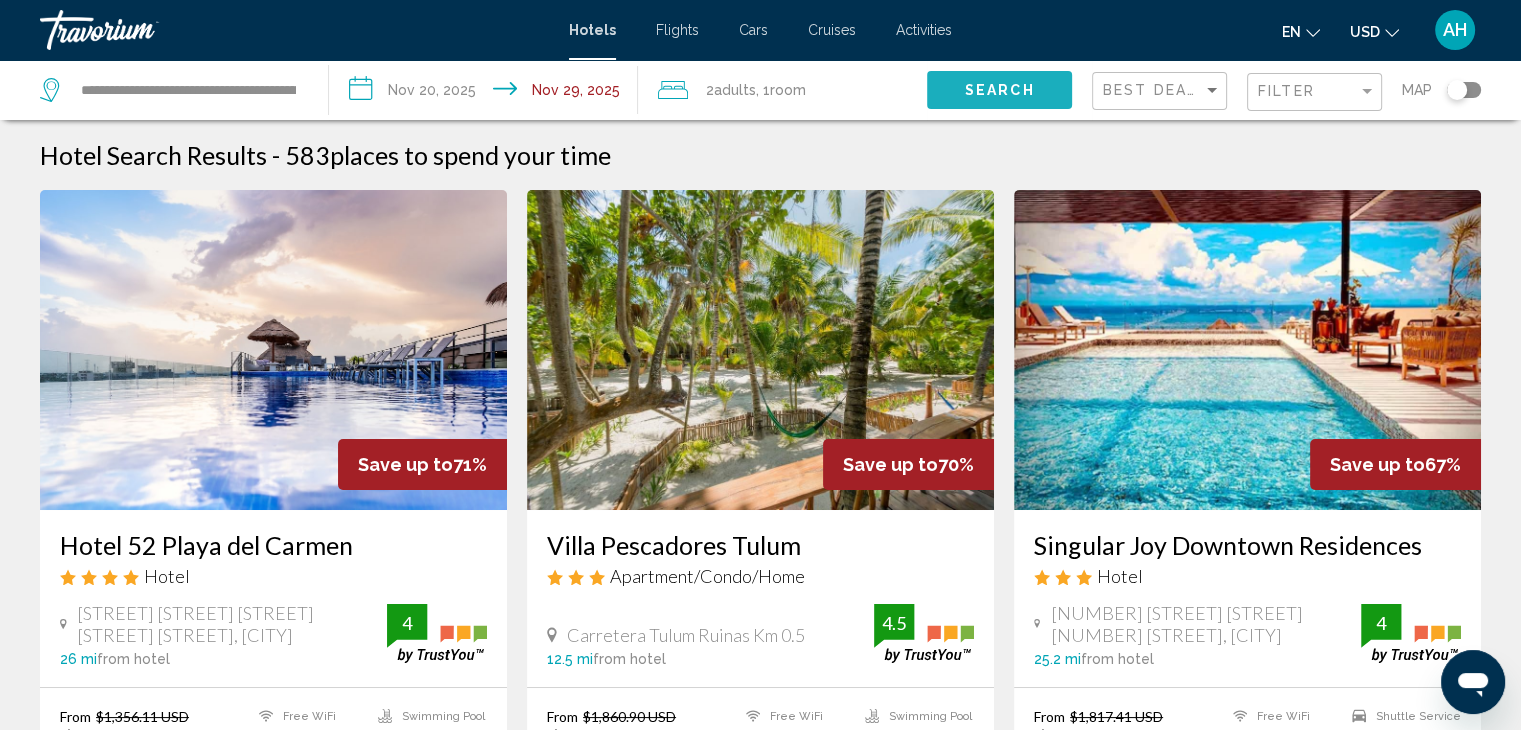 click on "Search" 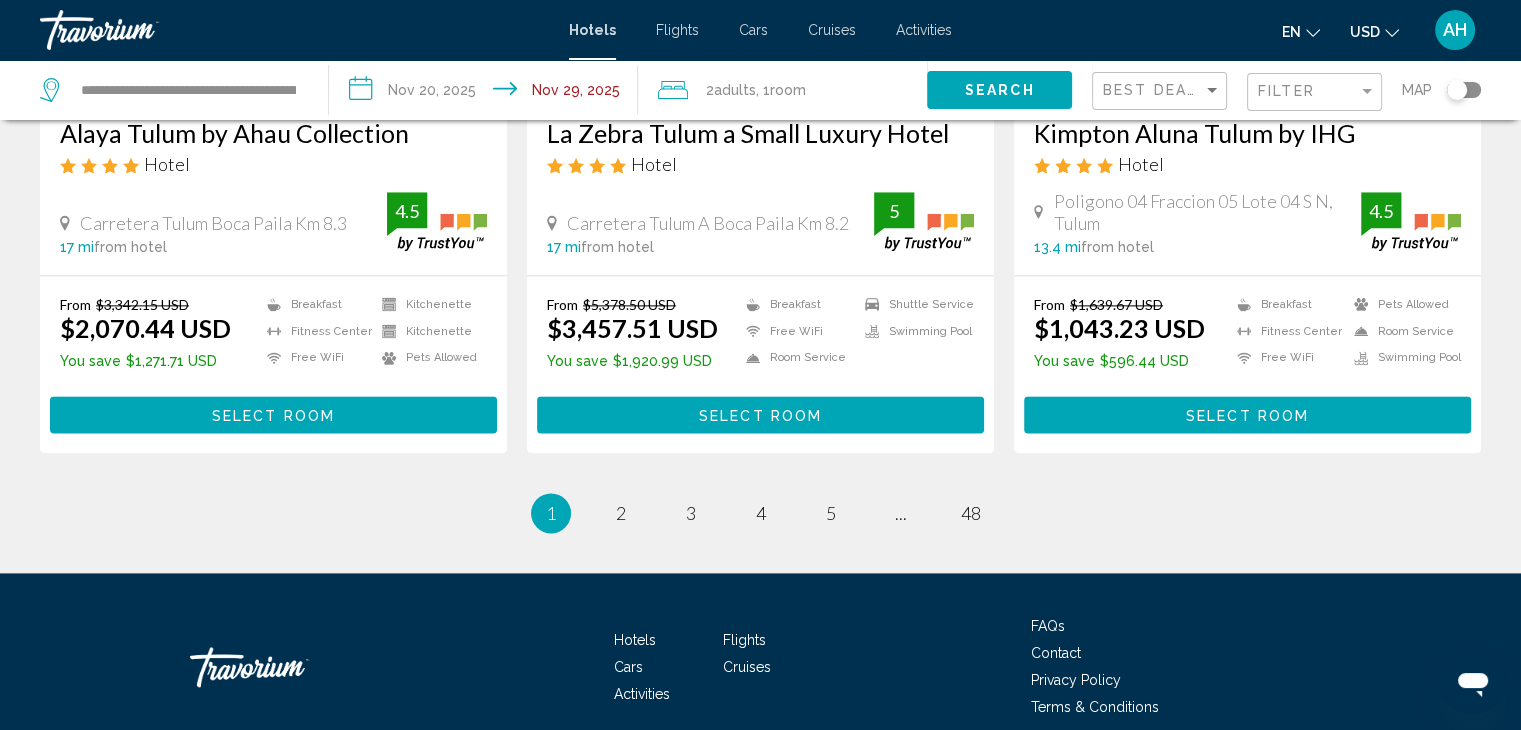 scroll, scrollTop: 2600, scrollLeft: 0, axis: vertical 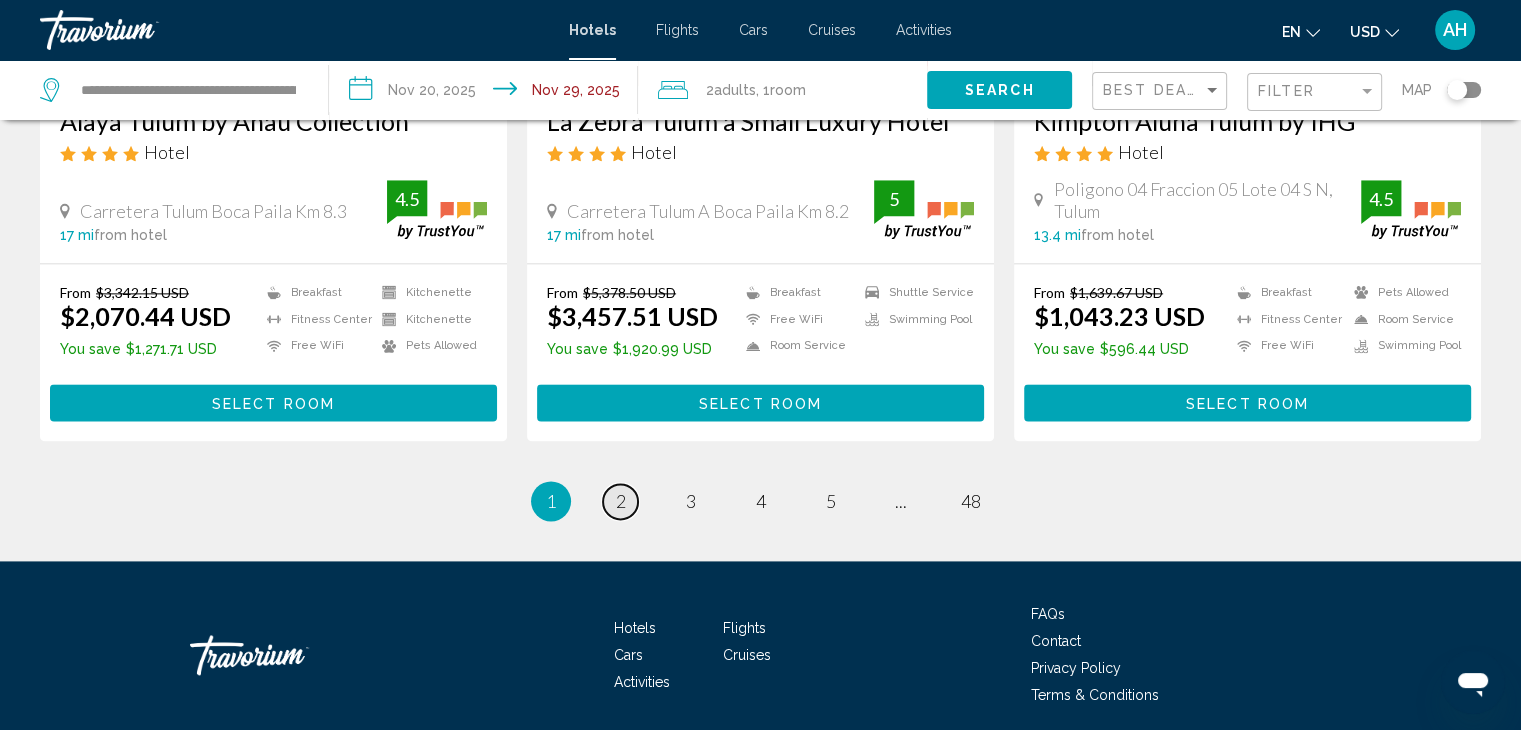 click on "2" at bounding box center (621, 501) 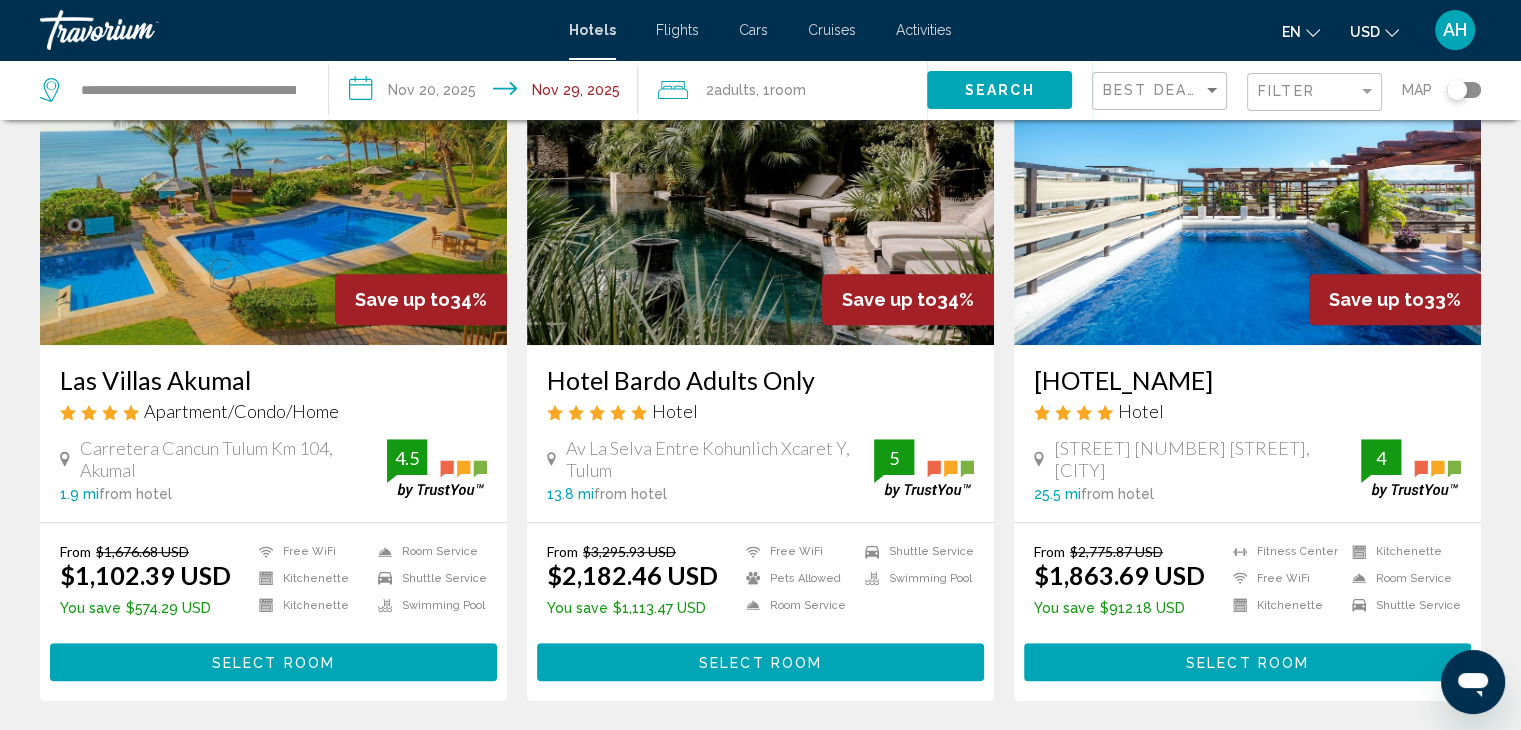 scroll, scrollTop: 900, scrollLeft: 0, axis: vertical 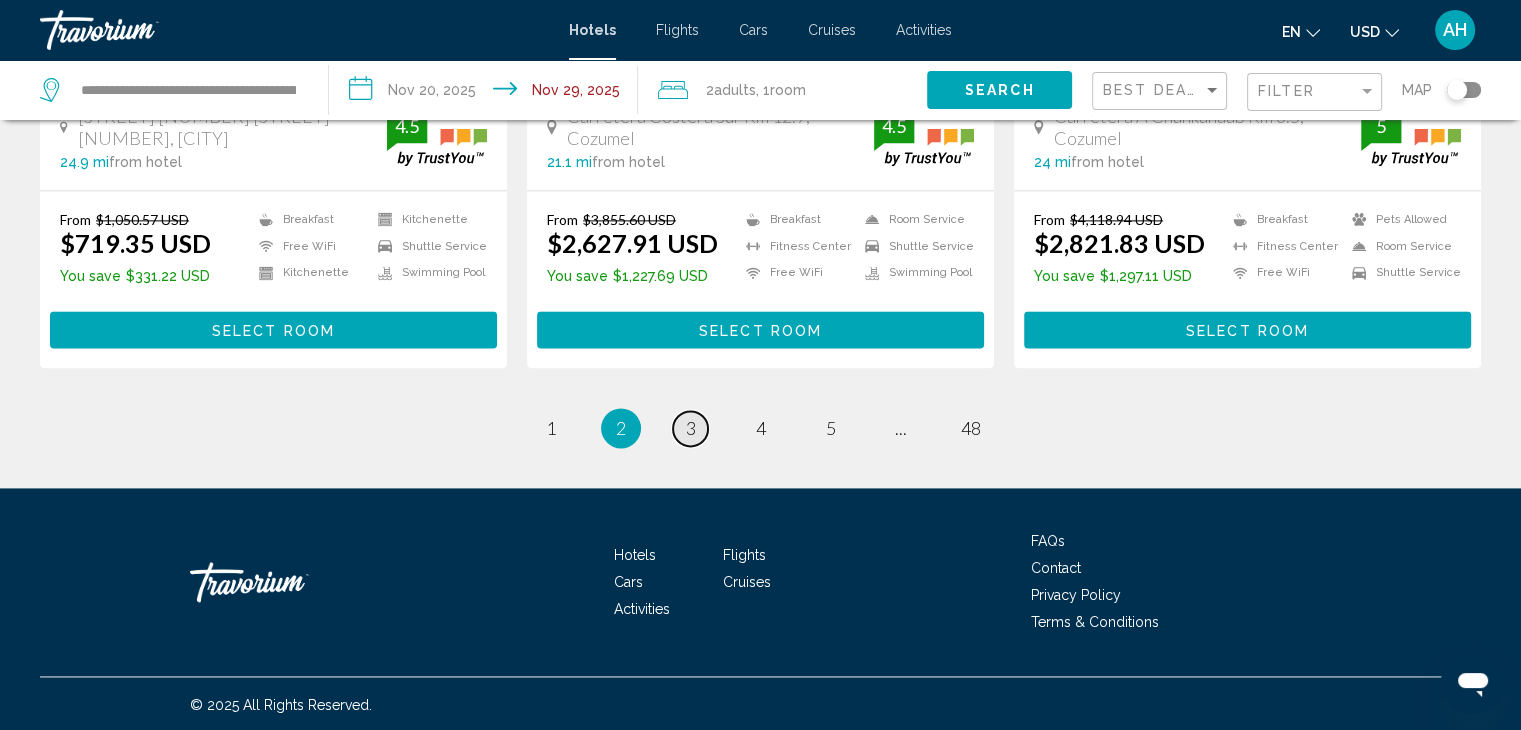 click on "3" at bounding box center [691, 428] 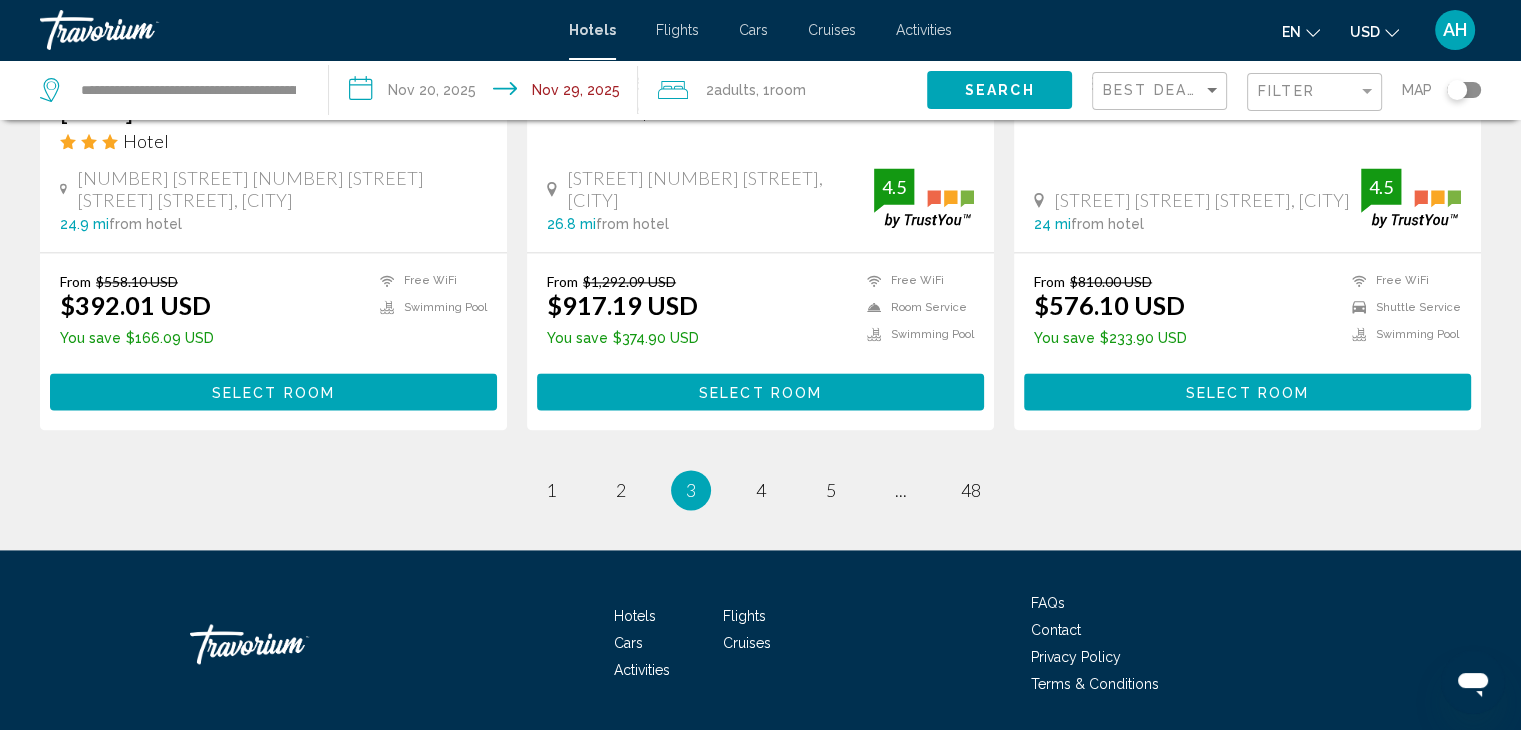 scroll, scrollTop: 2732, scrollLeft: 0, axis: vertical 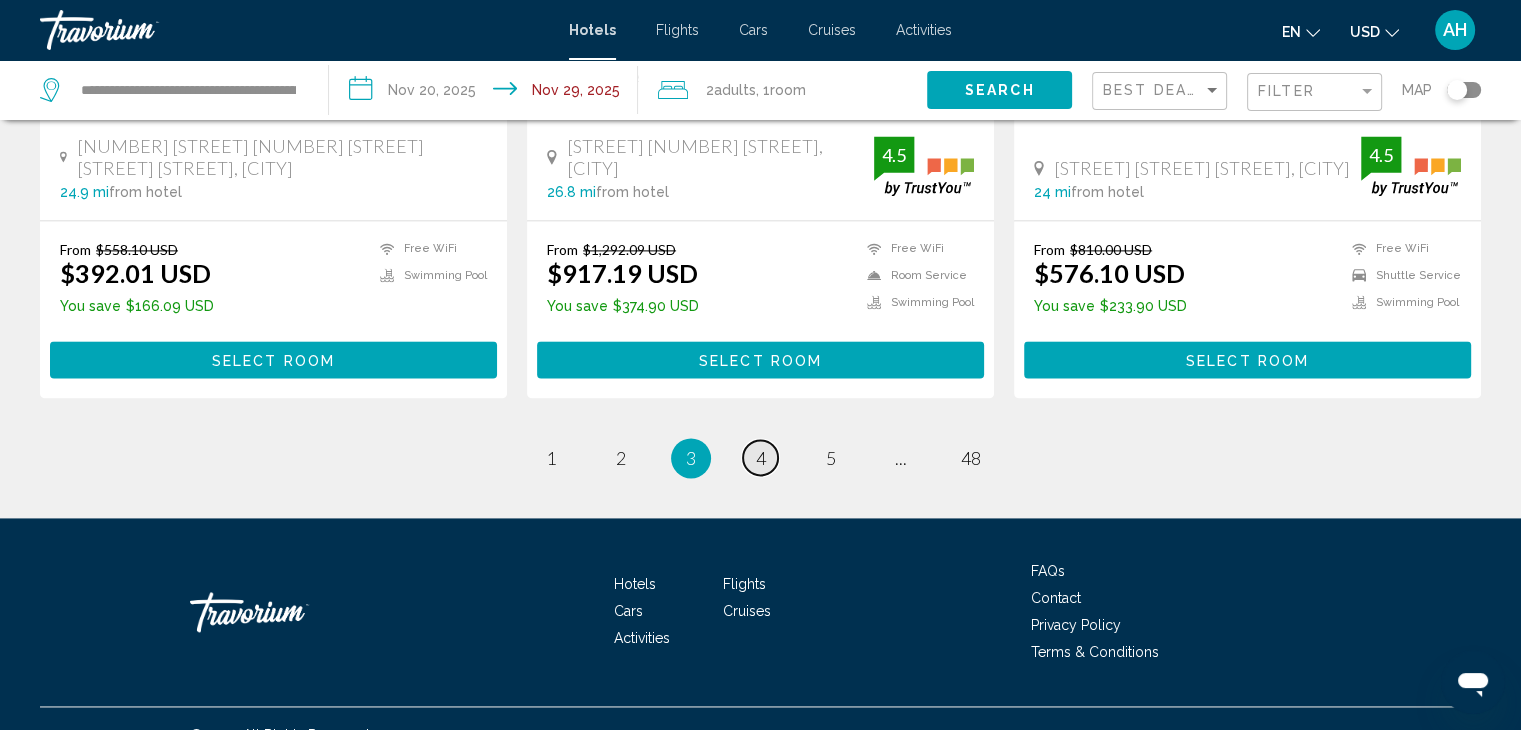 click on "4" at bounding box center (761, 458) 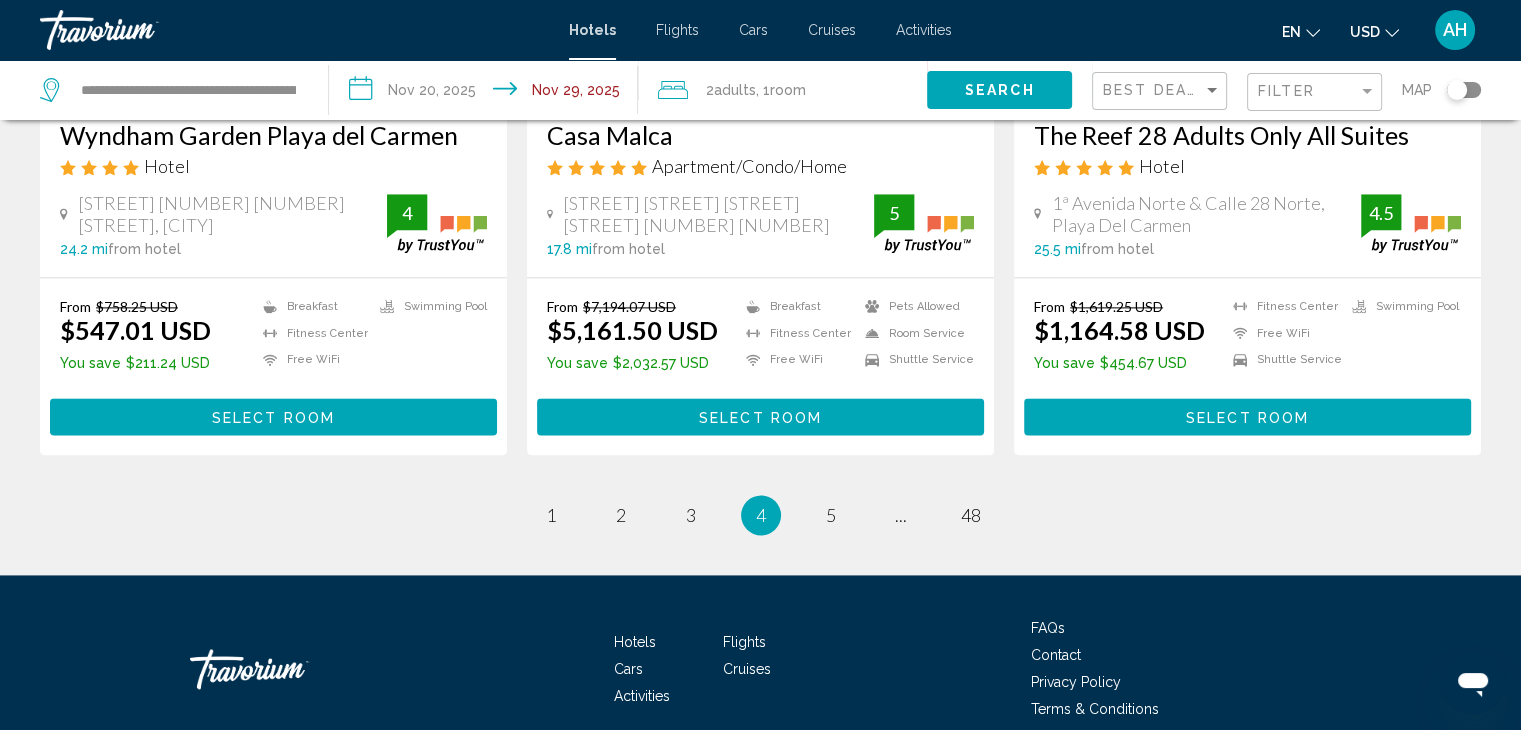 scroll, scrollTop: 2700, scrollLeft: 0, axis: vertical 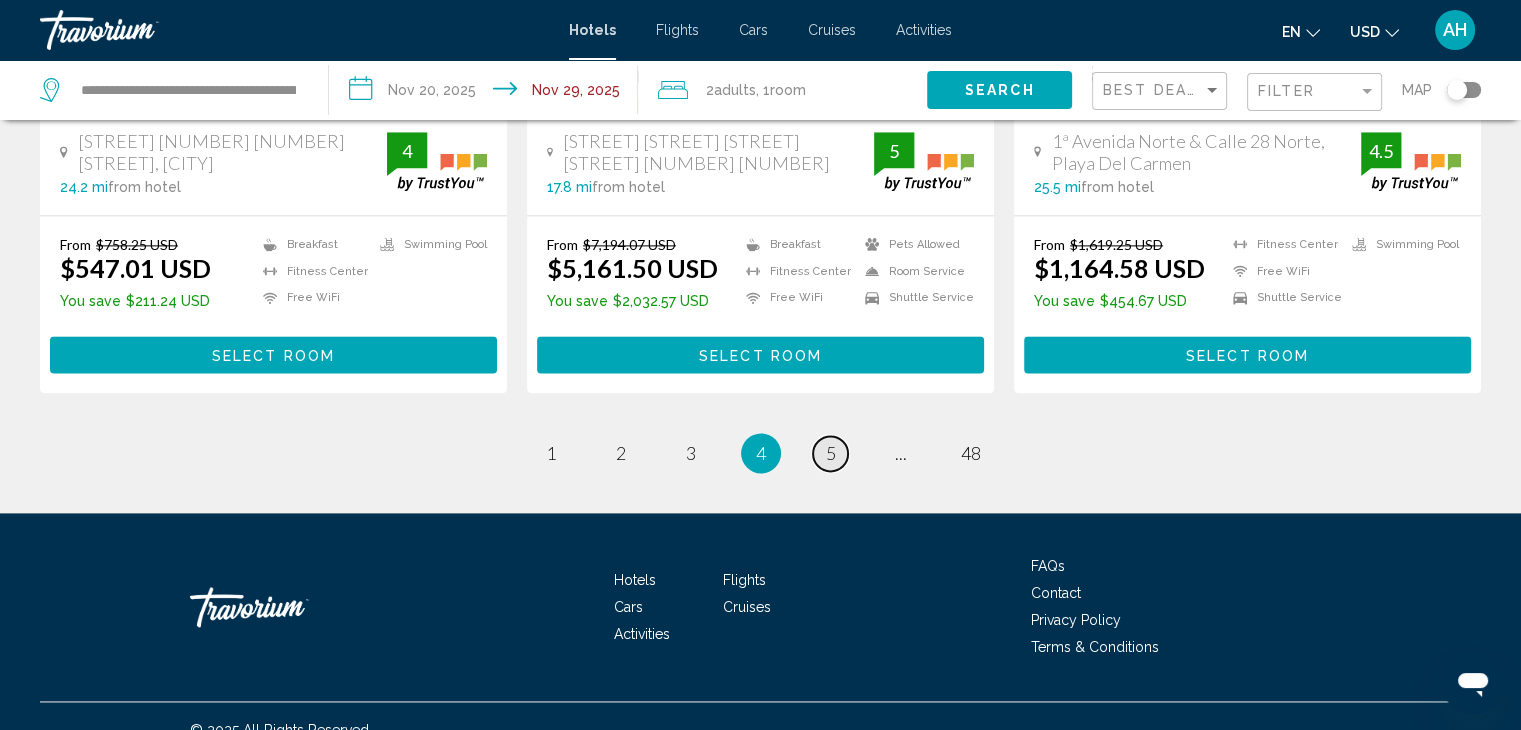 click on "5" at bounding box center (831, 453) 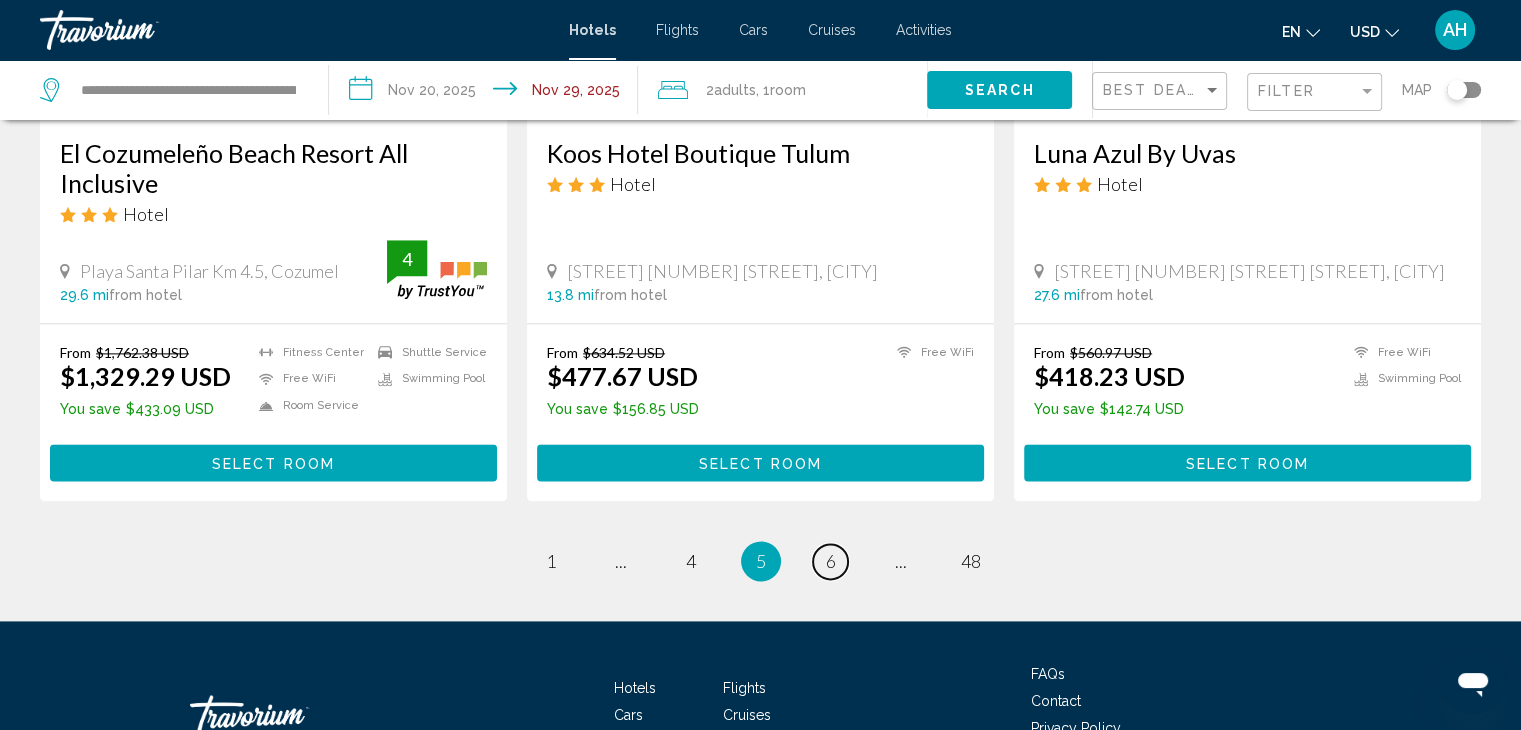 scroll, scrollTop: 2600, scrollLeft: 0, axis: vertical 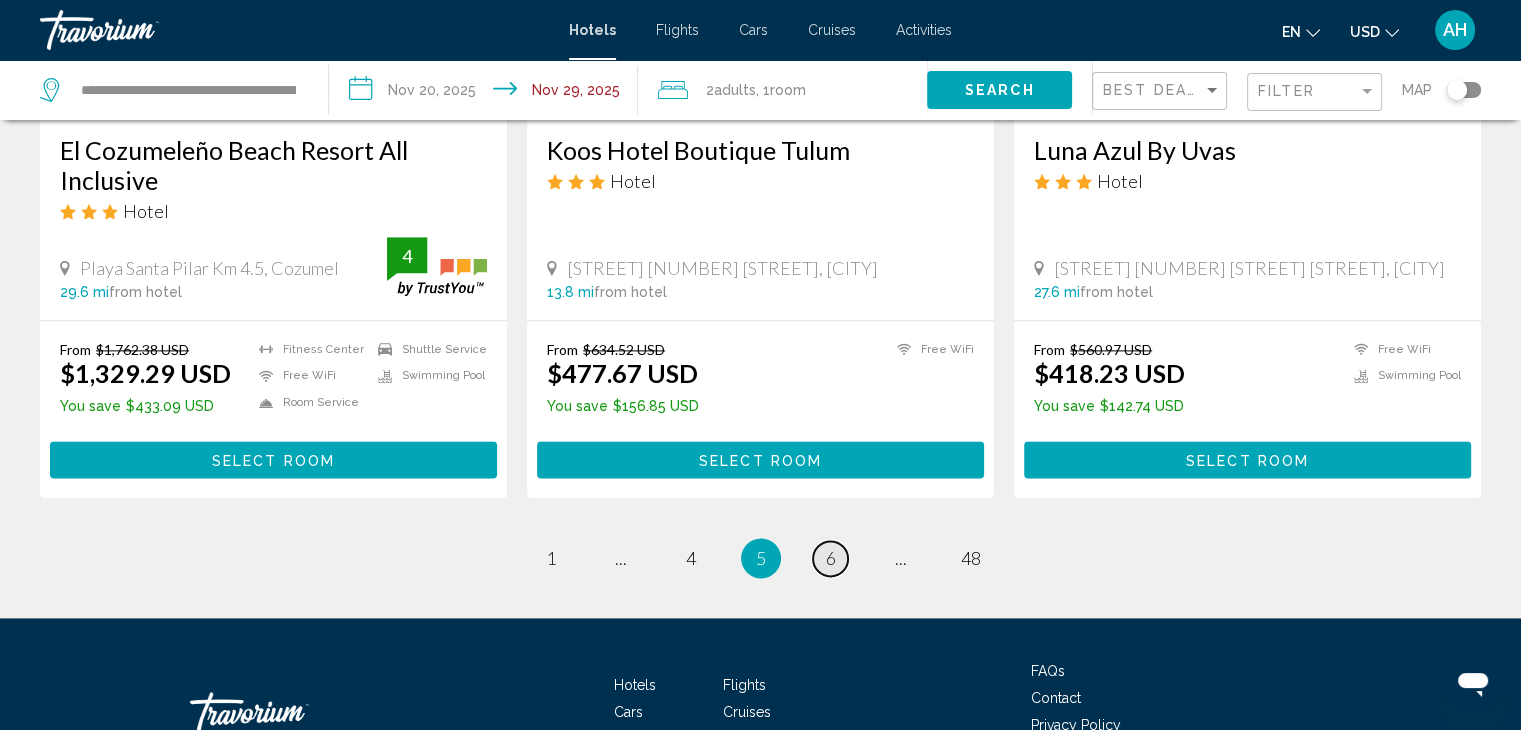 click on "6" at bounding box center [831, 558] 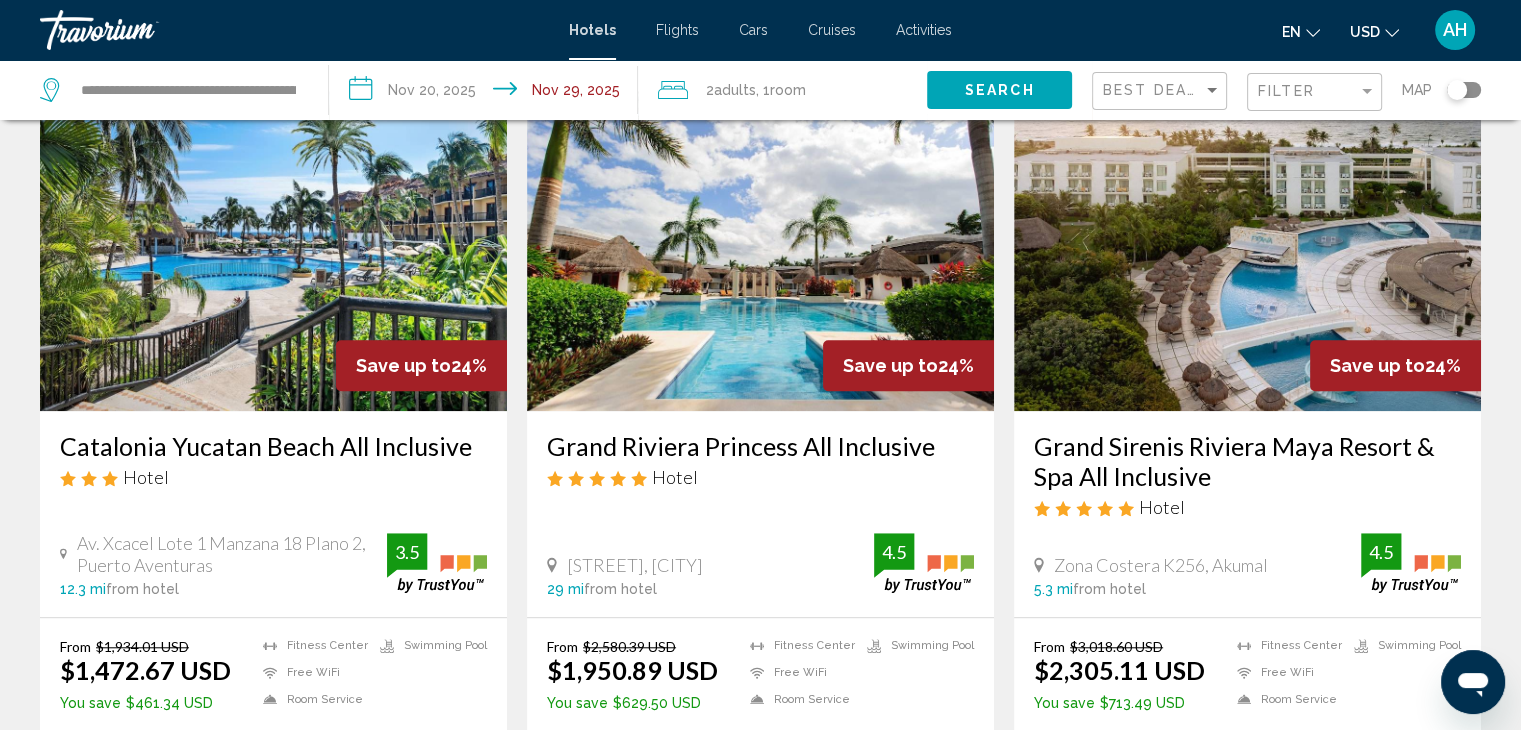 scroll, scrollTop: 1600, scrollLeft: 0, axis: vertical 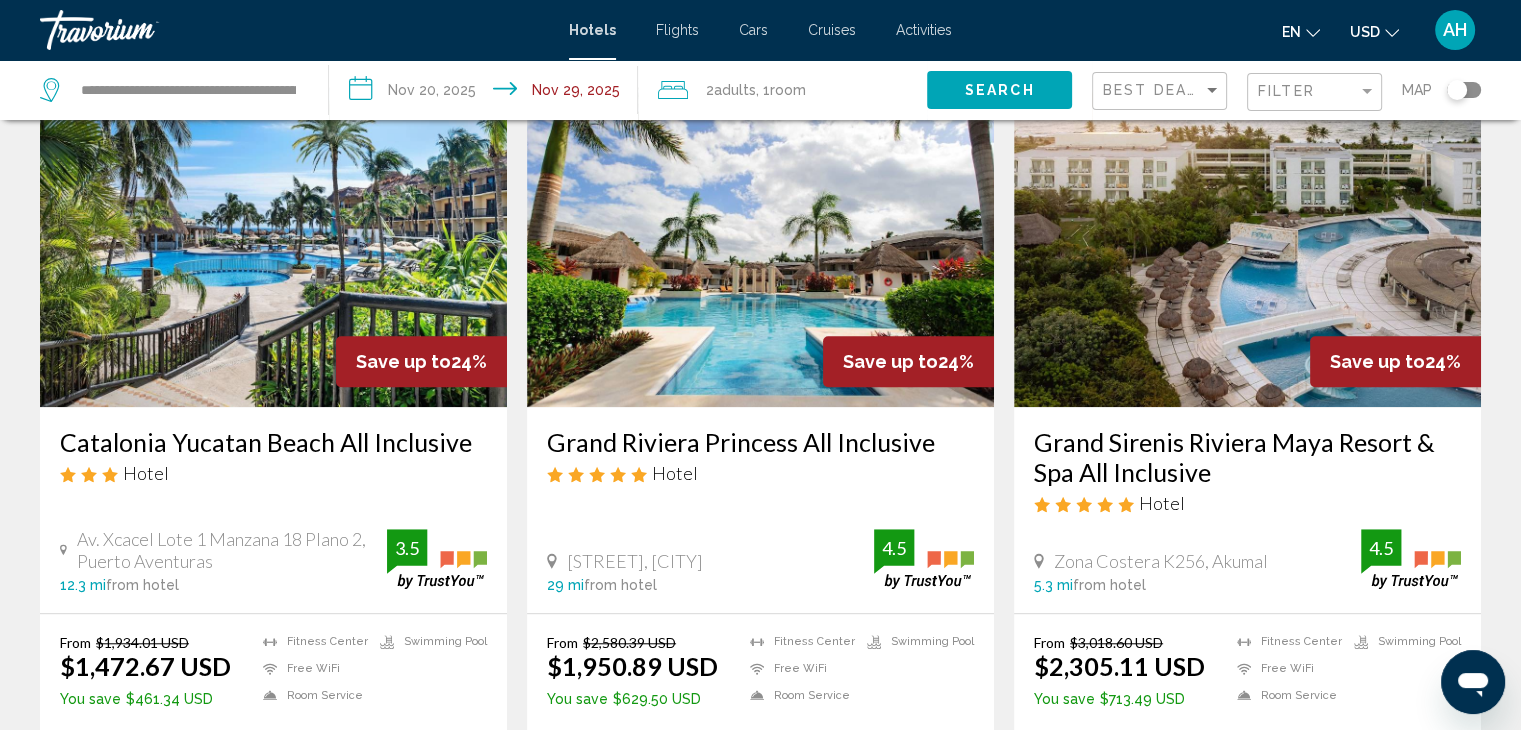 click on "Grand Riviera Princess All Inclusive" at bounding box center [760, 442] 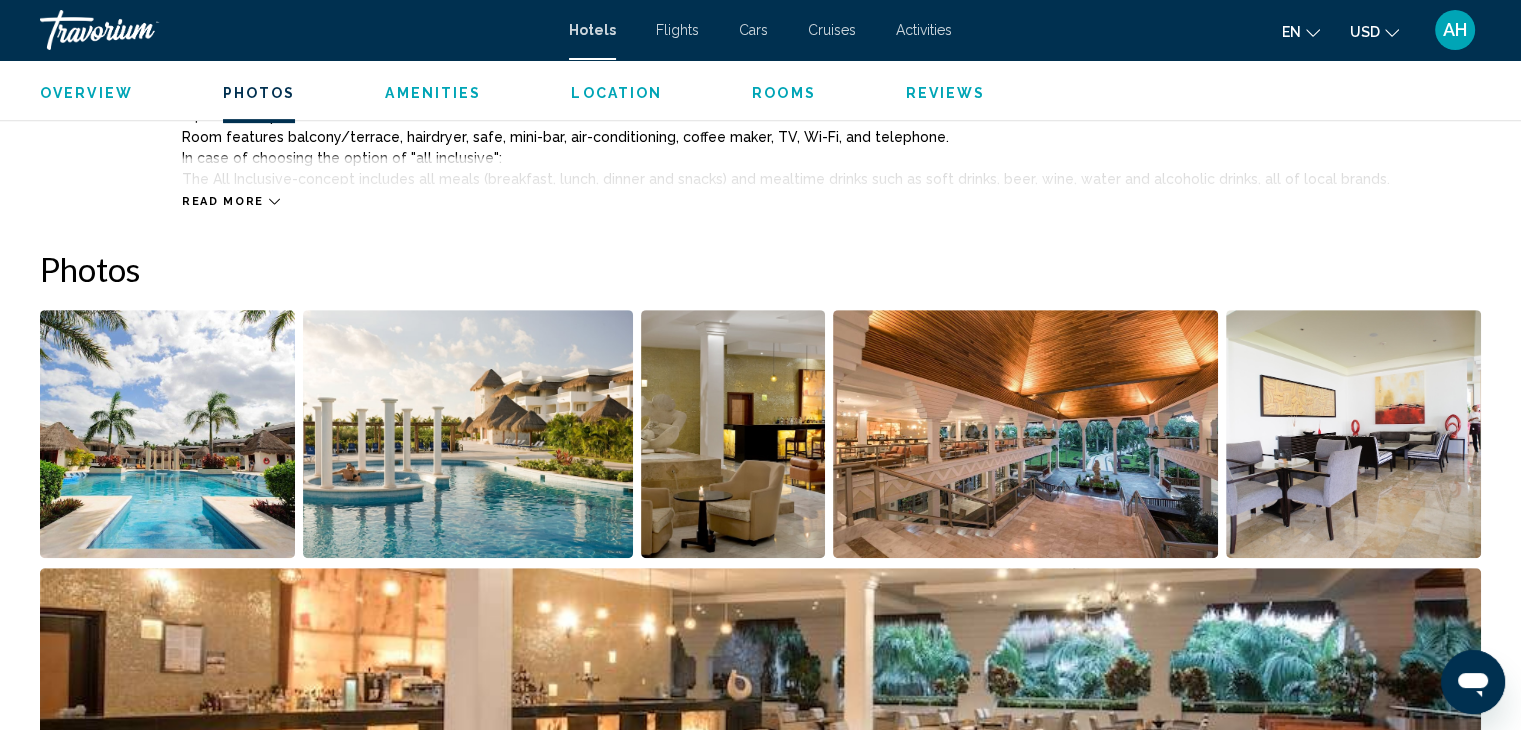 scroll, scrollTop: 1000, scrollLeft: 0, axis: vertical 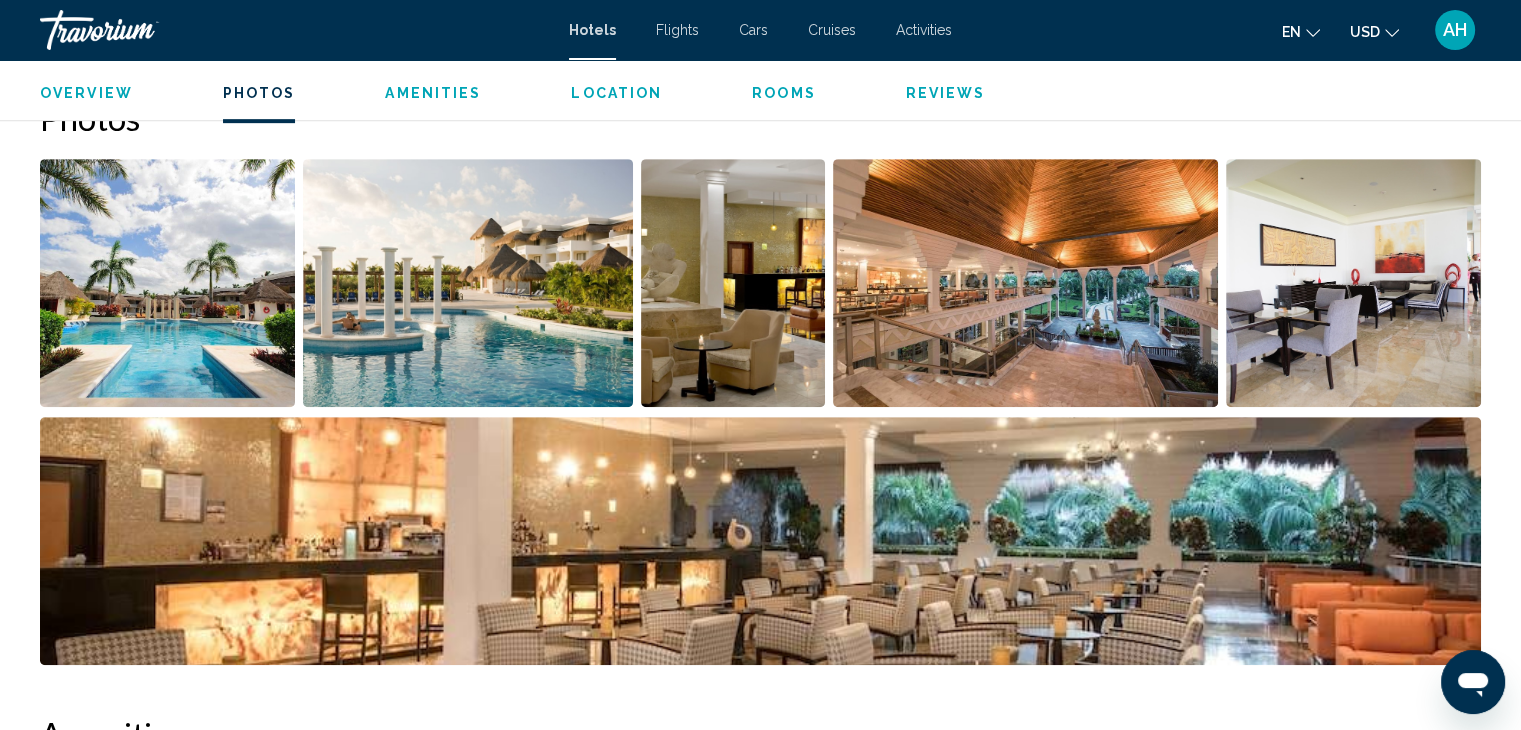 click at bounding box center (167, 283) 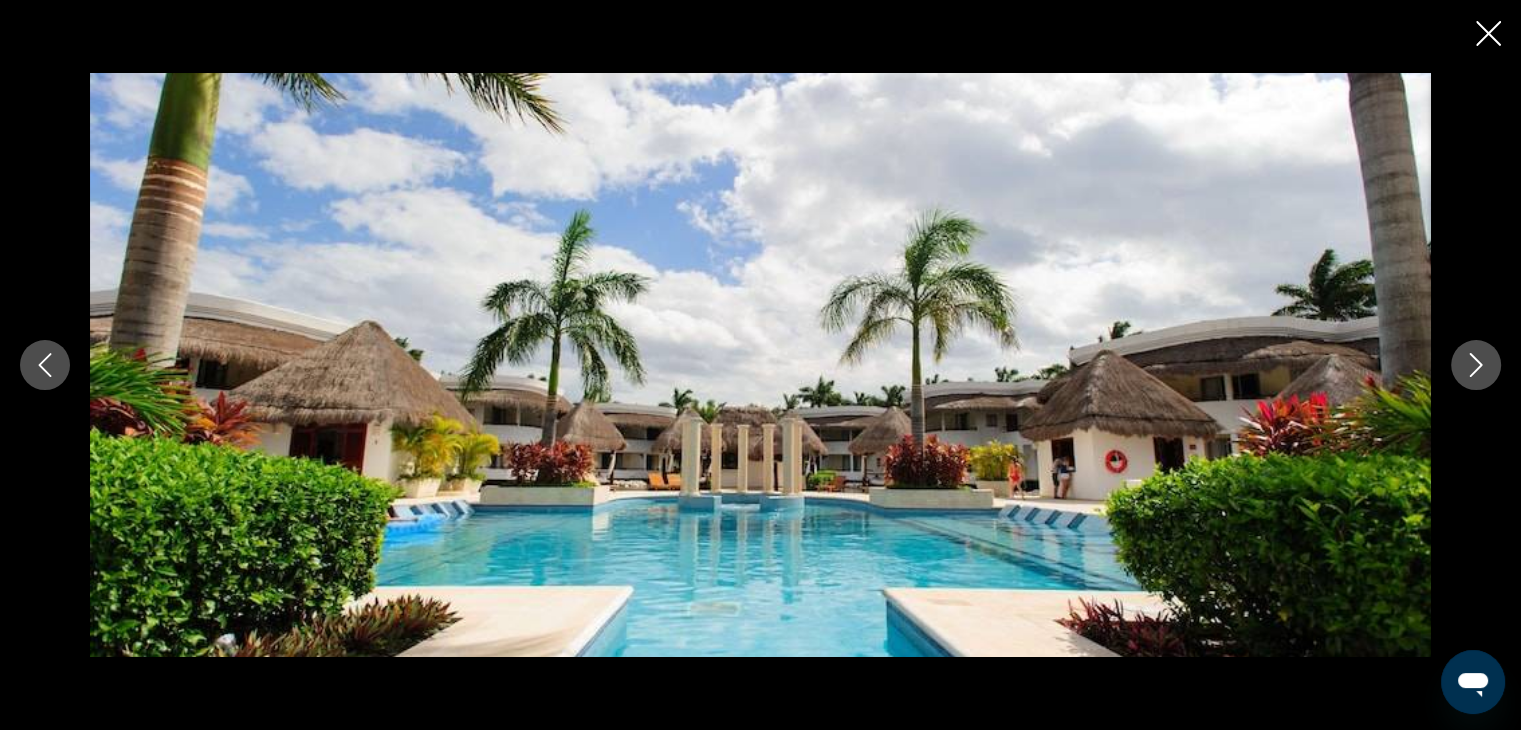 click 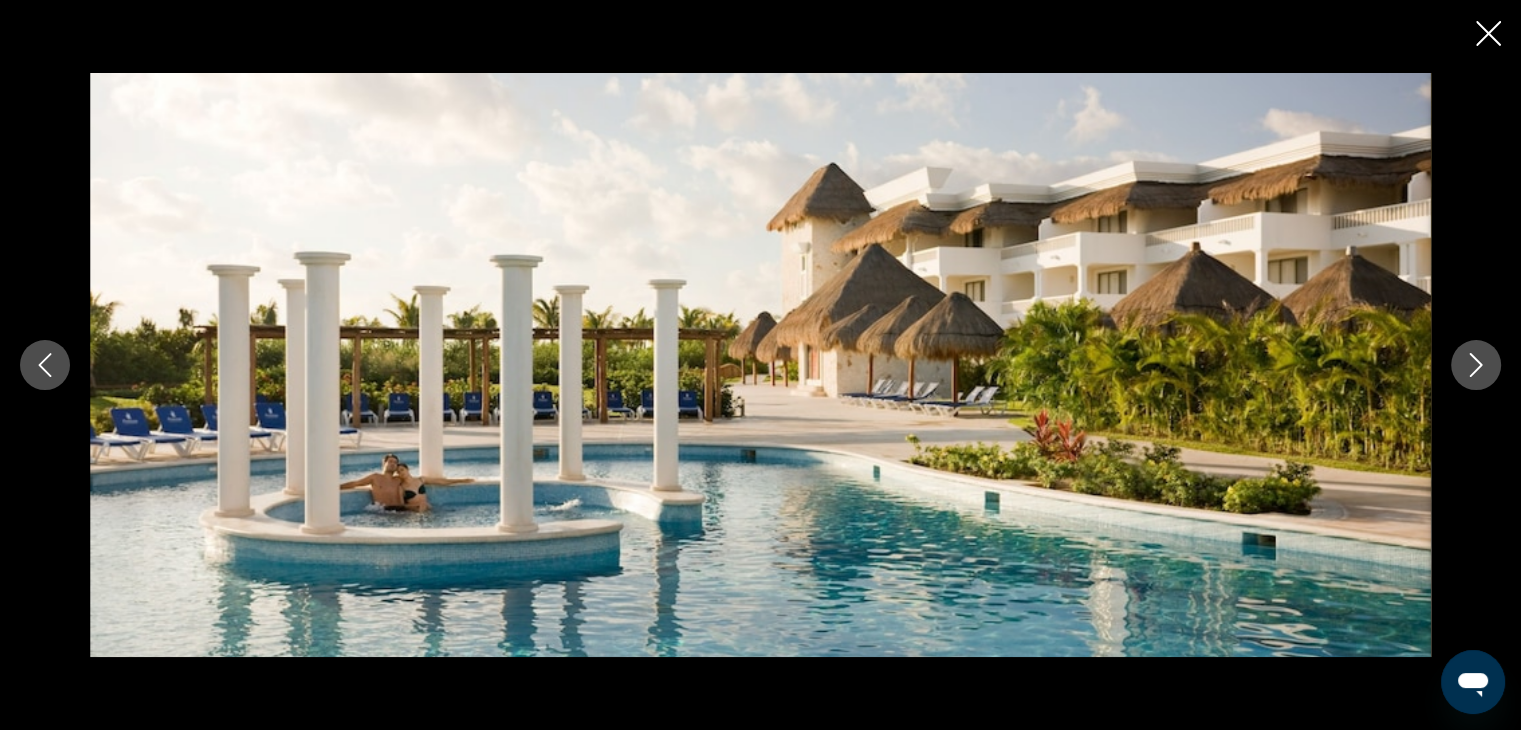 click 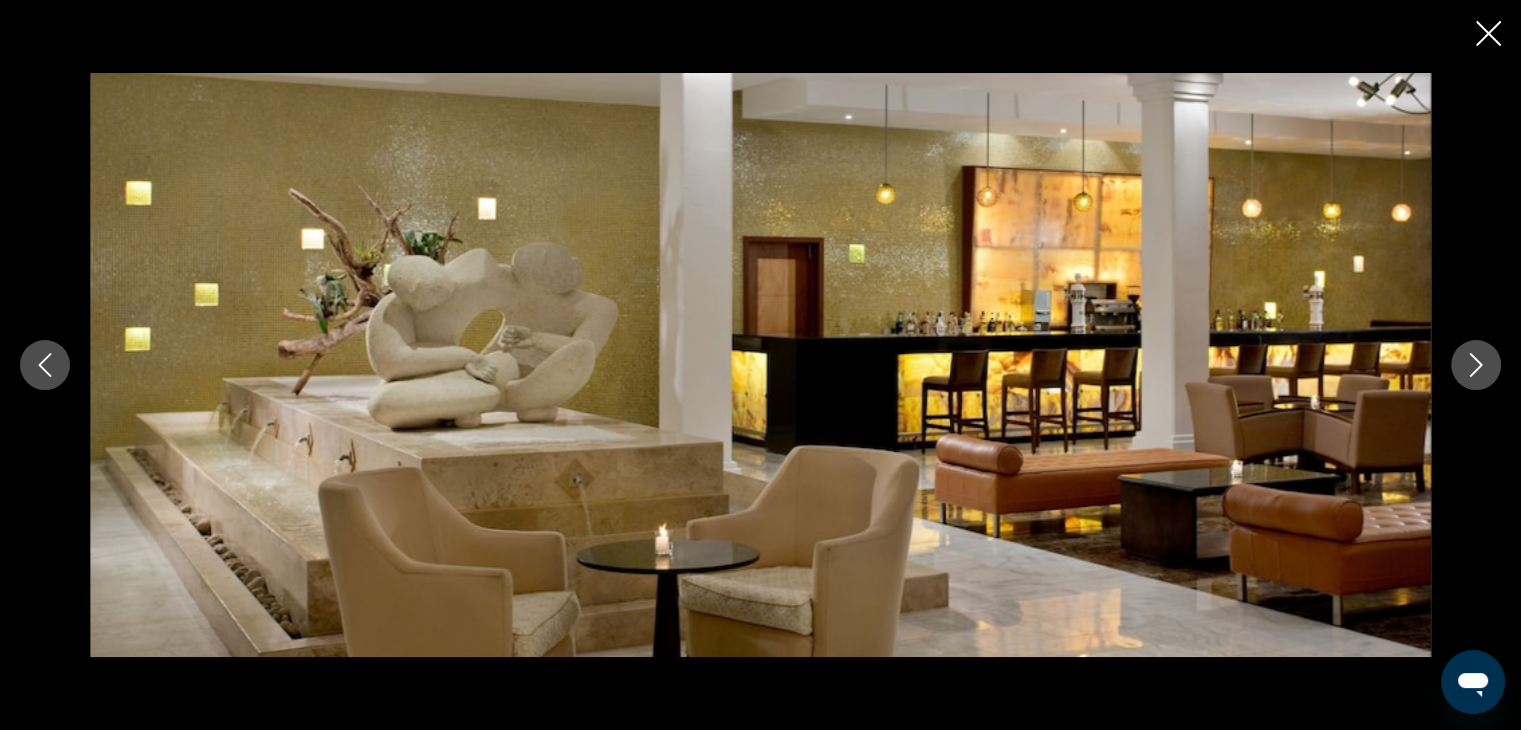 click 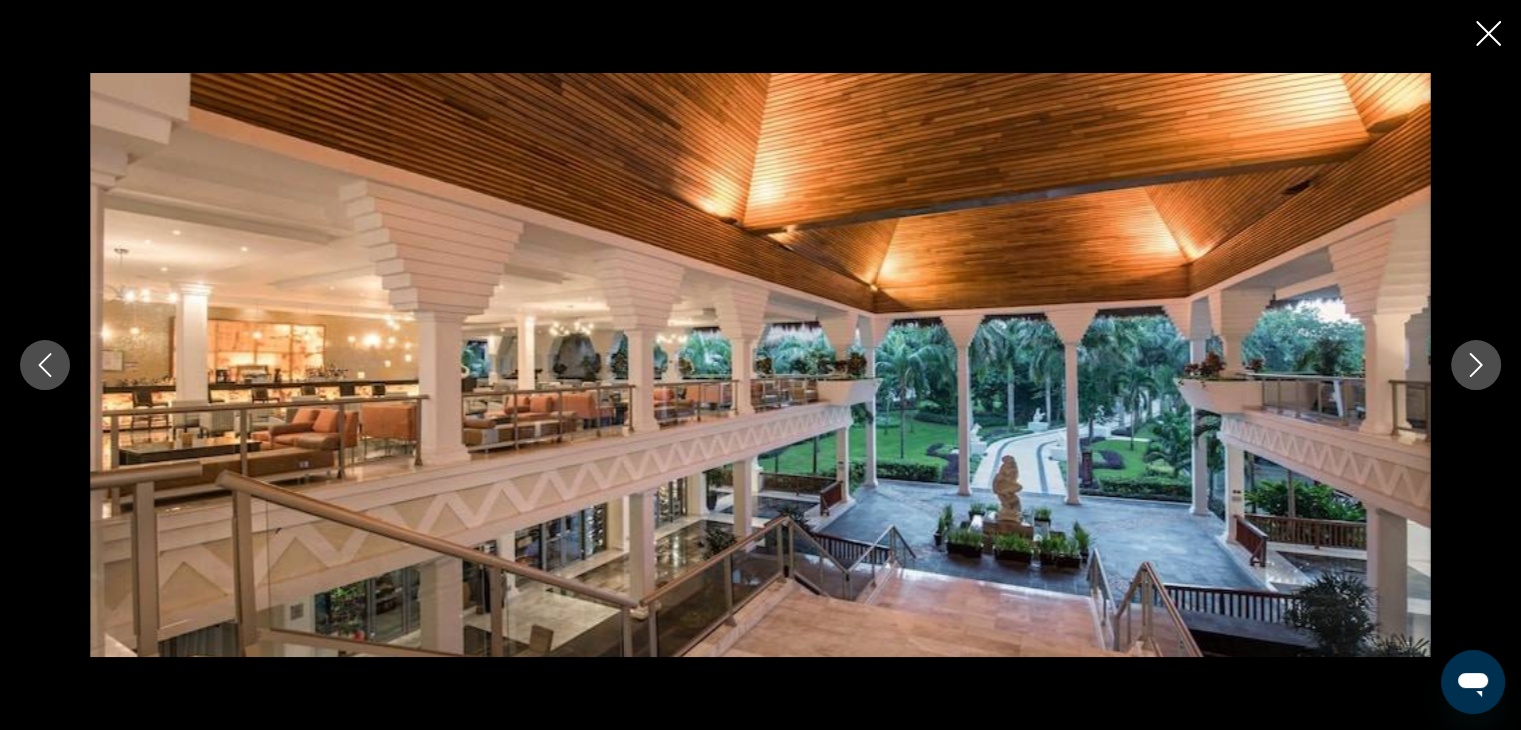 click 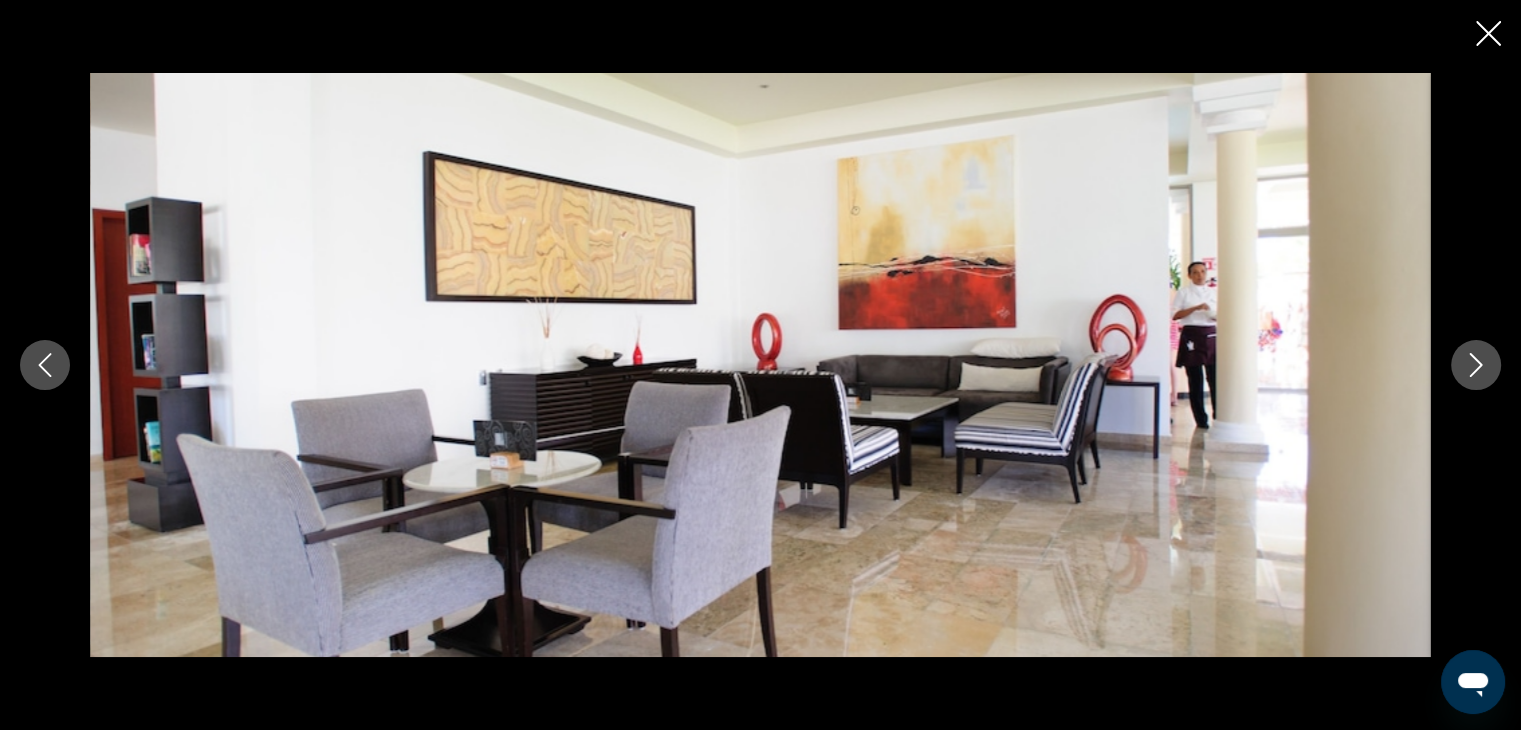 click 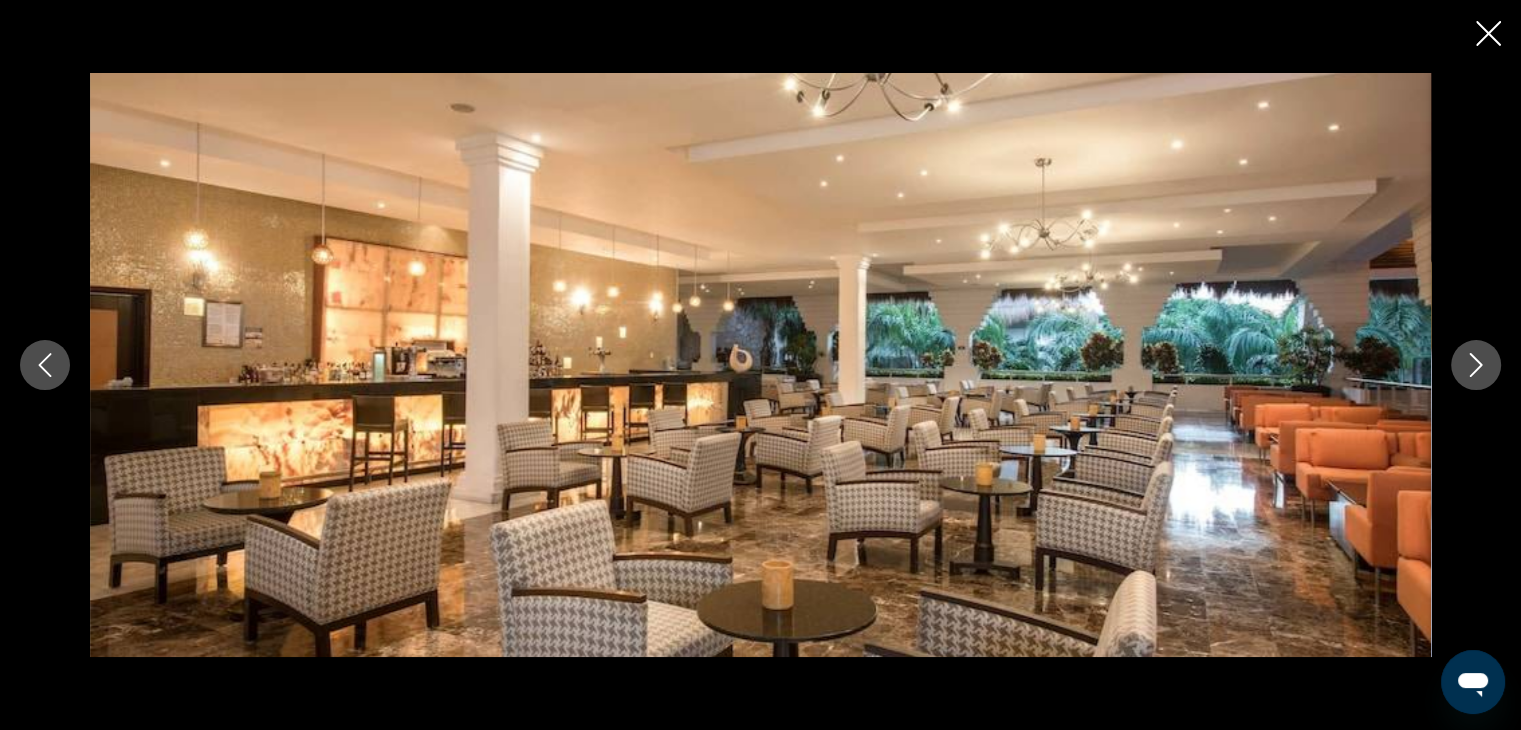 click 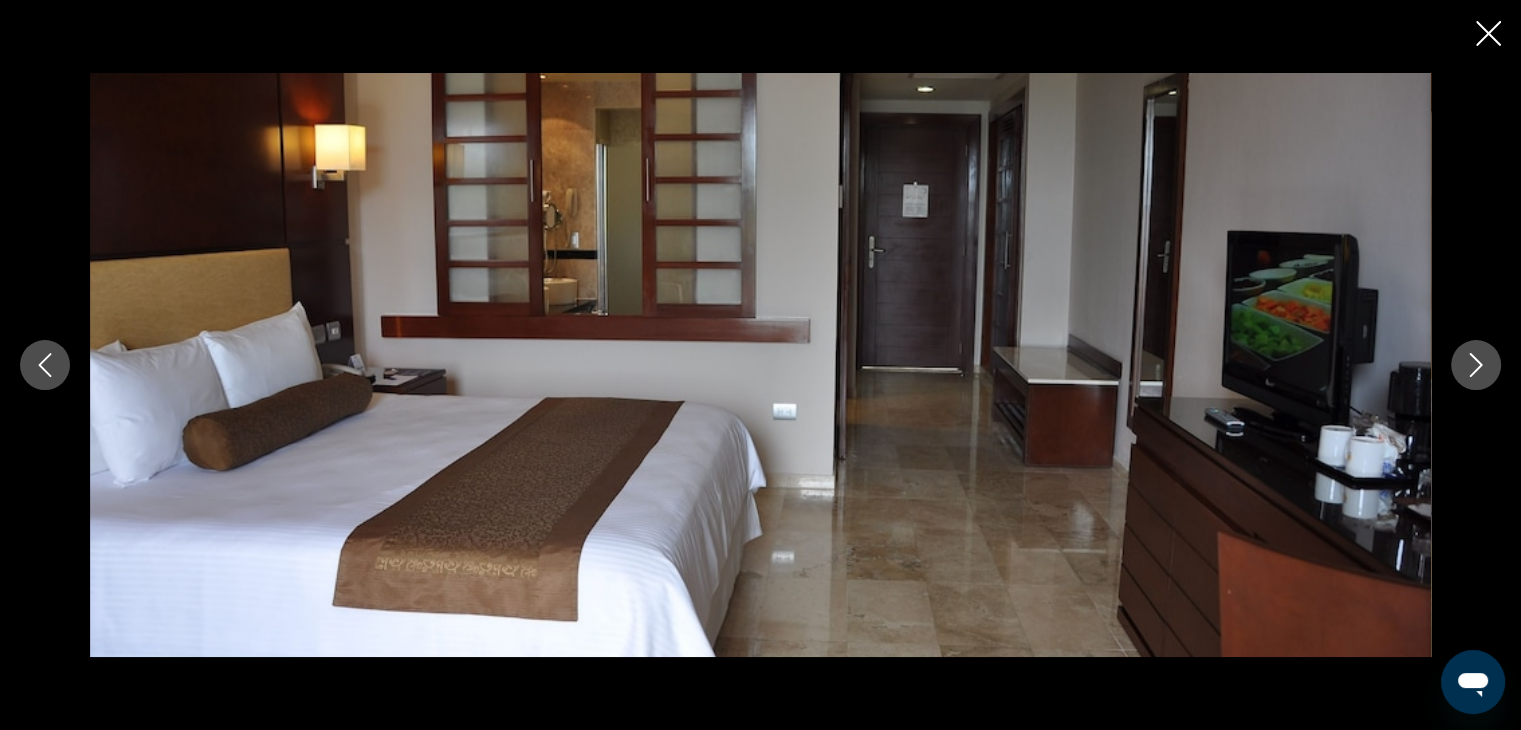 click 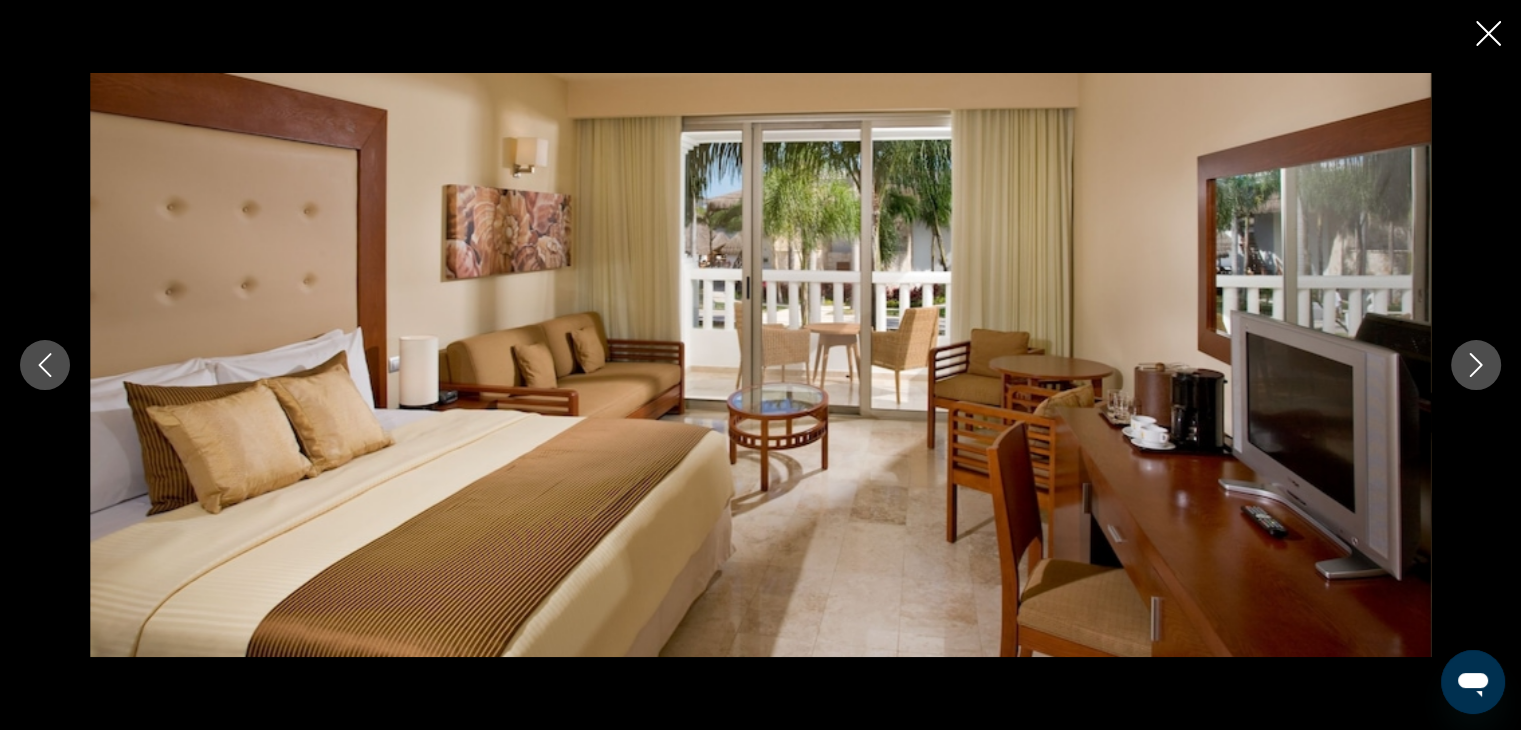 click 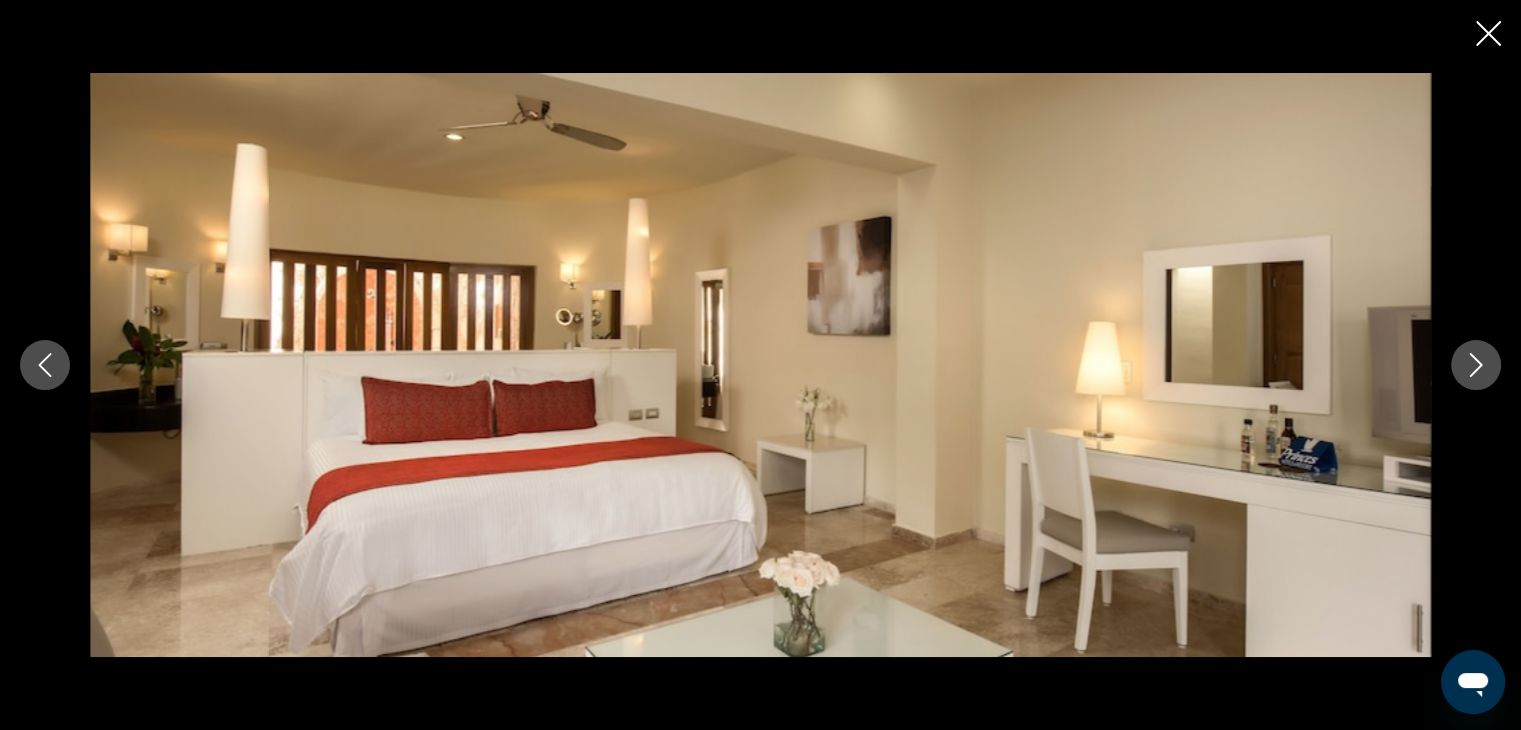 click 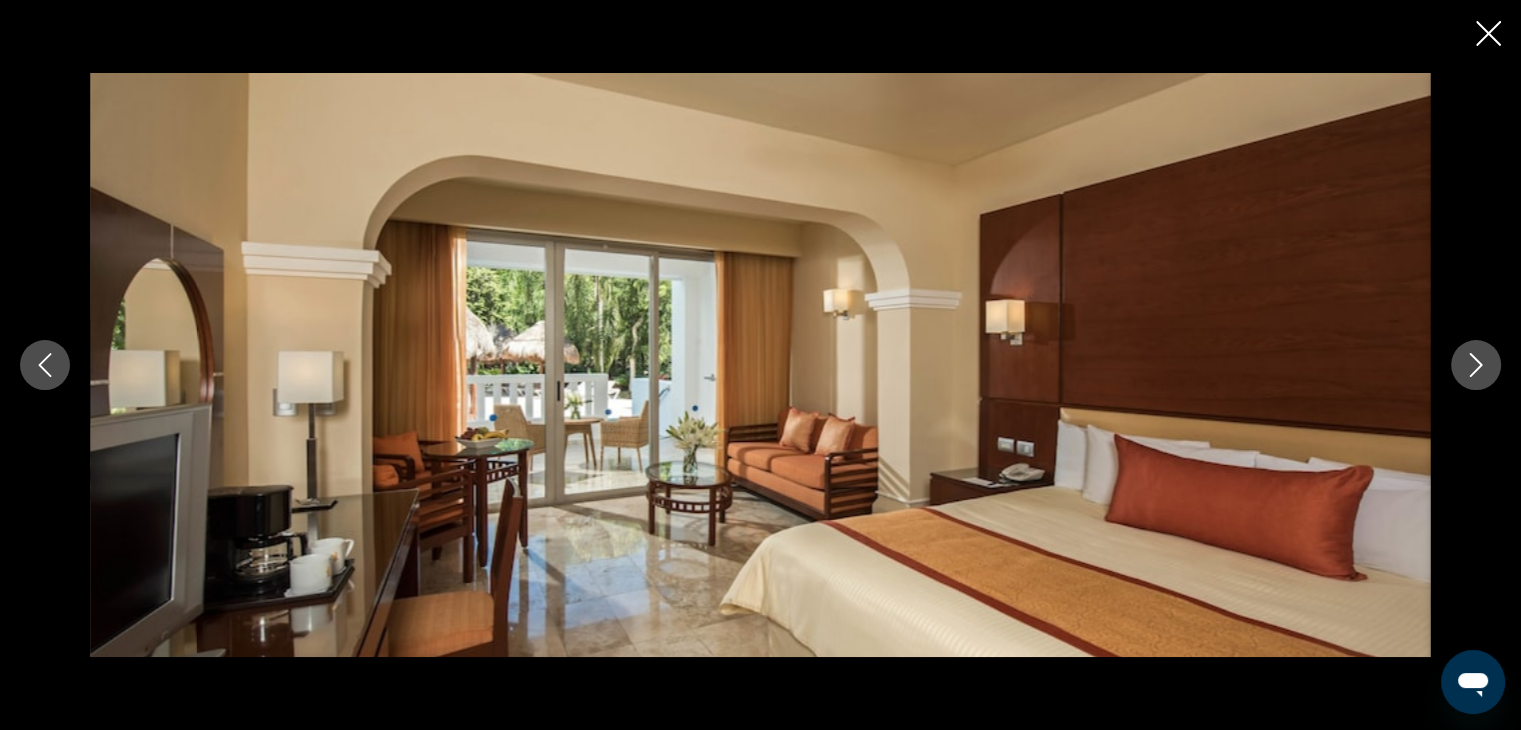 click 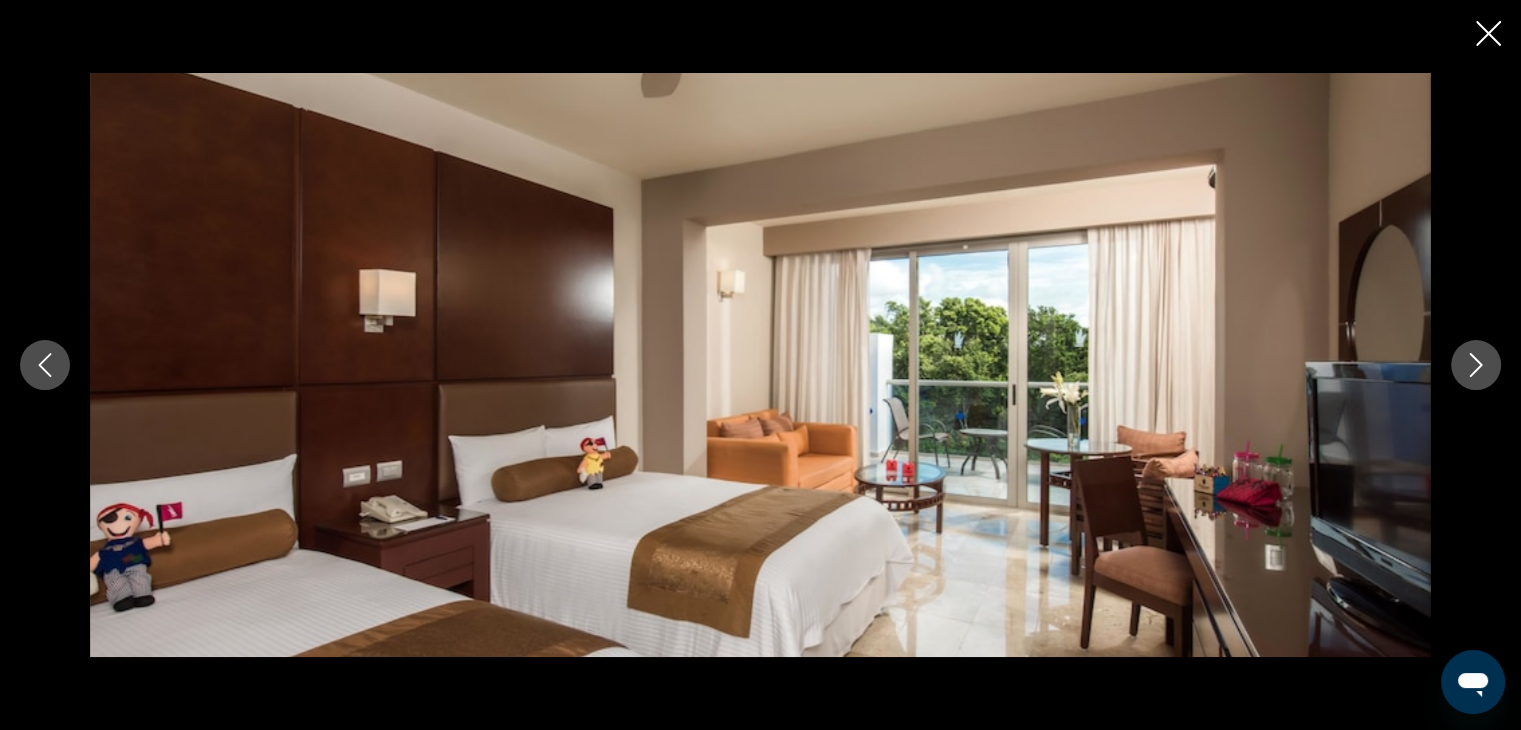 click 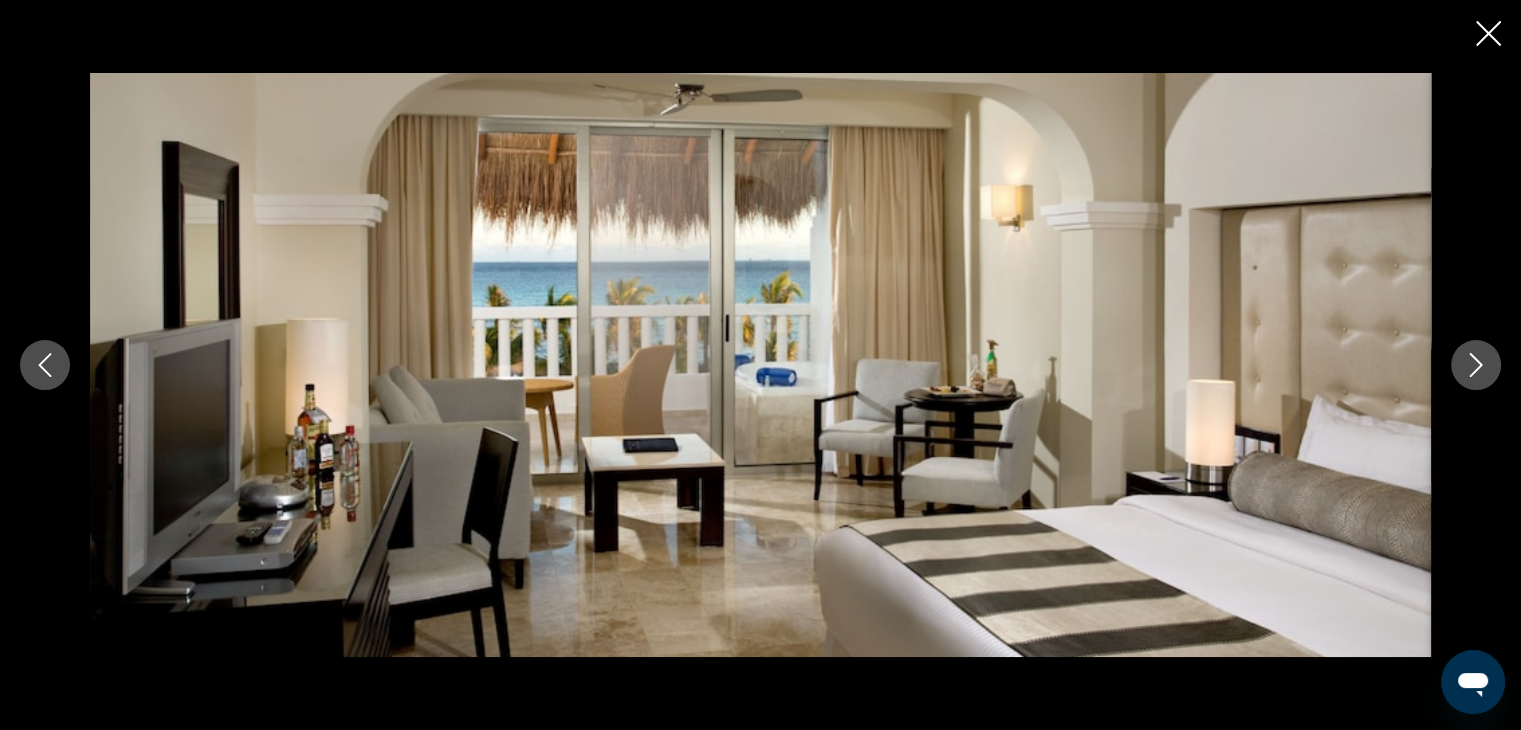 click 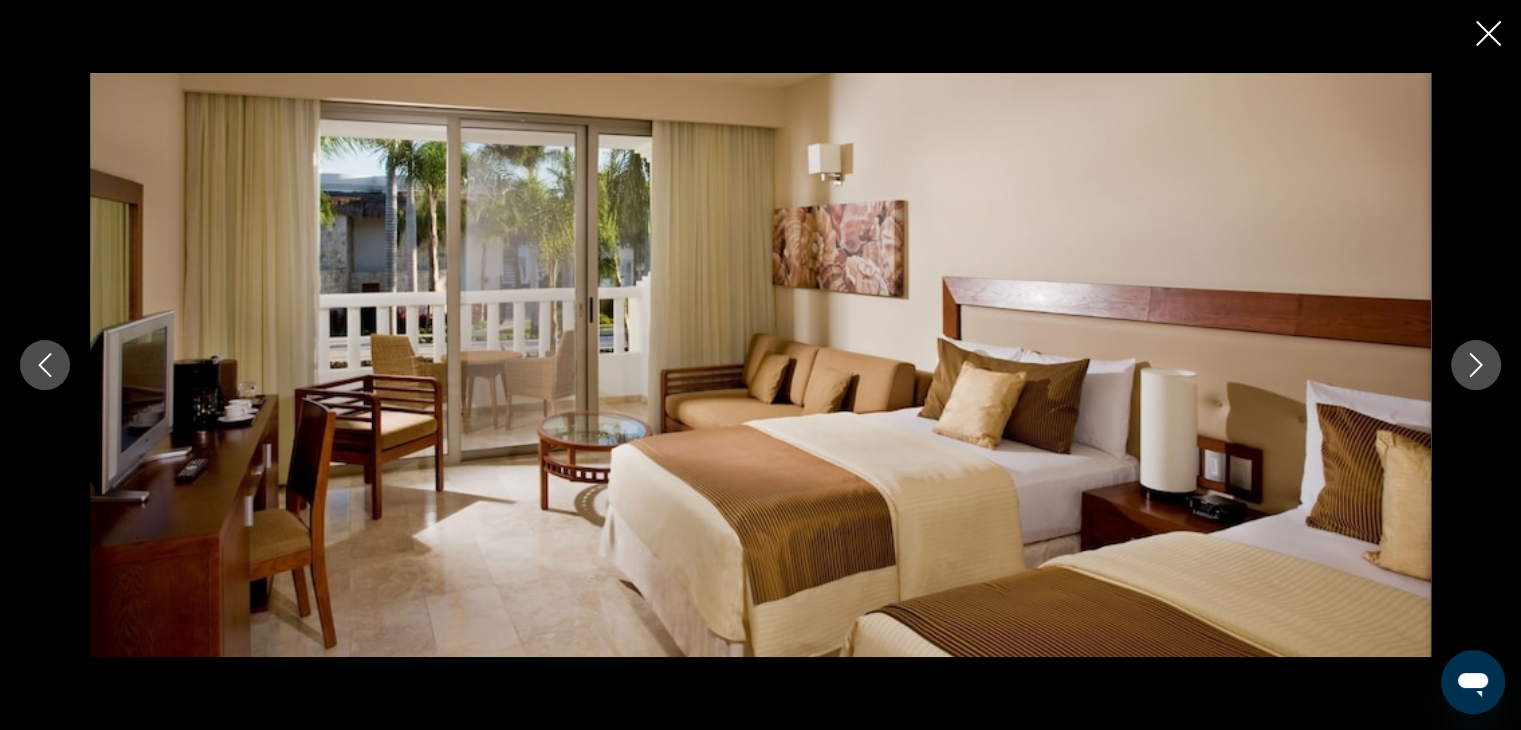 click 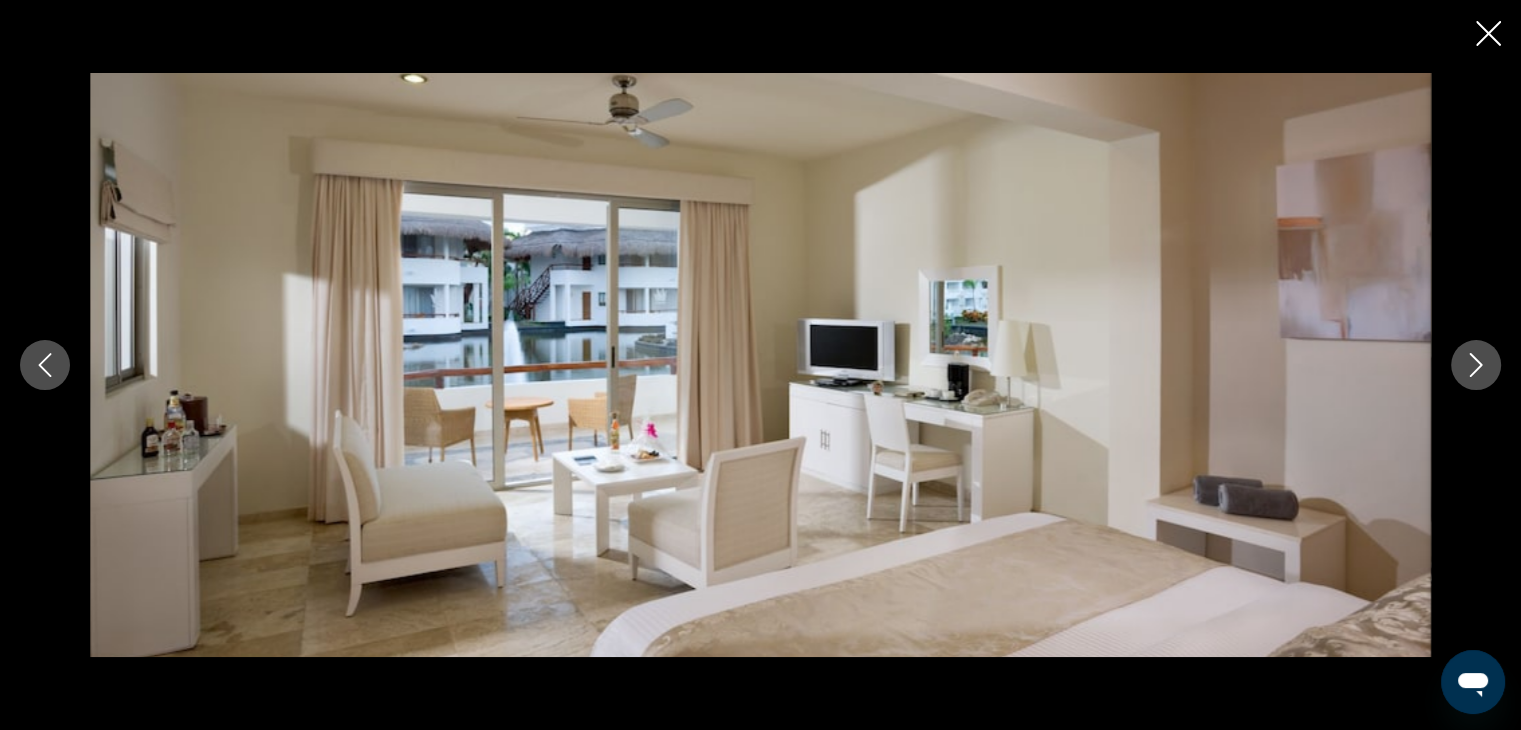 click 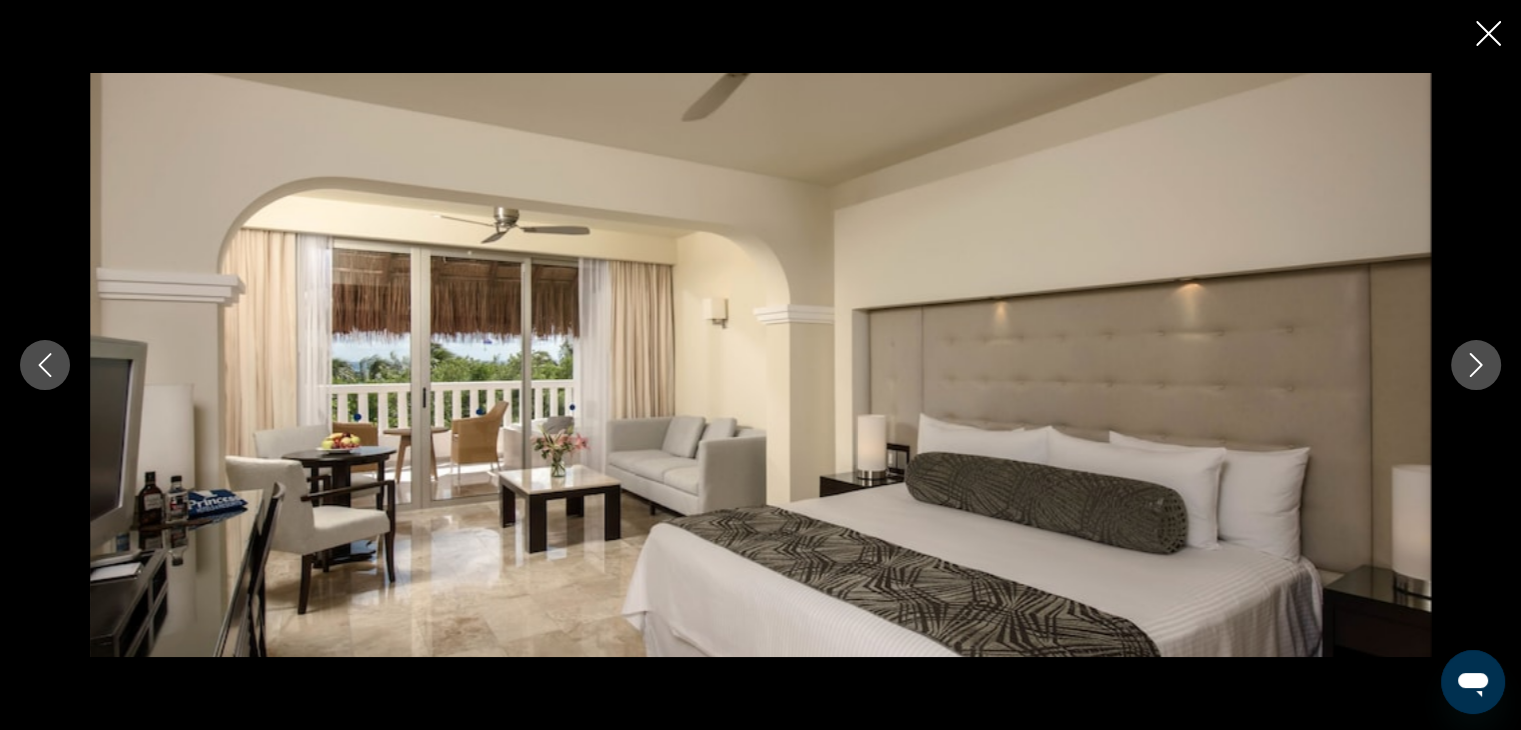 click 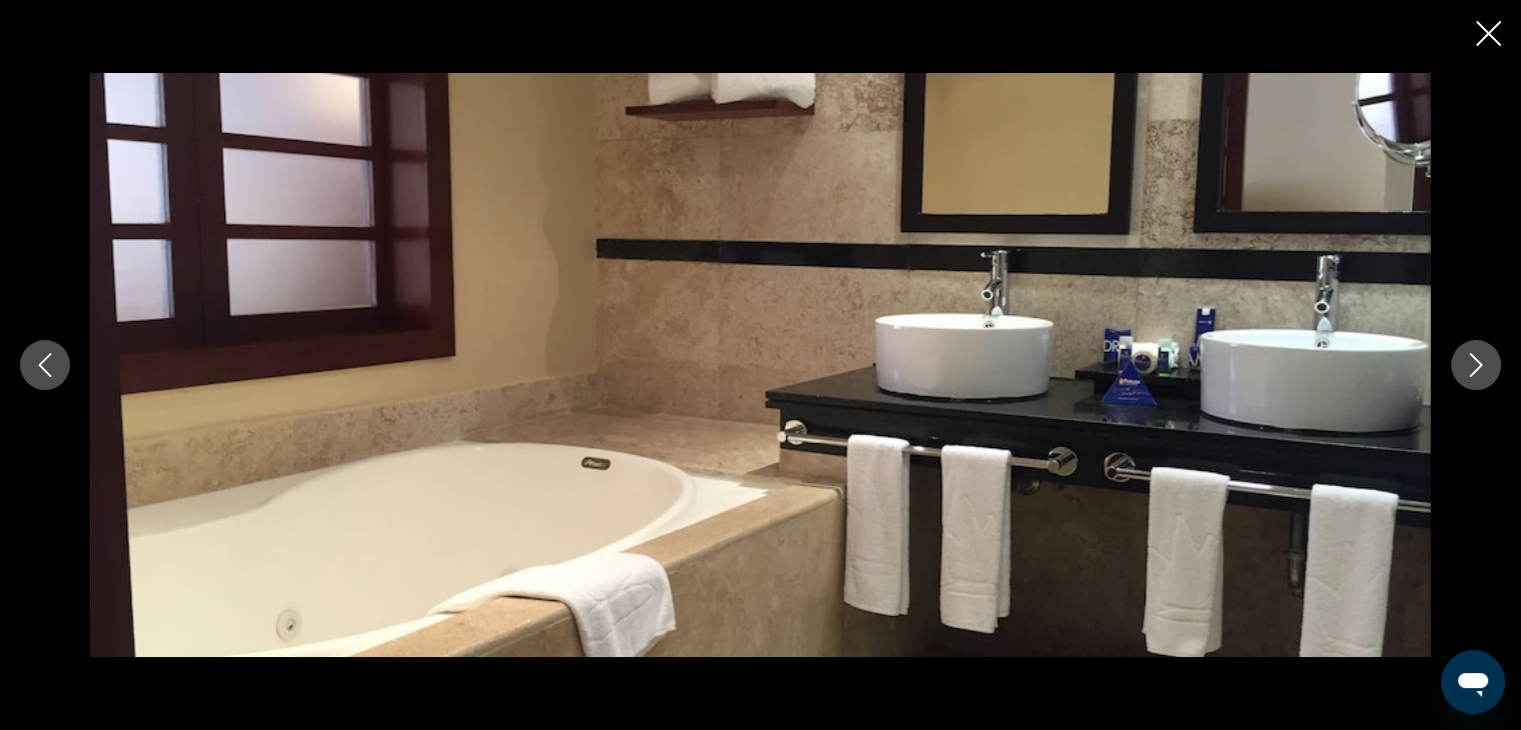 click 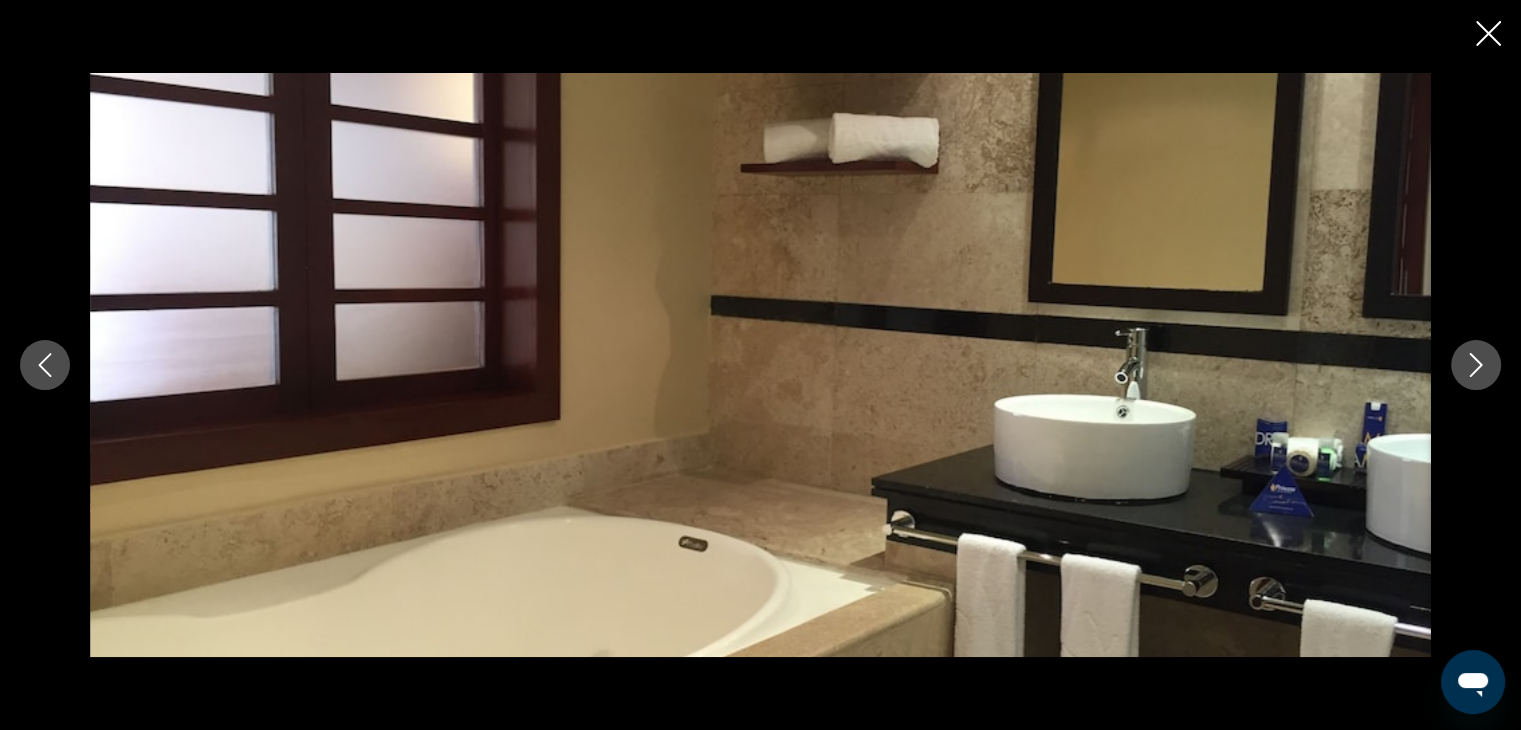 click 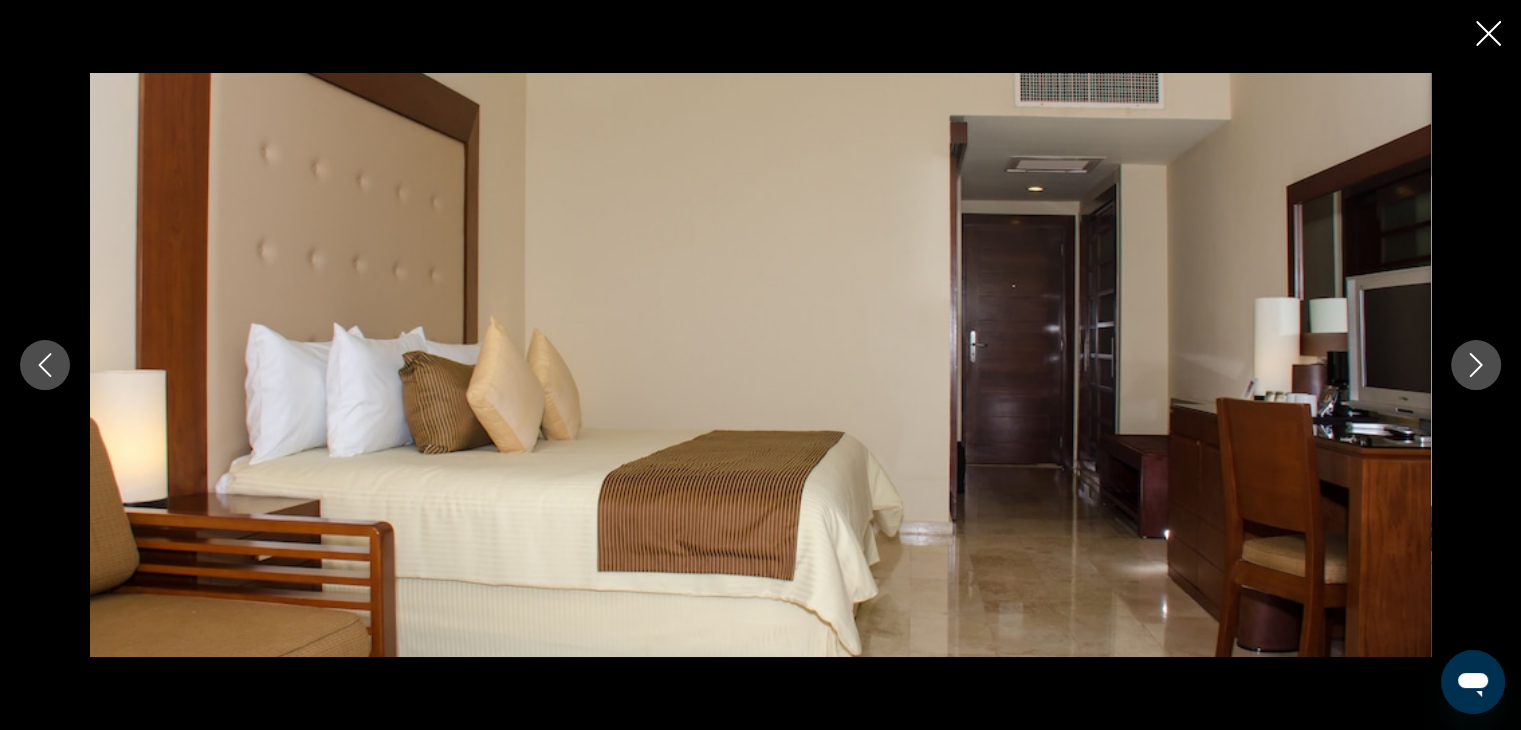 click 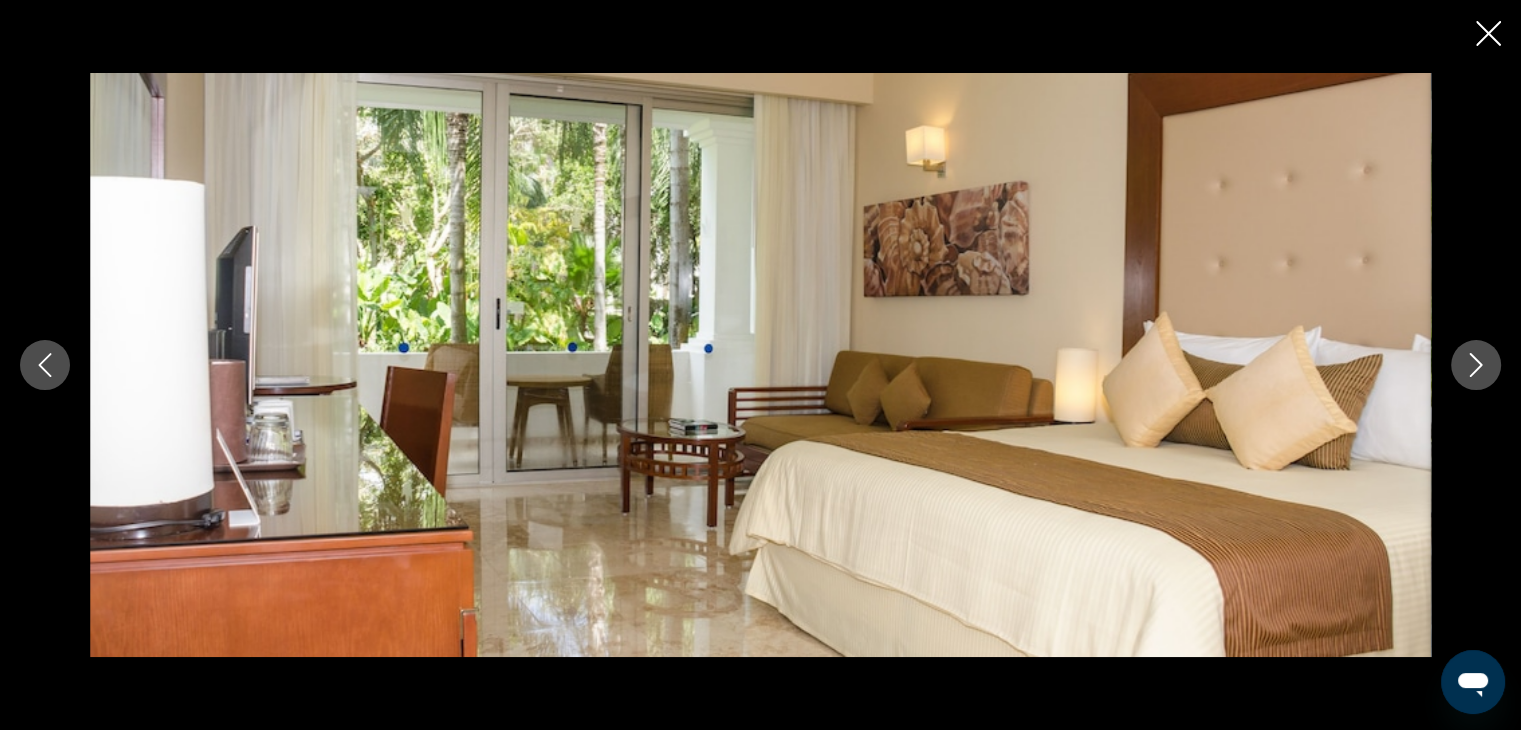 click 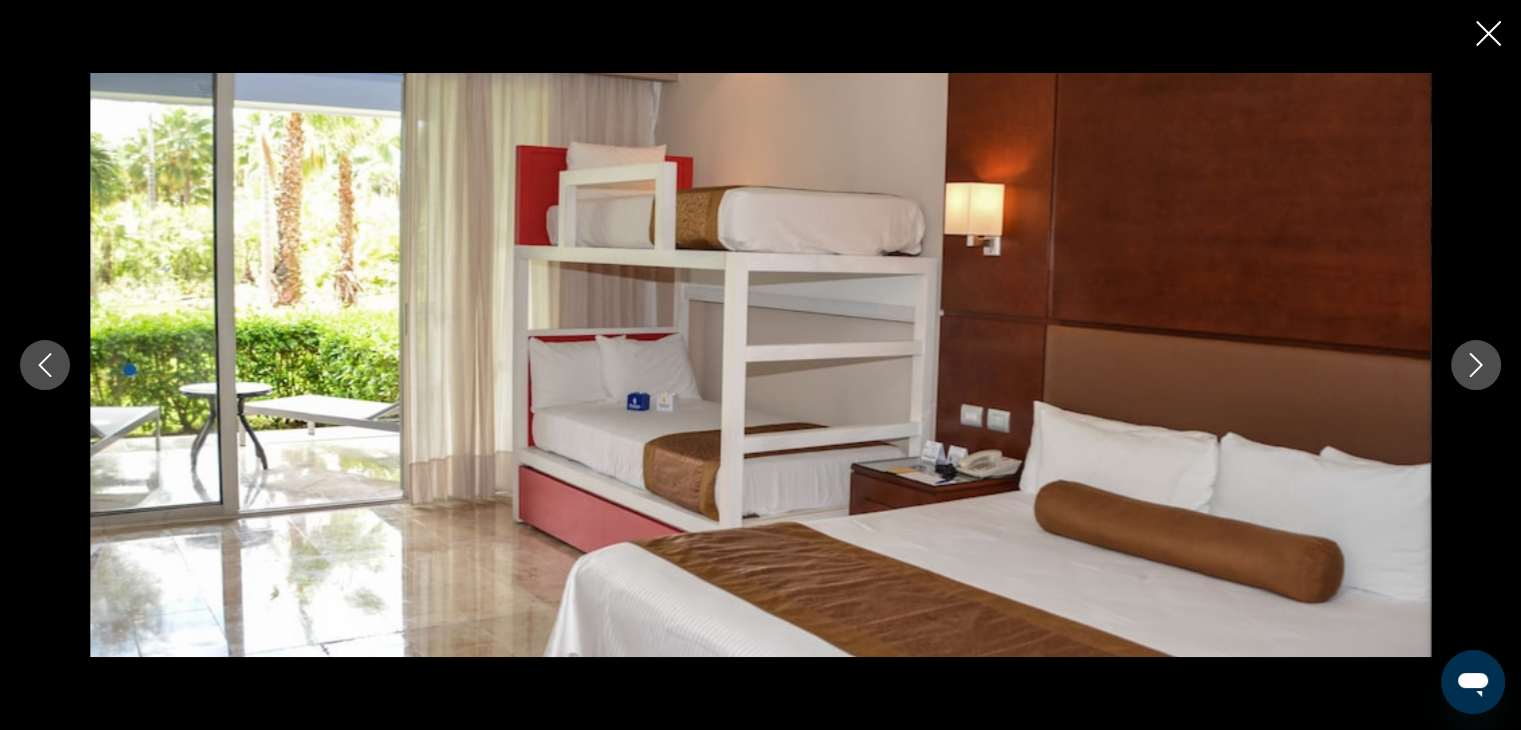 click 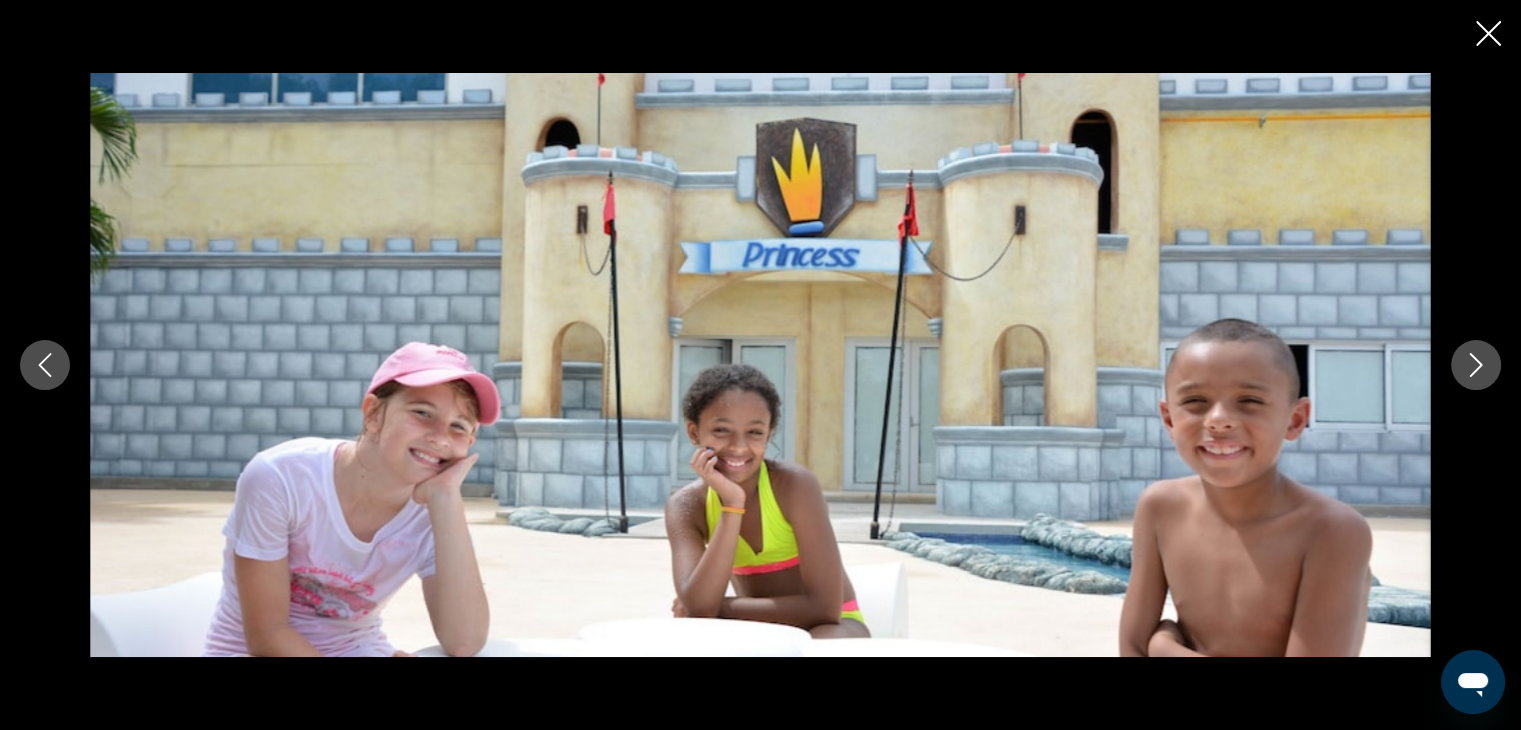 click 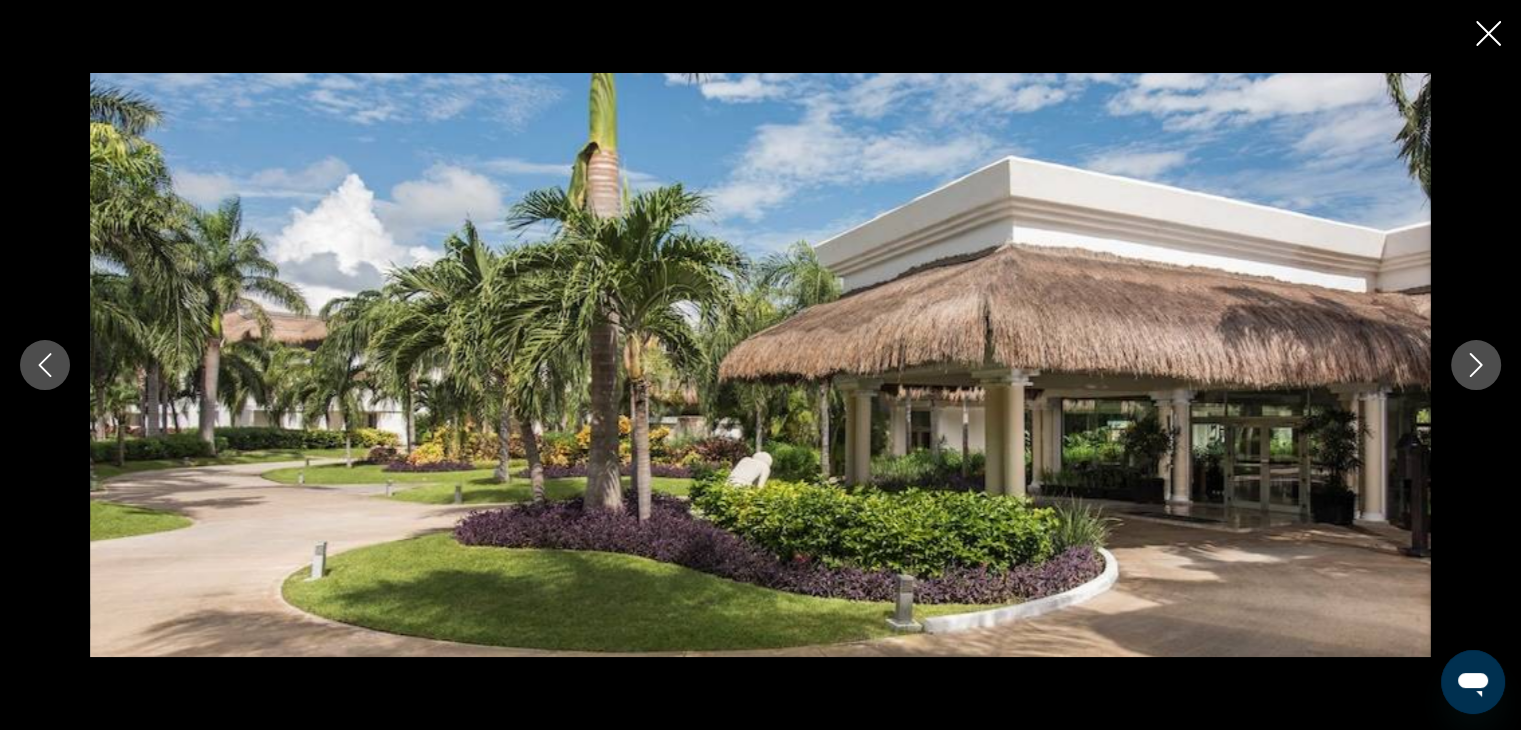 click 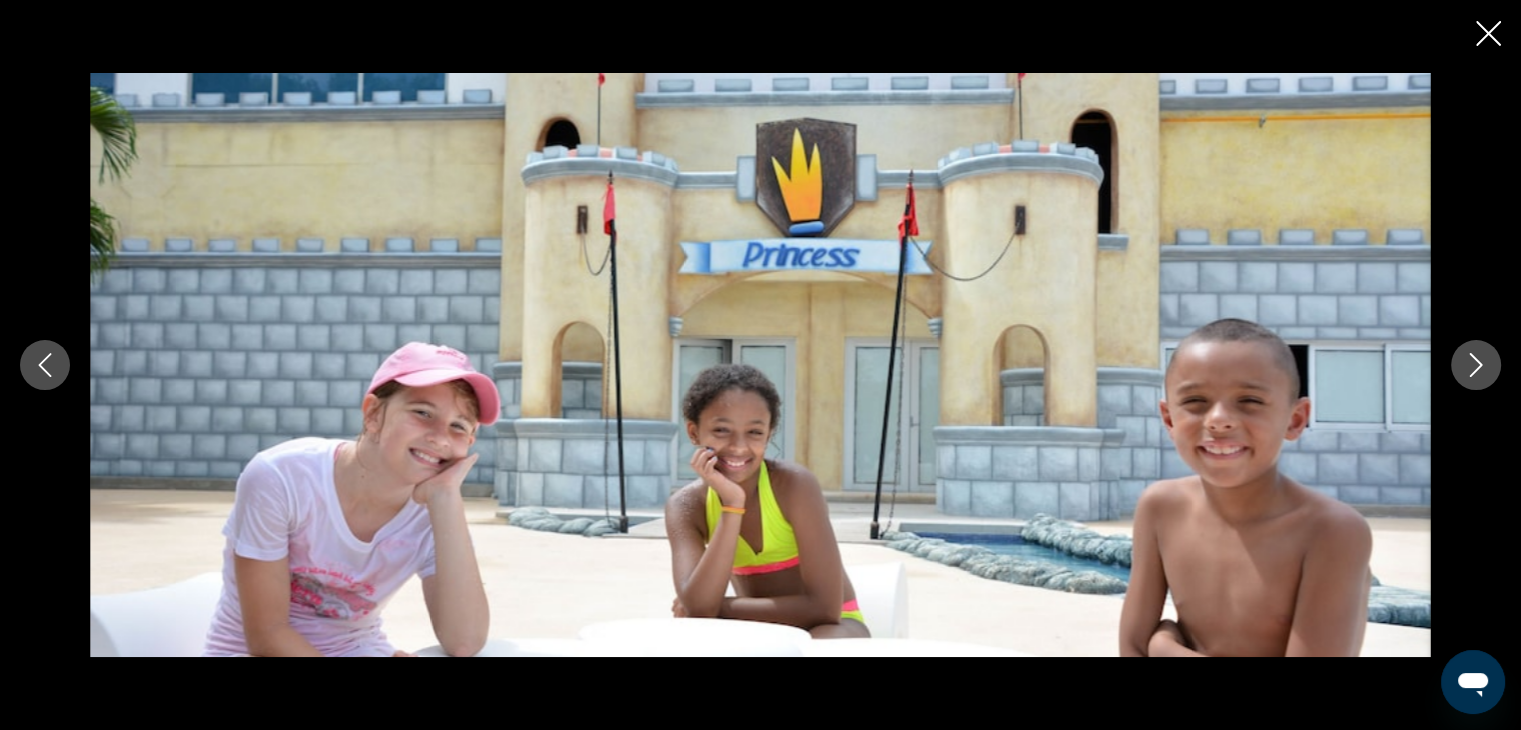 drag, startPoint x: 1469, startPoint y: 373, endPoint x: 1468, endPoint y: 387, distance: 14.035668 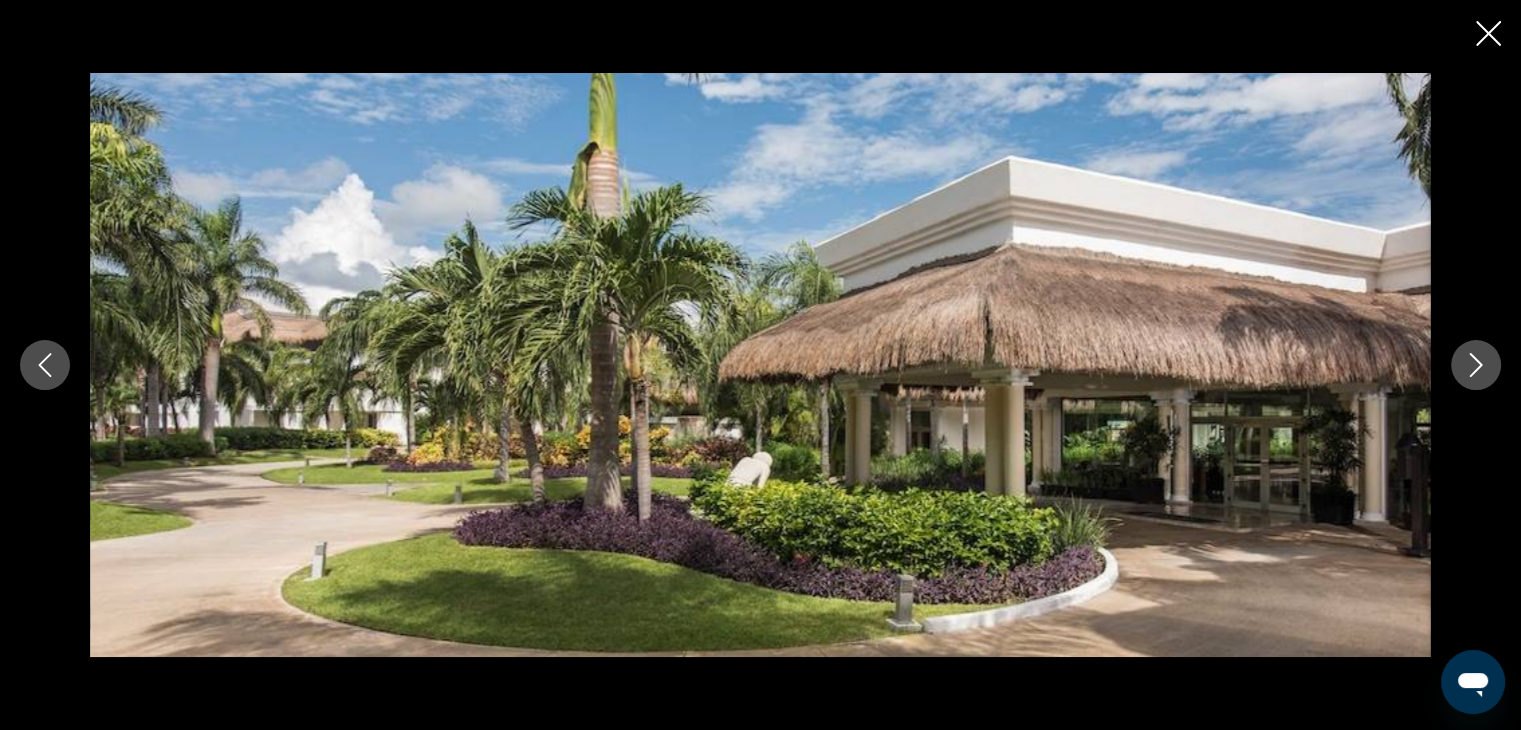 click at bounding box center [1476, 365] 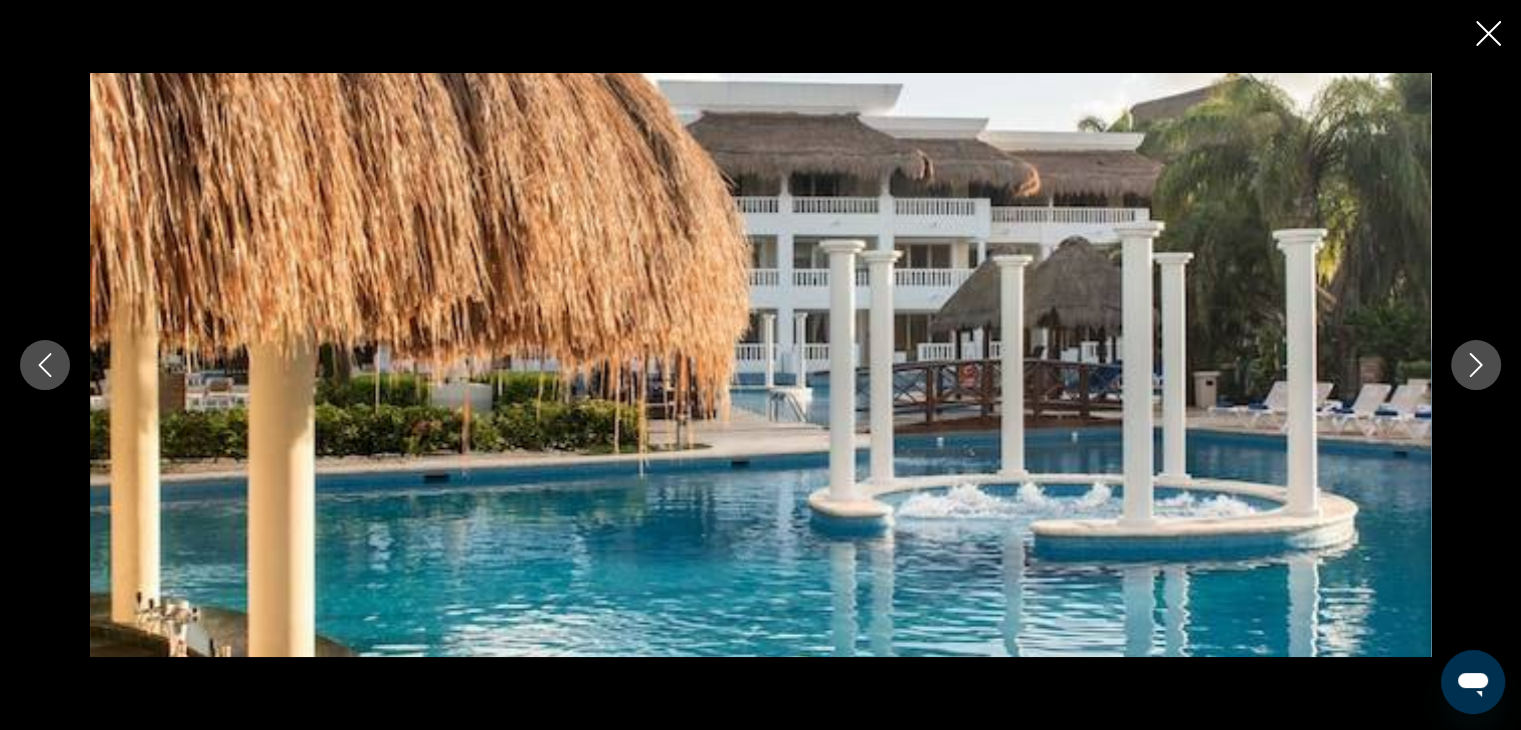 click at bounding box center (1476, 365) 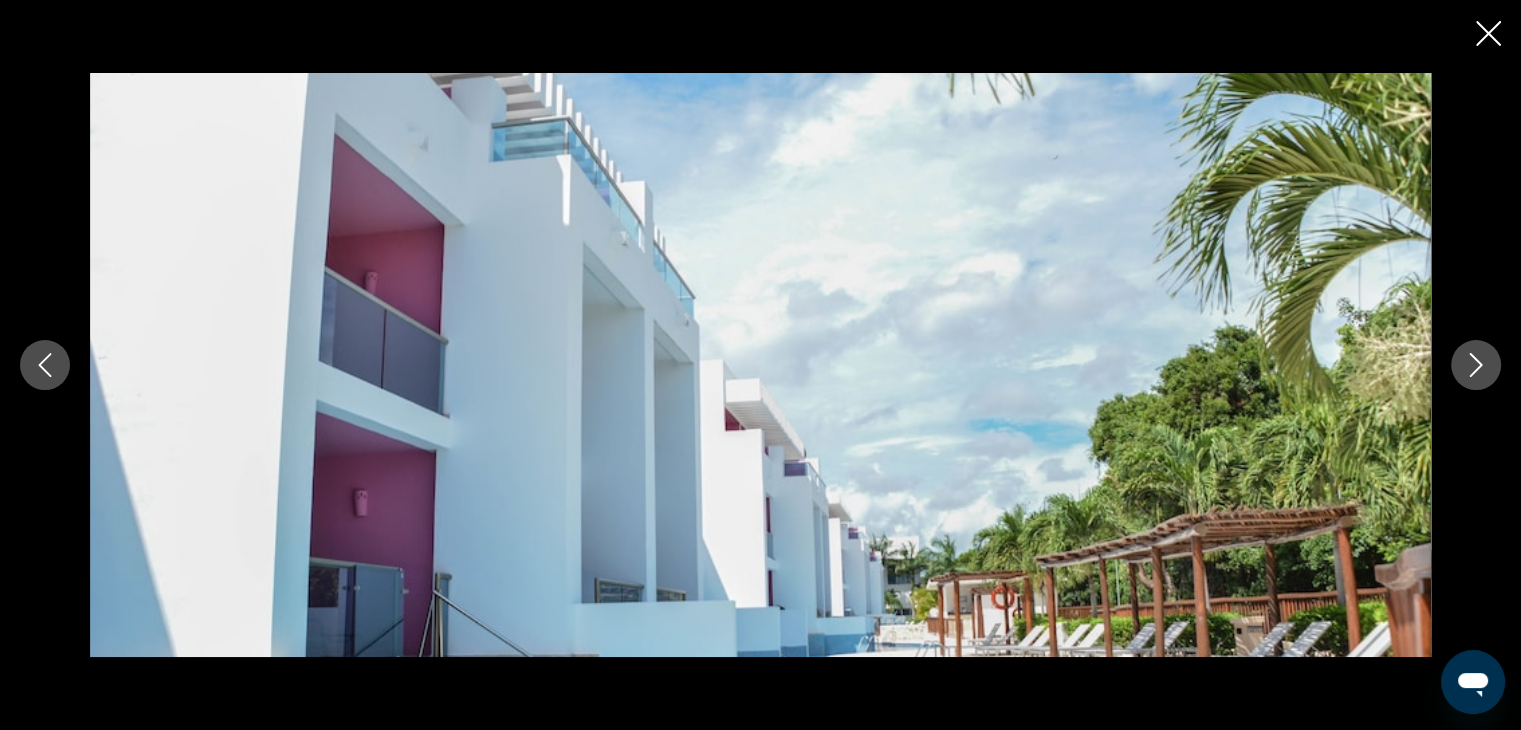 click at bounding box center (1476, 365) 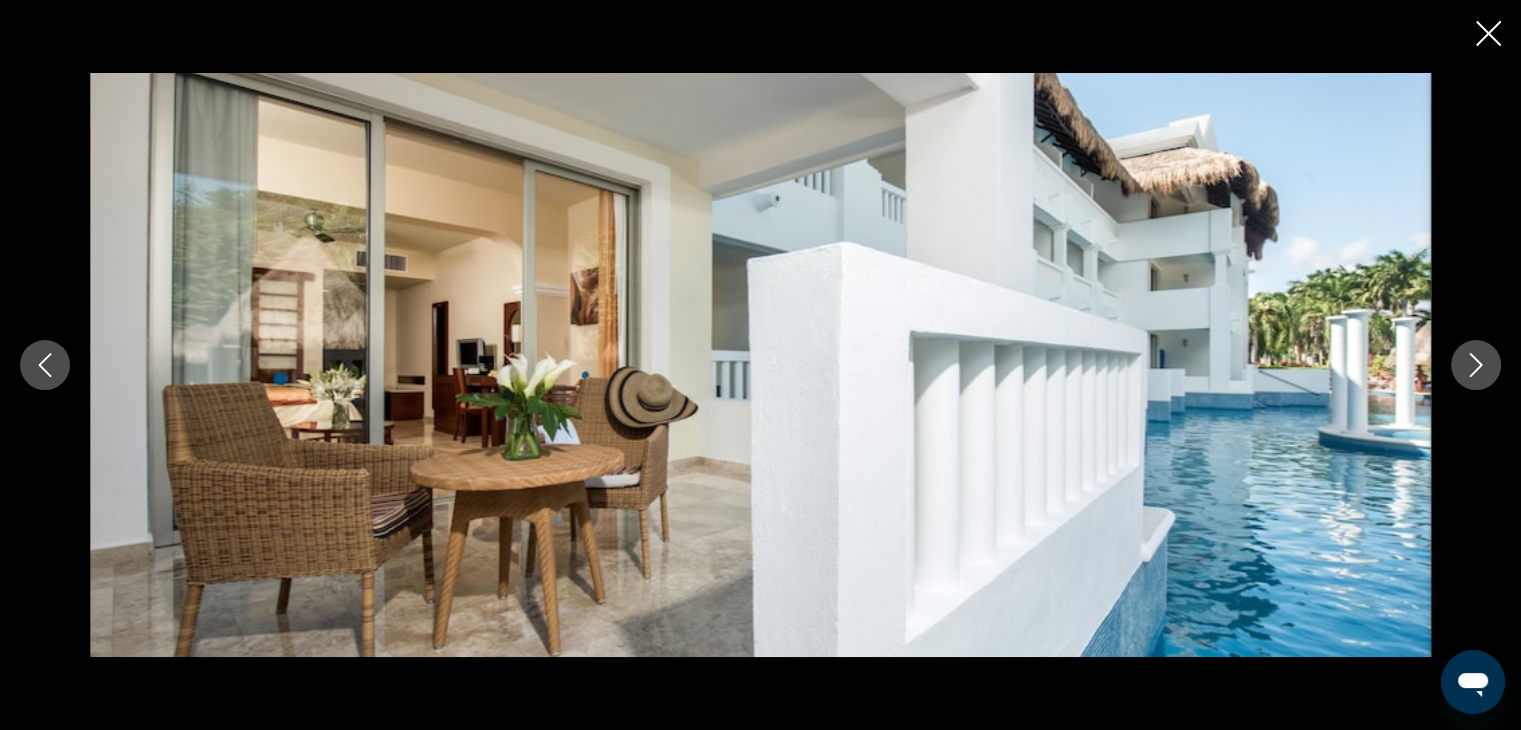 click at bounding box center [1476, 365] 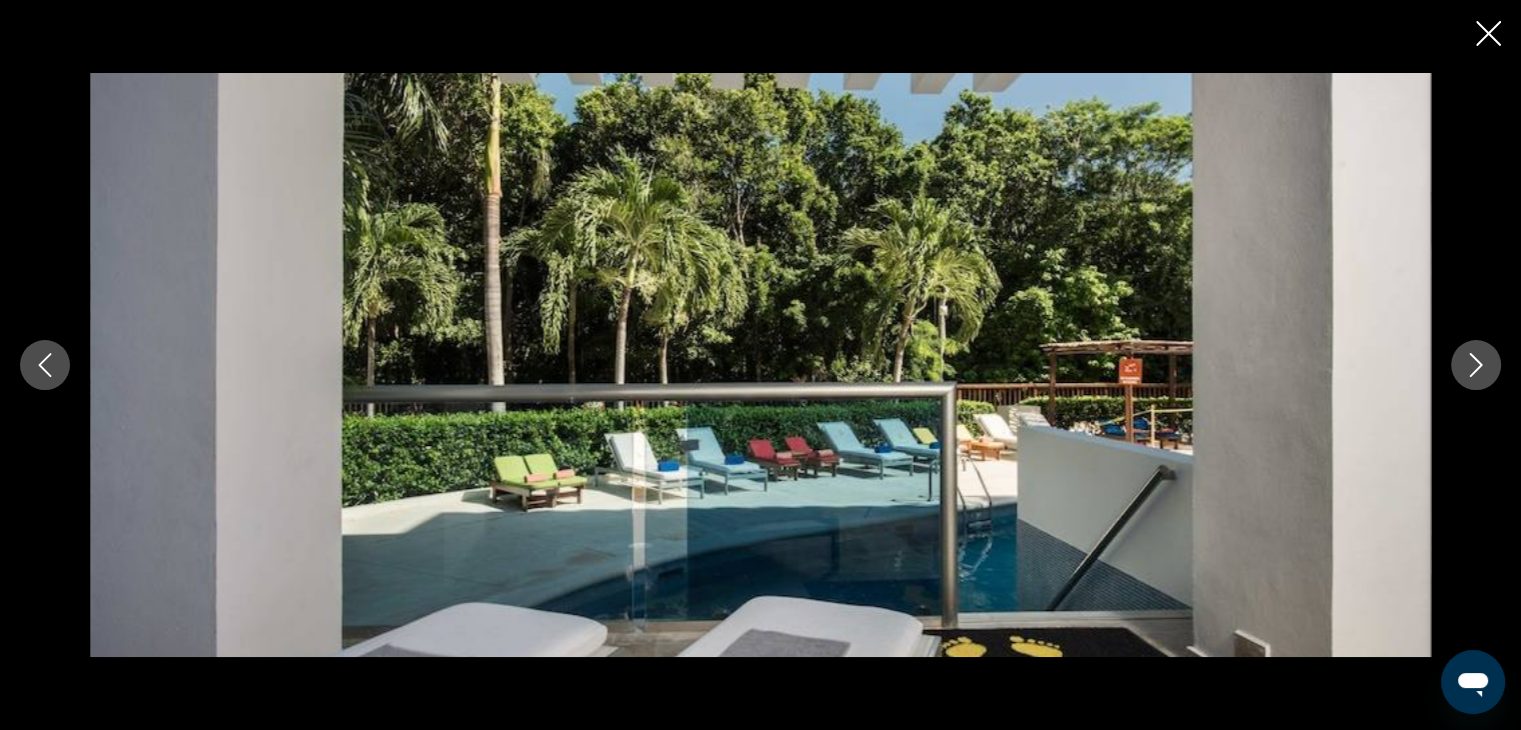 click at bounding box center (1476, 365) 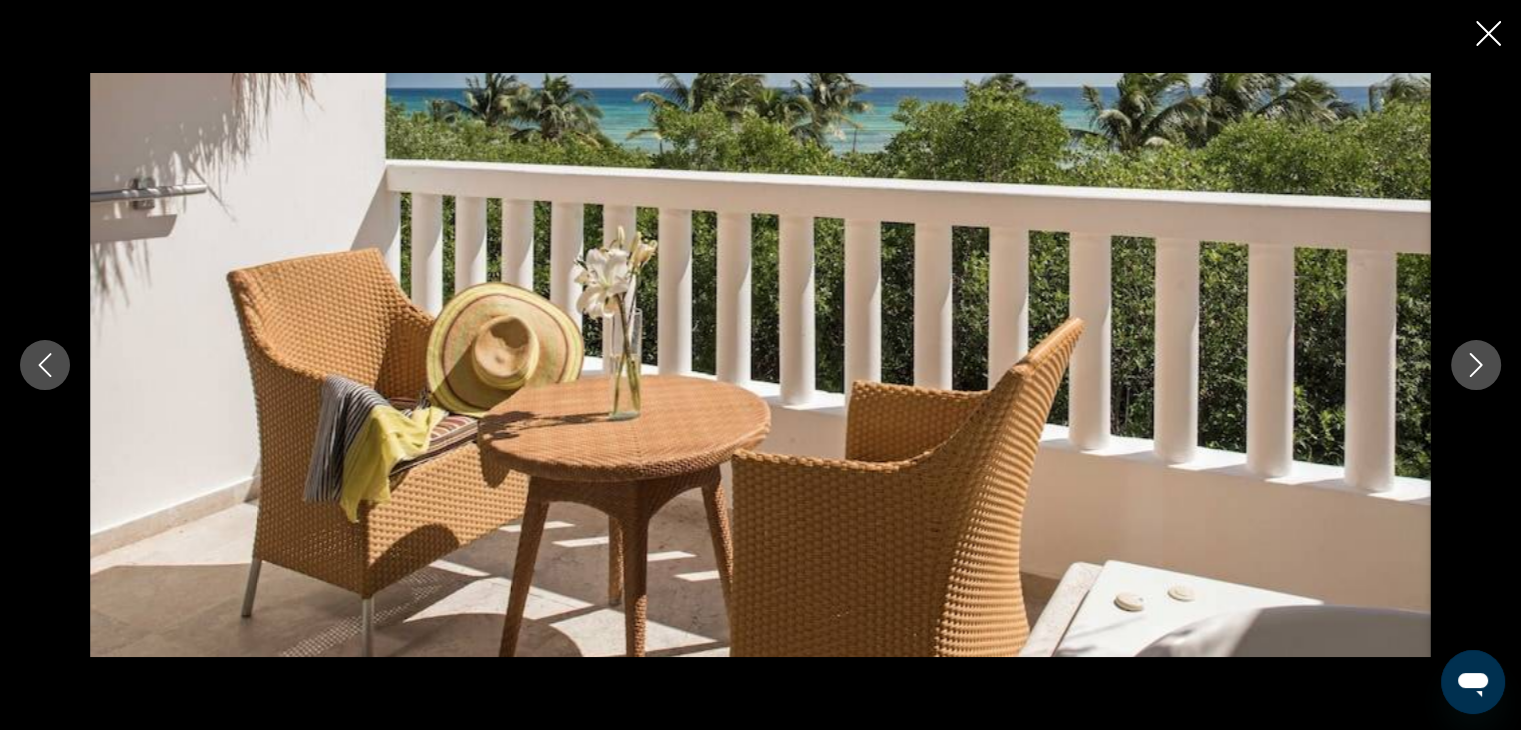 click at bounding box center (1476, 365) 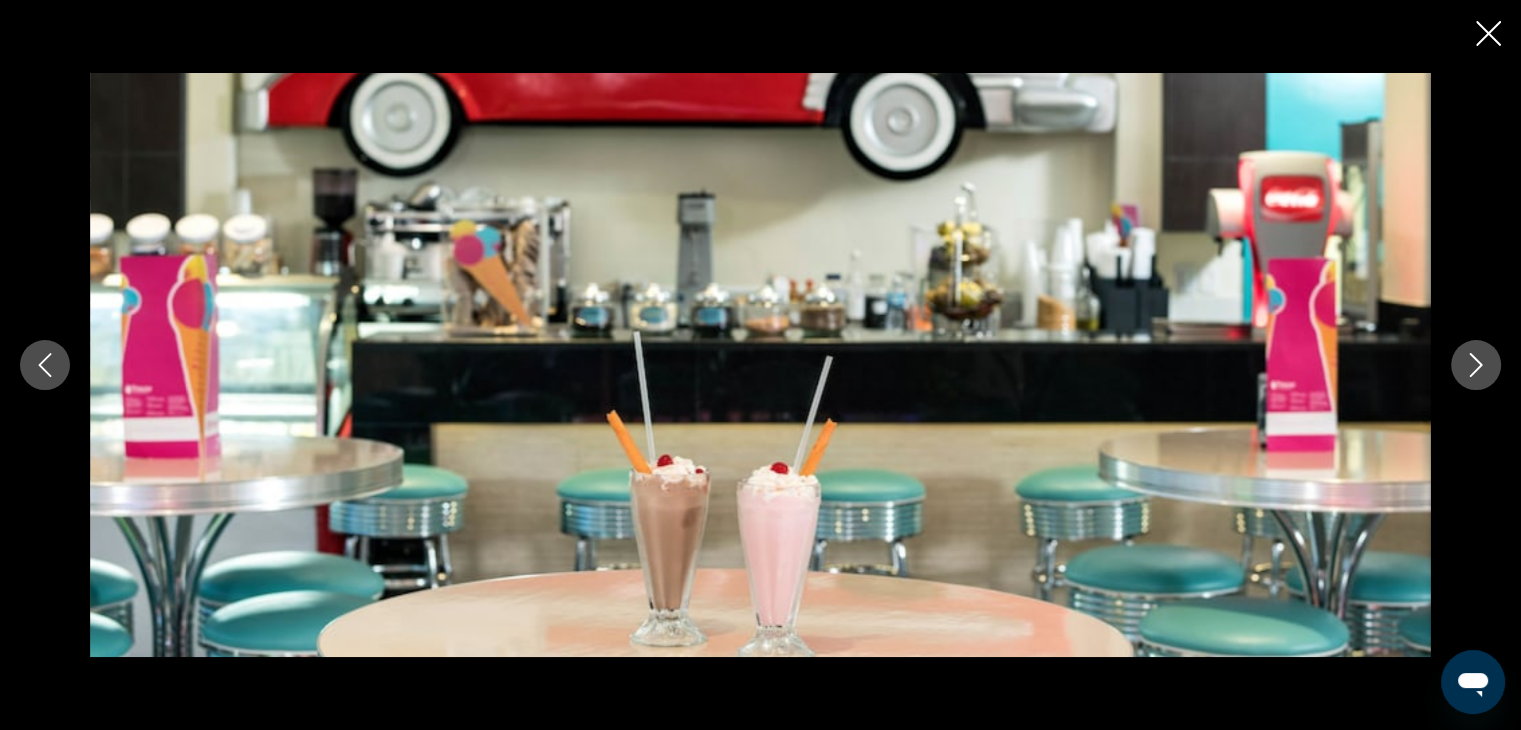 click at bounding box center [1476, 365] 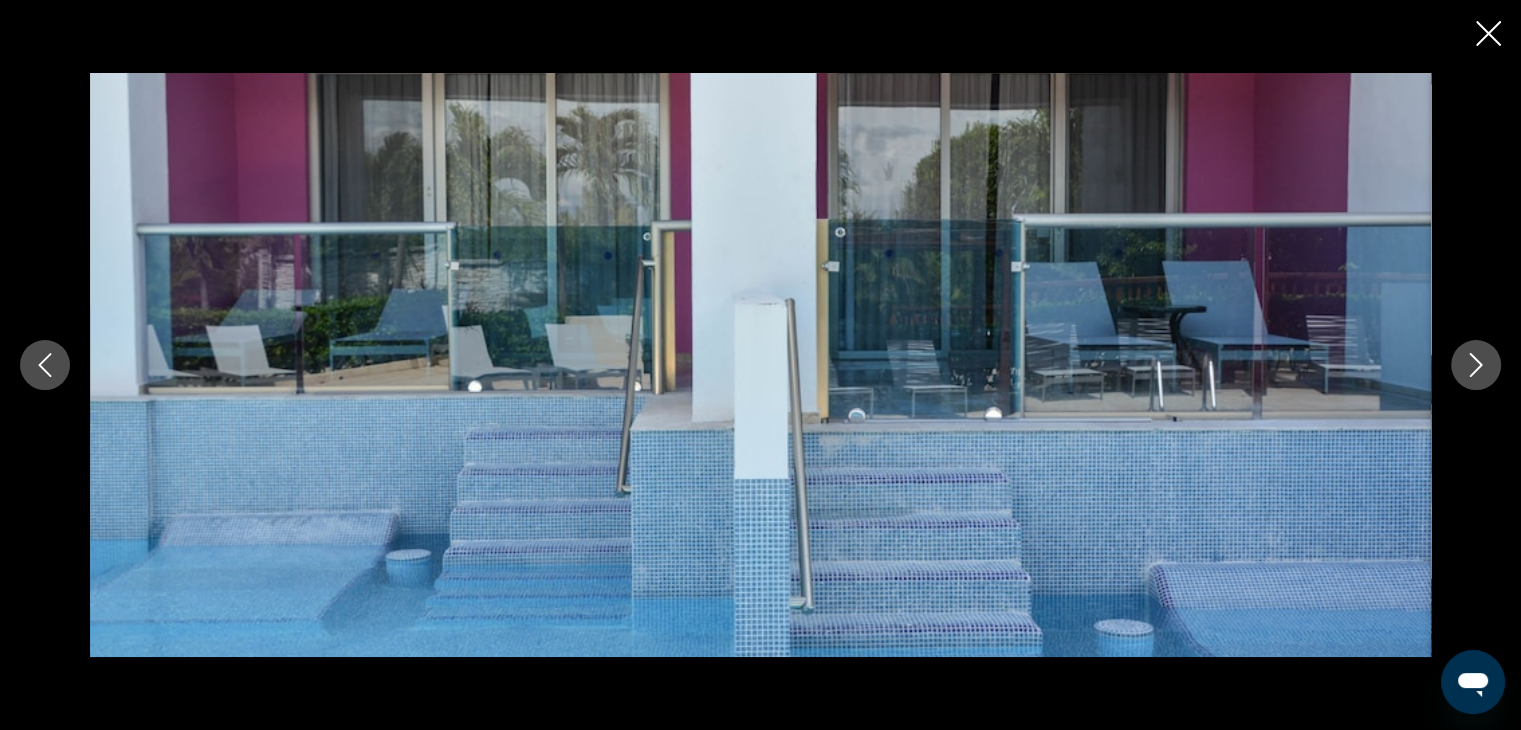 click at bounding box center [1476, 365] 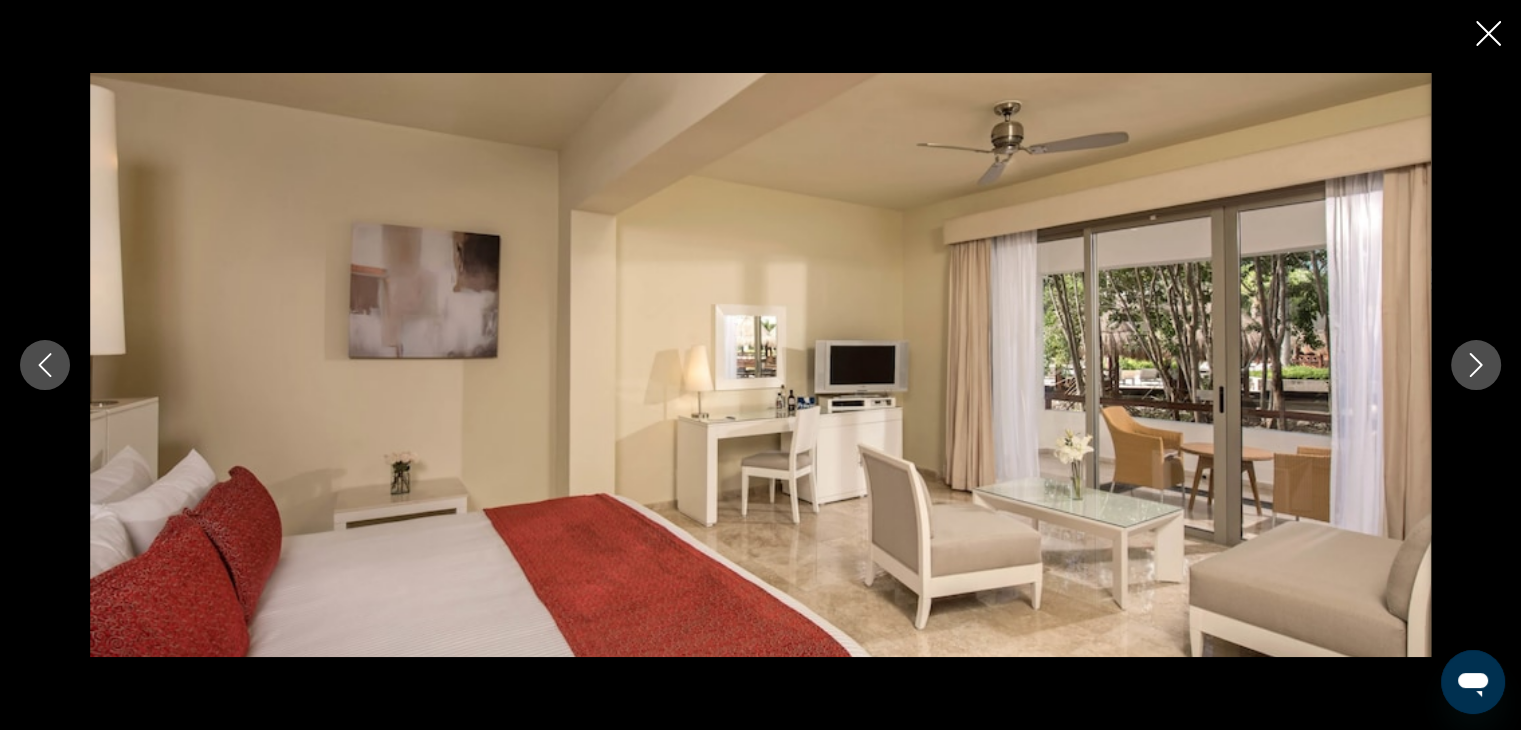 click at bounding box center [1476, 365] 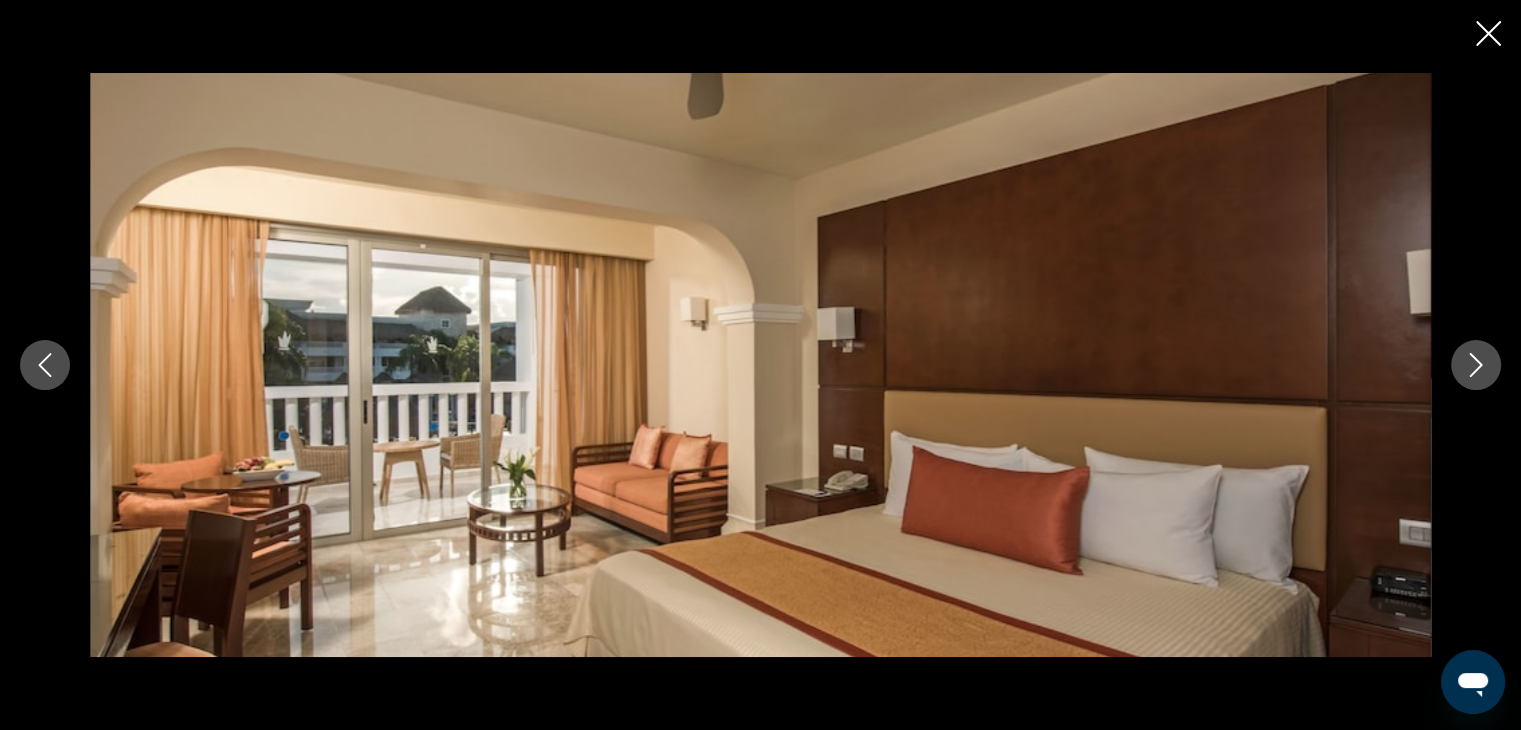 click at bounding box center (1476, 365) 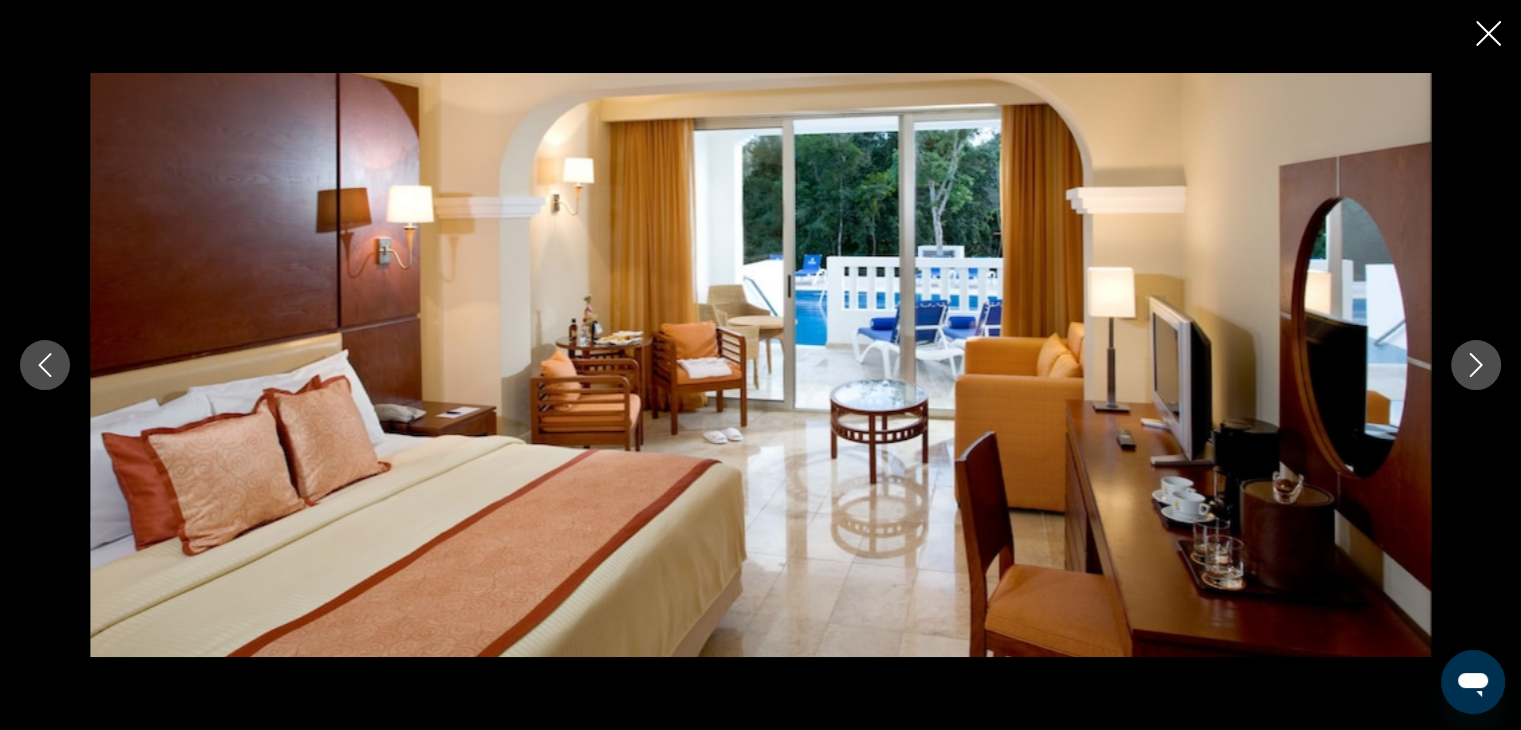 click at bounding box center [1476, 365] 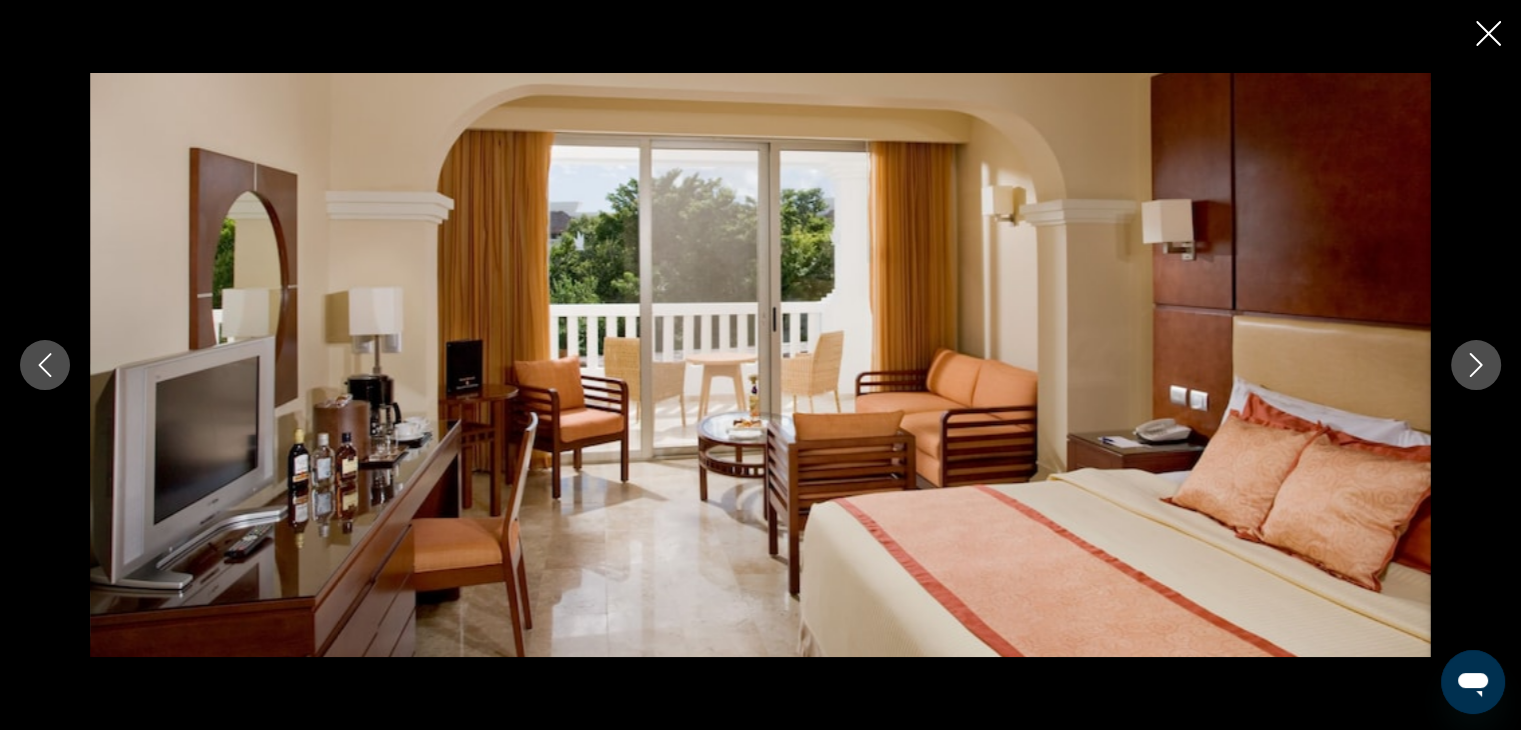 click at bounding box center (1476, 365) 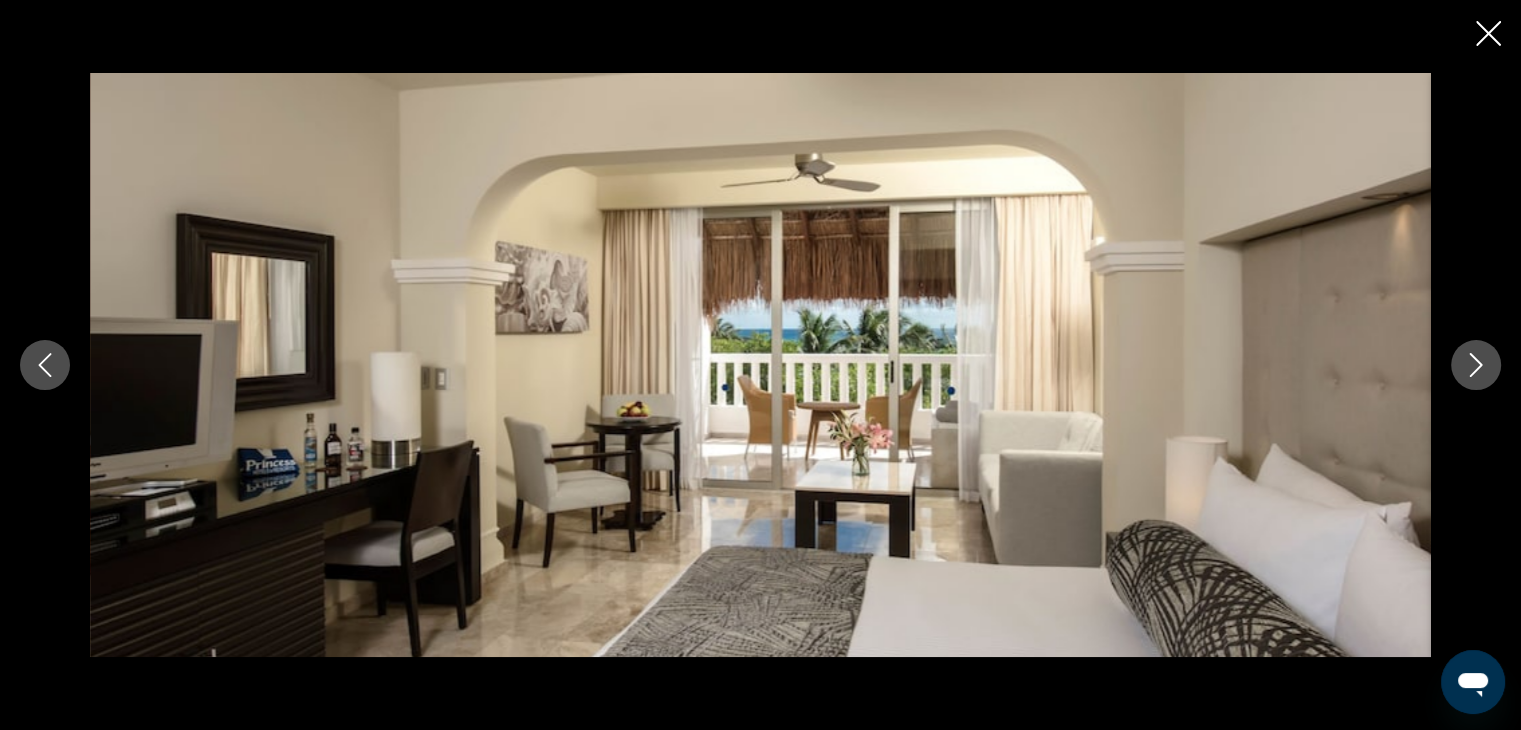 click at bounding box center (1476, 365) 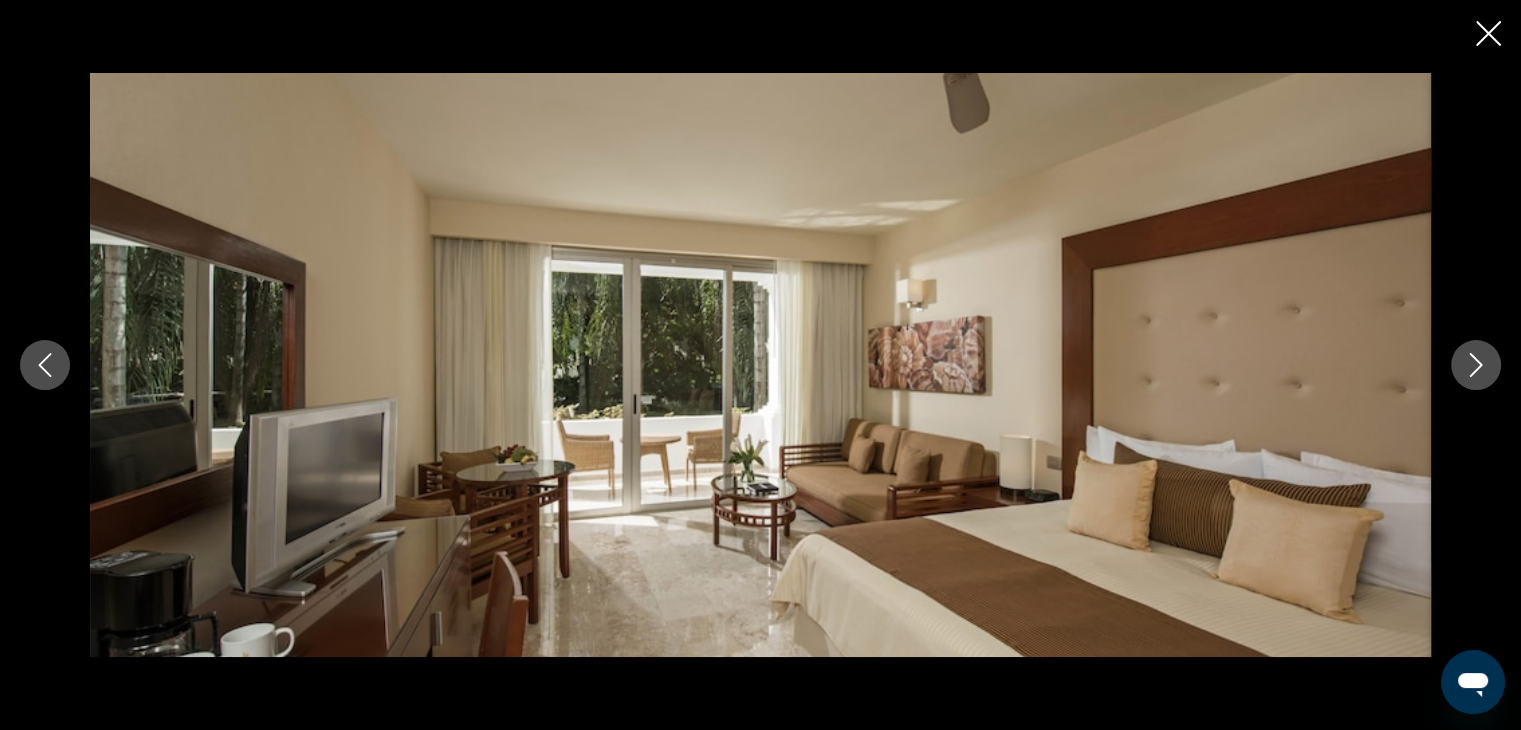 click at bounding box center [1476, 365] 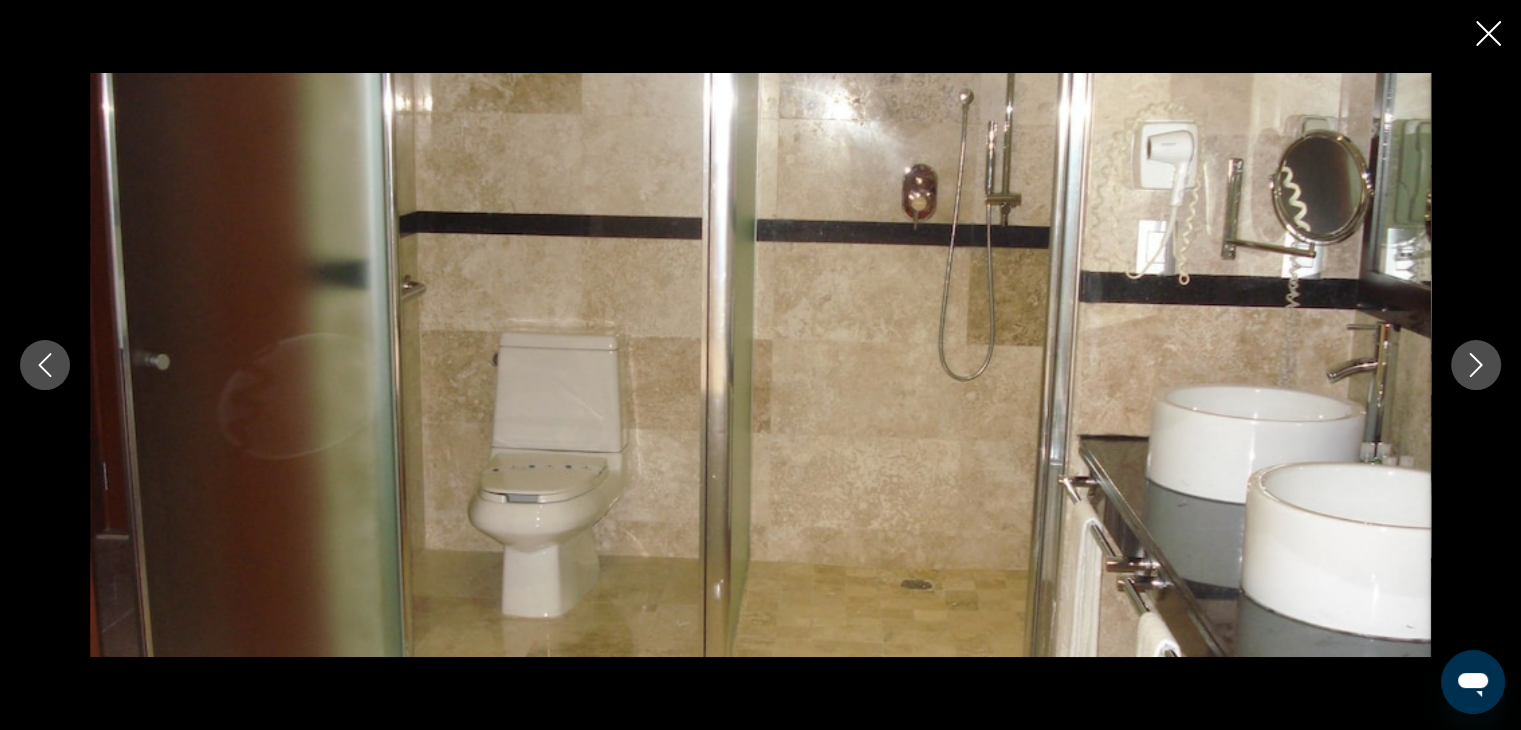 click at bounding box center (1476, 365) 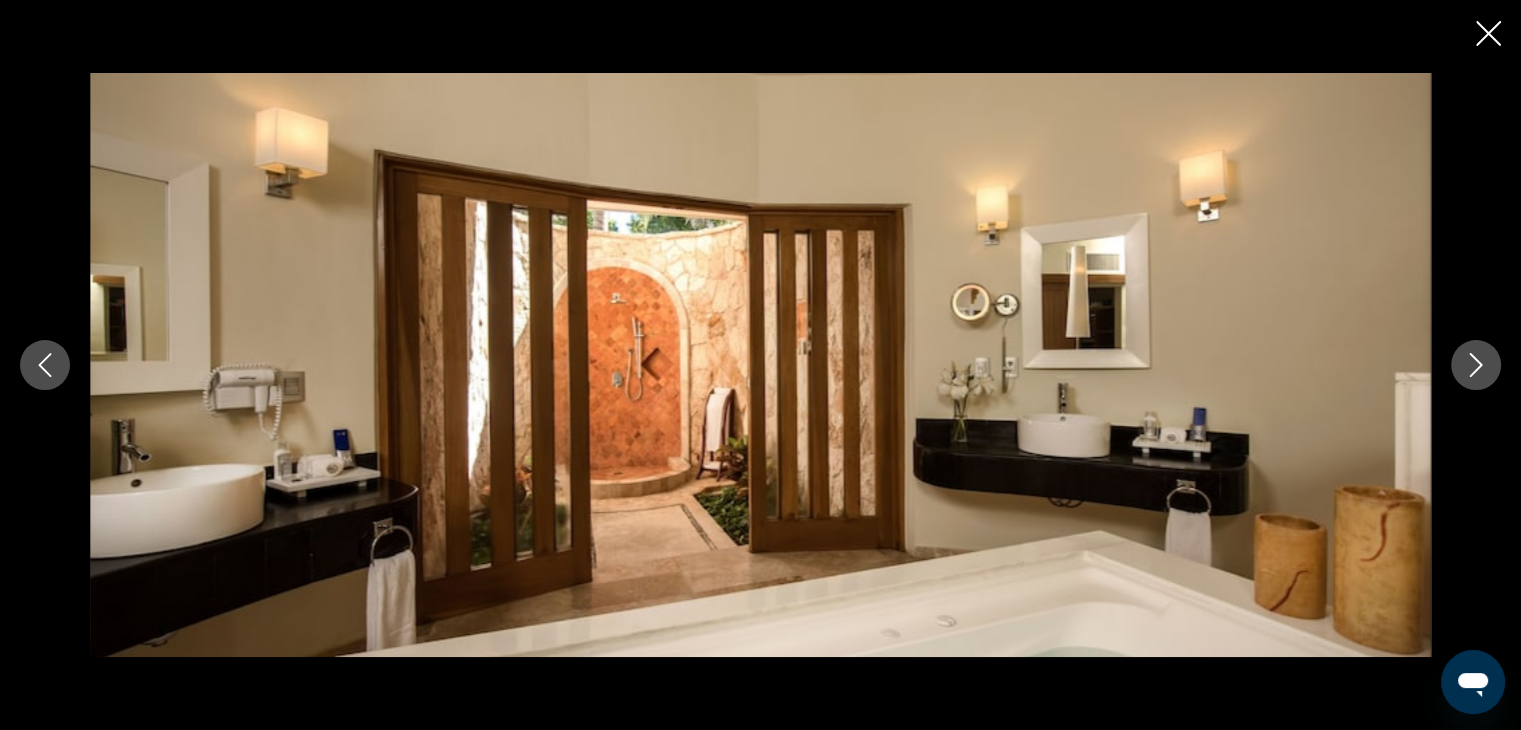click at bounding box center [1476, 365] 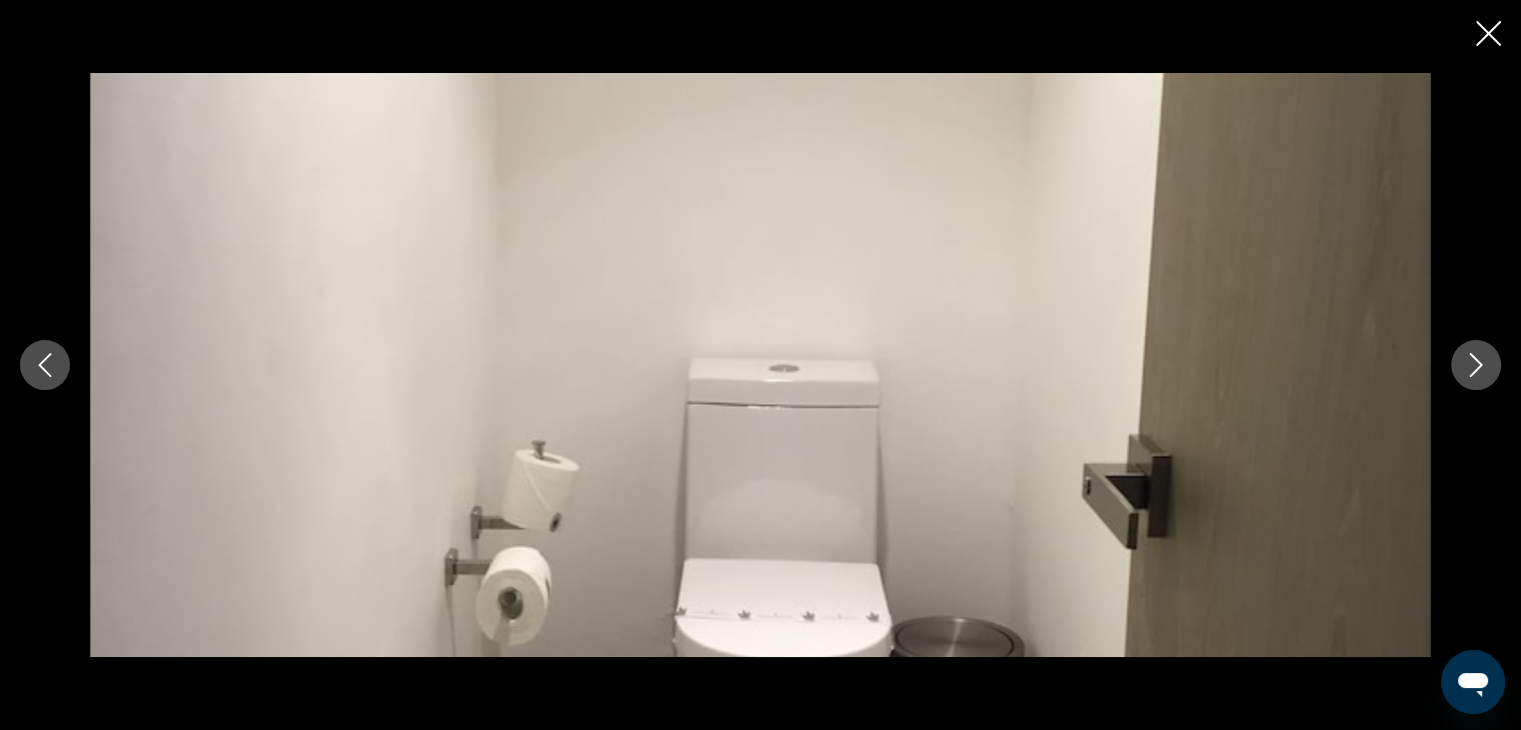 click 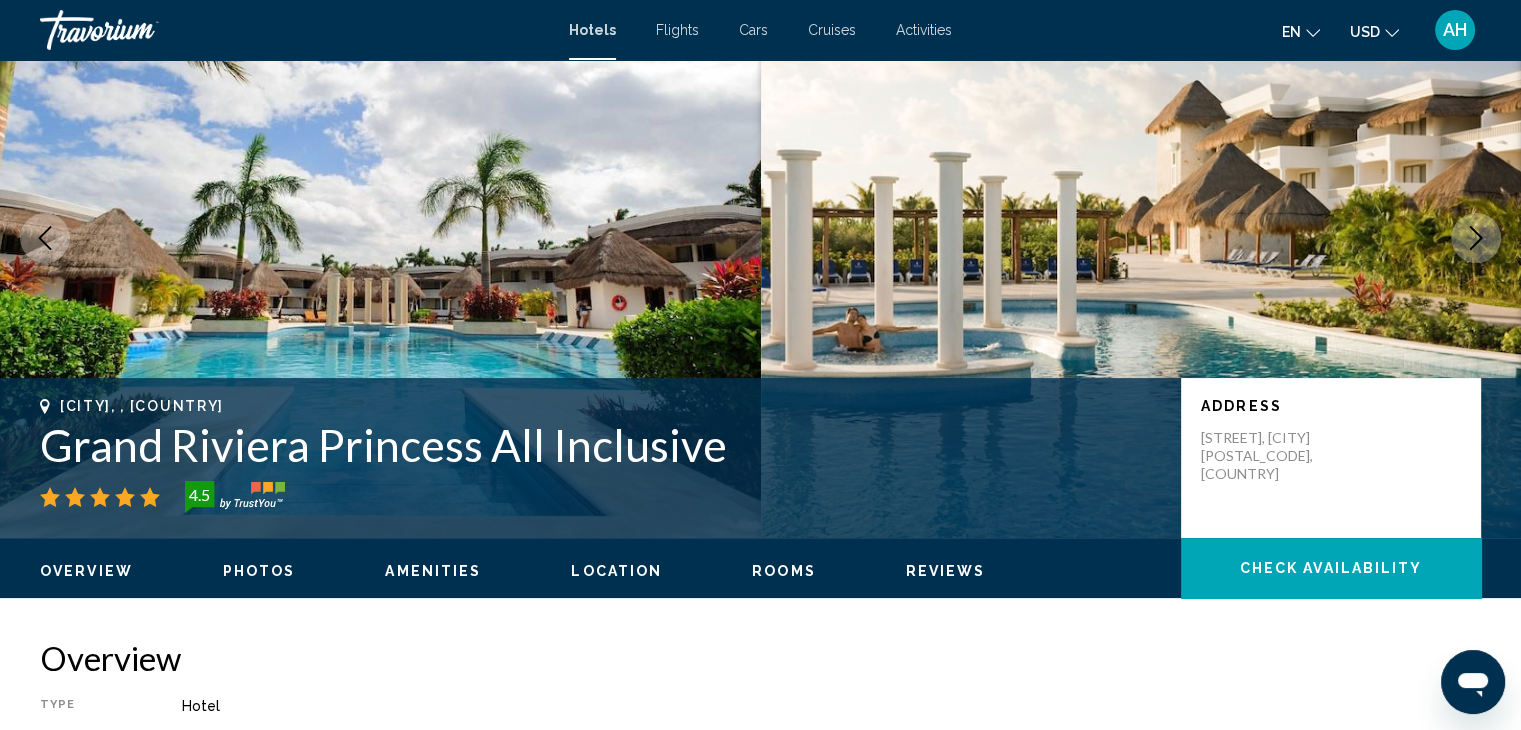 scroll, scrollTop: 0, scrollLeft: 0, axis: both 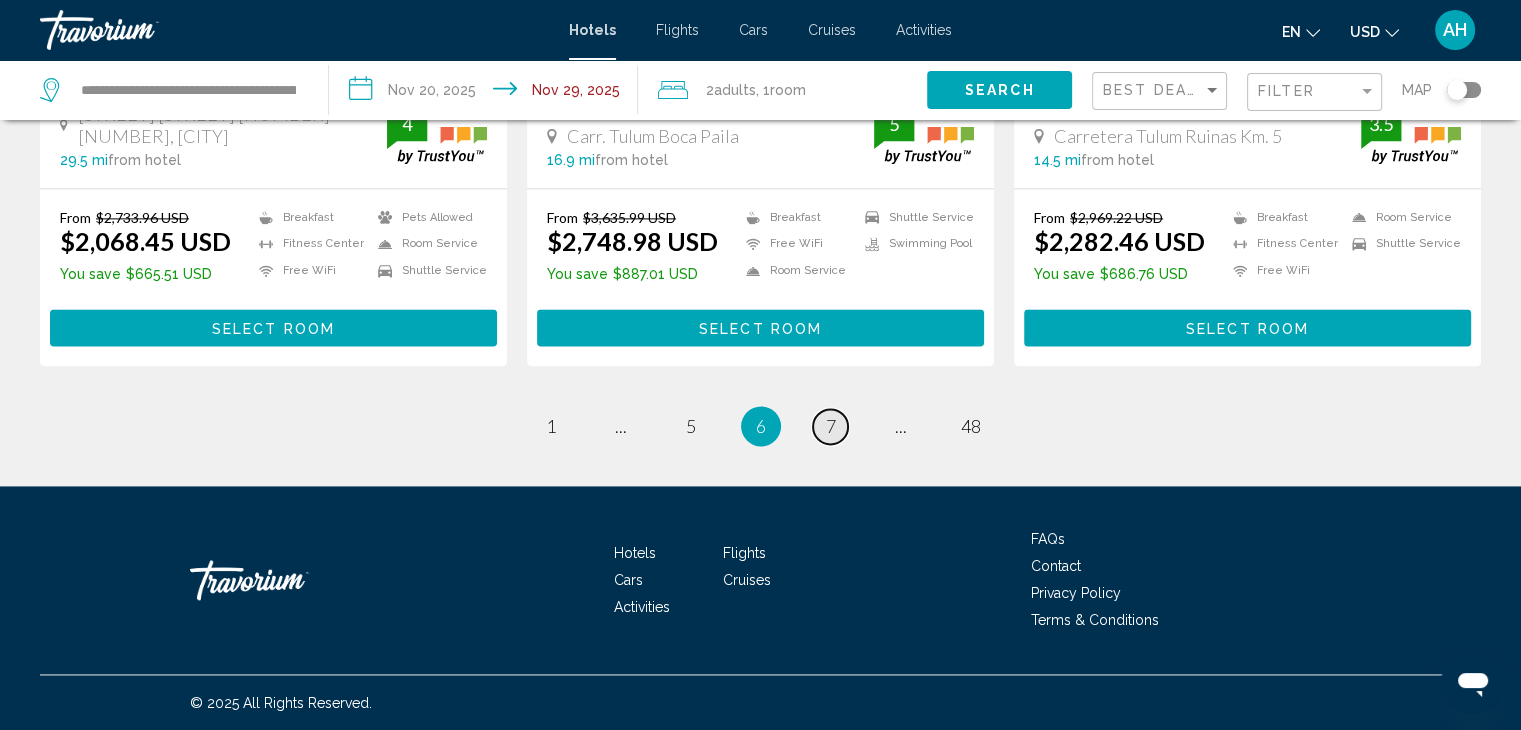 click on "7" at bounding box center (831, 426) 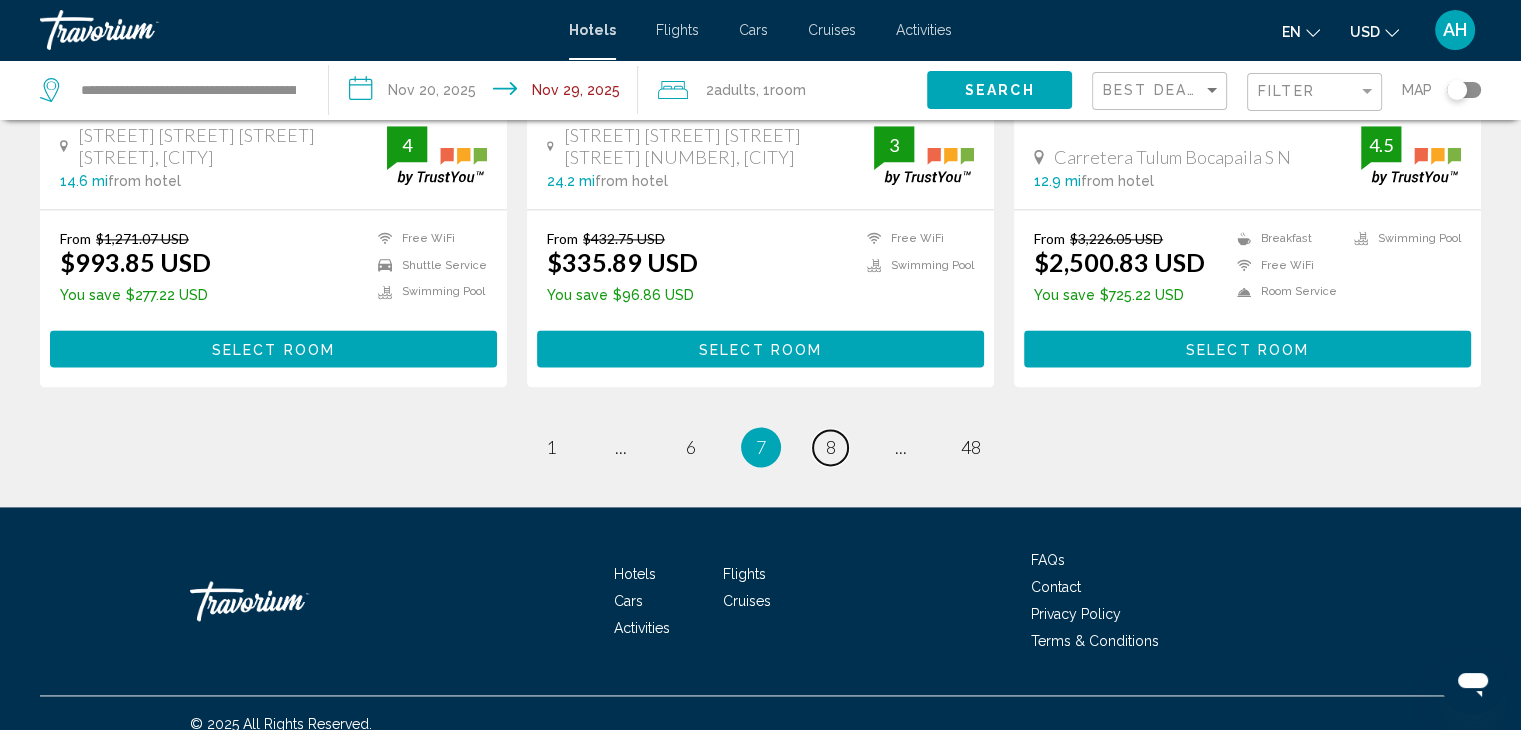 scroll, scrollTop: 2732, scrollLeft: 0, axis: vertical 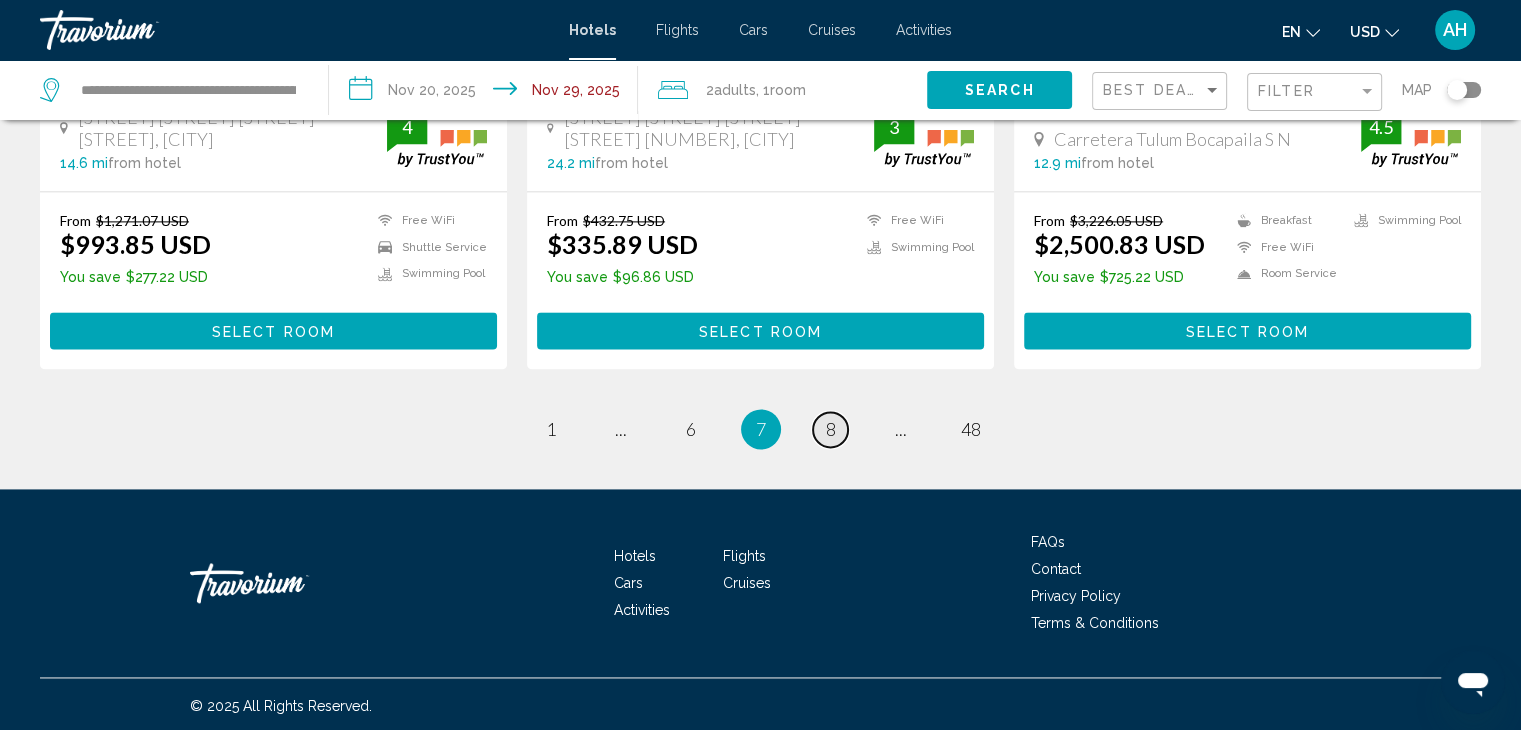 click on "8" at bounding box center (831, 429) 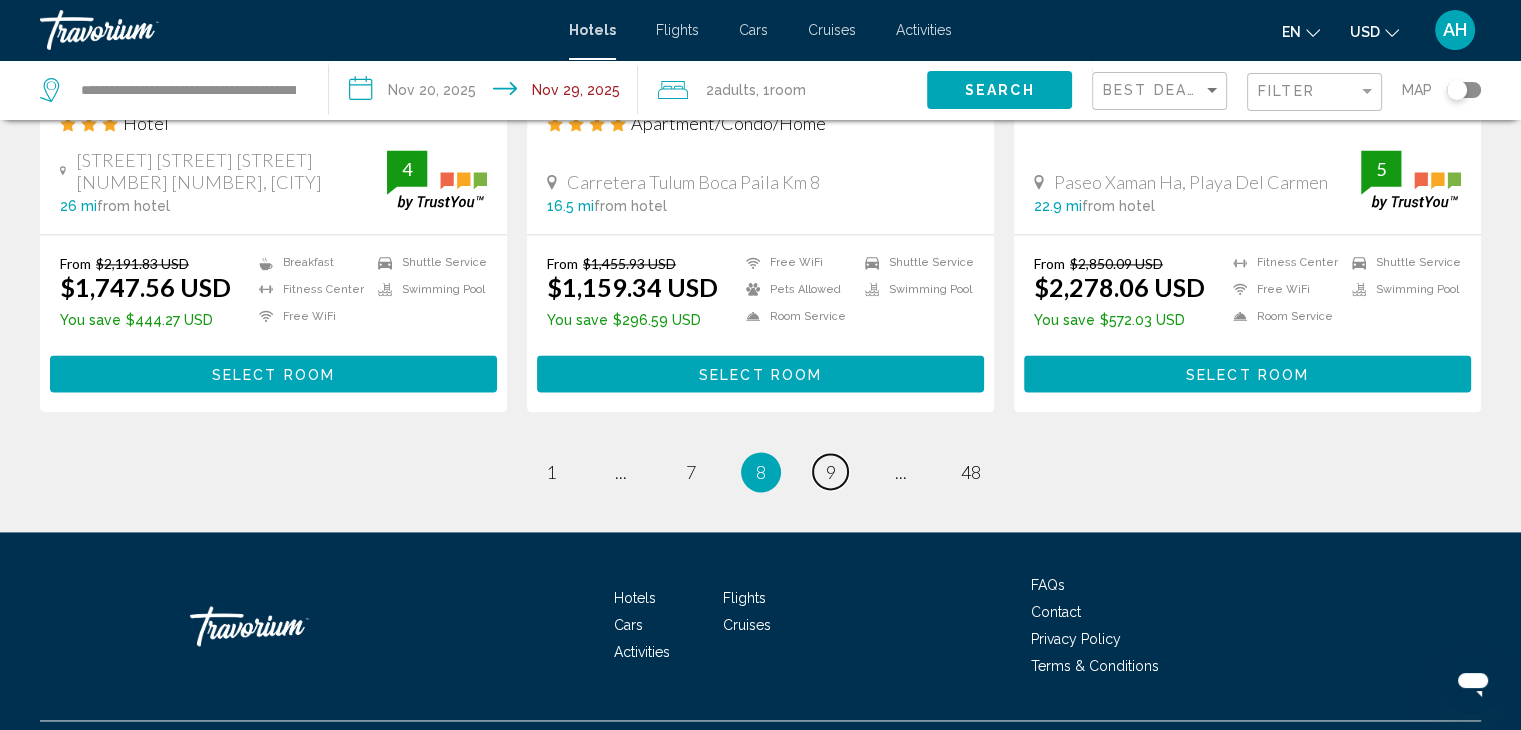 scroll, scrollTop: 2793, scrollLeft: 0, axis: vertical 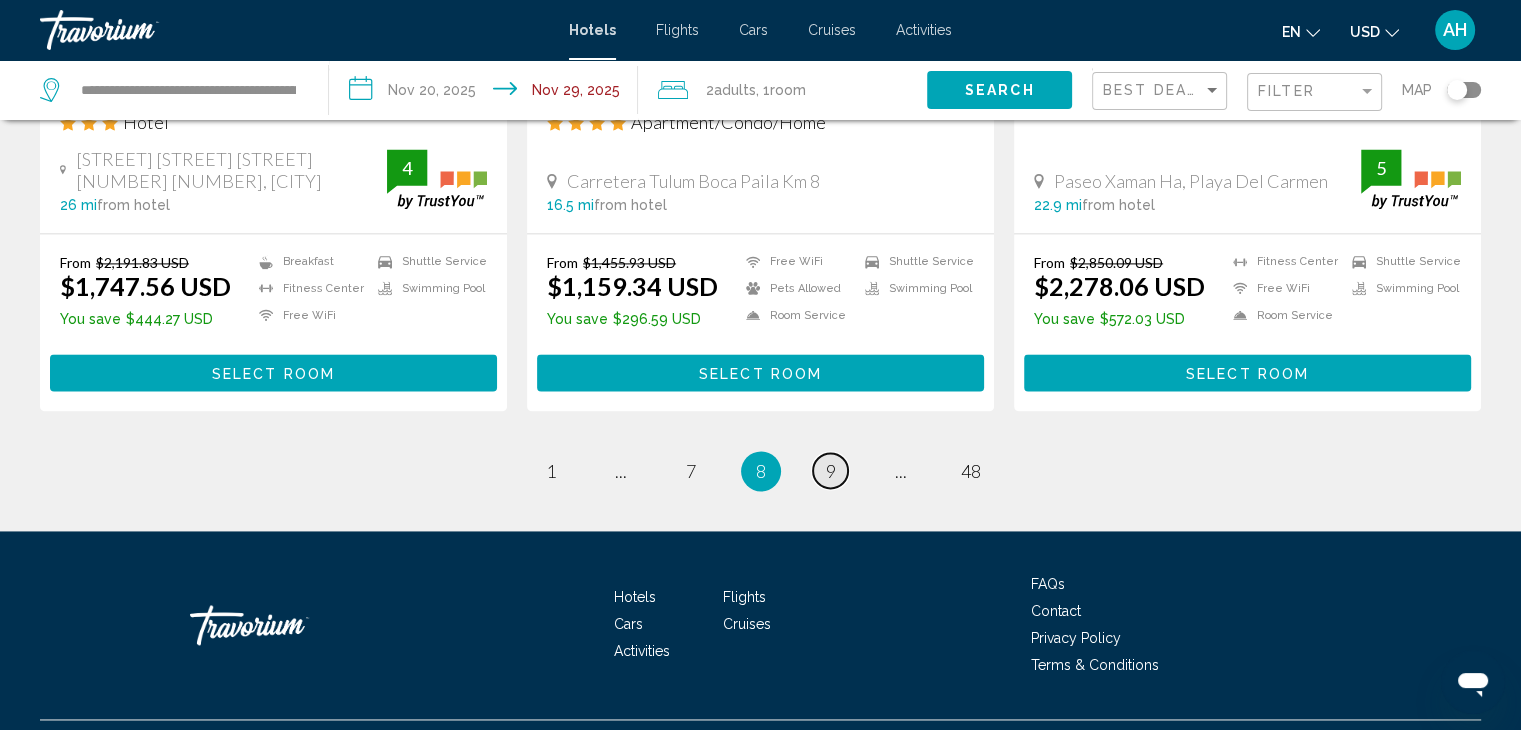 click on "9" at bounding box center (831, 471) 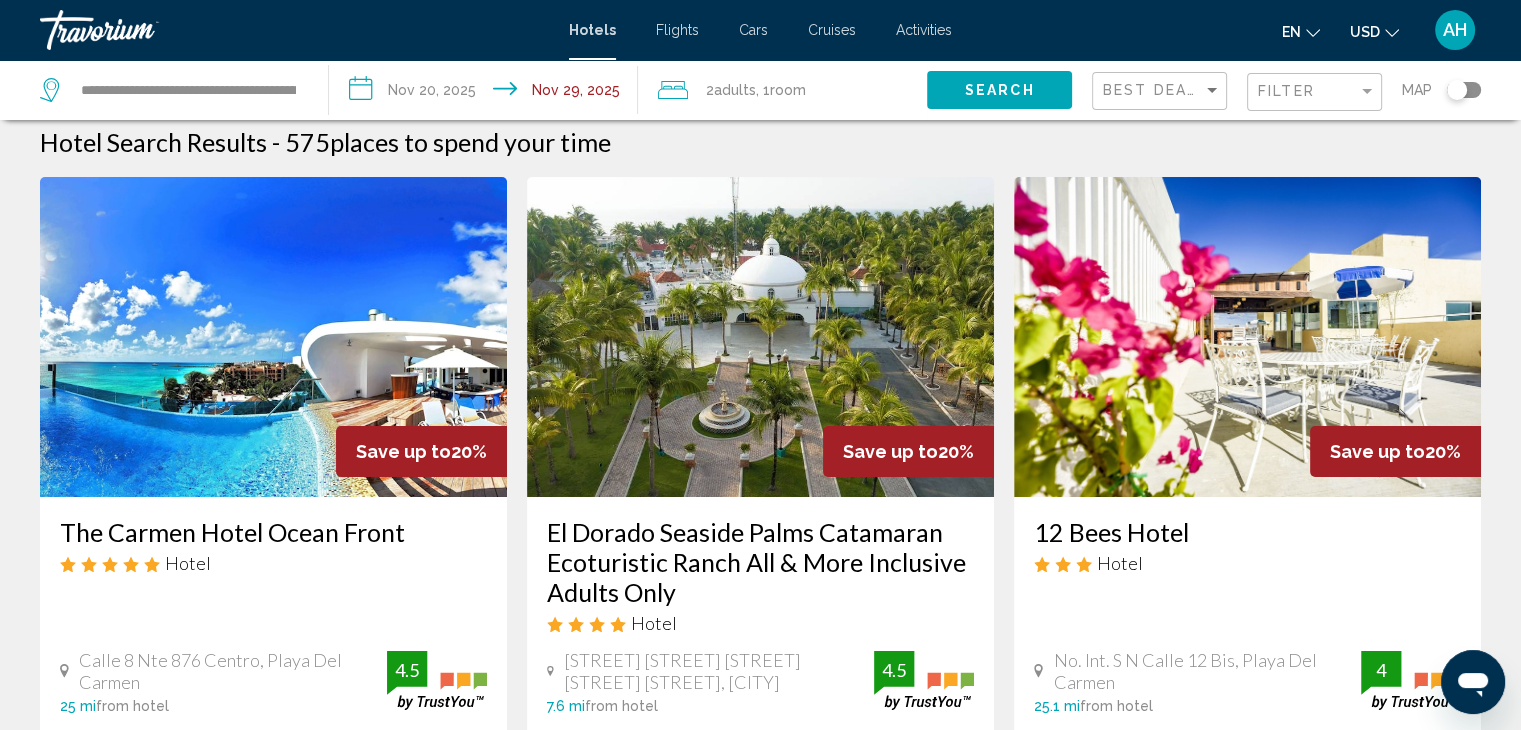 scroll, scrollTop: 0, scrollLeft: 0, axis: both 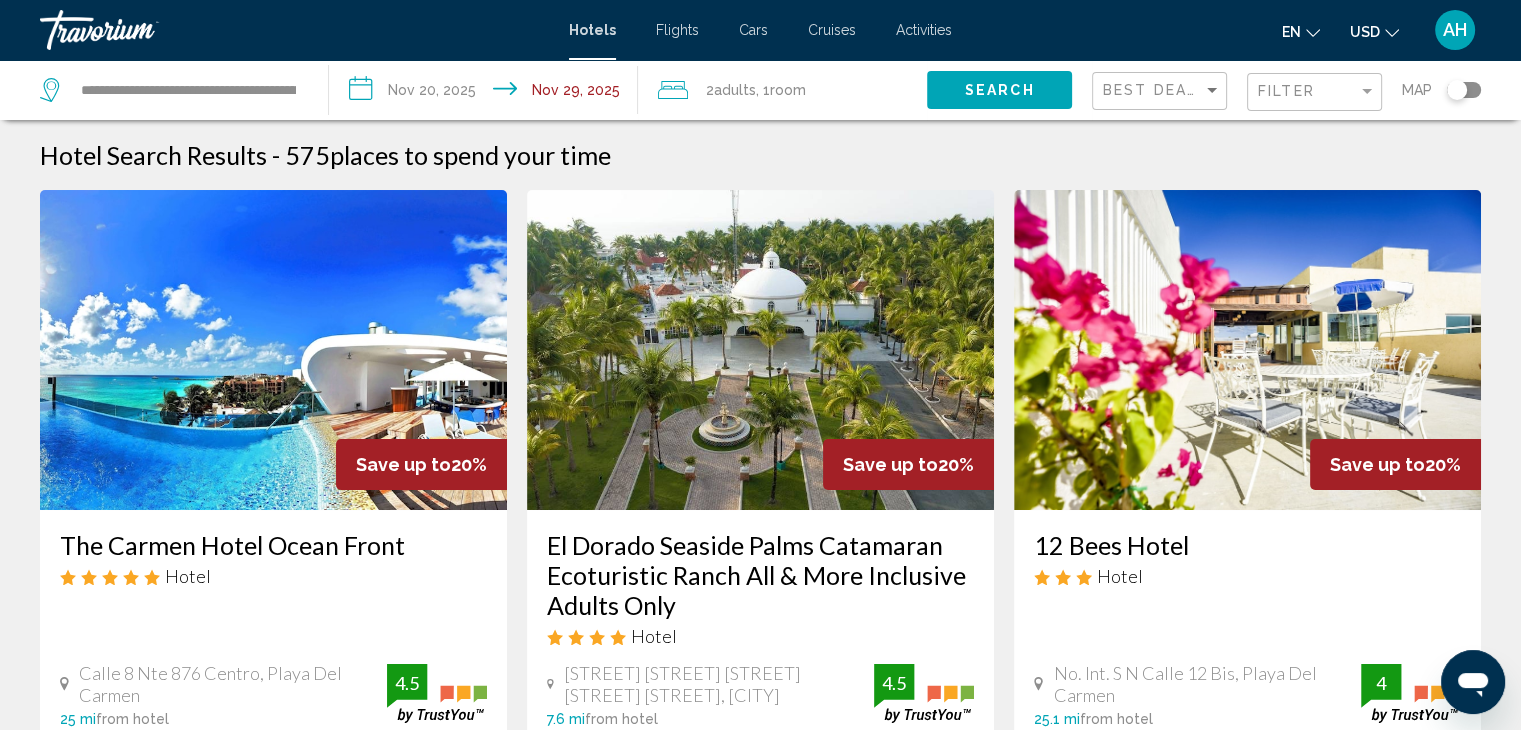 click on "**********" at bounding box center (487, 93) 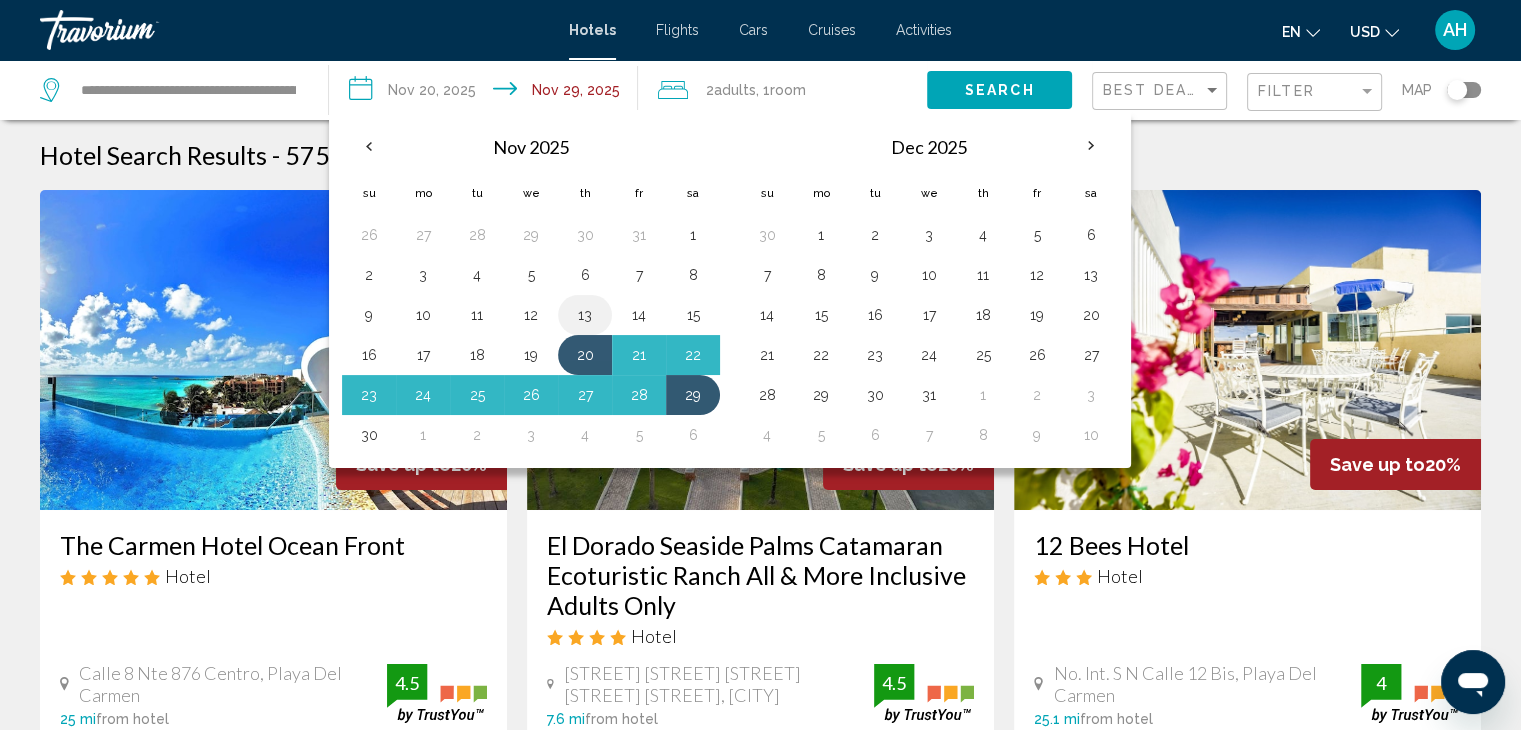 click on "13" at bounding box center [585, 315] 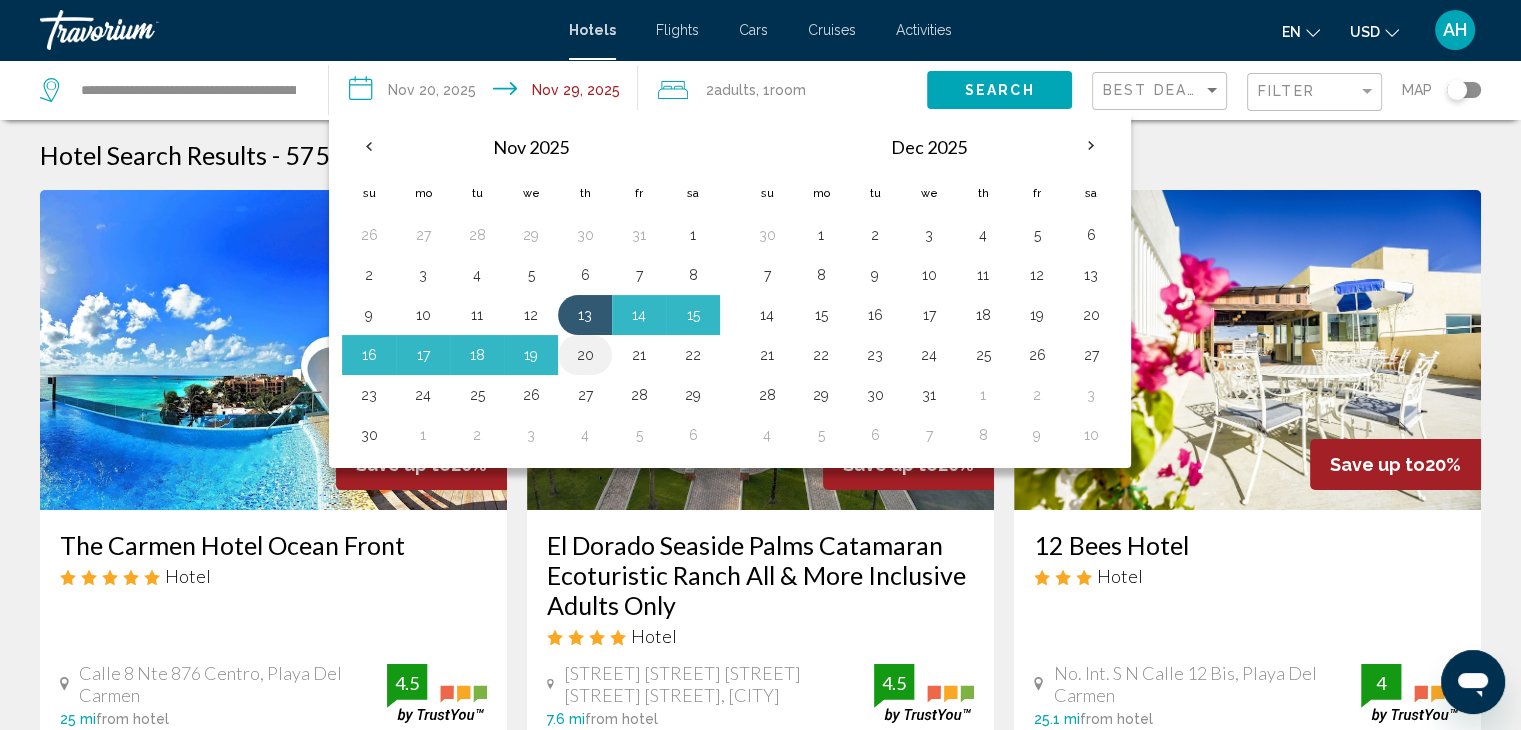 click on "20" at bounding box center [585, 355] 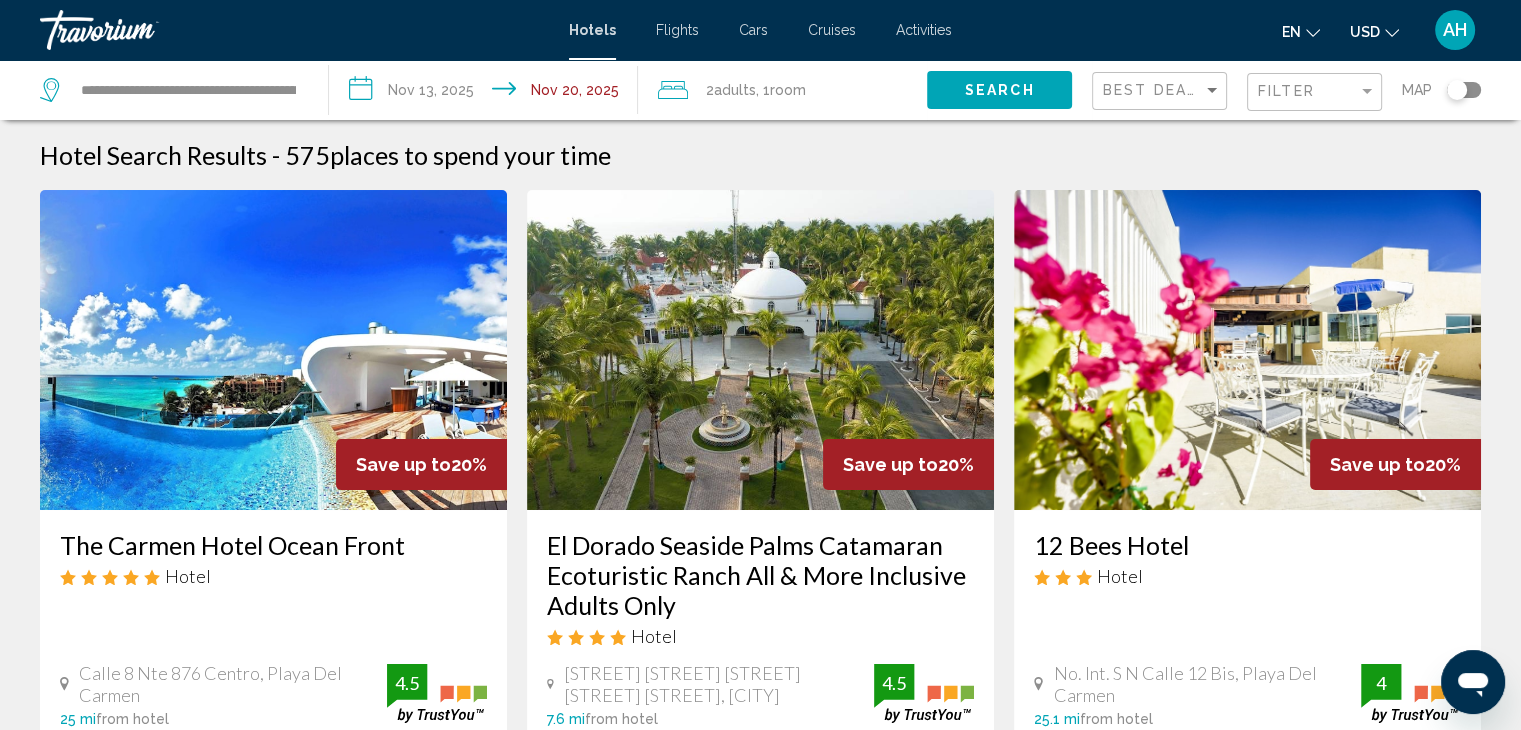 click on "Search" 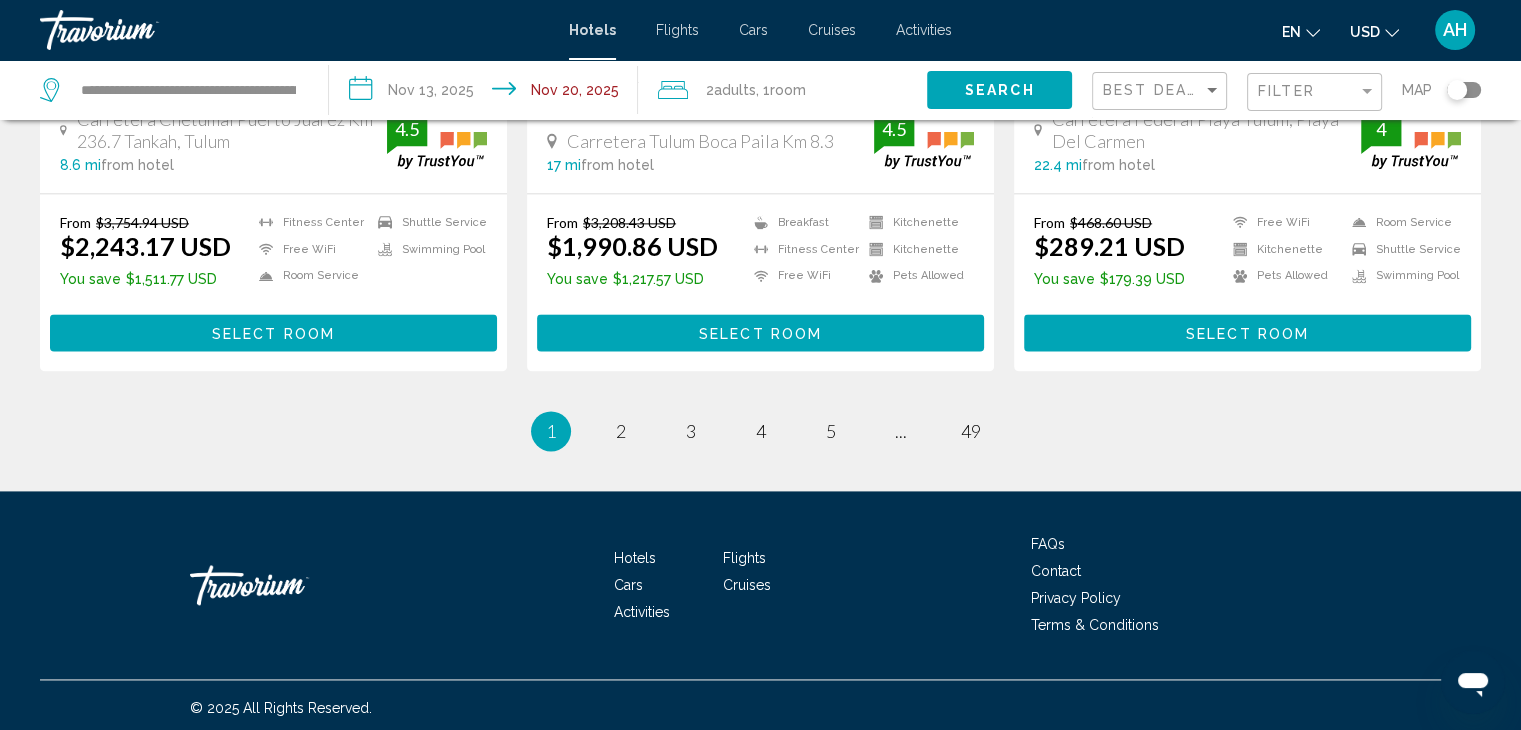 scroll, scrollTop: 2673, scrollLeft: 0, axis: vertical 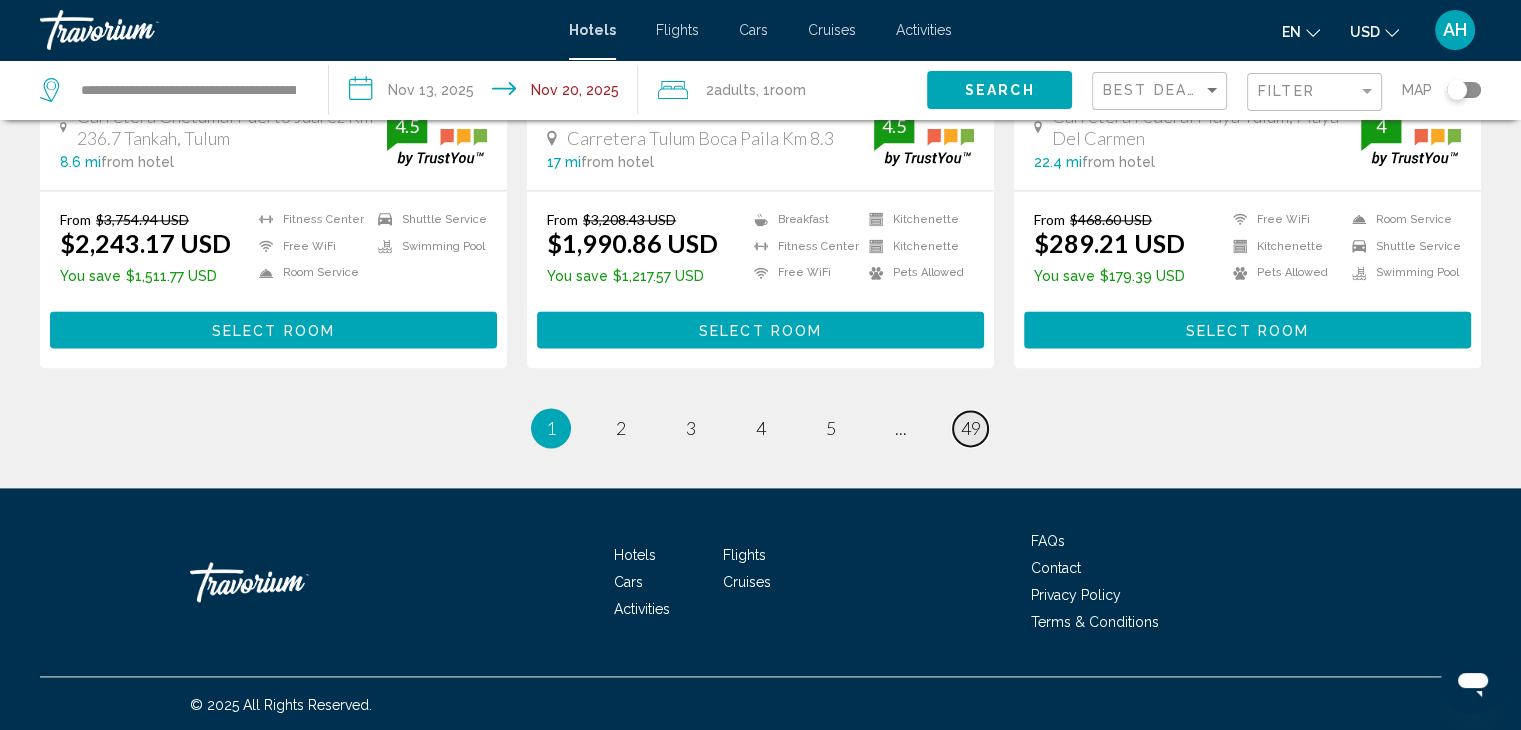 click on "49" at bounding box center [971, 428] 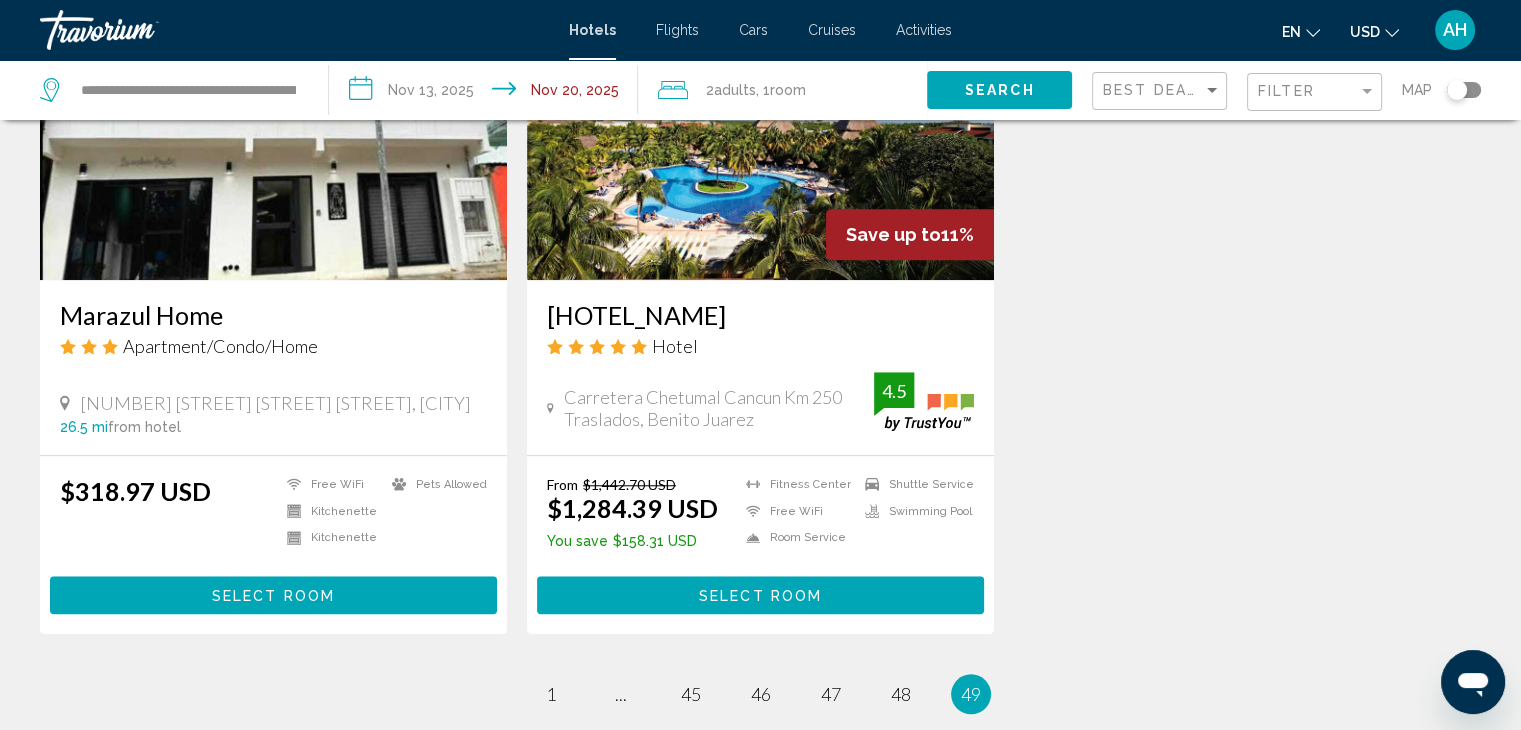 scroll, scrollTop: 1800, scrollLeft: 0, axis: vertical 